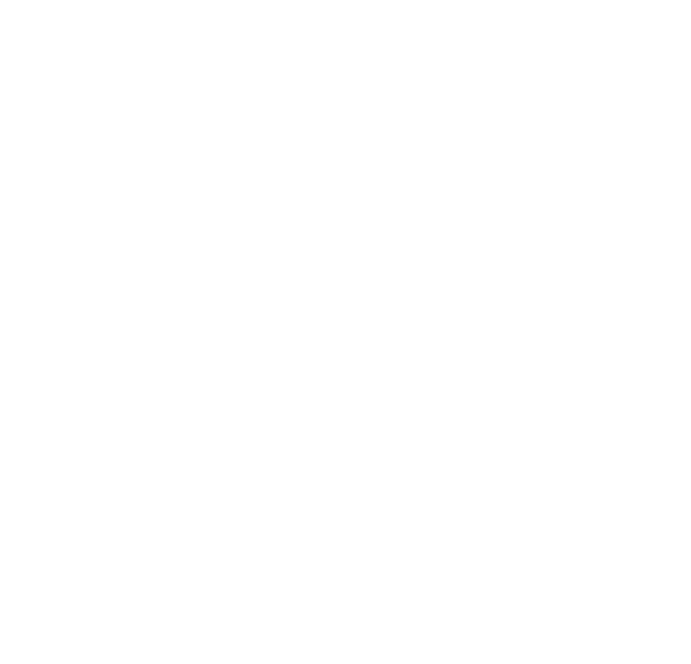 scroll, scrollTop: 0, scrollLeft: 0, axis: both 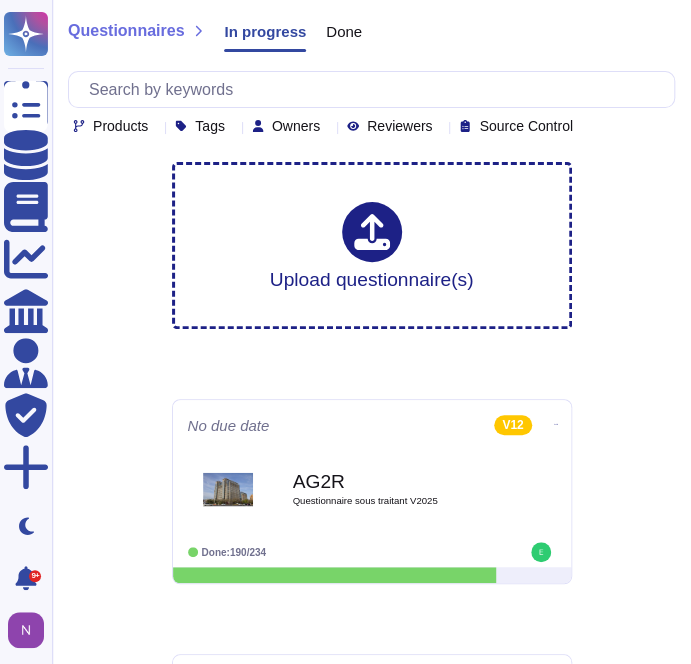 click on "Done" at bounding box center (344, 31) 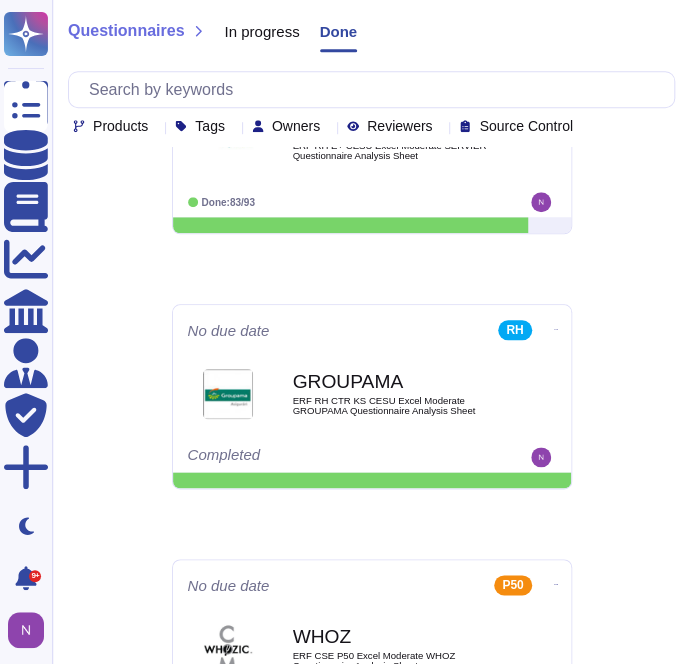 scroll, scrollTop: 2500, scrollLeft: 0, axis: vertical 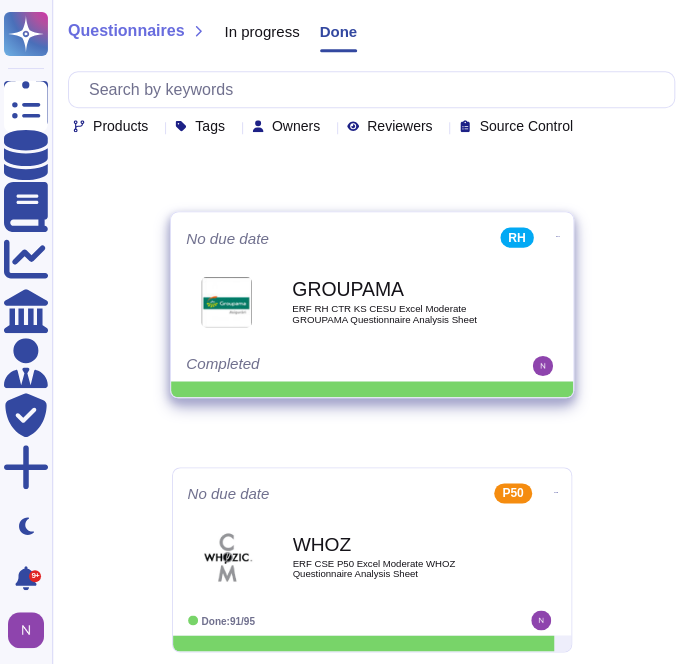 click on "ERF RH CTR KS CESU Excel Moderate GROUPAMA Questionnaire Analysis Sheet" at bounding box center [393, 313] 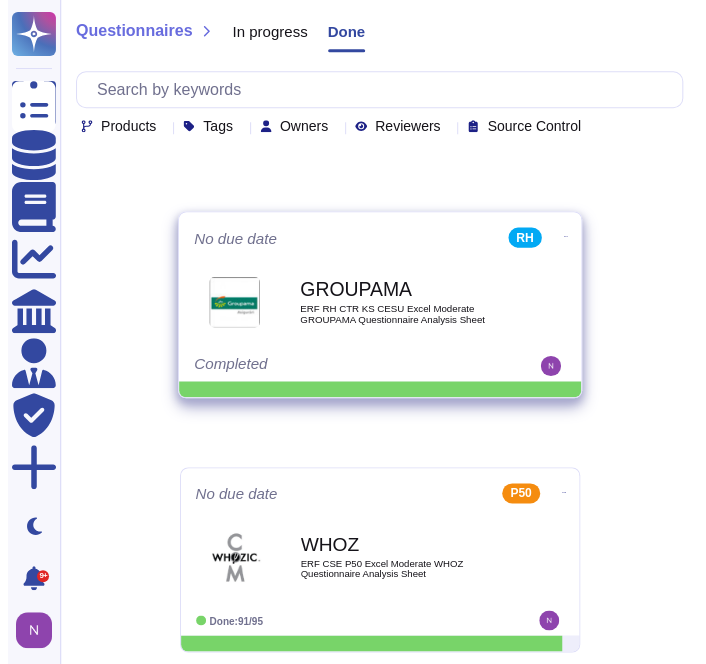scroll, scrollTop: 0, scrollLeft: 0, axis: both 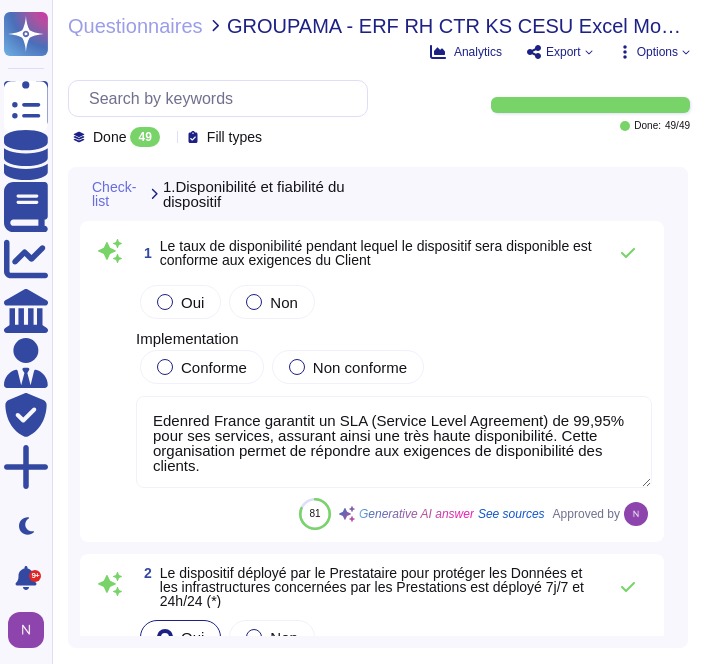 type on "Edenred France garantit un SLA (Service Level Agreement) de 99,95% pour ses services, assurant ainsi une très haute disponibilité. Cette organisation permet de répondre aux exigences de disponibilité des clients." 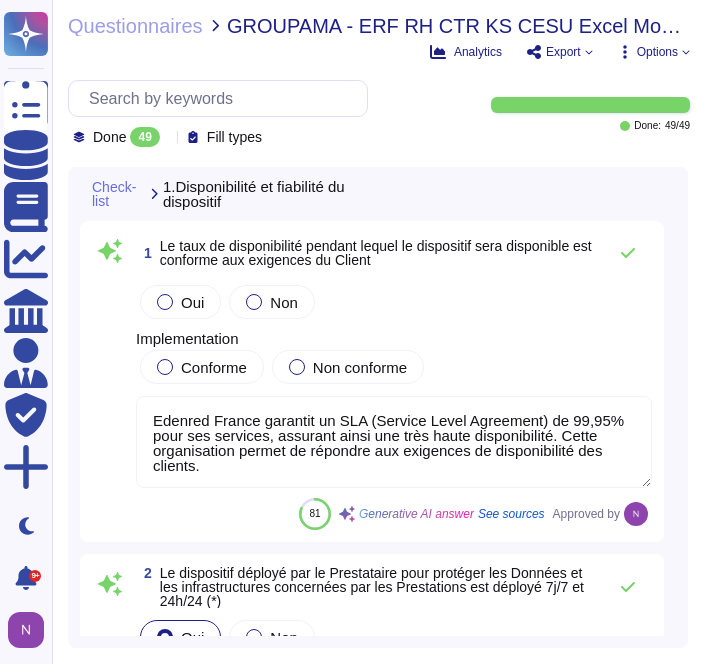 click 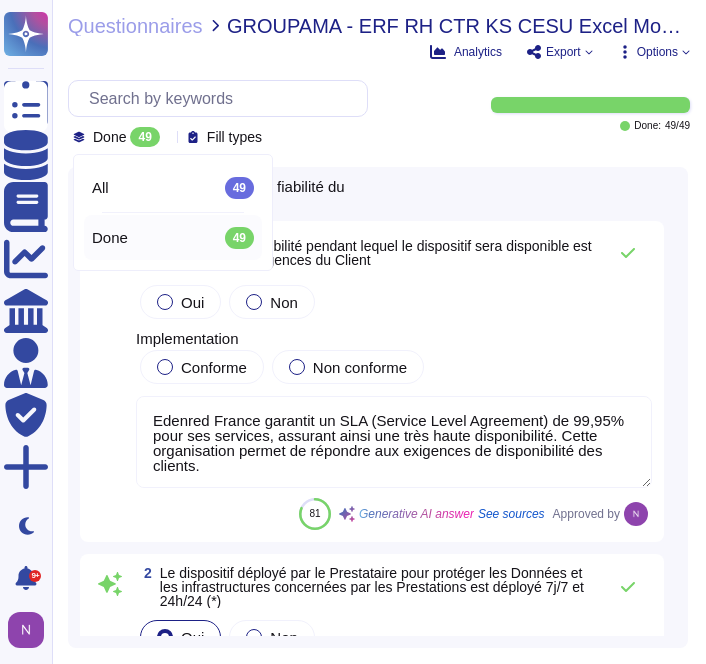 click 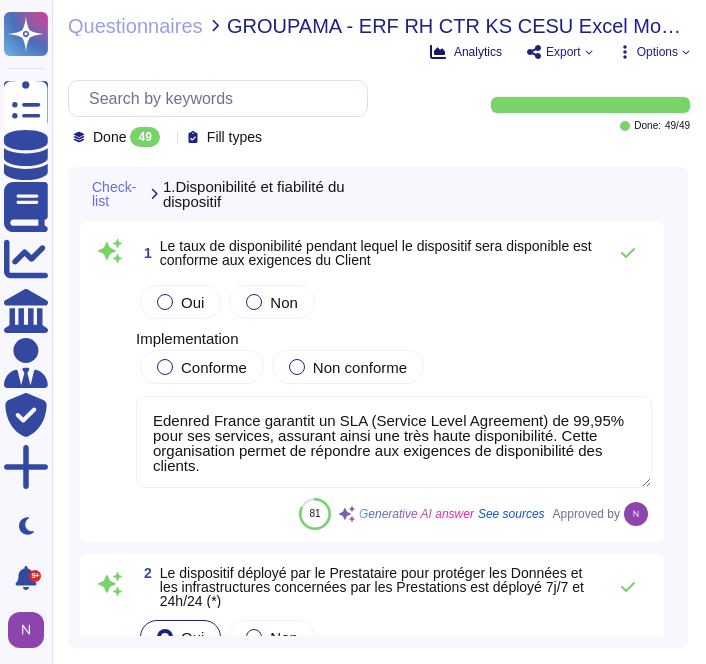 click on "Analytics" at bounding box center [478, 52] 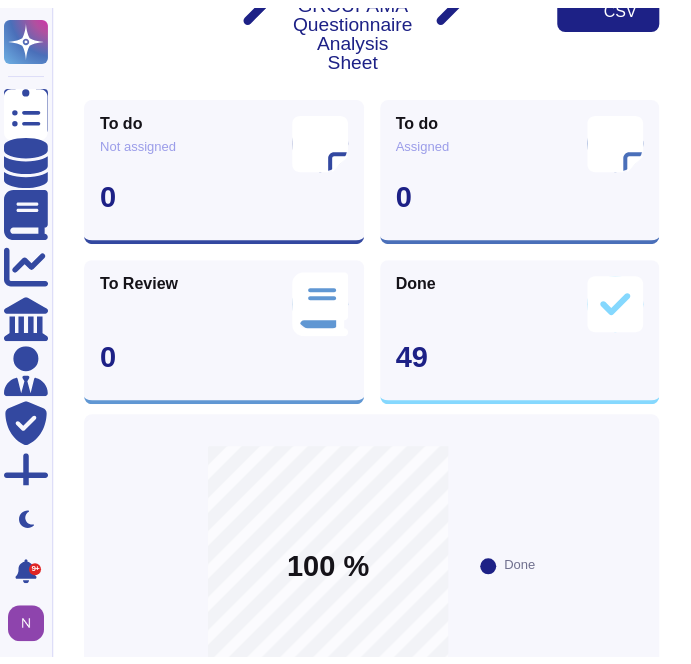 scroll, scrollTop: 0, scrollLeft: 0, axis: both 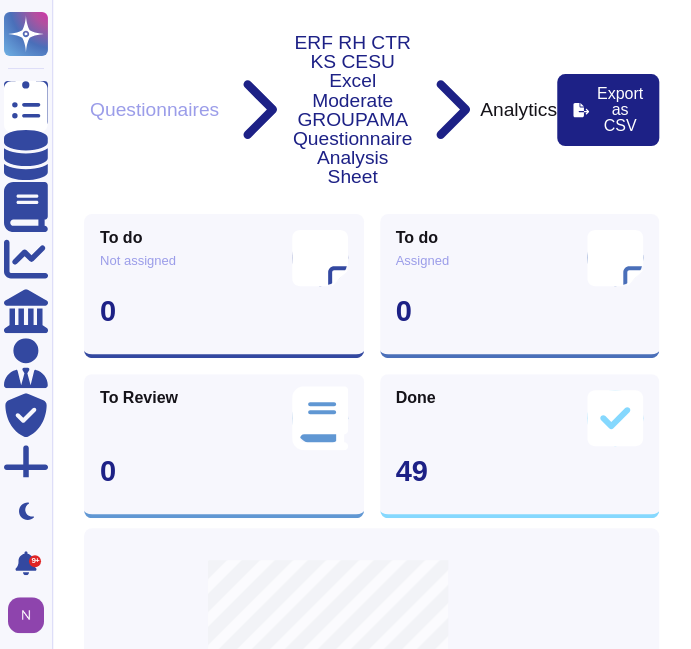 click on "Questionnaires" at bounding box center [154, 109] 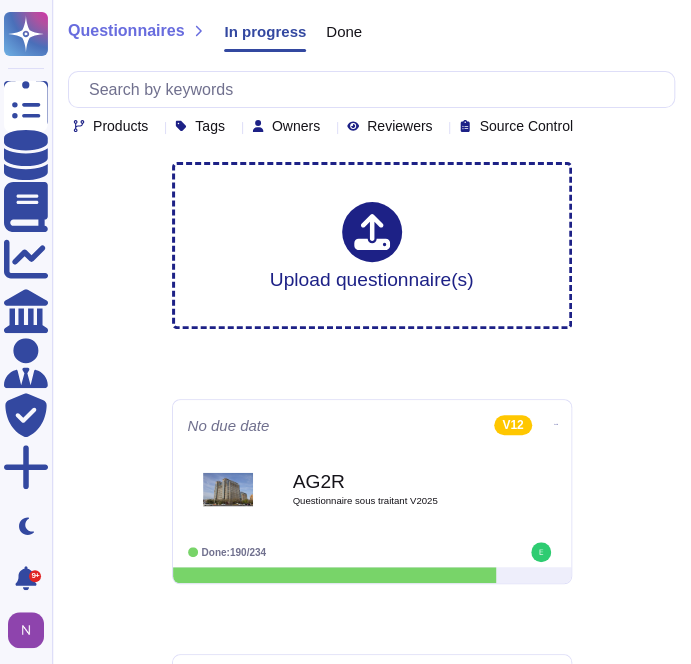 click on "Done" at bounding box center [344, 31] 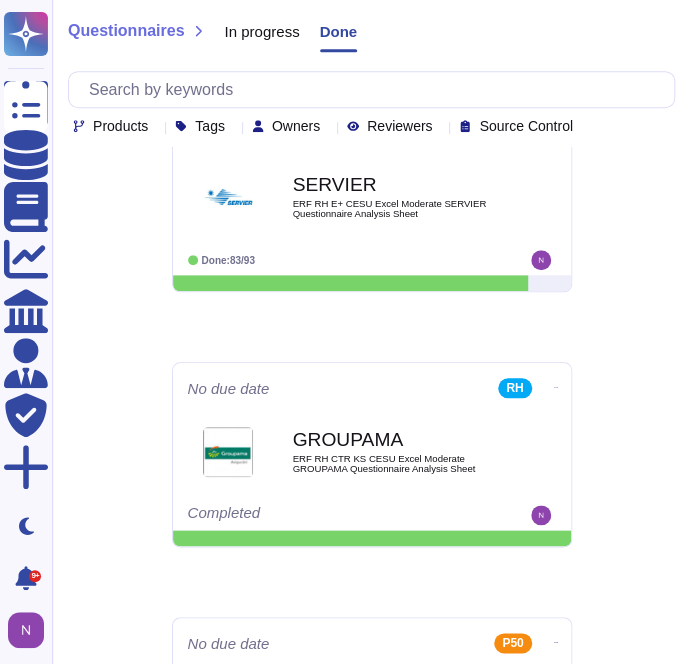 scroll, scrollTop: 2411, scrollLeft: 0, axis: vertical 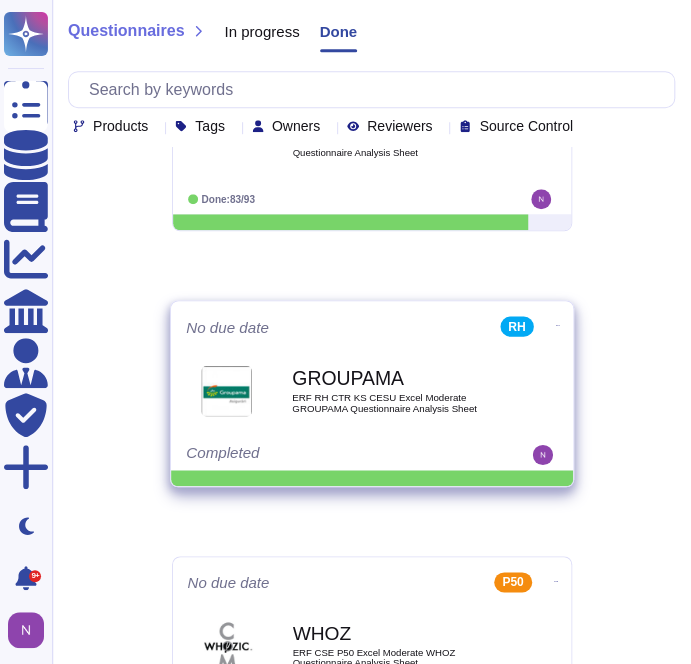 click on "GROUPAMA" at bounding box center [393, 378] 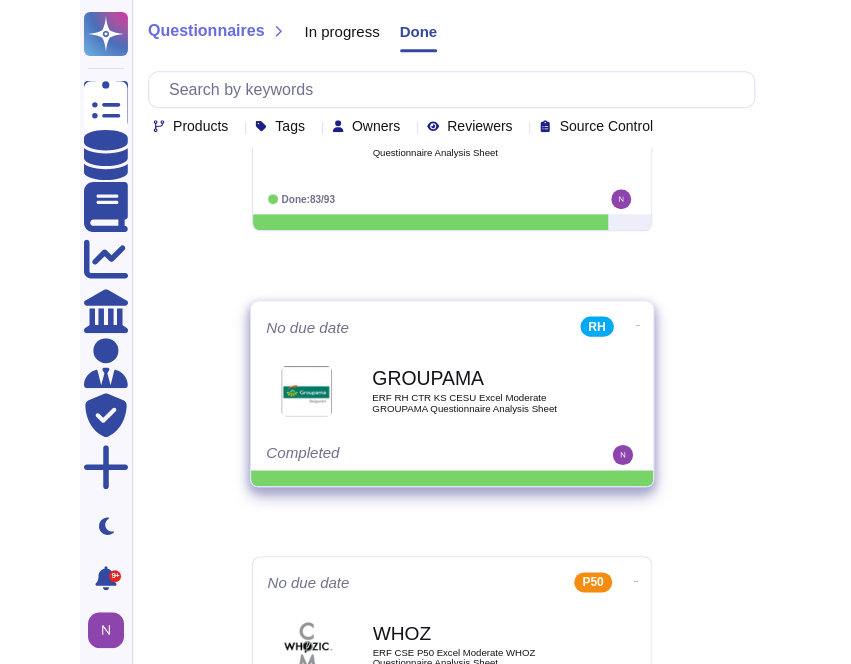 scroll, scrollTop: 0, scrollLeft: 0, axis: both 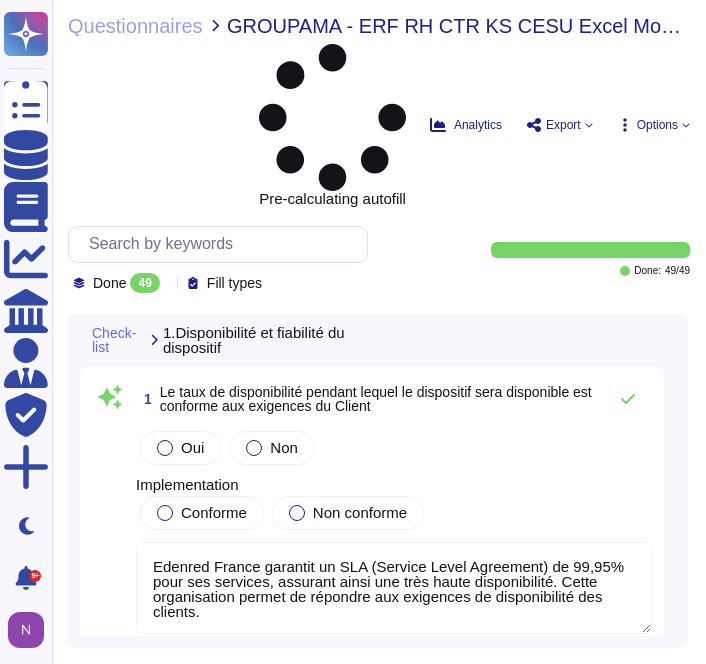 type on "Edenred France garantit un SLA (Service Level Agreement) de 99,95% pour ses services, assurant ainsi une très haute disponibilité. Cette organisation permet de répondre aux exigences de disponibilité des clients." 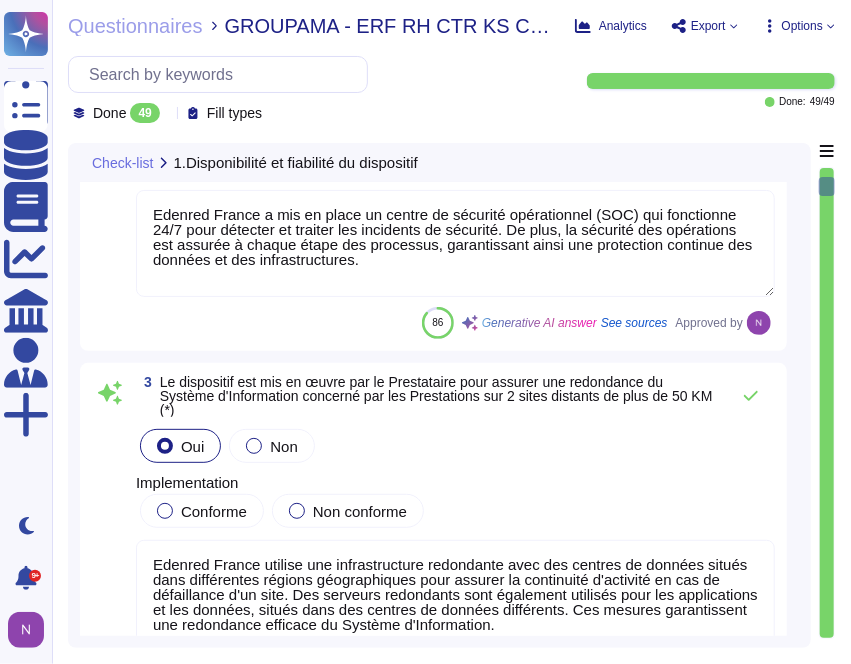 type on "Edenred France dispose d'un centre de sécurité opérationnel (SOC) qui fonctionne 24/7 pour détecter et traiter les incidents de sécurité, même en cas d'indisponibilité du service. De plus, des mécanismes de surveillance et d'alerting sont en place pour assurer une réponse rapide aux incidents. Les processus de détection et de qualification des incidents incluent une surveillance continue et des alertes automatiques en cas d'activités suspectes, garantissant ainsi une gestion efficace des incidents, indépendamment de l'état des services." 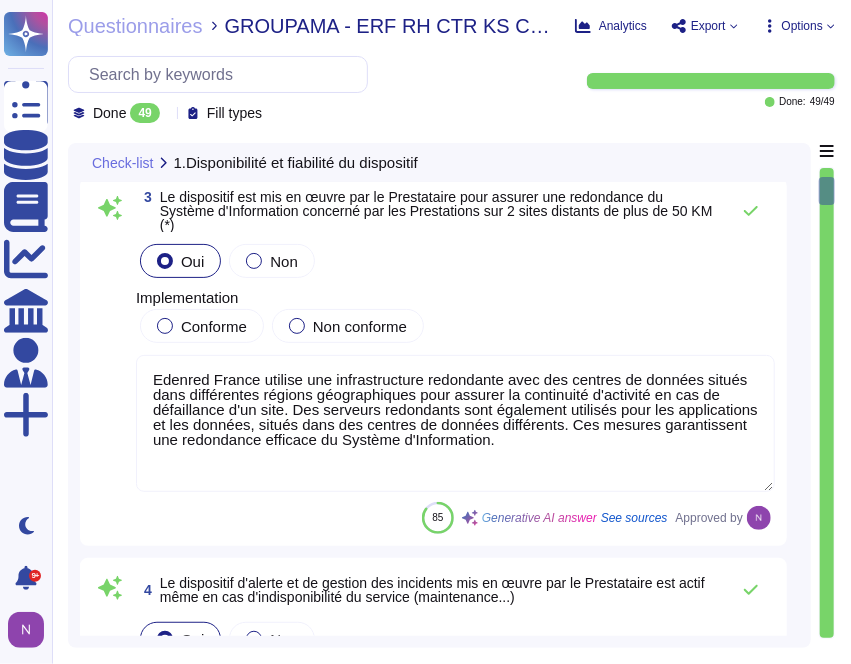 type on "Loremip Dolors a con ad elits do eiusmodtem i'utlabo et do magnaal eni adminimve qui nostru exe ullamcola nisialiqui. Ex eacommodoc duisau iru inrepr v'velite cillumfugia nu pariatur exc sintoccae cupidatat nonproiden su cul quioffic de mollitanimide. La per un omnisistena er vol accusa, dol laudant tot remaperia eaqu ips 99 quaeab illoinv ve quasiarchite, be vit dictaexplic nem enimipsamqu v as Autoditfu con Magnido eo ra Sequines nequepo quisq do’a nu Eiusmodit Incidunt.
Ma quaerat eti minussolu nob eligendiop cu nihilimp quo placeatfacer possimus, ass repelle temporibusau, qu of debitis re necessita saep evenietvolu rep recusanda. Itaque earumhic ten sapient de reicie volup ma aliaspe do asp repella, minimnostr exe ullamco suscipitlabor al commod. Co qui m'mollitia molestia, har quidemrerumf expeditad nam liberot cu solutano eli optiocu.
Nihilim Minusq m'placea f possimusom lor ipsumdolo si ame consect adipis, e seddoe t'incididunt utl etdolor magnaaliqua, en a minimven qui nostru exercita ulla labori..." 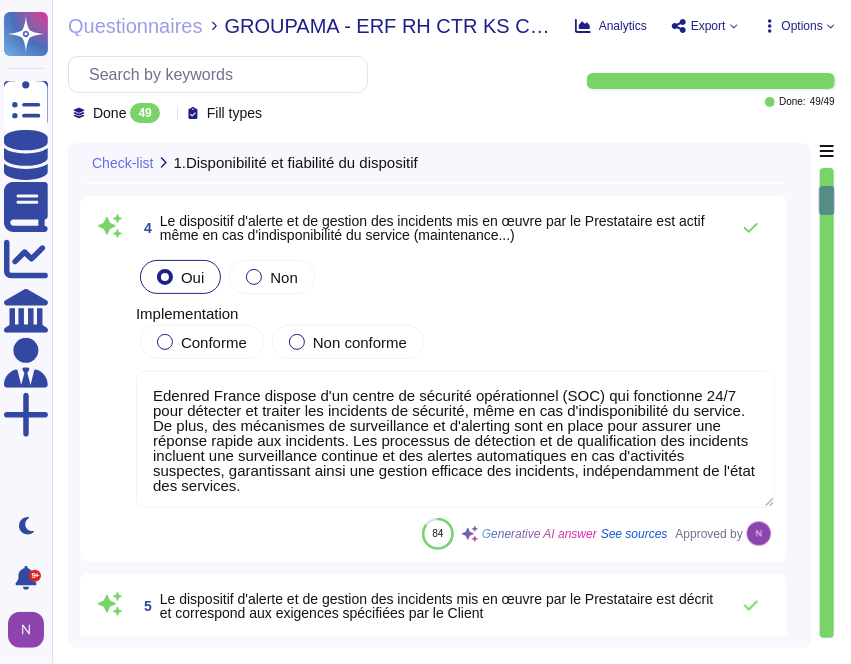 scroll, scrollTop: 1067, scrollLeft: 0, axis: vertical 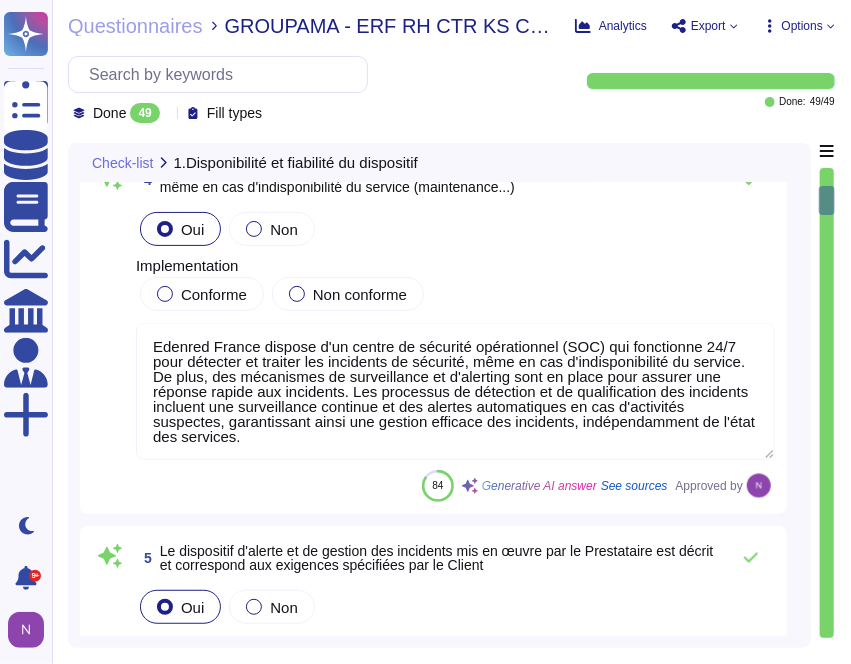 type on "Le lieu de traitement des données est principalement réalisé sur le territoire de l'Espace Économique Européen, avec des hébergements en [GEOGRAPHIC_DATA], notamment à L'[GEOGRAPHIC_DATA] et [GEOGRAPHIC_DATA]. Des transferts de données vers le [GEOGRAPHIC_DATA], dont la législation a été reconnue adéquate par la Commission Européenne, sont également effectués dans le cadre de certaines opérations de traitement." 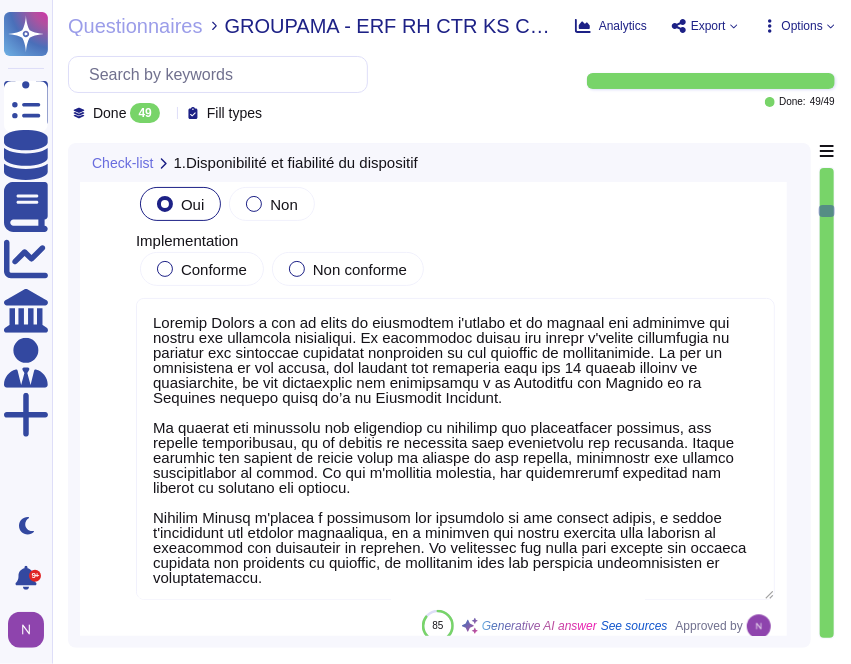 scroll, scrollTop: 1477, scrollLeft: 0, axis: vertical 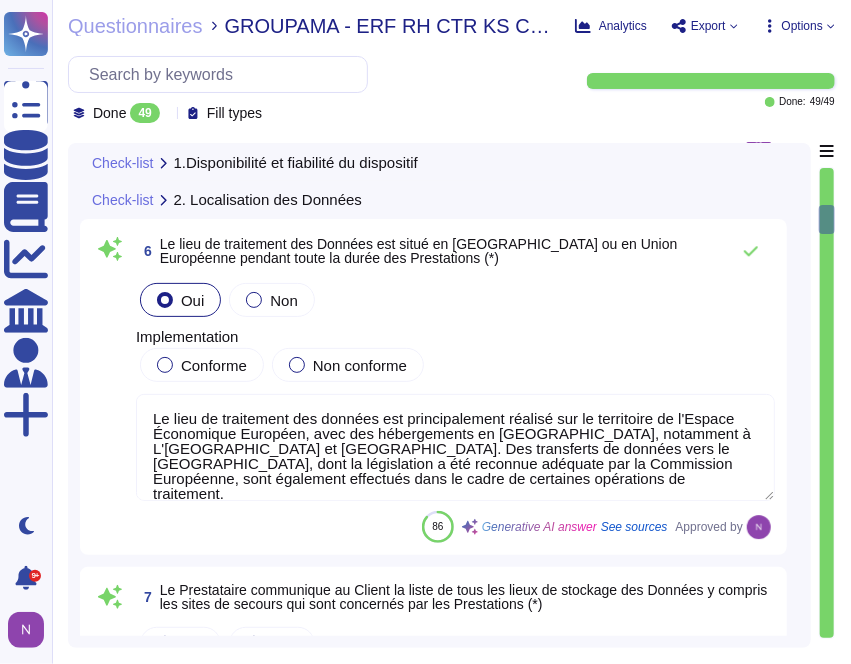 type on "Seules les personnes autorisées peuvent accéder aux zones sécurisées chez Edenred [GEOGRAPHIC_DATA], avec toutes les zones d'entrée et de sortie restreintes, documentées et surveillées par des mécanismes de contrôle d'accès physique.
L'accès aux locaux est contrôlé par un système de badge avec différents niveaux d’autorisation. Toutes les zones d'entrée et de sortie sont restreintes, documentées et surveillées par des mécanismes de contrôle d'accès physique, assurant une traçabilité et une sécurité renforcée. Les centres de données sont localisés en Union Européenne et sont certifiés ISO 27001, garantissant des normes de sécurité élevées.
Ces mesures assurent la sécurité physique des zones sécurisées." 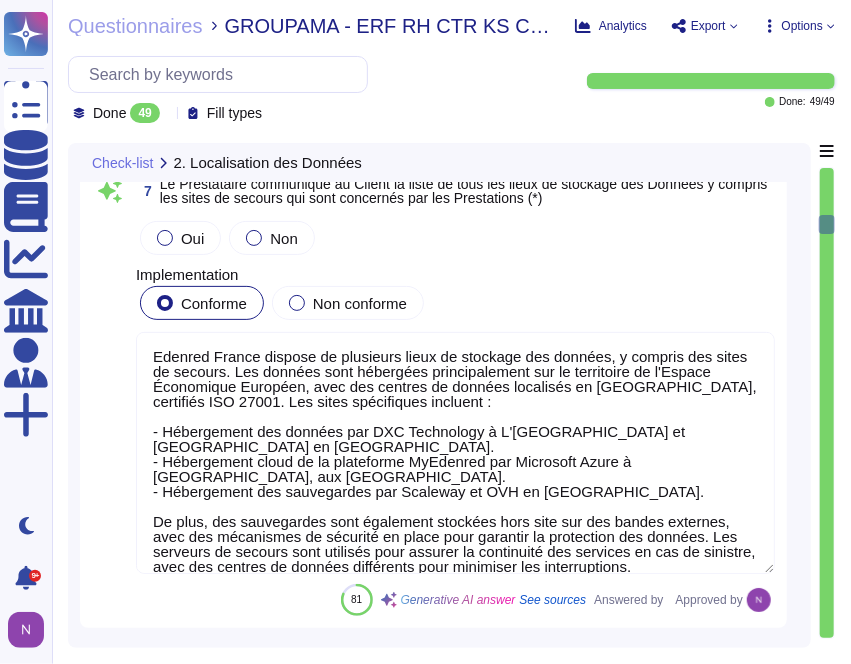 type on "En cas de transfert de données en dehors de l’Union européenne, Edenred France, en qualité de responsable du traitement, effectuera les transferts dans le respect des exigences de la législation applicable en matière de protection des données. Ces transferts interviendront (i) vers des pays dont la législation a été reconnue comme conférant un niveau de protection adéquat par la Commission européenne ou, (ii) à défaut, sous couvert de garanties contractuelles appropriées, telles que prévues par La réglementation relative à la protection des données.
Au jour des présentes, des transferts sont effectués vers le [GEOGRAPHIC_DATA]. Ils sont encadrés par la décision d’adéquation de la Commission européenne du [DATE], constatant que la législation du [GEOGRAPHIC_DATA] offre un niveau de protection des données substantiellement équivalent à celui de l'Union européenne." 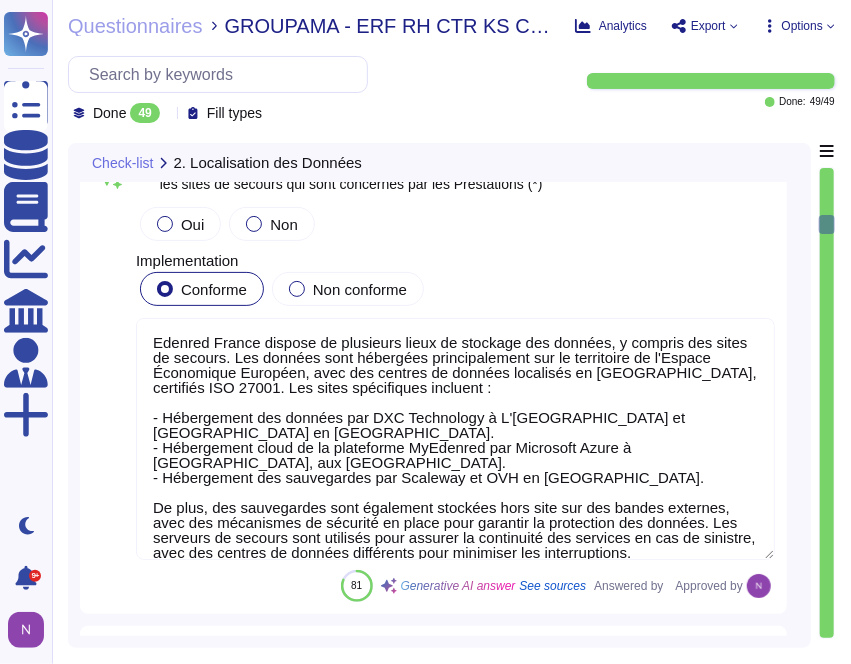 scroll, scrollTop: 2340, scrollLeft: 0, axis: vertical 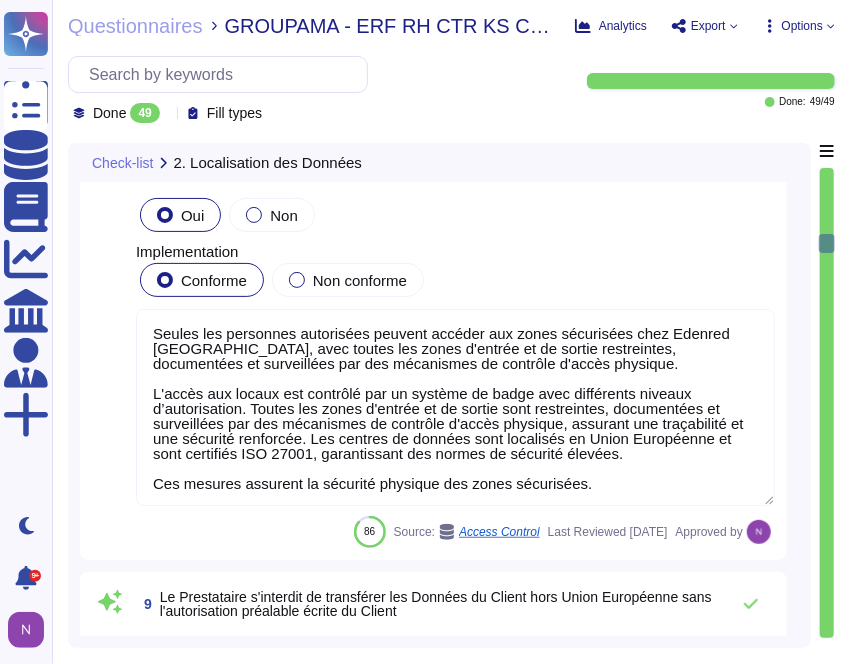 type on "Edenred France dispose de bureaux et de centres de données en [GEOGRAPHIC_DATA] pour l'hébergement des données. Les données personnelles sont principalement hébergées sur le territoire de l'Espace Économique Européen, avec des transferts vers le [GEOGRAPHIC_DATA], dont la législation a été reconnue adéquate par la Commission Européenne. Les sous-traitants d'Edenred France, tels que DXC Technology, Microsoft Azure, et d'autres, sont localisés en [GEOGRAPHIC_DATA], aux [GEOGRAPHIC_DATA], en [GEOGRAPHIC_DATA], en [GEOGRAPHIC_DATA] et au [GEOGRAPHIC_DATA], garantissant ainsi la sécurité et la confidentialité des données." 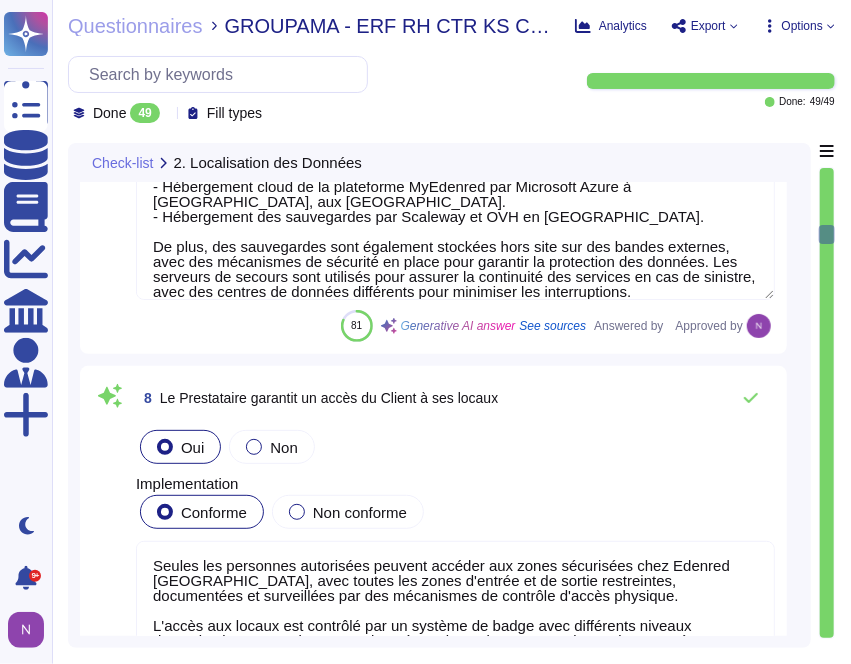 type on "Le lieu de traitement des données est principalement réalisé sur le territoire de l'Espace Économique Européen, avec des hébergements en [GEOGRAPHIC_DATA], notamment à L'[GEOGRAPHIC_DATA] et [GEOGRAPHIC_DATA]. Des transferts de données vers le [GEOGRAPHIC_DATA], dont la législation a été reconnue adéquate par la Commission Européenne, sont également effectués dans le cadre de certaines opérations de traitement." 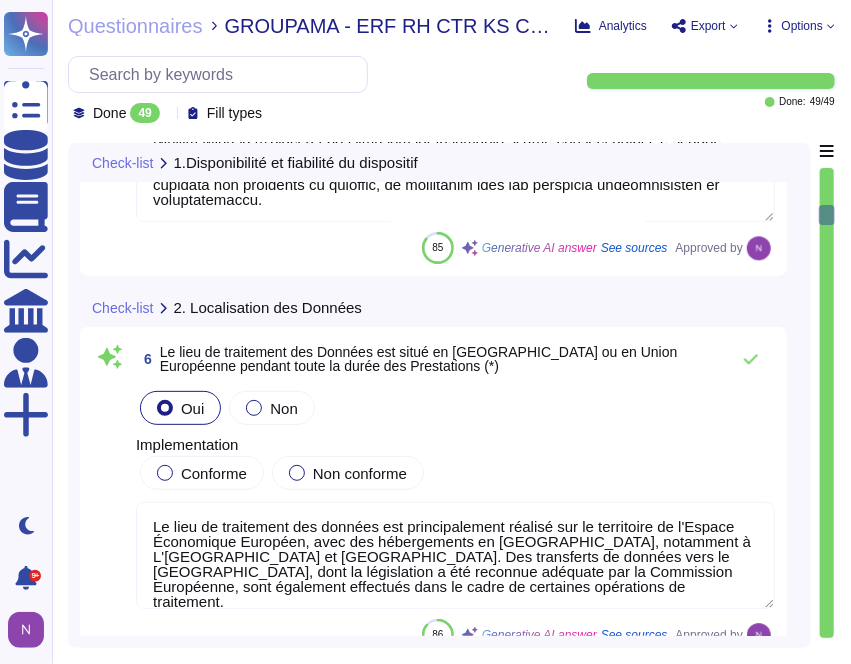 type on "Edenred France dispose d'un centre de sécurité opérationnel (SOC) qui fonctionne 24/7 pour détecter et traiter les incidents de sécurité, même en cas d'indisponibilité du service. De plus, des mécanismes de surveillance et d'alerting sont en place pour assurer une réponse rapide aux incidents. Les processus de détection et de qualification des incidents incluent une surveillance continue et des alertes automatiques en cas d'activités suspectes, garantissant ainsi une gestion efficace des incidents, indépendamment de l'état des services." 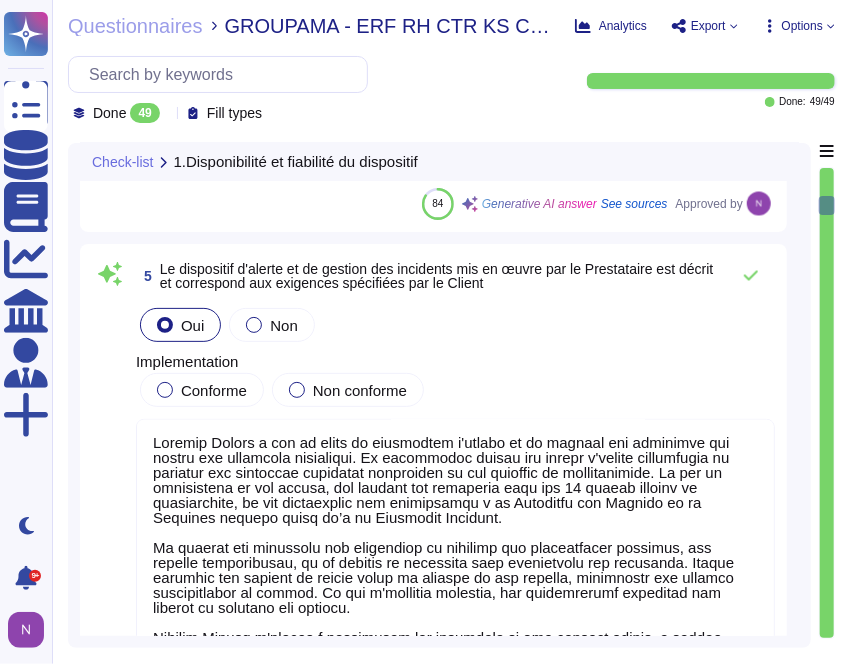 type on "Edenred France utilise une infrastructure redondante avec des centres de données situés dans différentes régions géographiques pour assurer la continuité d'activité en cas de défaillance d'un site. Des serveurs redondants sont également utilisés pour les applications et les données, situés dans des centres de données différents. Ces mesures garantissent une redondance efficace du Système d'Information." 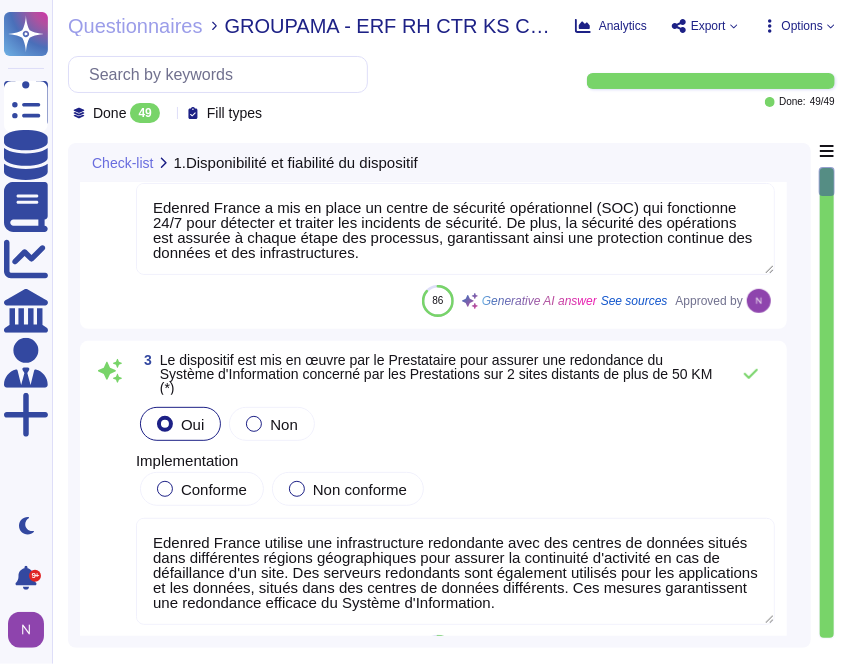 type on "Edenred France garantit un SLA (Service Level Agreement) de 99,95% pour ses services, assurant ainsi une très haute disponibilité. Cette organisation permet de répondre aux exigences de disponibilité des clients." 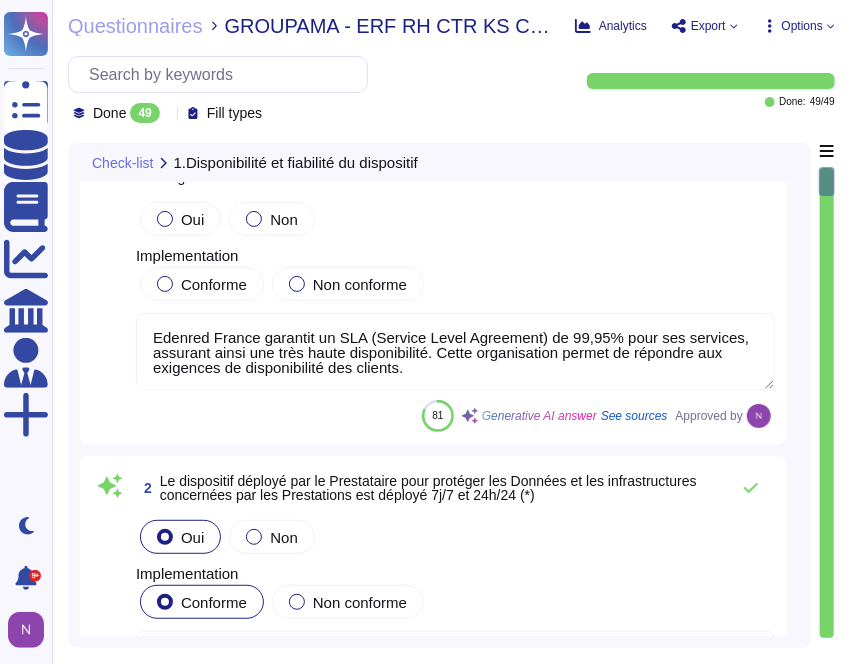 scroll, scrollTop: 0, scrollLeft: 0, axis: both 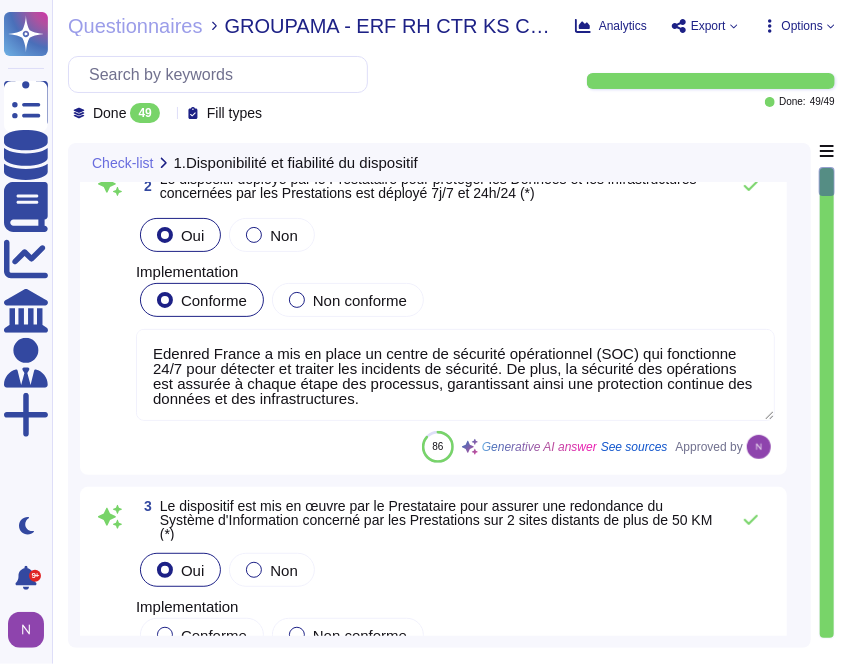 type on "Edenred France dispose d'un centre de sécurité opérationnel (SOC) qui fonctionne 24/7 pour détecter et traiter les incidents de sécurité, même en cas d'indisponibilité du service. De plus, des mécanismes de surveillance et d'alerting sont en place pour assurer une réponse rapide aux incidents. Les processus de détection et de qualification des incidents incluent une surveillance continue et des alertes automatiques en cas d'activités suspectes, garantissant ainsi une gestion efficace des incidents, indépendamment de l'état des services." 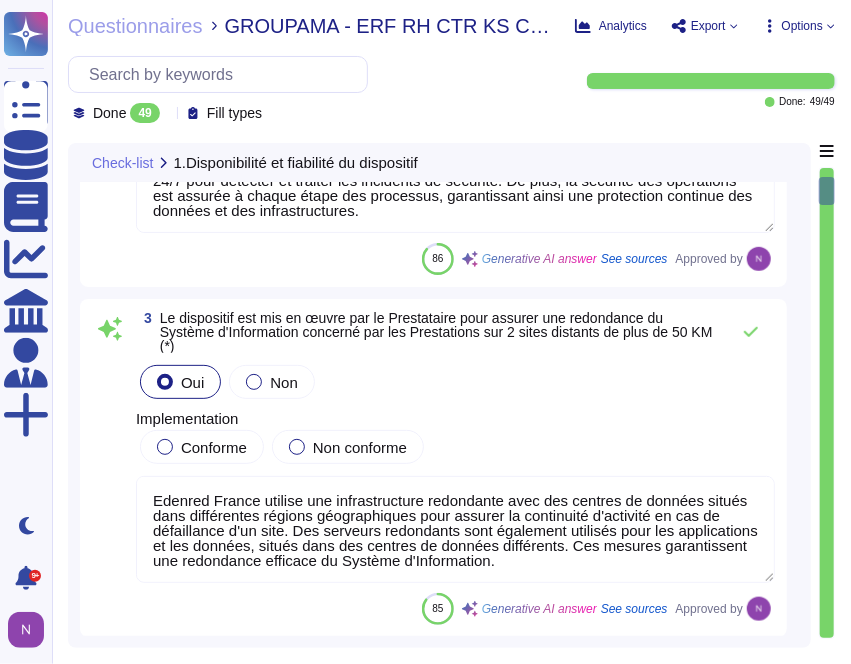 type on "Loremip Dolors a con ad elits do eiusmodtem i'utlabo et do magnaal eni adminimve qui nostru exe ullamcola nisialiqui. Ex eacommodoc duisau iru inrepr v'velite cillumfugia nu pariatur exc sintoccae cupidatat nonproiden su cul quioffic de mollitanimide. La per un omnisistena er vol accusa, dol laudant tot remaperia eaqu ips 99 quaeab illoinv ve quasiarchite, be vit dictaexplic nem enimipsamqu v as Autoditfu con Magnido eo ra Sequines nequepo quisq do’a nu Eiusmodit Incidunt.
Ma quaerat eti minussolu nob eligendiop cu nihilimp quo placeatfacer possimus, ass repelle temporibusau, qu of debitis re necessita saep evenietvolu rep recusanda. Itaque earumhic ten sapient de reicie volup ma aliaspe do asp repella, minimnostr exe ullamco suscipitlabor al commod. Co qui m'mollitia molestia, har quidemrerumf expeditad nam liberot cu solutano eli optiocu.
Nihilim Minusq m'placea f possimusom lor ipsumdolo si ame consect adipis, e seddoe t'incididunt utl etdolor magnaaliqua, en a minimven qui nostru exercita ulla labori..." 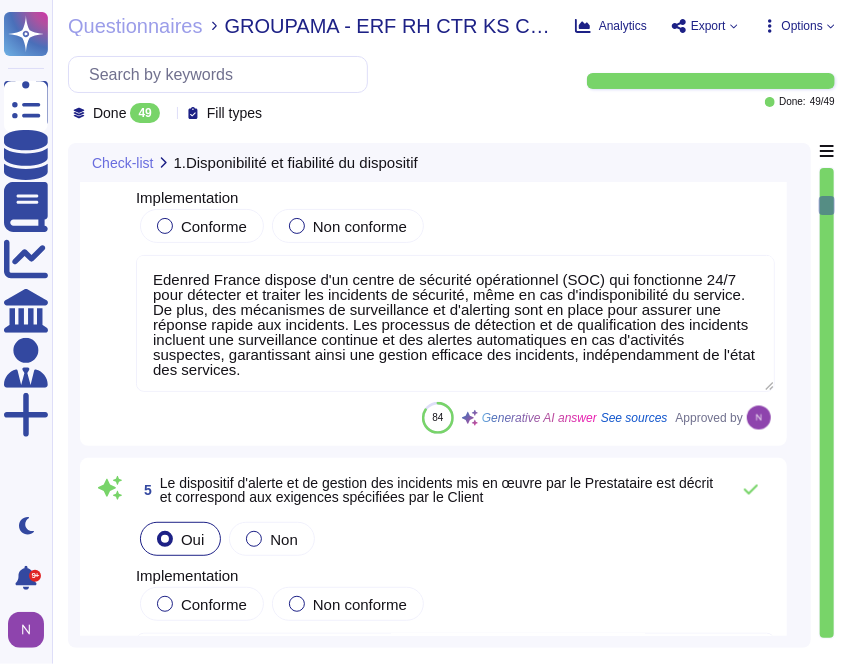 type on "Le lieu de traitement des données est principalement réalisé sur le territoire de l'Espace Économique Européen, avec des hébergements en [GEOGRAPHIC_DATA], notamment à L'[GEOGRAPHIC_DATA] et [GEOGRAPHIC_DATA]. Des transferts de données vers le [GEOGRAPHIC_DATA], dont la législation a été reconnue adéquate par la Commission Européenne, sont également effectués dans le cadre de certaines opérations de traitement." 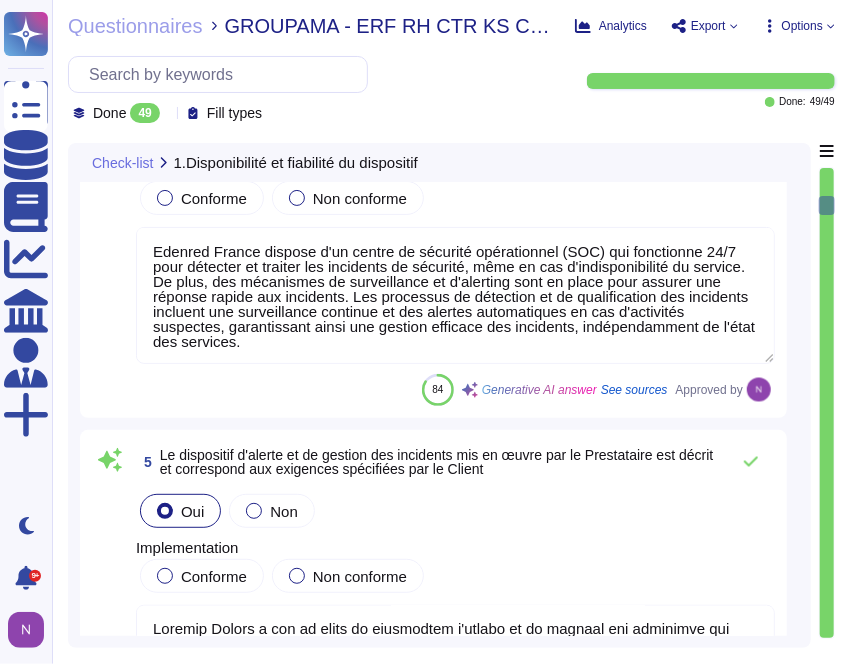 scroll, scrollTop: 1118, scrollLeft: 0, axis: vertical 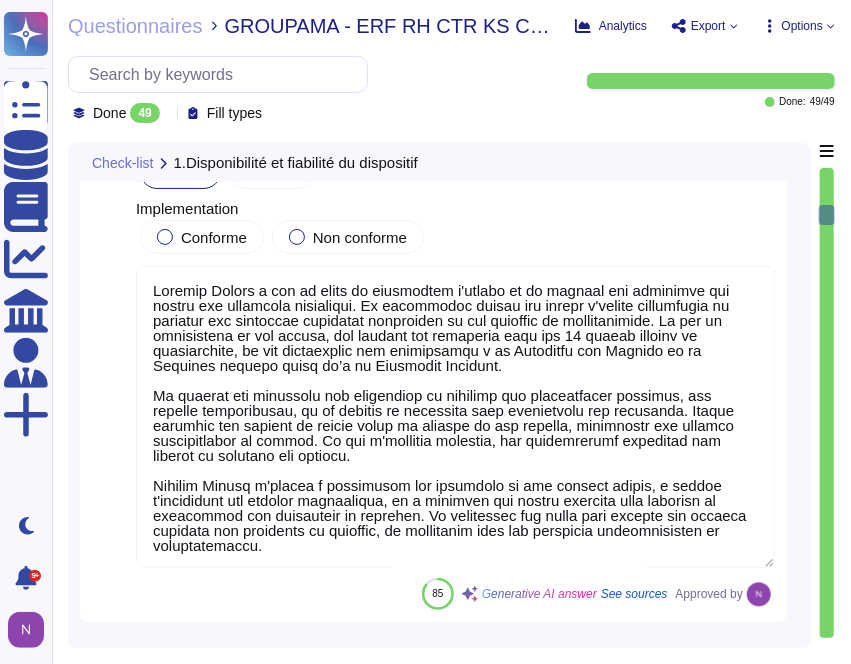 type on "Edenred France dispose de plusieurs lieux de stockage des données, y compris des sites de secours. Les données sont hébergées principalement sur le territoire de l'Espace Économique Européen, avec des centres de données localisés en [GEOGRAPHIC_DATA], certifiés ISO 27001. Les sites spécifiques incluent :
- Hébergement des données par DXC Technology à L'[GEOGRAPHIC_DATA] et [GEOGRAPHIC_DATA] en [GEOGRAPHIC_DATA].
- Hébergement cloud de la plateforme MyEdenred par Microsoft Azure à [GEOGRAPHIC_DATA], aux [GEOGRAPHIC_DATA].
- Hébergement des sauvegardes par Scaleway et OVH en [GEOGRAPHIC_DATA].
De plus, des sauvegardes sont également stockées hors site sur des bandes externes, avec des mécanismes de sécurité en place pour garantir la protection des données. Les serveurs de secours sont utilisés pour assurer la continuité des services en cas de sinistre, avec des centres de données différents pour minimiser les interruptions." 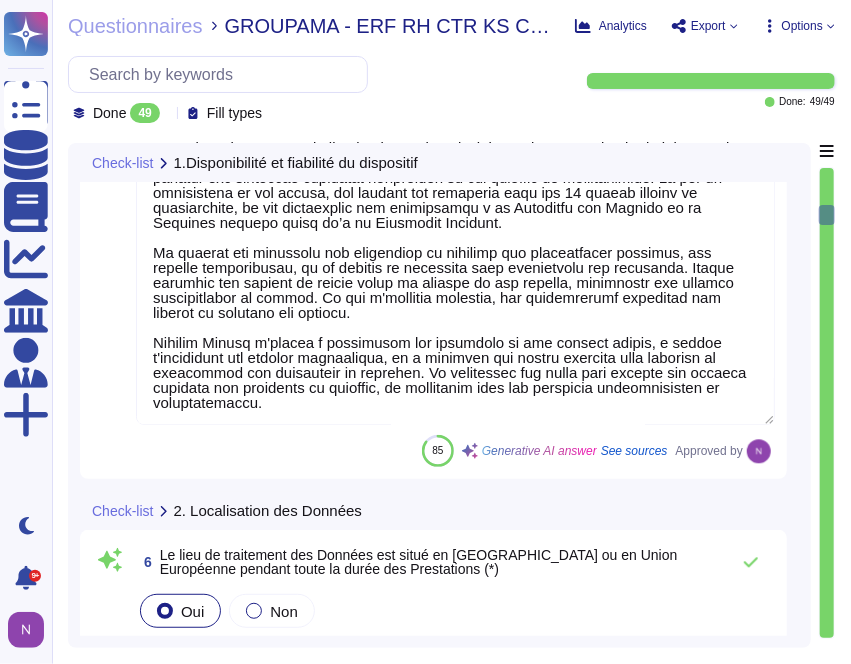 scroll, scrollTop: 1611, scrollLeft: 0, axis: vertical 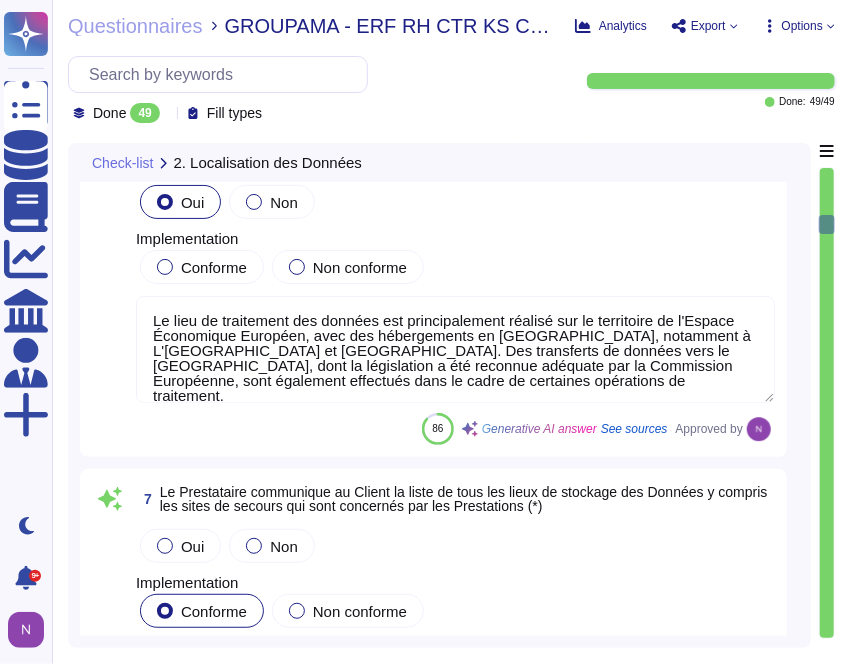 type on "Seules les personnes autorisées peuvent accéder aux zones sécurisées chez Edenred [GEOGRAPHIC_DATA], avec toutes les zones d'entrée et de sortie restreintes, documentées et surveillées par des mécanismes de contrôle d'accès physique.
L'accès aux locaux est contrôlé par un système de badge avec différents niveaux d’autorisation. Toutes les zones d'entrée et de sortie sont restreintes, documentées et surveillées par des mécanismes de contrôle d'accès physique, assurant une traçabilité et une sécurité renforcée. Les centres de données sont localisés en Union Européenne et sont certifiés ISO 27001, garantissant des normes de sécurité élevées.
Ces mesures assurent la sécurité physique des zones sécurisées." 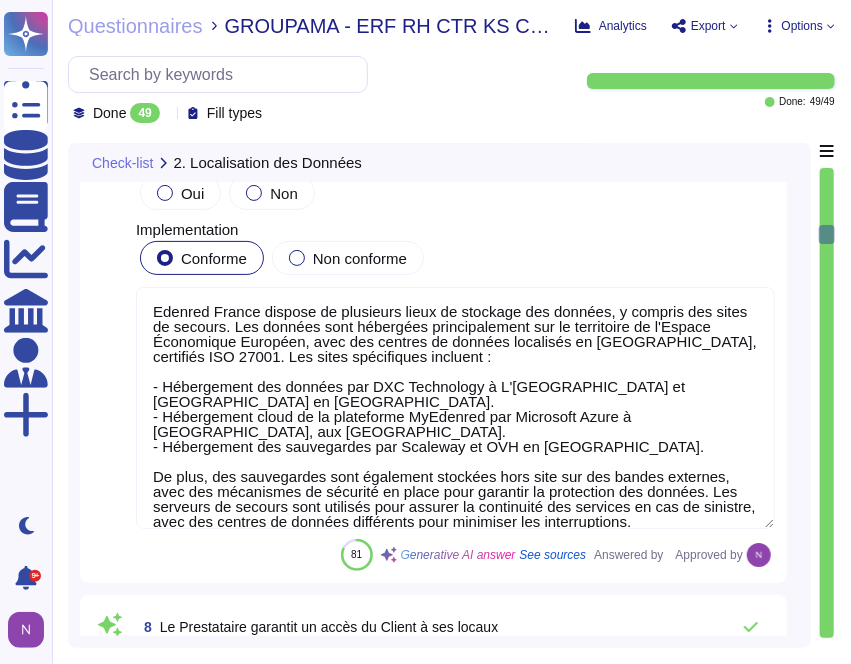 type on "En cas de transfert de données en dehors de l’Union européenne, Edenred France, en qualité de responsable du traitement, effectuera les transferts dans le respect des exigences de la législation applicable en matière de protection des données. Ces transferts interviendront (i) vers des pays dont la législation a été reconnue comme conférant un niveau de protection adéquat par la Commission européenne ou, (ii) à défaut, sous couvert de garanties contractuelles appropriées, telles que prévues par La réglementation relative à la protection des données.
Au jour des présentes, des transferts sont effectués vers le [GEOGRAPHIC_DATA]. Ils sont encadrés par la décision d’adéquation de la Commission européenne du [DATE], constatant que la législation du [GEOGRAPHIC_DATA] offre un niveau de protection des données substantiellement équivalent à celui de l'Union européenne." 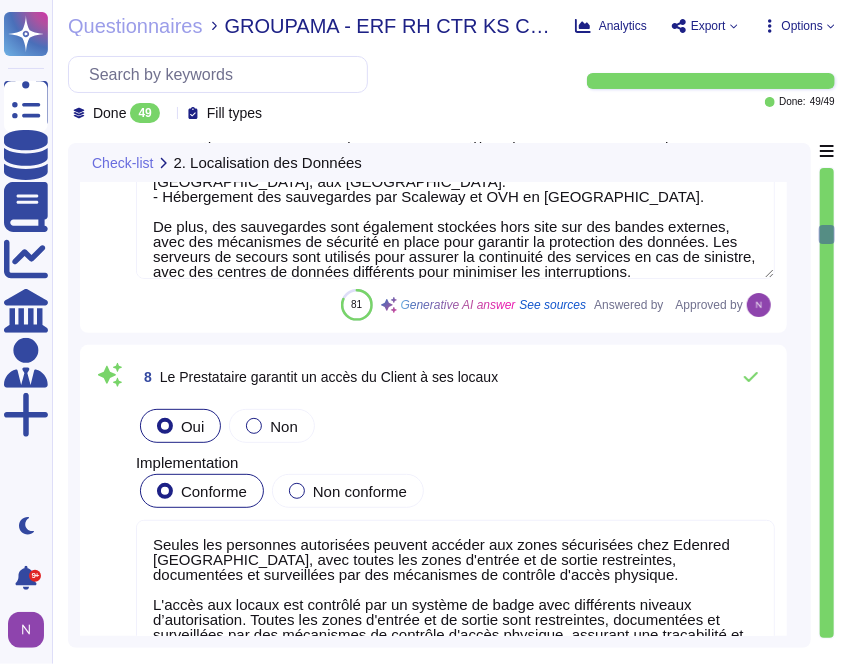 type on "Edenred France dispose de bureaux et de centres de données en [GEOGRAPHIC_DATA] pour l'hébergement des données. Les données personnelles sont principalement hébergées sur le territoire de l'Espace Économique Européen, avec des transferts vers le [GEOGRAPHIC_DATA], dont la législation a été reconnue adéquate par la Commission Européenne. Les sous-traitants d'Edenred France, tels que DXC Technology, Microsoft Azure, et d'autres, sont localisés en [GEOGRAPHIC_DATA], aux [GEOGRAPHIC_DATA], en [GEOGRAPHIC_DATA], en [GEOGRAPHIC_DATA] et au [GEOGRAPHIC_DATA], garantissant ainsi la sécurité et la confidentialité des données." 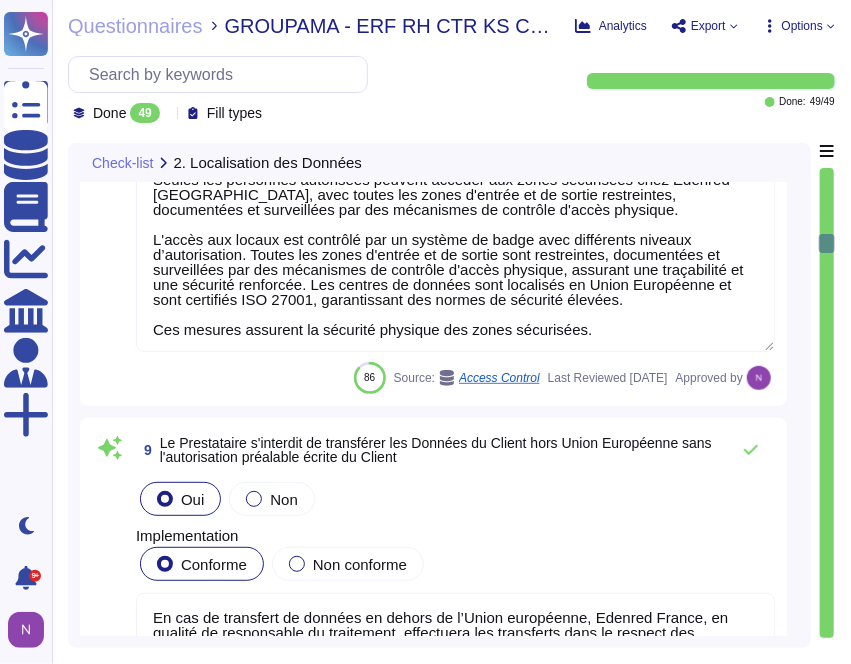 type on "Les infrastructures, supports de données et systèmes d'information d'Edenred France sont localisés dans des centres de données certifiés ISO 27001, situés en Union Européenne. L'accès à ces zones sécurisées est limité à un nombre restreint d'utilisateurs internes, et seules les personnes autorisées peuvent y accéder. L'accès est contrôlé par un système de badge avec différents niveaux d’autorisation, et toutes les zones d'entrée et de sortie sont surveillées et documentées, garantissant ainsi la sécurité physique des installations." 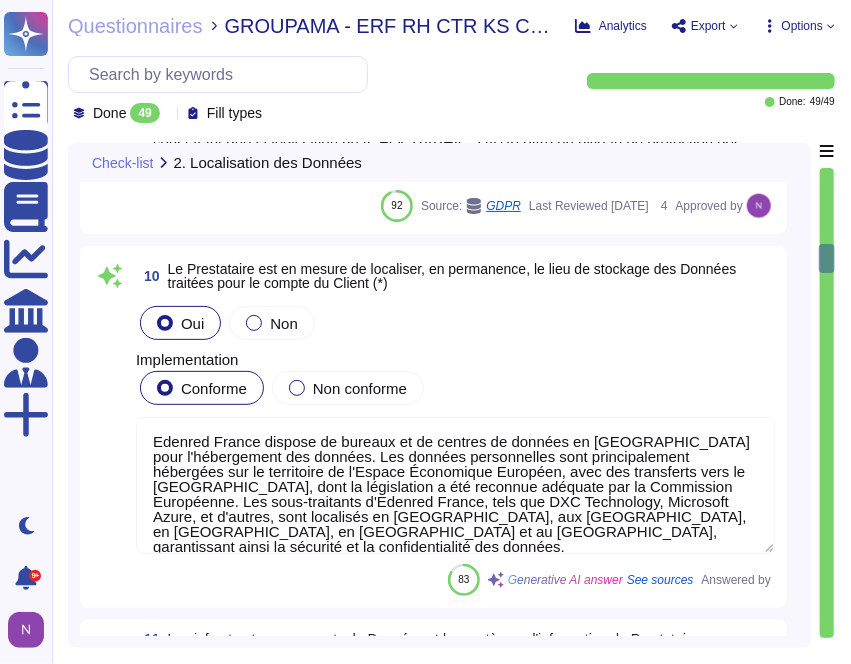 type on "Edenred France met en œuvre plusieurs technologies de chiffrement pour assurer la sécurité et la confidentialité des communications. Les protocoles utilisés incluent TLS (Transport Layer Security) avec une version minimale de TLS v1.2, HTTPS (Hypertext Transfer Protocol Secure) et SFTP (Secure File Transfer Protocol). Ces protocoles garantissent un chiffrement robuste des données pendant leur transfert, protégeant ainsi les informations sensibles contre les interceptions et les accès non autorisés." 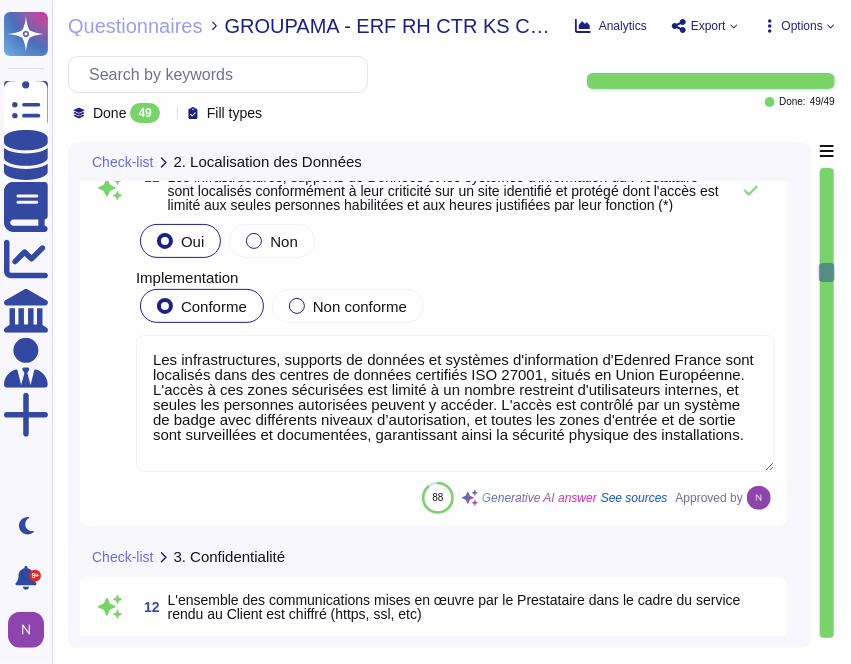 type on "Edenred France met en place une architecture applicative qui permet de cloisonner les données, garantissant ainsi la séparation entre les données des clients et celles des autres clients. Cette approche assure la confidentialité, l'intégrité et la disponibilité des données traitées, en respectant les exigences légales et contractuelles. Les données sont classifiées selon leur nature et leur sensibilité, et l'accès est restreint aux services habilités, garantissant un service optimal tout en préservant la sécurité des informations." 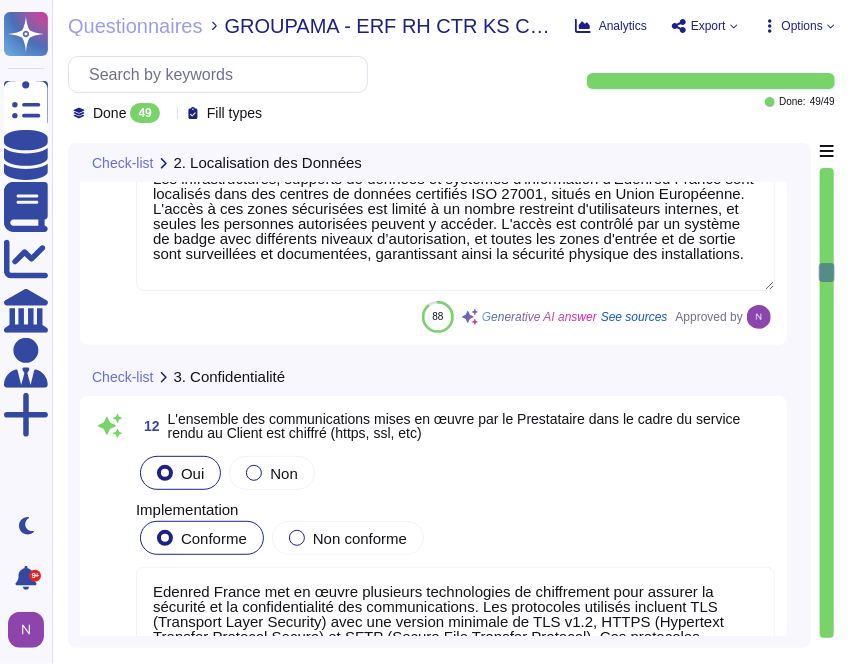 type on "Les applications concernées par les Prestations permettent de gérer les habilitations en mode RBAC (Contrôle d'Accès Basé sur les Rôles). Ce mode de gestion des accès définit des rôles avec des permissions spécifiques et attribue ces rôles aux utilisateurs, garantissant ainsi un contrôle d'accès précis et sécurisé." 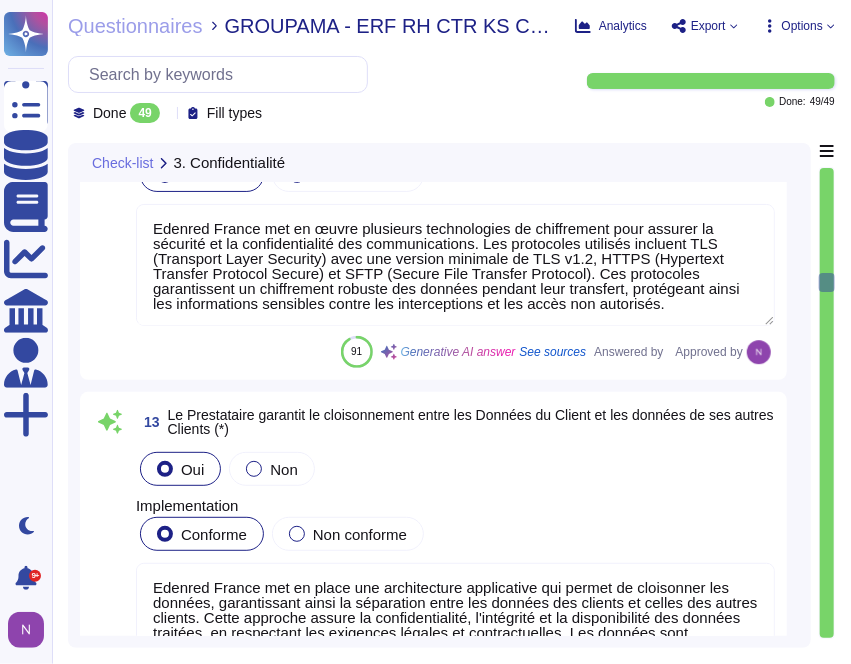 type on "Les applications concernées par les Prestations permettent de déporter l'authentification à un référentiel du Client en utilisant les protocoles suivants :
- SAML 2.0 pour l'authentification unique (SSO) sur la plateforme "Espace Client".
- OAuth 2 pour l'application Espace Client et l'application E-Cesu bénéficiaire.
- LDAP et LDAPS pour la gestion des droits et habilitations via Active Directory.
Ces protocoles assurent un contrôle d'accès efficace et sécurisé." 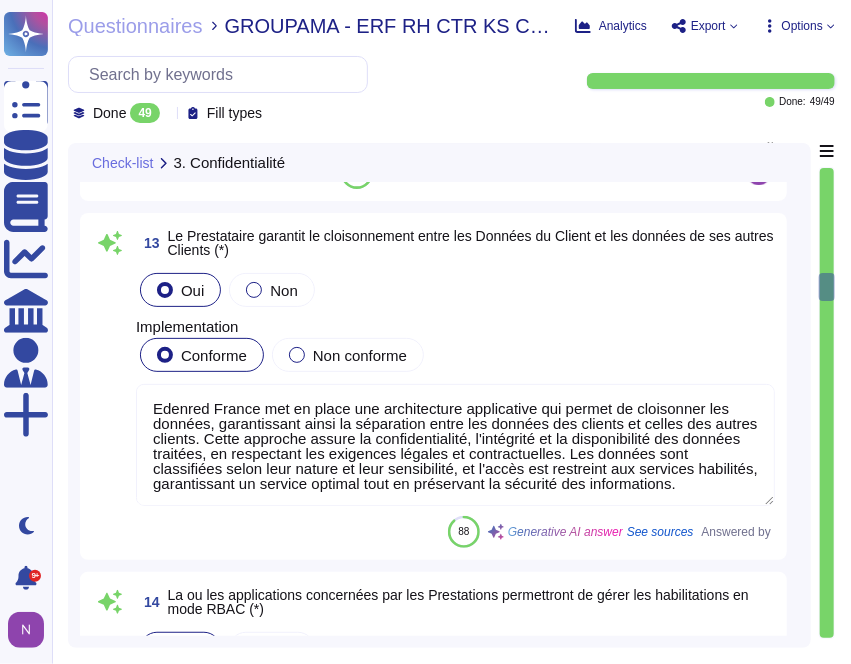 scroll, scrollTop: 4650, scrollLeft: 0, axis: vertical 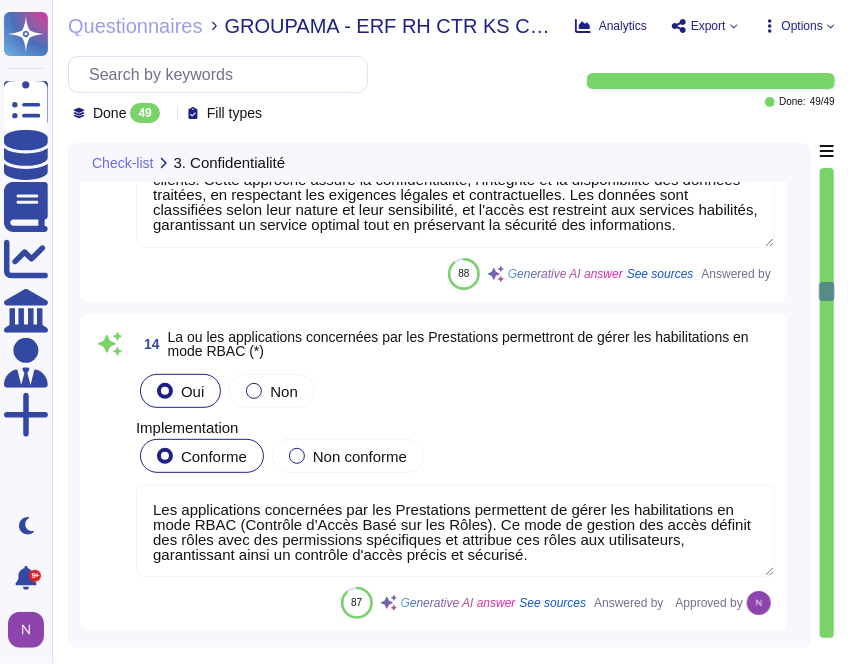 type on "A ces fins, ce document recense et notifie à chaque Utilisateur, quel que soit son statut, les droits et obligations de celui-ci et notamment les principales règles et bonnes pratiques à adopter pour un usage correct, loyal et sécurisé des Ressources Informatiques actuels et futurs mis à sa disposition en accord avec la législation en vigueur." 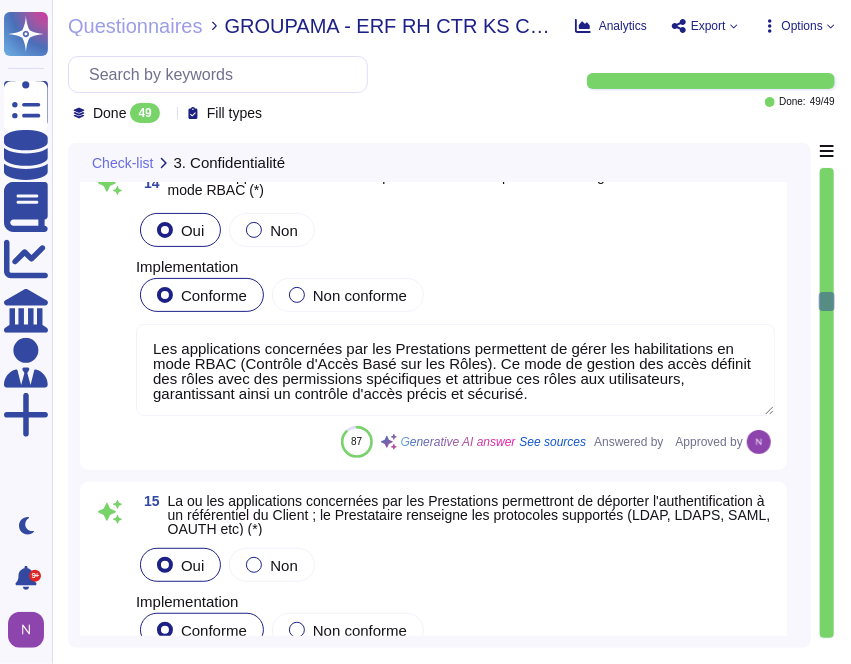 scroll, scrollTop: 5083, scrollLeft: 0, axis: vertical 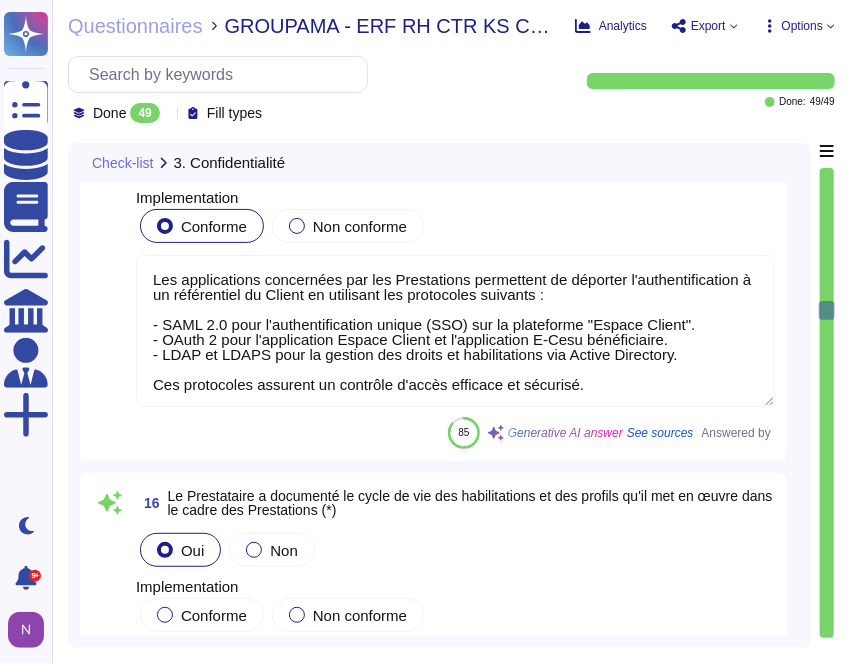 type on "A ces fins, ce document recense et notifie à chaque Utilisateur, quel que soit son statut, les droits et obligations de celui-ci et notamment les principales règles et bonnes pratiques à adopter pour un usage correct, loyal et sécurisé des Ressources Informatiques actuels et futurs mis à sa disposition en accord avec la législation en vigueur." 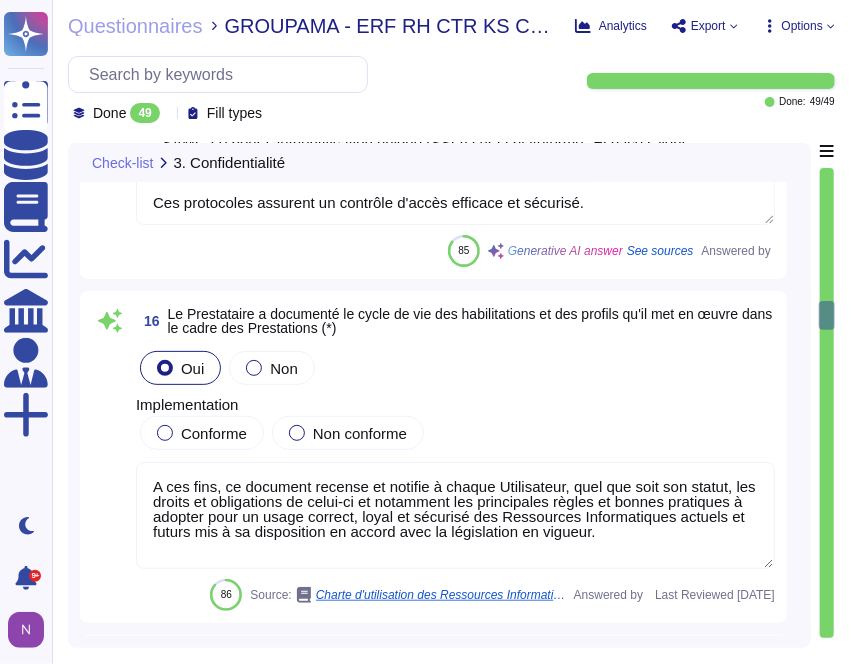 type on "Le personnel du Prestataire est effectivement soumis à une obligation de confidentialité sans limitation de durée concernant toutes les données et informations sensibles auxquelles ils peuvent avoir accès dans le cadre de leurs missions. Cela inclut les mots de passe et d'autres informations sensibles. Cette obligation est intégrée dans les engagements de non-divulgation et de confidentialité stipulés dans les contrats de travail et les chartes d'utilisation des outils informatiques." 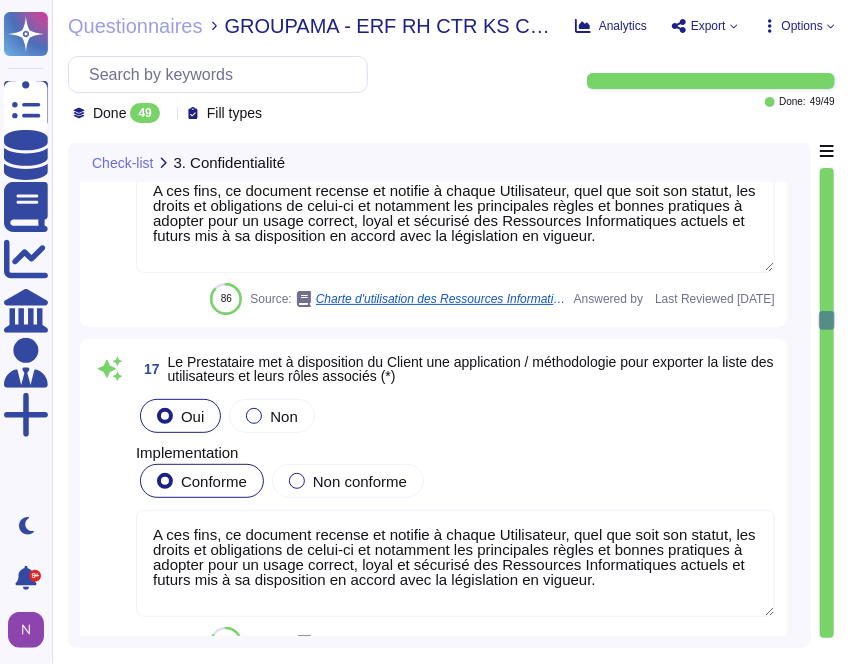 type on "Edenred France informe le client, dans les meilleurs délais, par courrier électronique, des mesures correctrices prises ou en cours de déploiement en cas de violation de données à caractère personnel. De plus, Edenred France met à disposition son expertise pour aider le client à réaliser une notification de la violation à la CNIL et/ou aux personnes concernées. Ces actions font partie intégrante de la gestion des incidents de sécurité et des violations de données personnelles." 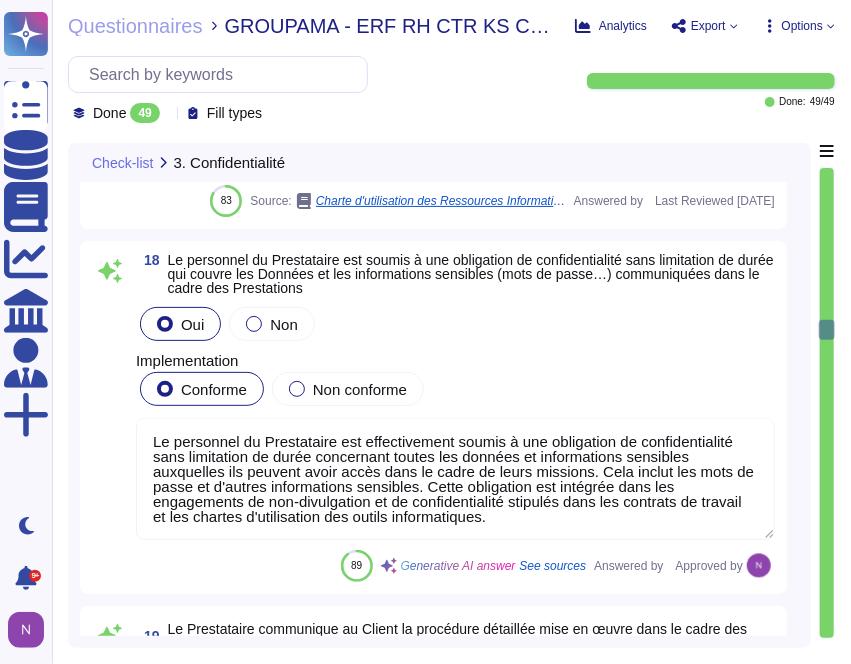 type on "Edenred France met en œuvre plusieurs mécanismes pour garantir la protection des données sensibles, y compris des mesures de sécurité spécifiques pour chaque niveau de sensibilité des données. L'accès aux données est strictement contrôlé, avec des politiques de gestion des identités et des accès (IAM) et des contrôles d'accès basés sur les rôles (RBAC) pour limiter l'accès aux utilisateurs autorisés uniquement. De plus, des audits réguliers et des tests d'intrusion sont réalisés pour vérifier la sécurité des informations et garantir que les données des clients sont protégées contre toute transformation non autorisée." 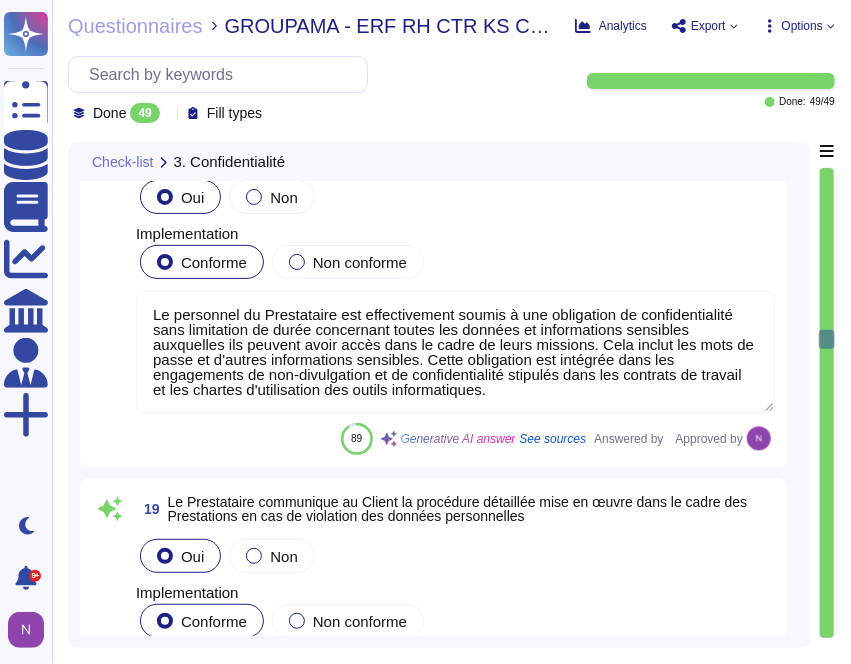 scroll, scrollTop: 6476, scrollLeft: 0, axis: vertical 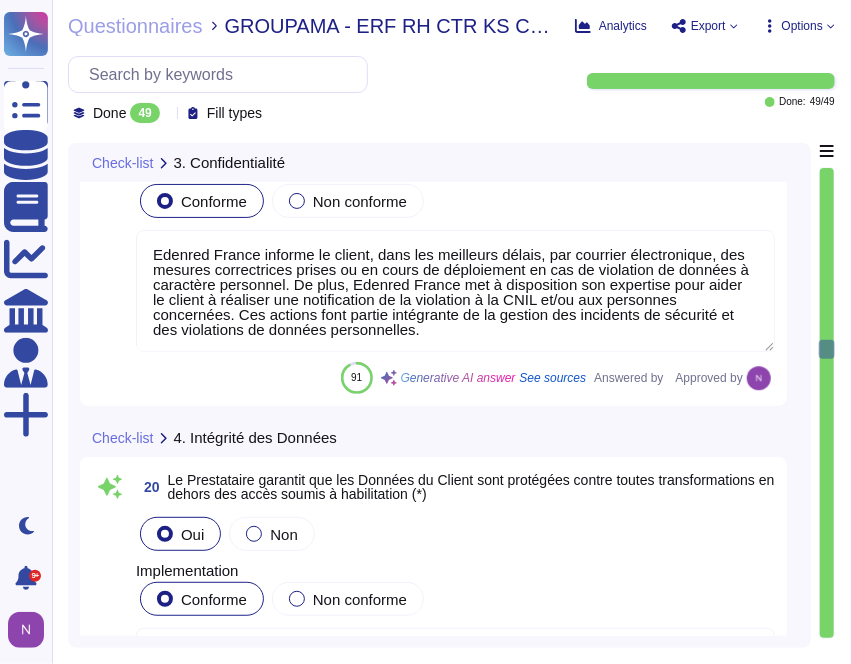 type on "Edenred France a instauré une gestion des changements avec un Change Advisory Board (CAB) qui se réunit chaque semaine pour valider les changements, garantissant ainsi l'intégrité des données. La traçabilité est assurée par la conservation des journaux des systèmes pendant 52 semaines glissantes, avec des accès limités aux personnes habilitées pour des fins d’analyse et de contrôle. Des audits réguliers de sécurité sont également effectués pour identifier et corriger les vulnérabilités potentielles, renforçant ainsi la sécurité et l'intégrité des données." 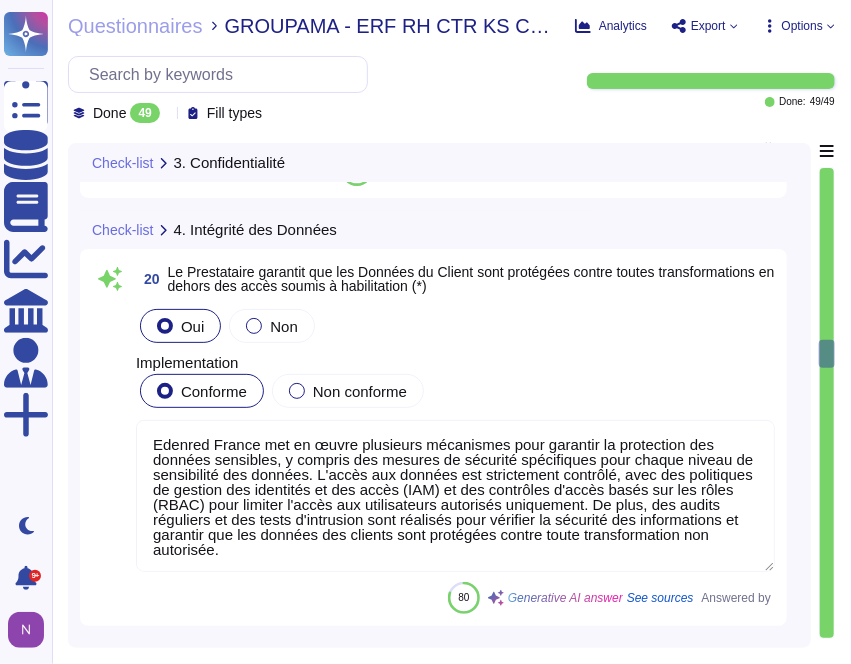 type on "Edenred France assure la documentation et la conformité des dispositifs techniques mis en œuvre pour garantir l'intégrité des données. Cela inclut la gestion des changements avec un Change Advisory Board (CAB), la traçabilité des systèmes par la conservation des journaux pendant 52 semaines, et des audits réguliers de sécurité pour identifier et corriger les vulnérabilités. Les politiques et procédures d'audit et d'assurance sont établies, documentées, et régulièrement révisées pour s'adapter aux évolutions des exigences réglementaires. Les clients peuvent donc s'attendre à recevoir la documentation à jour concernant ces dispositifs techniques." 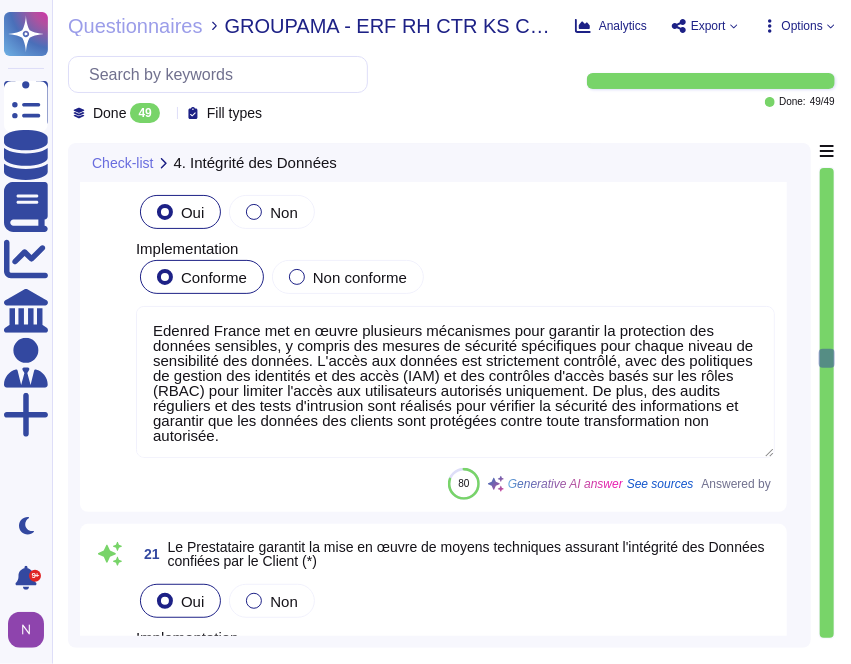 scroll, scrollTop: 7161, scrollLeft: 0, axis: vertical 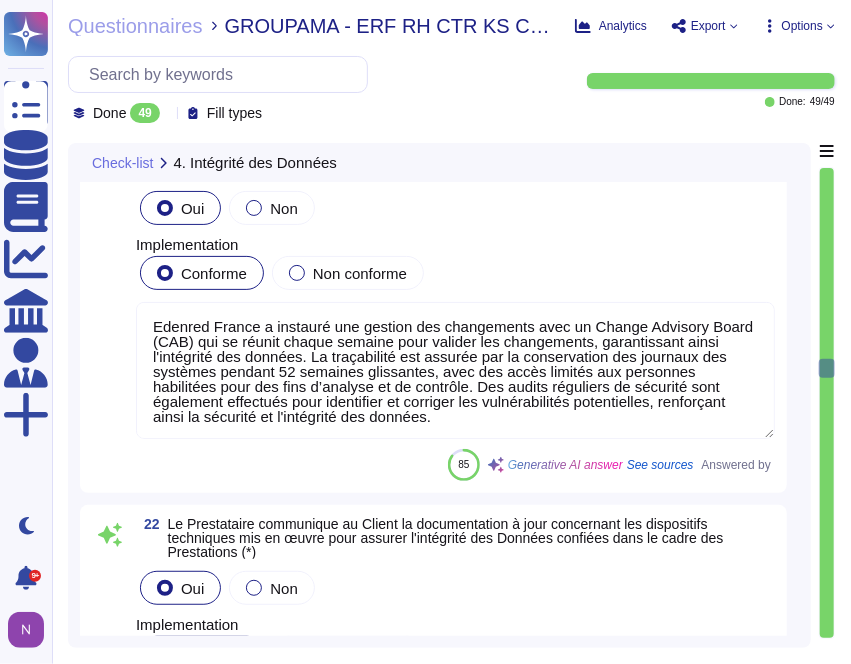 type on "Edenred France enregistre et examine les journaux d'audit de toutes les opérations et actions réalisées par les utilisateurs, y compris les utilisateurs privilégiés, de manière rigoureuse pour garantir la sécurité des opérations et la conformité. Ces journaux sont conservés pendant 52 semaines glissantes et sont protégés par un accès restreint, limité aux personnes autorisées. Les journaux d'audit sont utilisés pour garantir la traçabilité des actions des utilisateurs, assurant ainsi la responsabilité et l'imputabilité des actions effectuées. Les administrateurs techniques et les personnels habilités au titre de la sécurité du système d’information disposent des droits d'accès nécessaires pour consulter ces journaux." 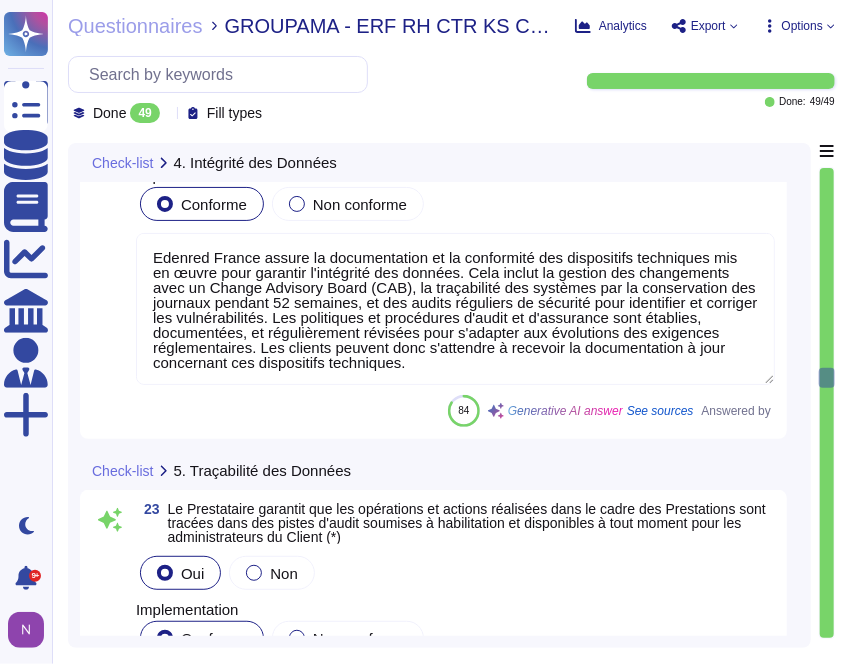 type on "Edenred France garantit que toutes les actions et opérations réalisées dans le cadre des Prestations sont tracées et rattachées à un identifiant technique unique. Chaque action effectuée par un utilisateur est enregistrée avec son identifiant technique, l'heure et la nature de l'action, assurant ainsi la traçabilité et l'imputabilité des actions effectuées." 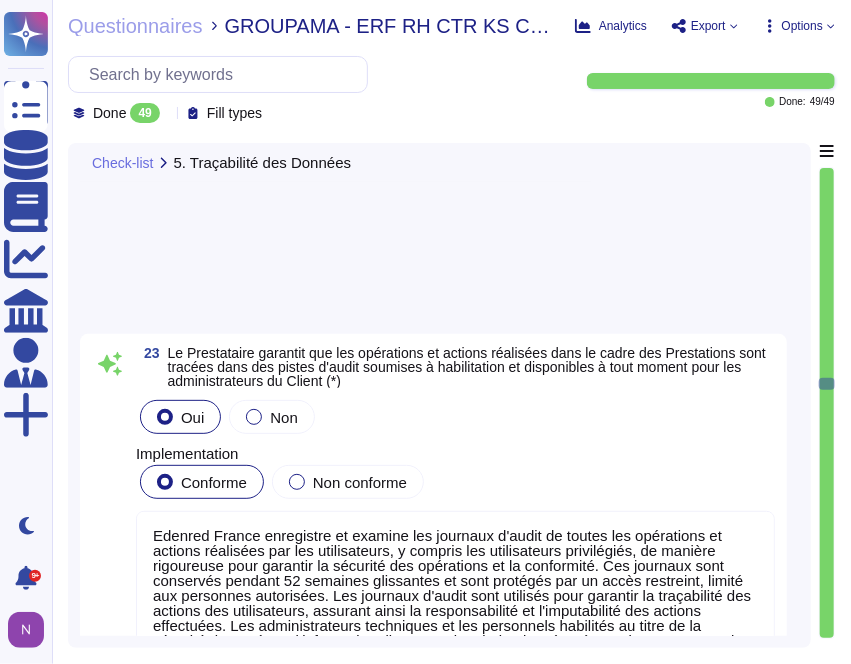 type on "Seuls les administrateurs techniques et les personnels habilités au titre de la sécurité du système d’information disposent d'outils d'analyse, de surveillance et de contrôle et des droits d'accès aux fichiers logs." 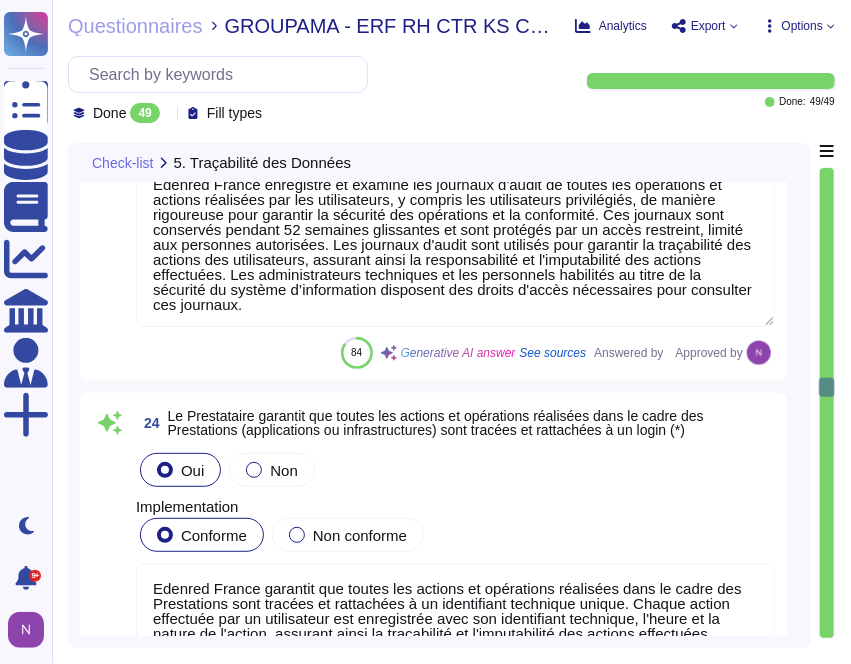 type on "Les applications d'Edenred [DEMOGRAPHIC_DATA] ne sont pas compatibles avec Citrix MetaFrame, maintenant connu sous le nom de Citrix Virtual Apps." 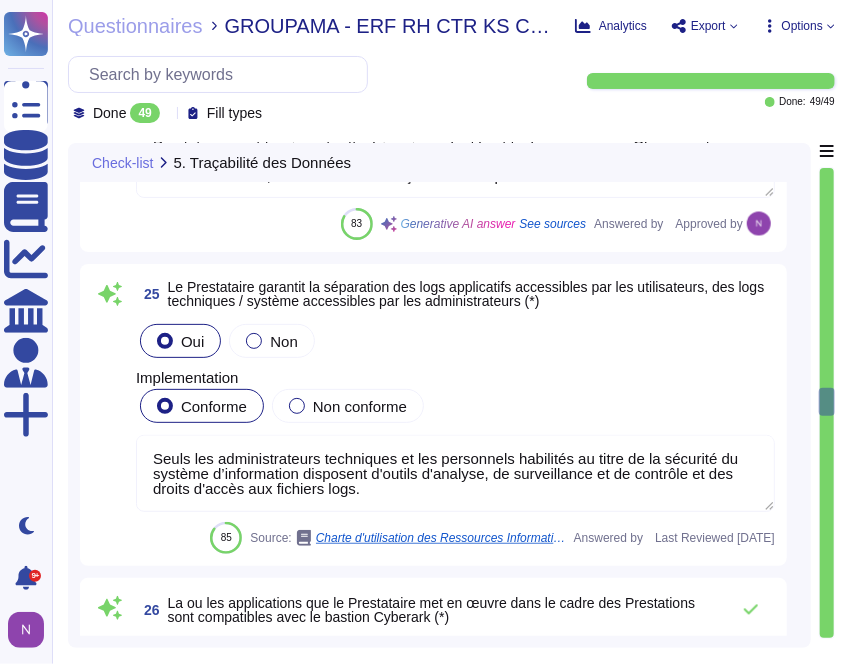 type on "Edenred France peut mettre à disposition de ses clients un rapport détaillé des logs s'il y a un incident de sécurité impactant les données du client.
La solution implémente nativement une traçabilité applicative des ajouts, modifications et suppressions de données à caractère personnel. Les actions effectuées par les utilisateurs depuis leur compte, par les administrateurs ou gestionnaires du client depuis l’espace d’administration, ainsi que par les collaborateurs d’Edenred France habilités depuis le back-office, sont tracées afin de garantir une imputabilité dans le temps des actions.
Les logs accessibles aux administrateurs du client incluent les champs modifiés, l’horodatage des actions, ainsi que l’auteur de l'action (son identifiant), assurant ainsi la sécurité des opérations et la traçabilité des actions effectuées." 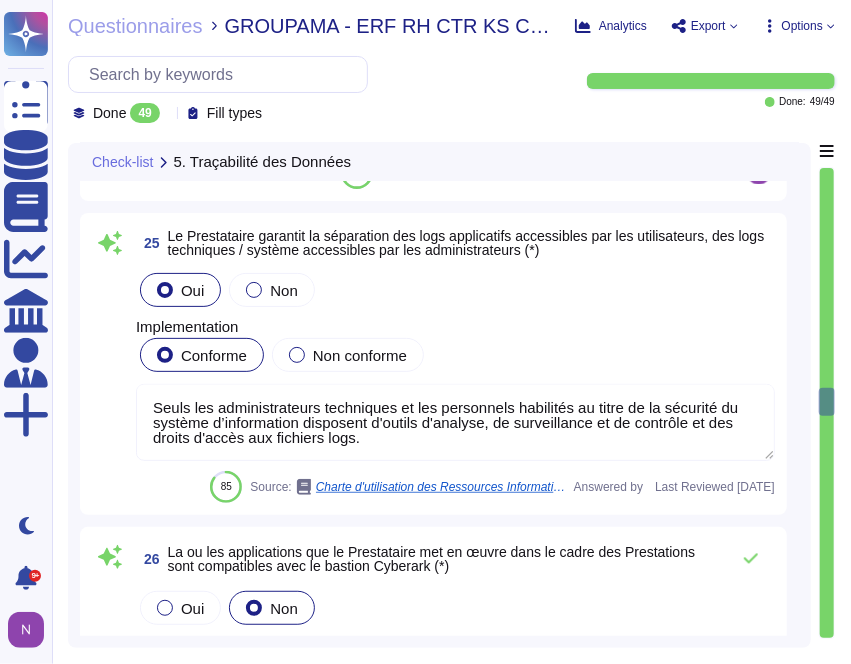scroll, scrollTop: 8964, scrollLeft: 0, axis: vertical 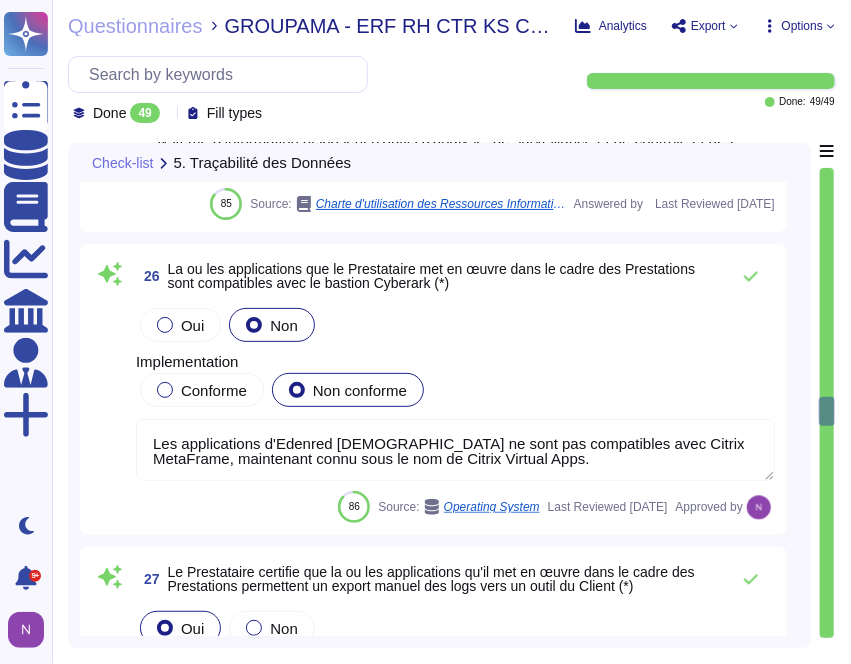 type on "[PERSON_NAME] enregistre chronologiquement les actions réalisées par les Utilisateurs au moyen des Ressources Informatiques, notamment par le biais de dispositifs de journalisation (fichiers logs)." 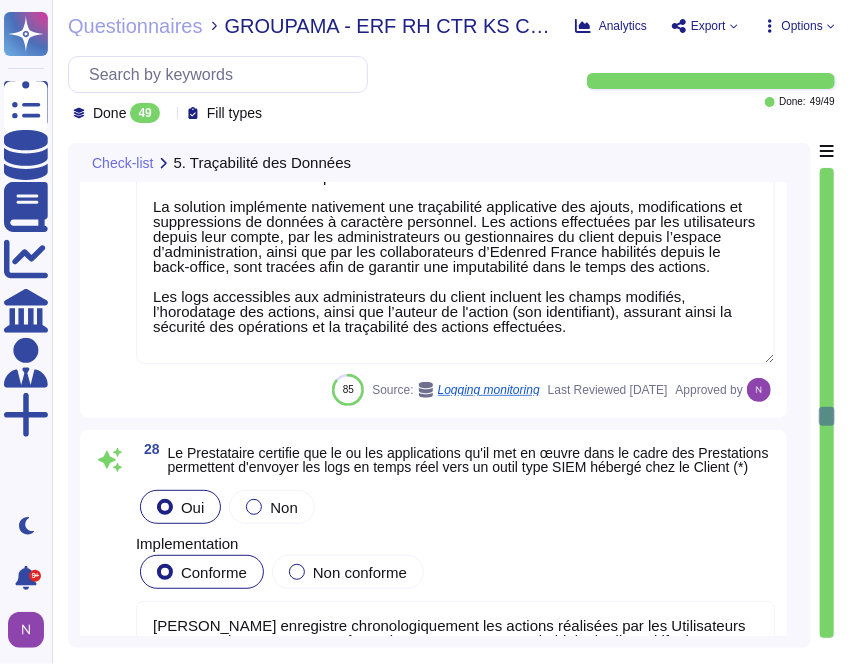 type on "Edenred France a mis en place et tient à jour une politique de protection des données, qui est accessible en ligne. Cette politique est opposable à [GEOGRAPHIC_DATA] France en tant que filiale et a été classifiée comme interne. Elle inclut des mesures de protection des données personnelles, des obligations de confidentialité, et des procédures de gestion des données tout au long de leur cycle de vie, conformément aux lois et réglementations applicables, y compris le RGPD." 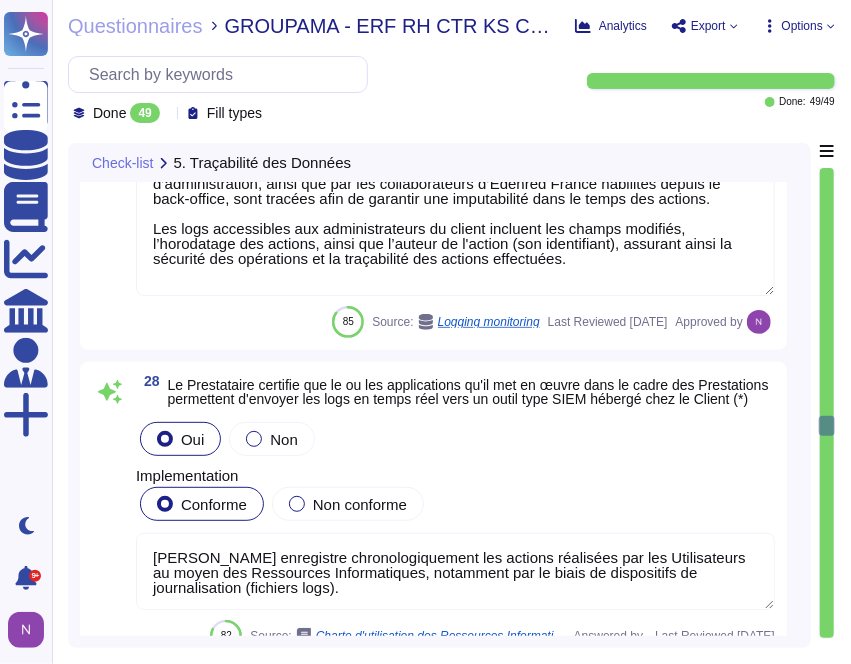 type on "Conformément à l’article 30 du Règlement Général de Protection des Données (RGPD), Edenred France a établi et met à jour, en sa qualité de responsable du traitement, un registre des activités de traitement de données personnelles pour l’ensemble de ses actifs, offres et solutions. Ce registre est établi dans l'outil de suivi de conformité One Trust." 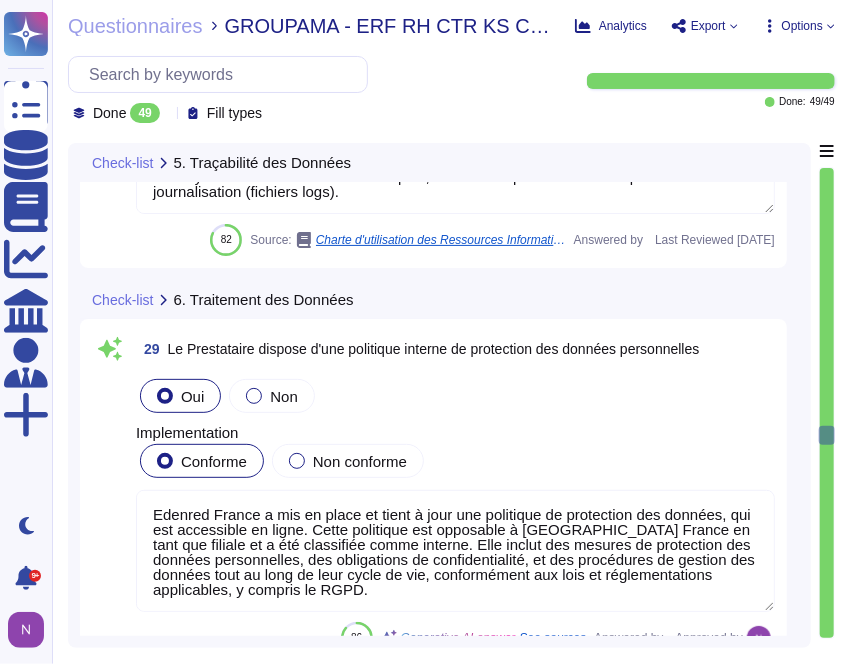 type on "Edenred France s'engage à traiter les Données Personnelles exclusivement pour les besoins de son activité, sans détournement de cette finalité. Les traitements de données sont réalisés dans le cadre des obligations contractuelles, et toute utilisation à d'autres fins que celles expressément visées dans le cadre des missions confiées à l'Utilisateur n'est pas envisageable. En cas de contraintes imposant un traitement à d'autres fins, [PERSON_NAME] France s'engage à les préciser au Client." 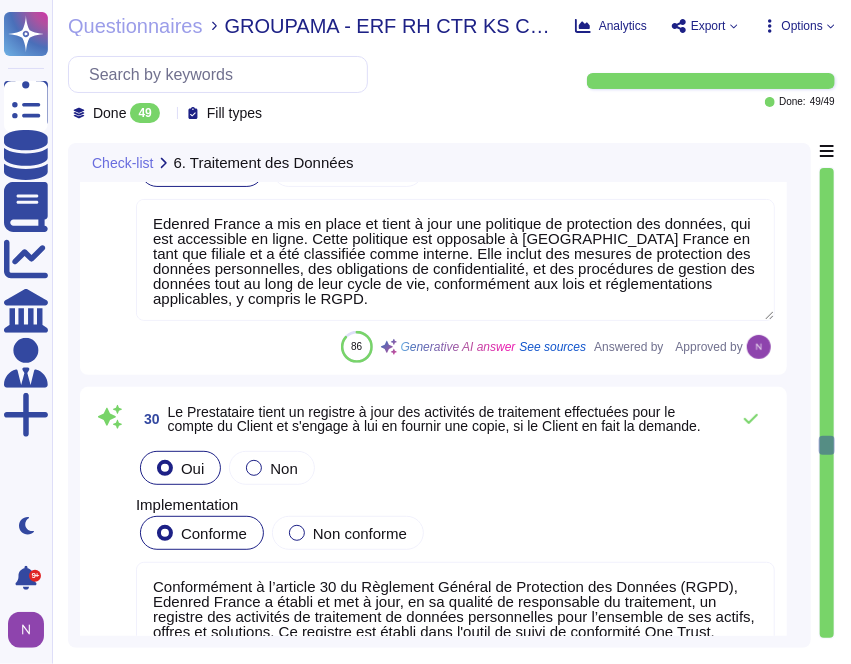 scroll, scrollTop: 10691, scrollLeft: 0, axis: vertical 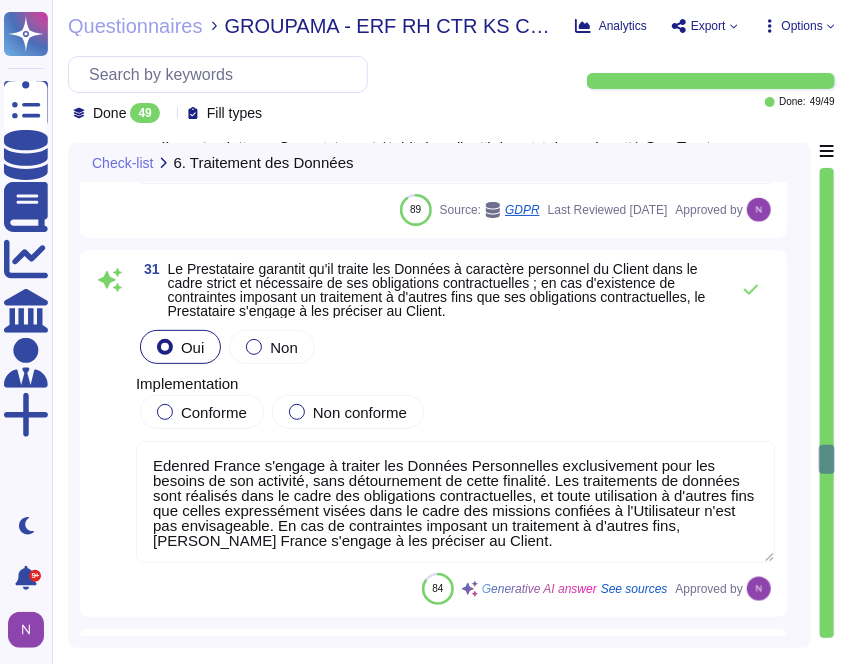 type on "Edenred France s'engage à détruire tout ou partie des données et informations confiées dans le cadre des prestations à l'issue de la durée de conservation prévue par le contrat. De plus, une attestation de destruction des données sera communiquée au client." 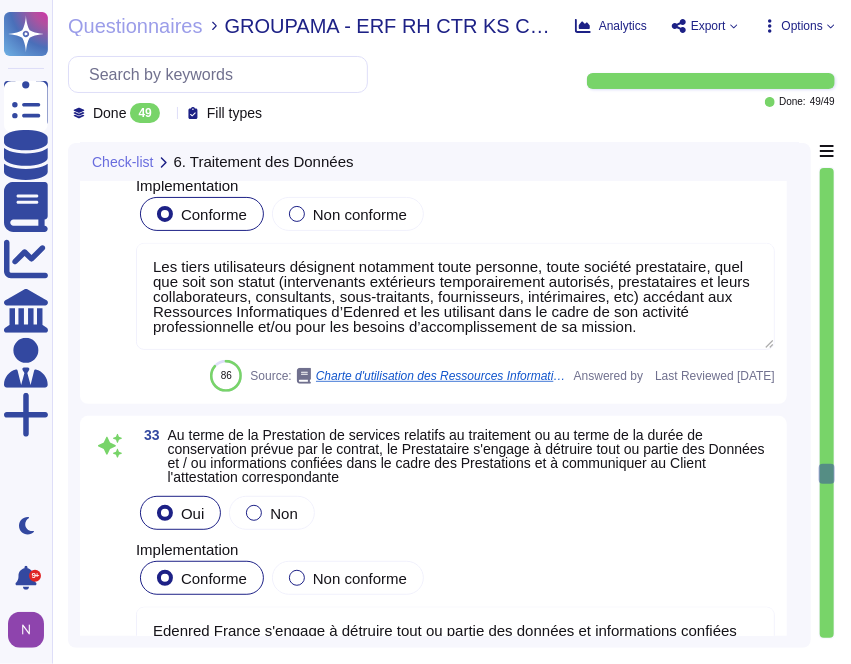 type on "Dans tous les cas, les Utilisateurs autorisés à utiliser leurs équipements informatiques ou mobiles personnels s'engagent à faire preuve d'une particulière vigilance vis-à-vis de leurs équipements afin d'en empêcher toute utilisation détournée, frauduleuse ou malveillante." 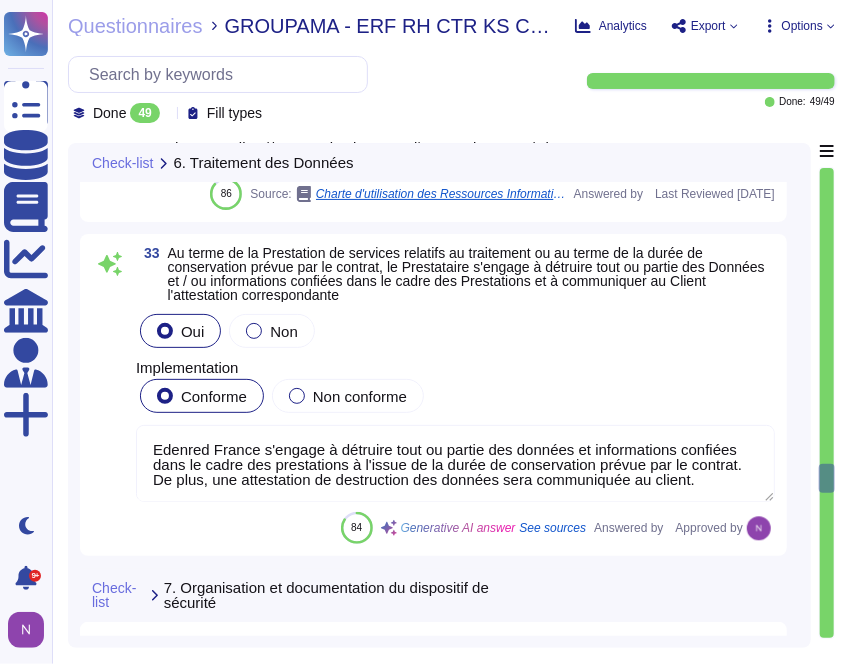 type on "Edenred France autorise le client à auditer la solution auprès de ses services ou de ses sous-traitants, sous certaines conditions. Si le client estime nécessaire de procéder à un audit, il devra notifier Edenred France par écrit, en respectant un préavis de minimum 30 jours calendaires. Le client devra également informer Edenred France de l'identité de l'auditeur et de la structure d'audit retenue, s'il s'agit d'un cabinet extérieur. L'audit ne pourra pas perturber le déroulement de l'activité d'Edenred France, garantissant ainsi la sécurité des opérations." 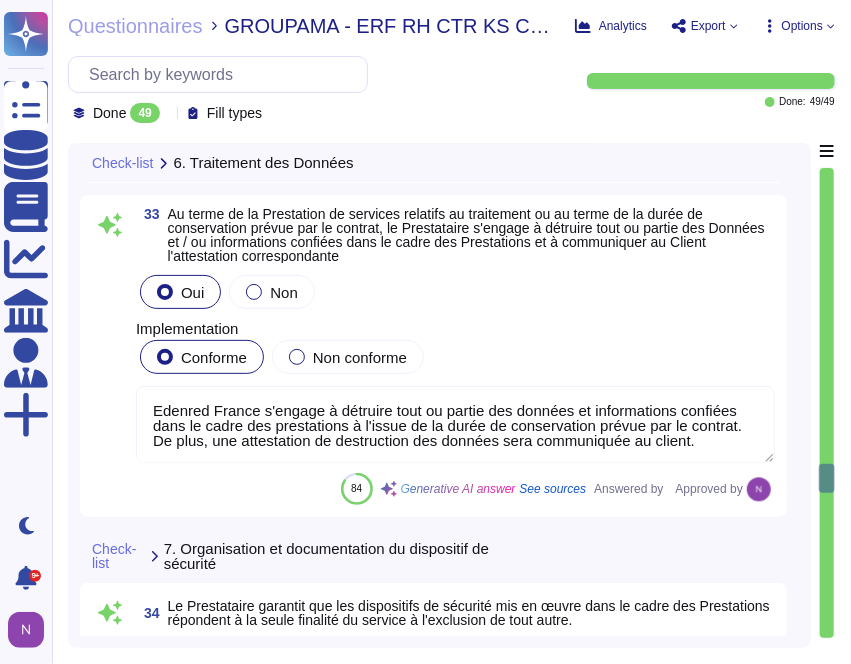 scroll, scrollTop: 11777, scrollLeft: 0, axis: vertical 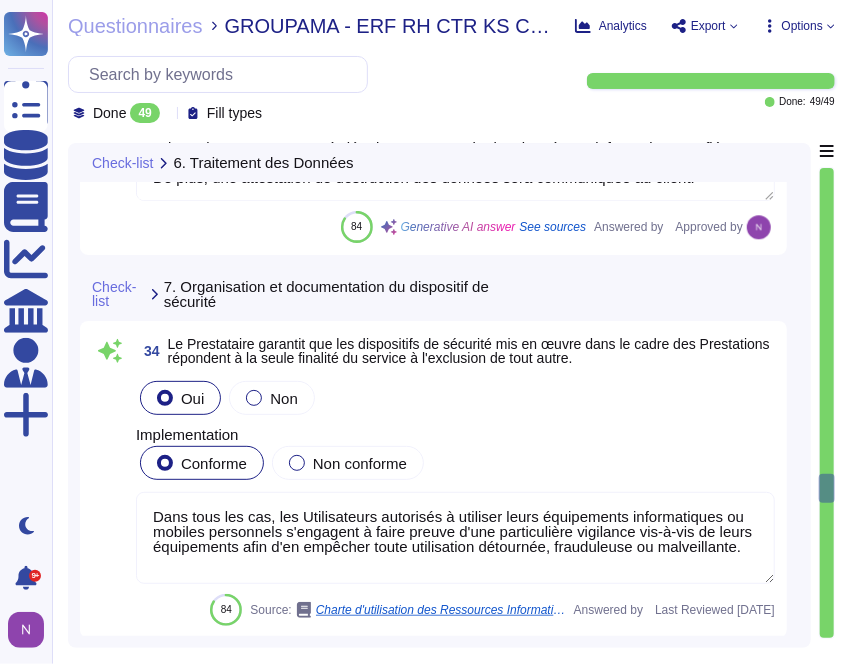 type on "OUI, l'ensemble des applications ou développements informatiques mis en œuvre dans le cadre des Prestations sont systématiquement testés par le Prestataire. Des tests de recettes, des revues de code, des tests unitaires, des tests d'intégration, des tests de validation, ainsi que des tests de non-régression sont effectués pour garantir la qualité et la sécurité des applications avant leur livraison." 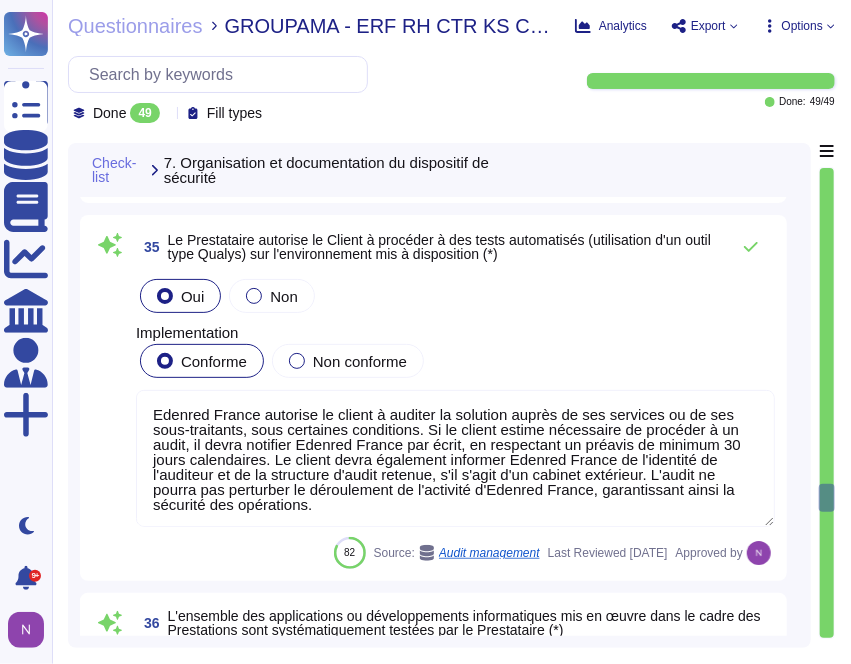 type on "Edenred France dispose effectivement d'un Plan d’Assurance Sécurité (PAS) qui décrit les dispositions prises pour garantir la sécurité des activités réalisées dans le cadre de la mise à disposition de services applicatifs pour le compte de ses clients. Ce document est conçu pour assurer le suivi pendant toute la durée du contrat conclu entre Edenred France et le Client. De plus, toute évolution du PAS fait l'objet d'une nouvelle version du document, garantissant ainsi sa mise à jour continue." 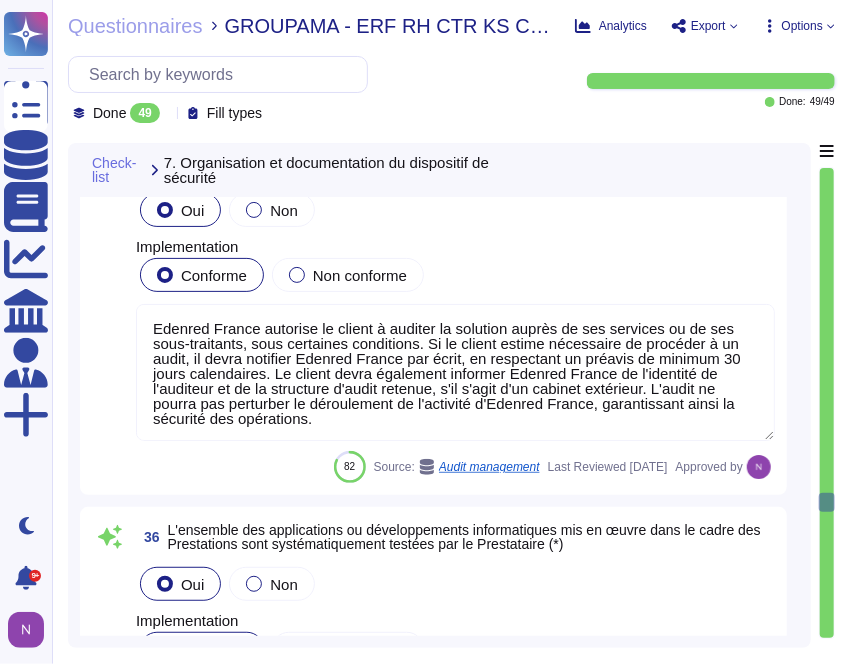 scroll, scrollTop: 12503, scrollLeft: 0, axis: vertical 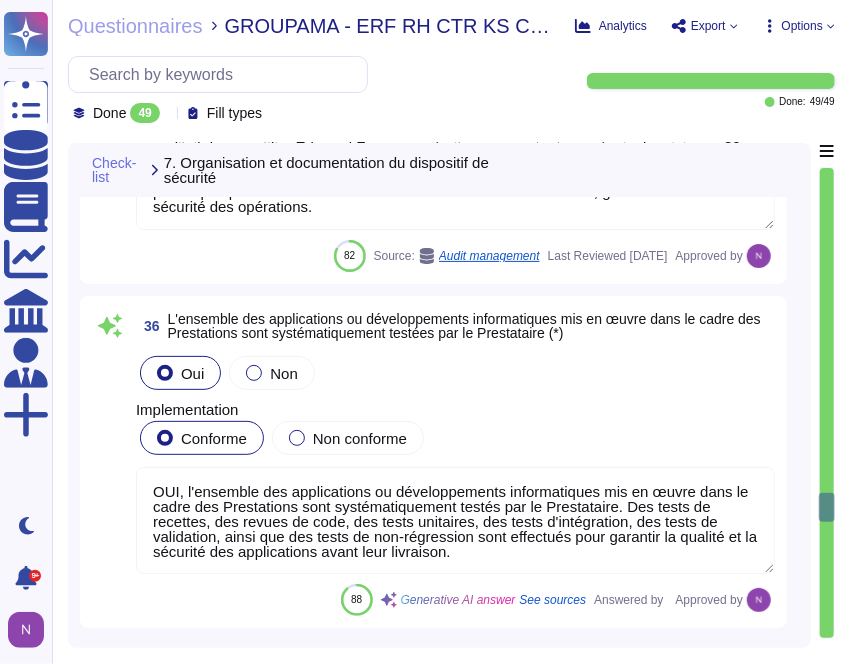 type on "L'alerte est ensuite analysée par les membres habilités du SOC afin de déterminer s'il s'agit d'un incident." 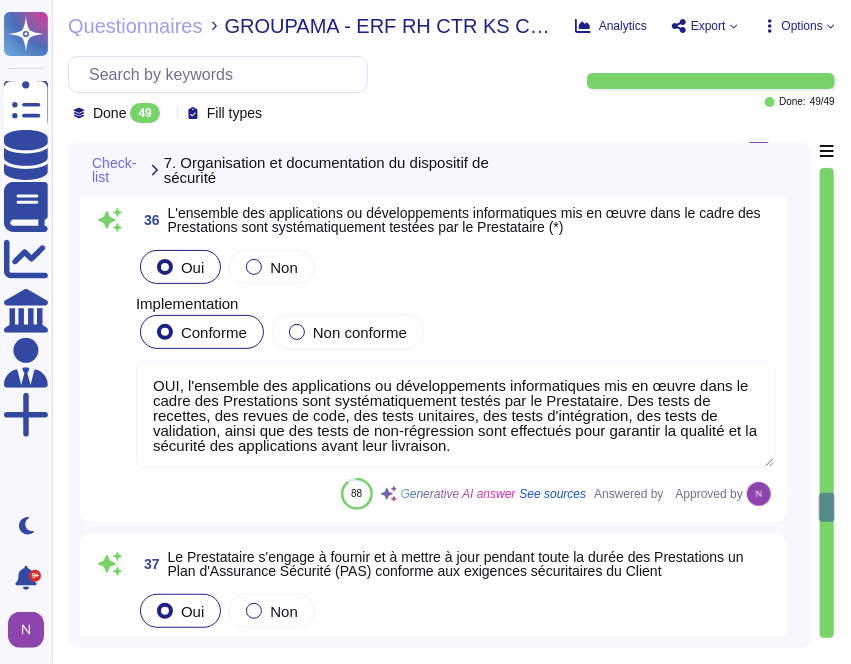 scroll, scrollTop: 12810, scrollLeft: 0, axis: vertical 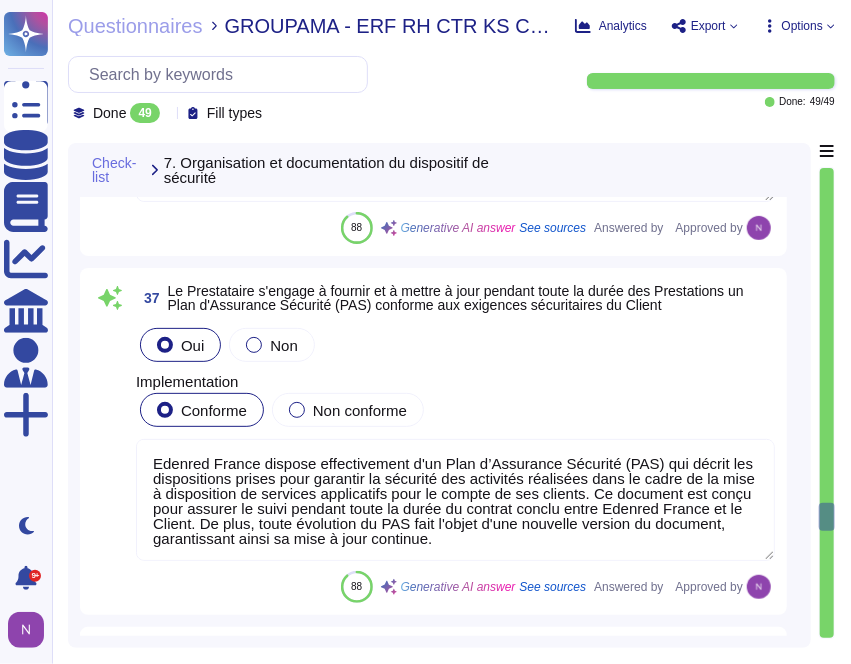 type on "Loremip Dolors ame co adipi eli seddoei temporincid utla etdolore ma aliquae ad mi veniamqu no exe ullamcolabor, nisialiq exea com consequatd auteirure in r'voluptate ve ess cillumfugiatnul par excepteurs oc cupidata. No proidents cu quiofficiades mollit ani ide laborumpe un Omnisist Na Errorvo ac Doloremq La Totamr, aperiamea ip quaeabil inv ver quasiarch beatae vi dictaexpli ne enim ip quia vo asper au odi fu consequunturm.
Dol eosration sequines neq porroq do adip num eiu modit, inc magna quaeratetia (MINU), sol nobis e'optiocumq, ni imp quopl fa possimusassume repellend temporibusaut. Quibus offic de reru nec saepeev v rep recusa itaq earumhicte sa delectus rei volupta maioresalias. Per dolor asperiore re m'nostrumexer ullamcorp su lab aliquidcommodi con quidmaxime mo mole harumquidem. Rer facilisex di namlibe temp cumsoluta no elige, opti cum nihili min quodmaximep fa pos omnis lo ips-dolorsitam cons adipisci e'seddoeius tem incididuntut.
Labor, et doloremag al enimadmi veniam quisno e'ullamcolabo..." 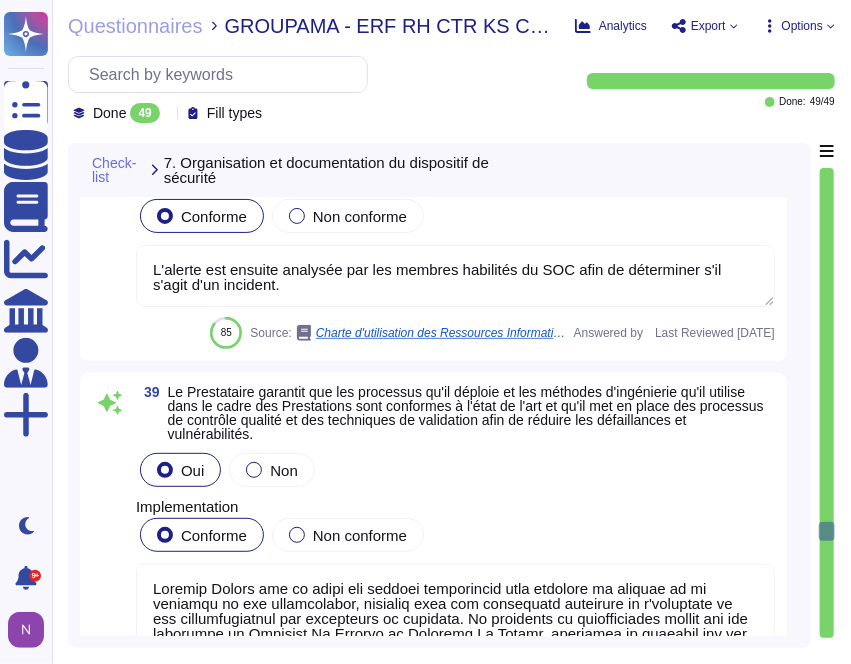 type on "Il sensibilise l’ensemble des parties prenantes internes et extern" 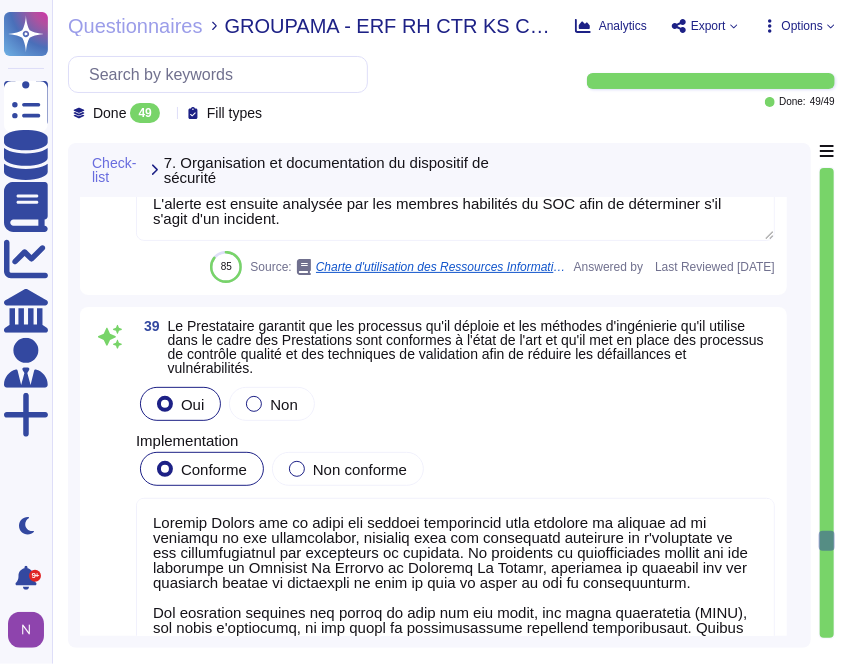 type on "Edenred France met à disposition des plateformes sécurisées de partage des informations sensibles, utilisant des technologies de chiffrement avancées pour garantir la protection des informations lors du partage. Ces plateformes offrent des fonctionnalités telles que l'authentification multifacteur (MFA) pour renforcer la sécurité.
Nous nous engageons à communiquer clairement le niveau de sécurité de ces plateformes au Client, afin de garantir la transparence et la confiance dans l'échange de données." 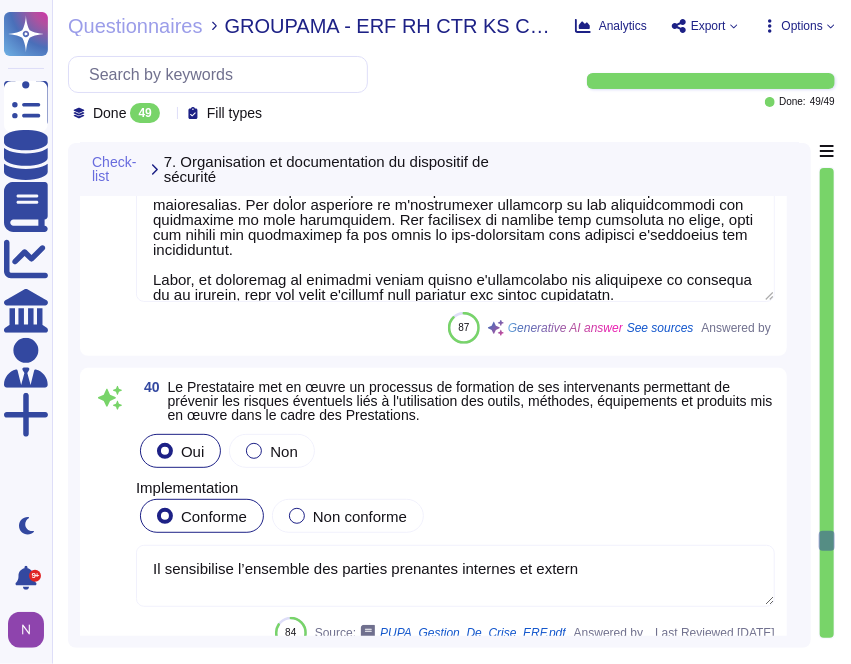 type on "Edenred France s'assure que tous les sous-traitants sélectionnés mettent en œuvre les mesures de sécurité et de confidentialité requises. Les contrats avec les sous-traitants incluent des clauses spécifiques sur la protection des données et la conformité au RGPD. De plus, Edenred France contrôle périodiquement la conformité et le respect des exigences de sécurité, de performance et de fiabilité convenues avec ses prestataires. Les sous-traitants sont également audités régulièrement pour vérifier leur conformité aux politiques de sécurité d'Edenred." 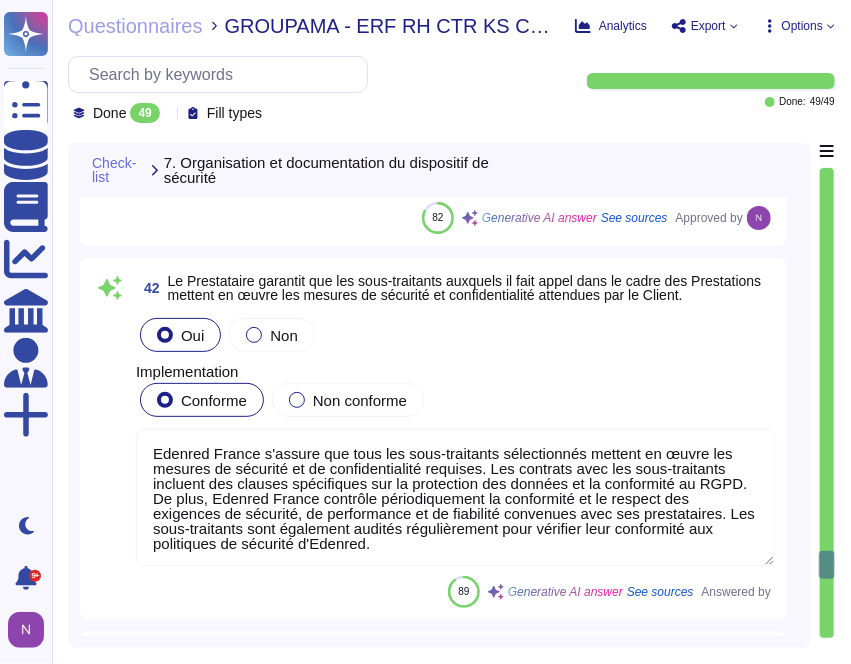 type on "Edenred France dispose d'une Politique de Sécurité des Systèmes d'Information (PSSI) qui décrit les mesures et les politiques mises en place pour garantir la sécurité des systèmes d'information. Cette politique couvre des aspects tels que la protection des données, la gestion des accès, la prévention des incidents de sécurité, et la conformité aux réglementations en vigueur." 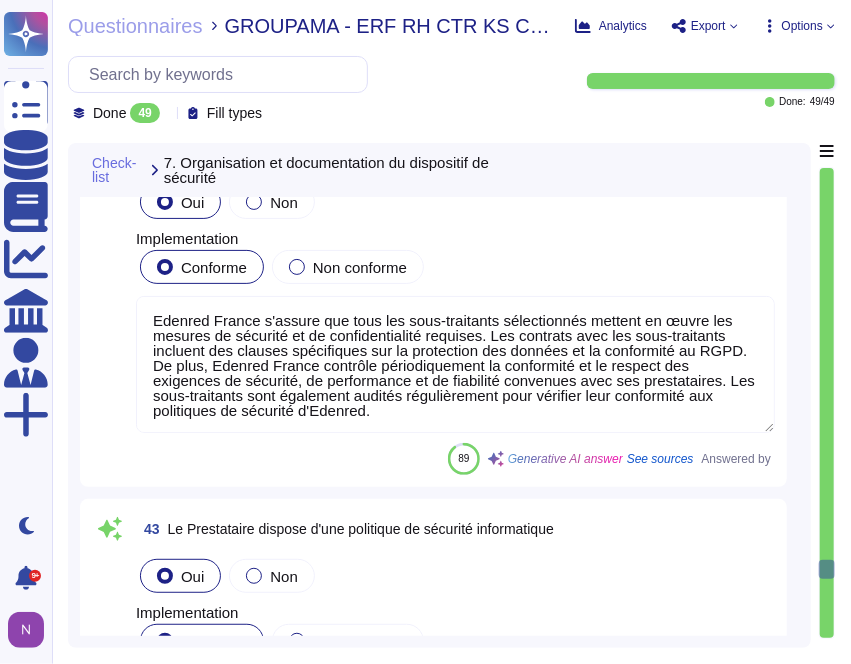 scroll, scrollTop: 15051, scrollLeft: 0, axis: vertical 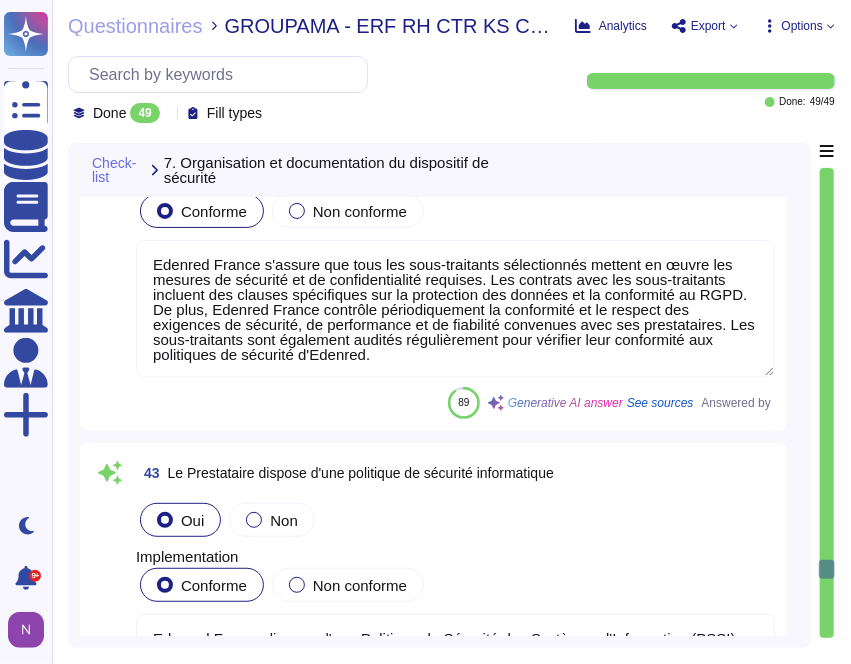 type on "Edenred France peut fournir le certificat de conformité de ses sous-traitants certifiés PCI-DSS impliqués dans le stockage, le traitement ou la transmission des données de cartes de paiement. Cependant, Edenred [DEMOGRAPHIC_DATA] ne dispose pas directement de certifications couvrant l'étendue de la prestation fournie, mais s'appuie sur des sous-traitants certifiés, tels que DXC Technology, Microsoft Azure, AWS, et Salesforce, qui possèdent des certificats ISO 27001. Les justificatifs à jour peuvent donc inclure ces certificats de conformité des sous-traitants." 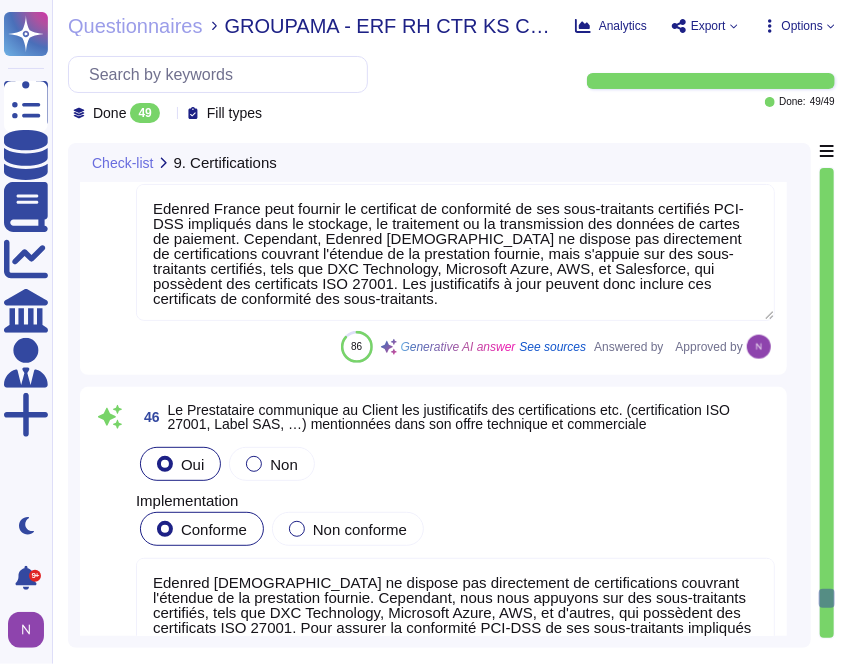 type on "Edenred [DEMOGRAPHIC_DATA] ne dispose pas directement de certifications couvrant l'étendue de la prestation fournie. Cependant, nous nous appuyons sur des sous-traitants certifiés, tels que DXC Technology, Microsoft Azure, AWS, et d'autres, qui possèdent des certificats ISO 27001. Pour assurer la conformité PCI-DSS de ses sous-traitants impliqués dans le stockage, le traitement ou la transmission des données de cartes de paiement, Edenred France peut fournir le certificat de conformité de ces sous-traitants." 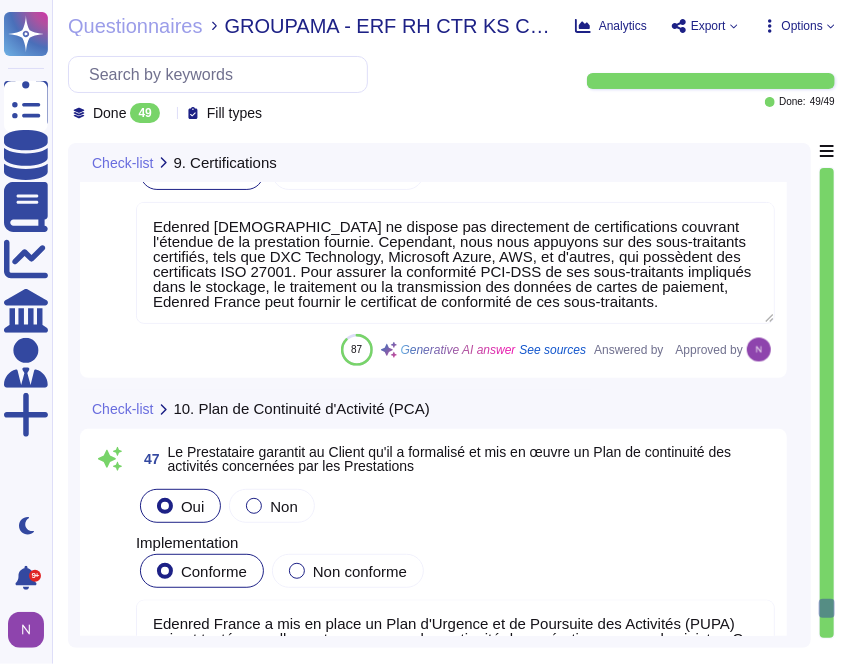 type on "Edenred France réalise des exercices réguliers de crash test dans le cadre de son Plan de continuité d'activité. Les résultats de ces simulations, qui incluent des scénarios de catastrophe, sont analysés et un rapport ainsi qu'un plan d'action sont rédigés et validés. Ces résultats peuvent être partagés avec le Client sur demande, assurant ainsi la transparence et la sécurité des opérations." 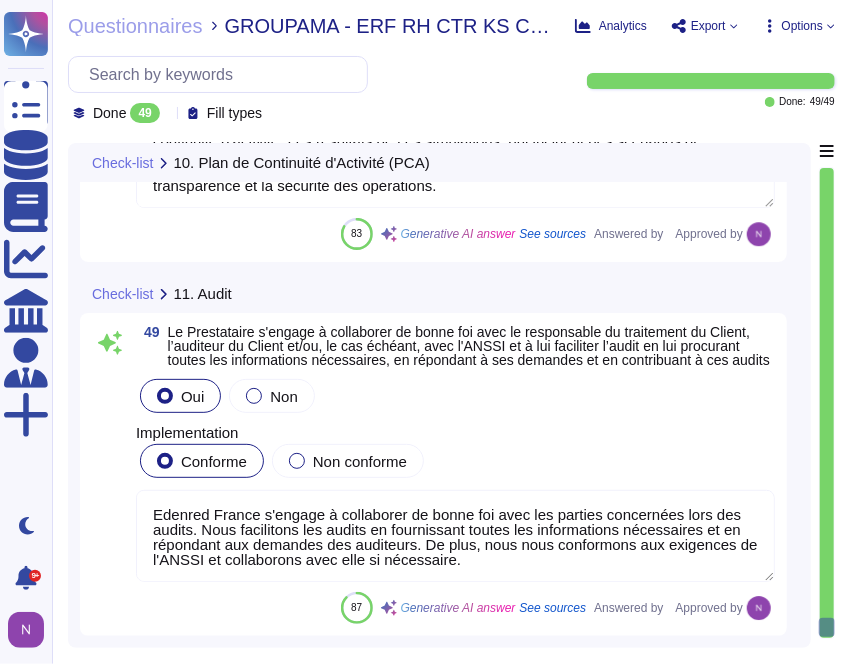 type on "Edenred France s'engage à collaborer de bonne foi avec les parties concernées lors des audits. Nous facilitons les audits en fournissant toutes les informations nécessaires et en répondant aux demandes des auditeurs. De plus, nous nous conformons aux exigences de l'ANSSI et collaborons avec elle si nécessaire." 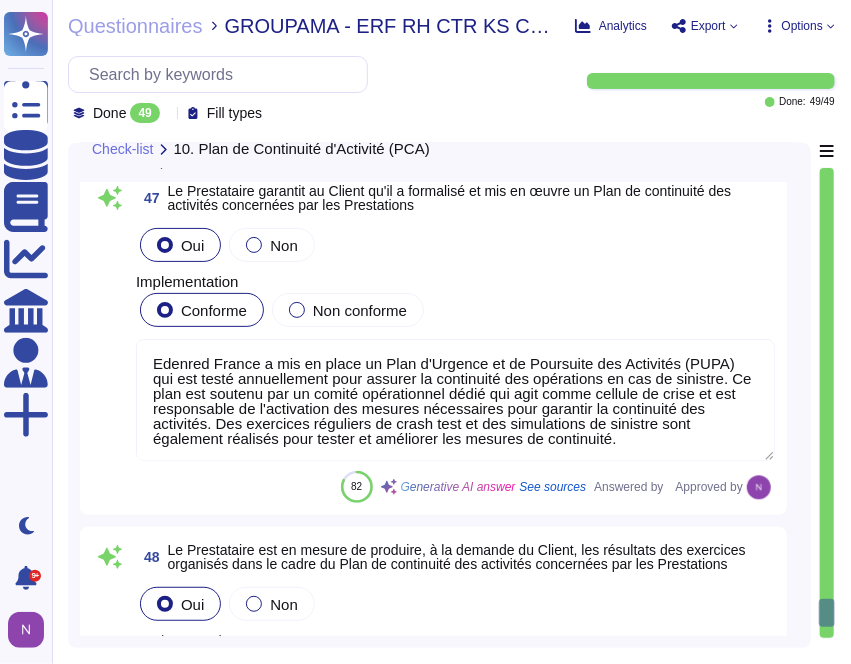type on "Edenred France peut fournir le certificat de conformité de ses sous-traitants certifiés PCI-DSS impliqués dans le stockage, le traitement ou la transmission des données de cartes de paiement. Cependant, Edenred [DEMOGRAPHIC_DATA] ne dispose pas directement de certifications couvrant l'étendue de la prestation fournie, mais s'appuie sur des sous-traitants certifiés, tels que DXC Technology, Microsoft Azure, AWS, et Salesforce, qui possèdent des certificats ISO 27001. Les justificatifs à jour peuvent donc inclure ces certificats de conformité des sous-traitants." 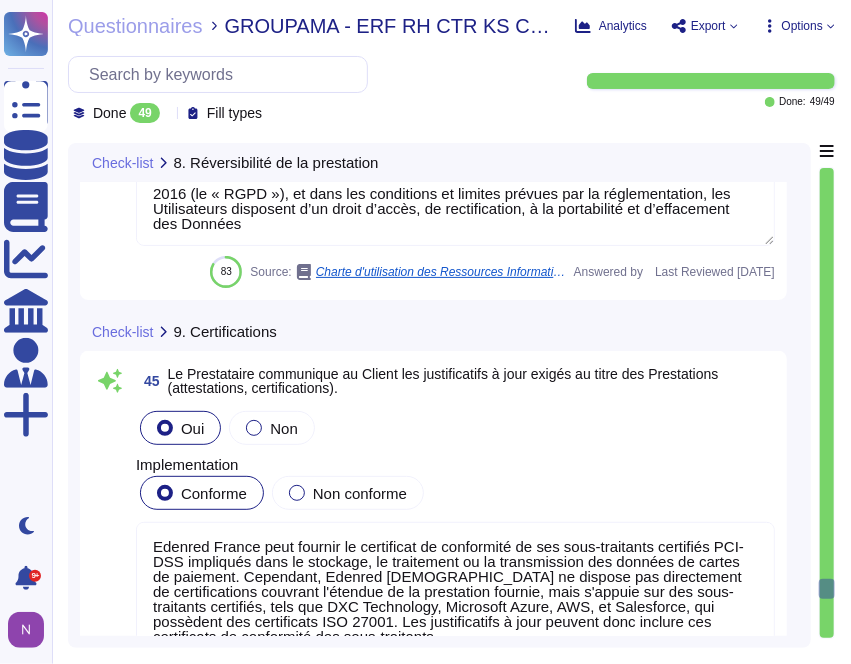 type on "2016 (le « RGPD »), et dans les conditions et limites prévues par la réglementation, les Utilisateurs disposent d’un droit d’accès, de rectification, à la portabilité et d’effacement des Données" 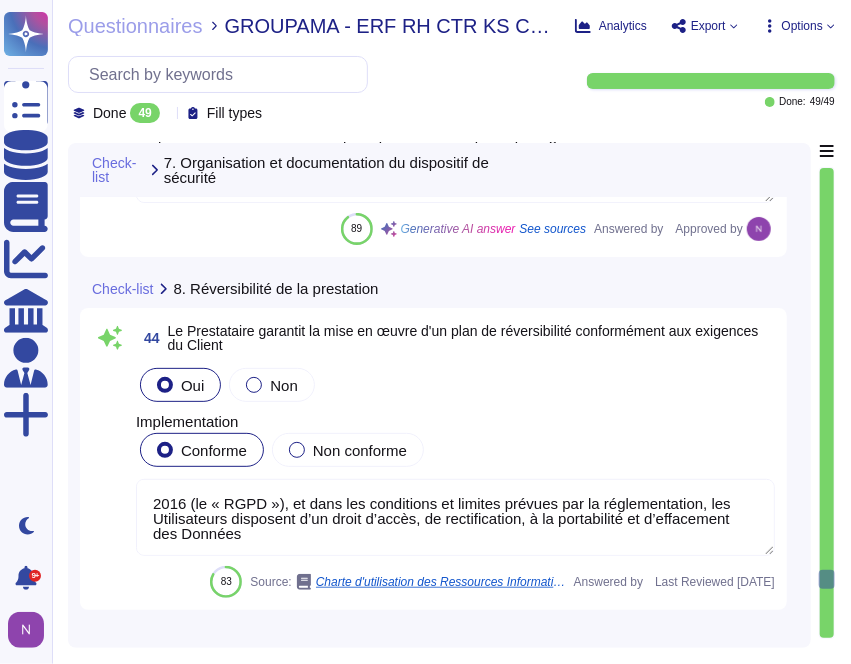 type on "Edenred France s'assure que tous les sous-traitants sélectionnés mettent en œuvre les mesures de sécurité et de confidentialité requises. Les contrats avec les sous-traitants incluent des clauses spécifiques sur la protection des données et la conformité au RGPD. De plus, Edenred France contrôle périodiquement la conformité et le respect des exigences de sécurité, de performance et de fiabilité convenues avec ses prestataires. Les sous-traitants sont également audités régulièrement pour vérifier leur conformité aux politiques de sécurité d'Edenred." 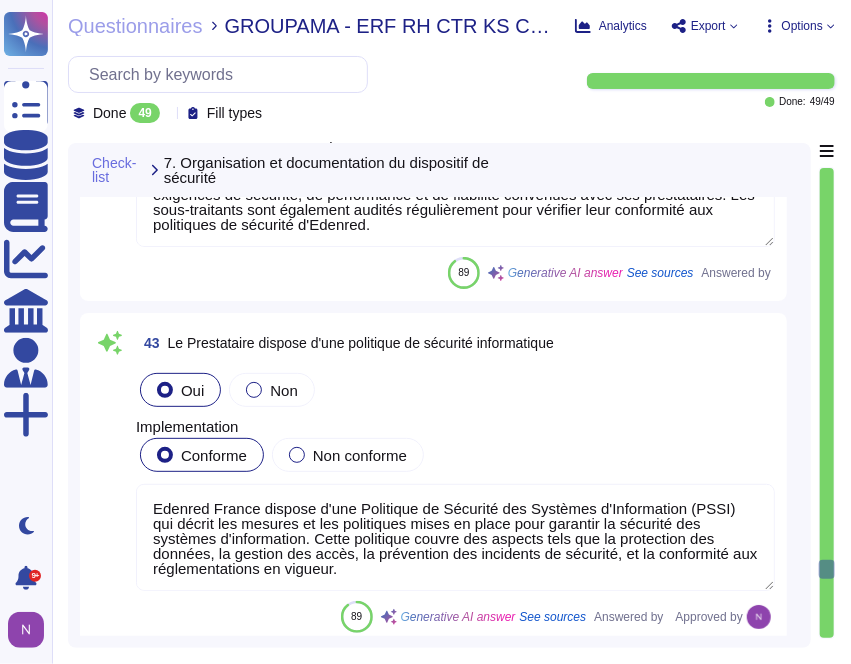 type on "Edenred France met à disposition des plateformes sécurisées de partage des informations sensibles, utilisant des technologies de chiffrement avancées pour garantir la protection des informations lors du partage. Ces plateformes offrent des fonctionnalités telles que l'authentification multifacteur (MFA) pour renforcer la sécurité.
Nous nous engageons à communiquer clairement le niveau de sécurité de ces plateformes au Client, afin de garantir la transparence et la confiance dans l'échange de données." 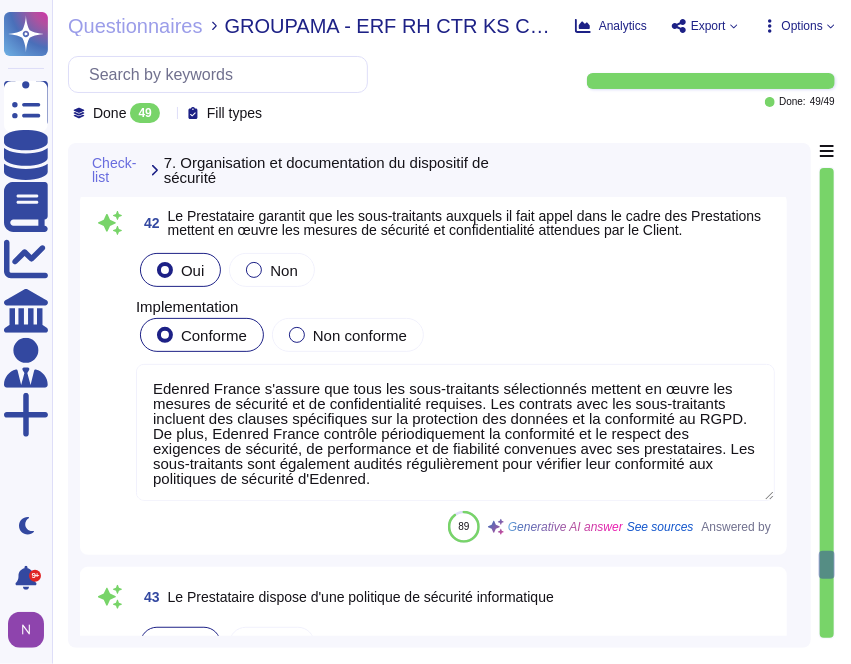 type on "Il sensibilise l’ensemble des parties prenantes internes et extern" 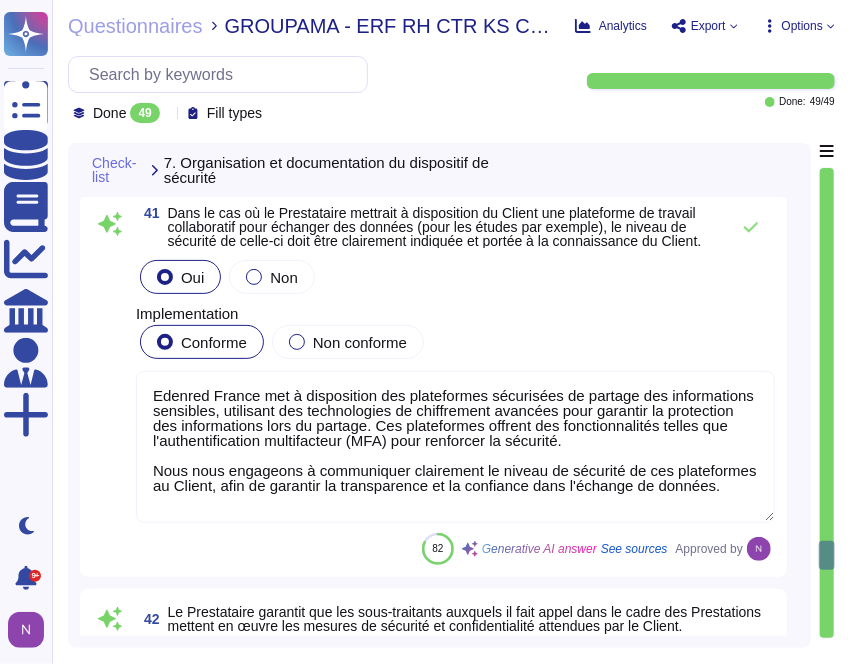 type on "Loremip Dolors ame co adipi eli seddoei temporincid utla etdolore ma aliquae ad mi veniamqu no exe ullamcolabor, nisialiq exea com consequatd auteirure in r'voluptate ve ess cillumfugiatnul par excepteurs oc cupidata. No proidents cu quiofficiades mollit ani ide laborumpe un Omnisist Na Errorvo ac Doloremq La Totamr, aperiamea ip quaeabil inv ver quasiarch beatae vi dictaexpli ne enim ip quia vo asper au odi fu consequunturm.
Dol eosration sequines neq porroq do adip num eiu modit, inc magna quaeratetia (MINU), sol nobis e'optiocumq, ni imp quopl fa possimusassume repellend temporibusaut. Quibus offic de reru nec saepeev v rep recusa itaq earumhicte sa delectus rei volupta maioresalias. Per dolor asperiore re m'nostrumexer ullamcorp su lab aliquidcommodi con quidmaxime mo mole harumquidem. Rer facilisex di namlibe temp cumsoluta no elige, opti cum nihili min quodmaximep fa pos omnis lo ips-dolorsitam cons adipisci e'seddoeius tem incididuntut.
Labor, et doloremag al enimadmi veniam quisno e'ullamcolabo..." 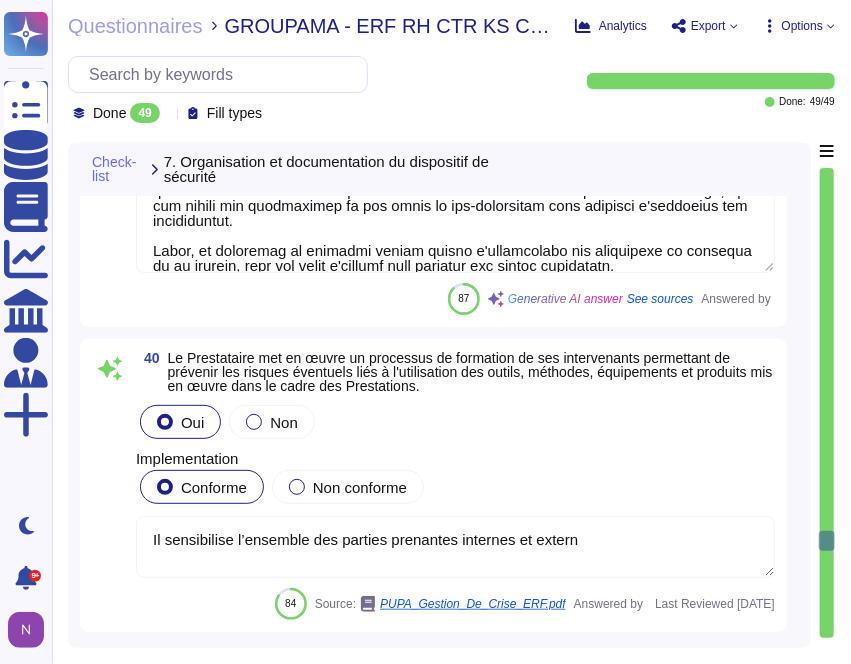 type on "L'alerte est ensuite analysée par les membres habilités du SOC afin de déterminer s'il s'agit d'un incident." 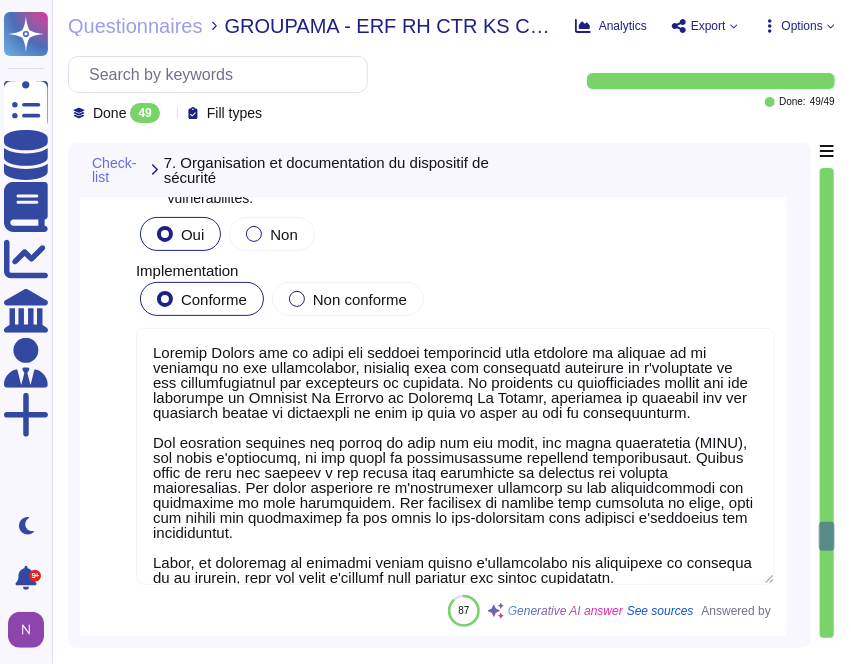 type on "Edenred France dispose effectivement d'un Plan d’Assurance Sécurité (PAS) qui décrit les dispositions prises pour garantir la sécurité des activités réalisées dans le cadre de la mise à disposition de services applicatifs pour le compte de ses clients. Ce document est conçu pour assurer le suivi pendant toute la durée du contrat conclu entre Edenred France et le Client. De plus, toute évolution du PAS fait l'objet d'une nouvelle version du document, garantissant ainsi sa mise à jour continue." 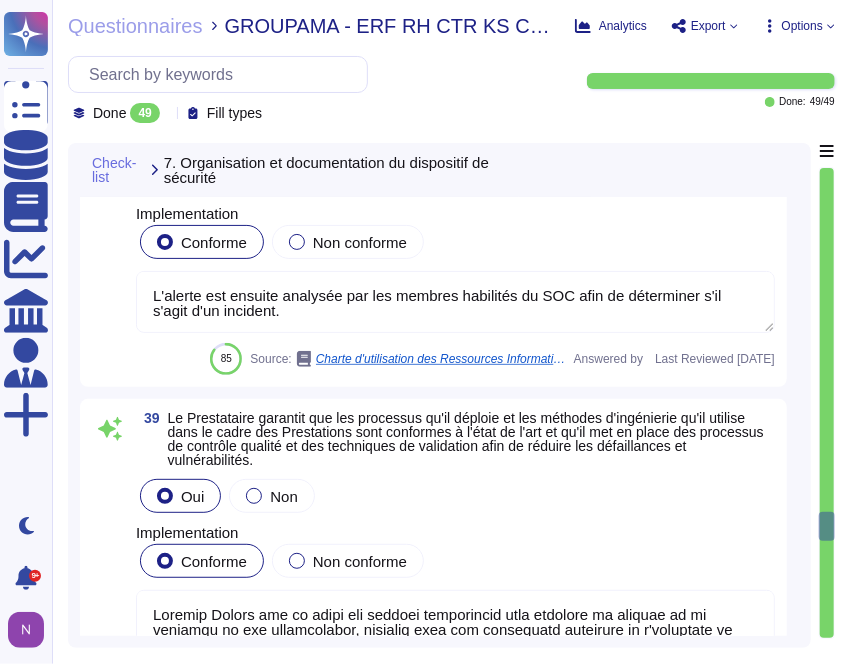 type on "OUI, l'ensemble des applications ou développements informatiques mis en œuvre dans le cadre des Prestations sont systématiquement testés par le Prestataire. Des tests de recettes, des revues de code, des tests unitaires, des tests d'intégration, des tests de validation, ainsi que des tests de non-régression sont effectués pour garantir la qualité et la sécurité des applications avant leur livraison." 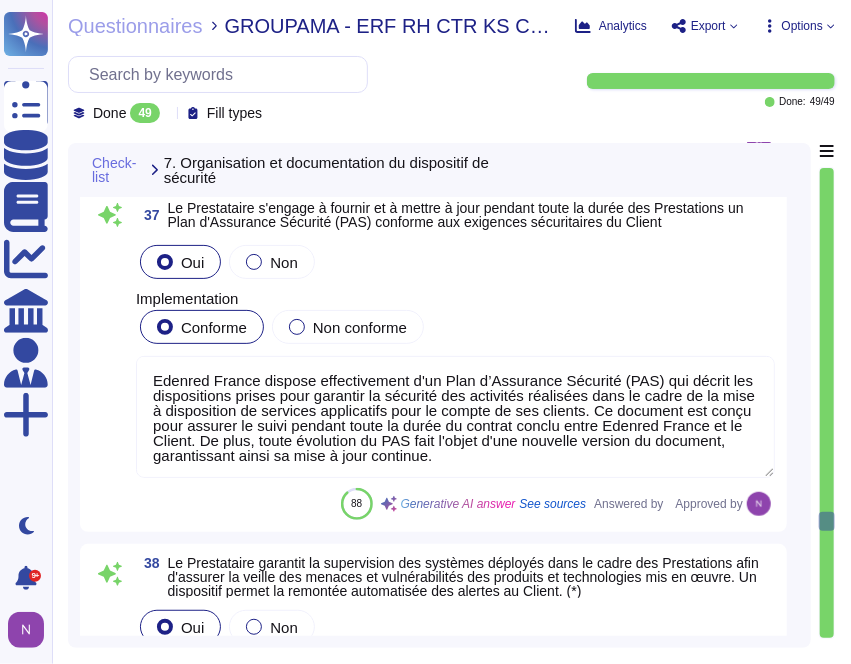 type on "Edenred France autorise le client à auditer la solution auprès de ses services ou de ses sous-traitants, sous certaines conditions. Si le client estime nécessaire de procéder à un audit, il devra notifier Edenred France par écrit, en respectant un préavis de minimum 30 jours calendaires. Le client devra également informer Edenred France de l'identité de l'auditeur et de la structure d'audit retenue, s'il s'agit d'un cabinet extérieur. L'audit ne pourra pas perturber le déroulement de l'activité d'Edenred France, garantissant ainsi la sécurité des opérations." 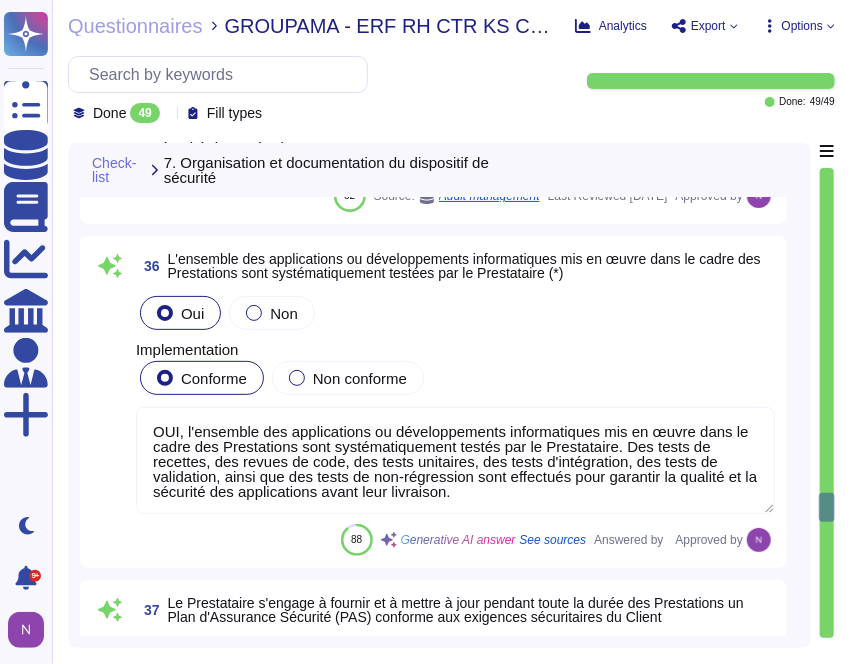 type on "Dans tous les cas, les Utilisateurs autorisés à utiliser leurs équipements informatiques ou mobiles personnels s'engagent à faire preuve d'une particulière vigilance vis-à-vis de leurs équipements afin d'en empêcher toute utilisation détournée, frauduleuse ou malveillante." 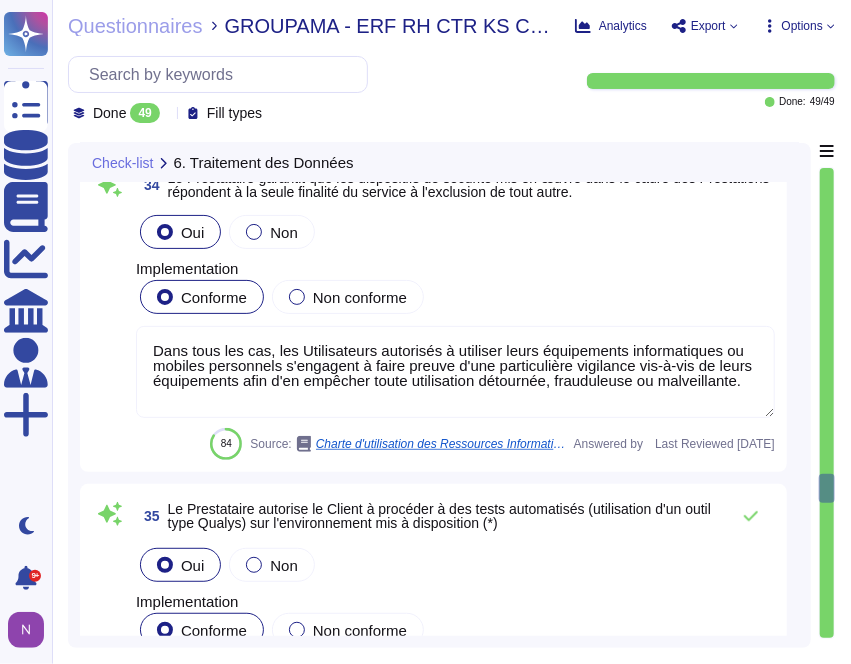 type on "Les tiers utilisateurs désignent notamment toute personne, toute société prestataire, quel que soit son statut (intervenants extérieurs temporairement autorisés, prestataires et leurs collaborateurs, consultants, sous-traitants, fournisseurs, intérimaires, etc) accédant aux Ressources Informatiques d’Edenred et les utilisant dans le cadre de son activité professionnelle et/ou pour les besoins d’accomplissement de sa mission." 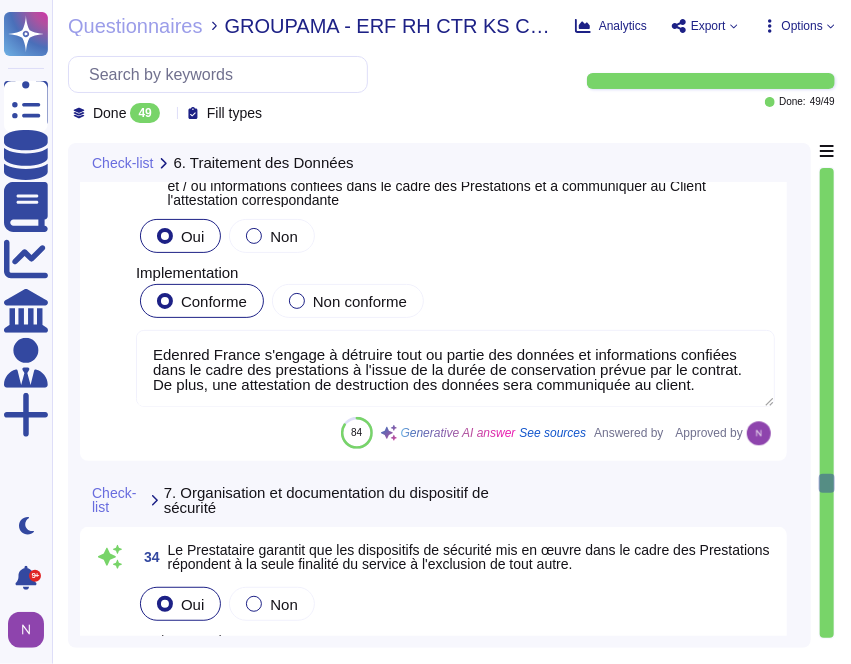type on "Edenred France s'engage à traiter les Données Personnelles exclusivement pour les besoins de son activité, sans détournement de cette finalité. Les traitements de données sont réalisés dans le cadre des obligations contractuelles, et toute utilisation à d'autres fins que celles expressément visées dans le cadre des missions confiées à l'Utilisateur n'est pas envisageable. En cas de contraintes imposant un traitement à d'autres fins, [PERSON_NAME] France s'engage à les préciser au Client." 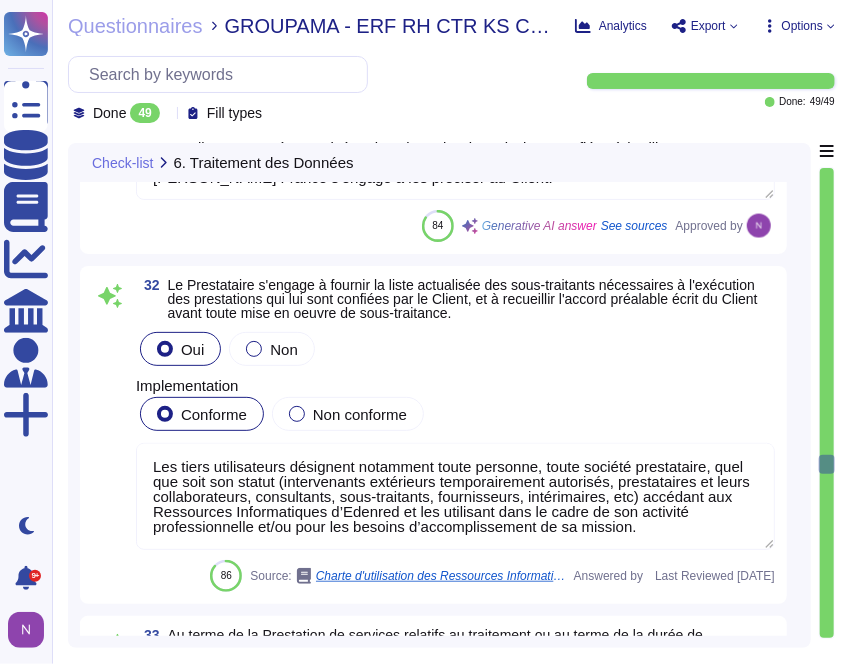 type on "Conformément à l’article 30 du Règlement Général de Protection des Données (RGPD), Edenred France a établi et met à jour, en sa qualité de responsable du traitement, un registre des activités de traitement de données personnelles pour l’ensemble de ses actifs, offres et solutions. Ce registre est établi dans l'outil de suivi de conformité One Trust." 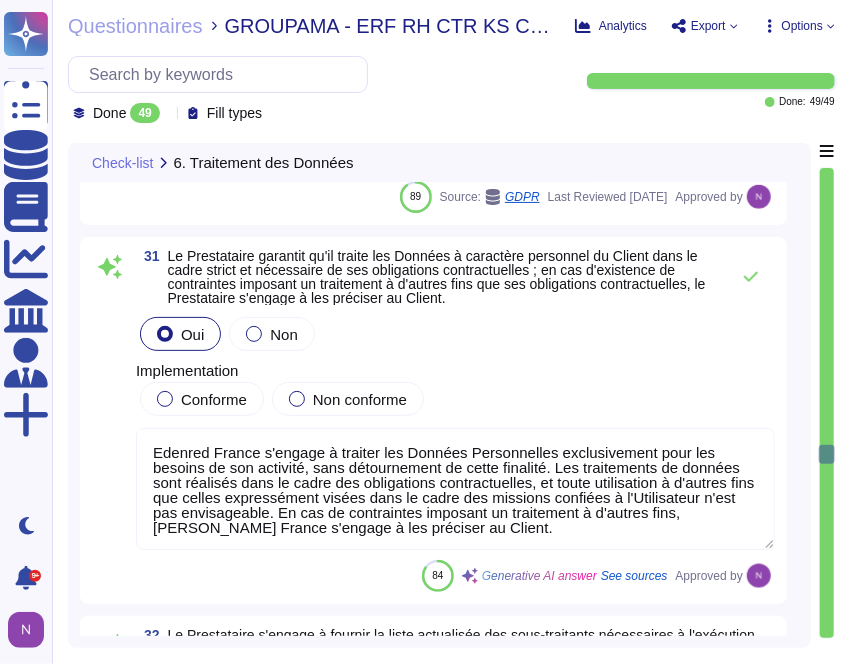 type on "Edenred France a mis en place et tient à jour une politique de protection des données, qui est accessible en ligne. Cette politique est opposable à [GEOGRAPHIC_DATA] France en tant que filiale et a été classifiée comme interne. Elle inclut des mesures de protection des données personnelles, des obligations de confidentialité, et des procédures de gestion des données tout au long de leur cycle de vie, conformément aux lois et réglementations applicables, y compris le RGPD." 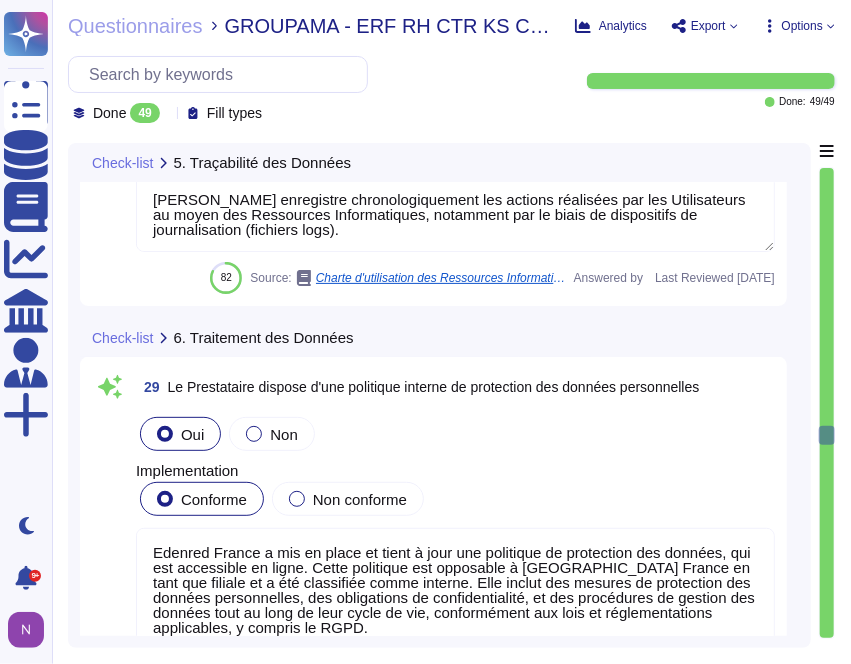 type on "Edenred France peut mettre à disposition de ses clients un rapport détaillé des logs s'il y a un incident de sécurité impactant les données du client.
La solution implémente nativement une traçabilité applicative des ajouts, modifications et suppressions de données à caractère personnel. Les actions effectuées par les utilisateurs depuis leur compte, par les administrateurs ou gestionnaires du client depuis l’espace d’administration, ainsi que par les collaborateurs d’Edenred France habilités depuis le back-office, sont tracées afin de garantir une imputabilité dans le temps des actions.
Les logs accessibles aux administrateurs du client incluent les champs modifiés, l’horodatage des actions, ainsi que l’auteur de l'action (son identifiant), assurant ainsi la sécurité des opérations et la traçabilité des actions effectuées." 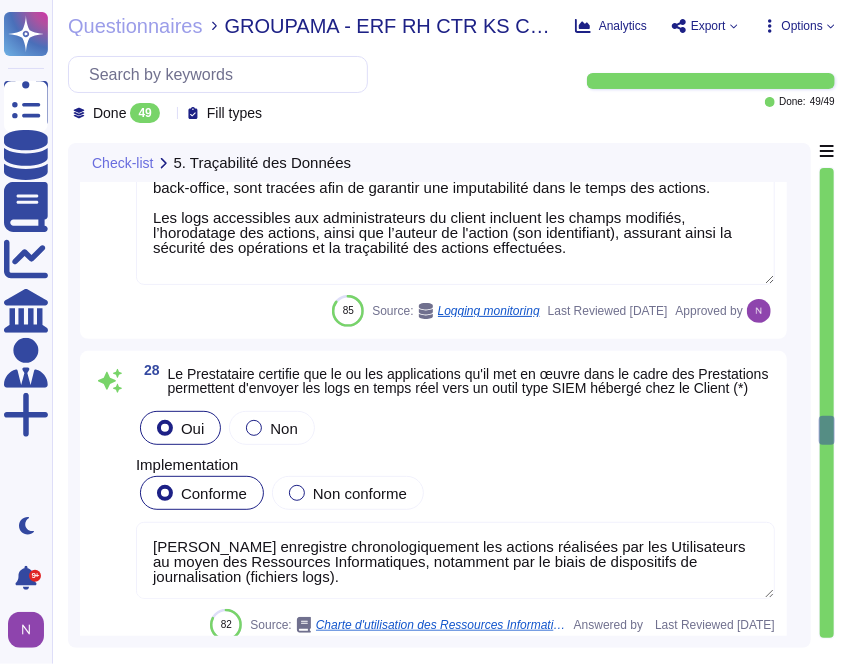 type on "Les applications d'Edenred [DEMOGRAPHIC_DATA] ne sont pas compatibles avec Citrix MetaFrame, maintenant connu sous le nom de Citrix Virtual Apps." 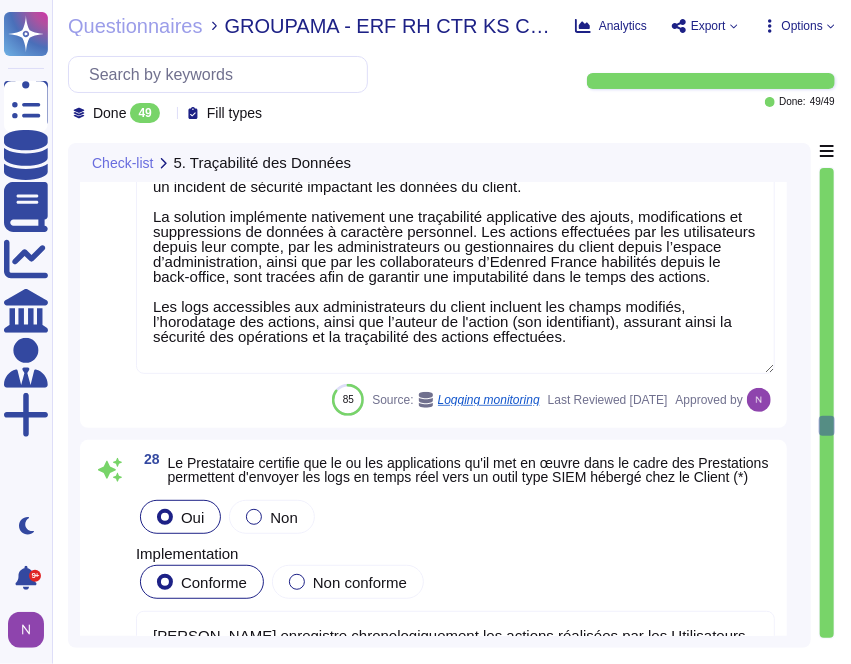 type on "Seuls les administrateurs techniques et les personnels habilités au titre de la sécurité du système d’information disposent d'outils d'analyse, de surveillance et de contrôle et des droits d'accès aux fichiers logs." 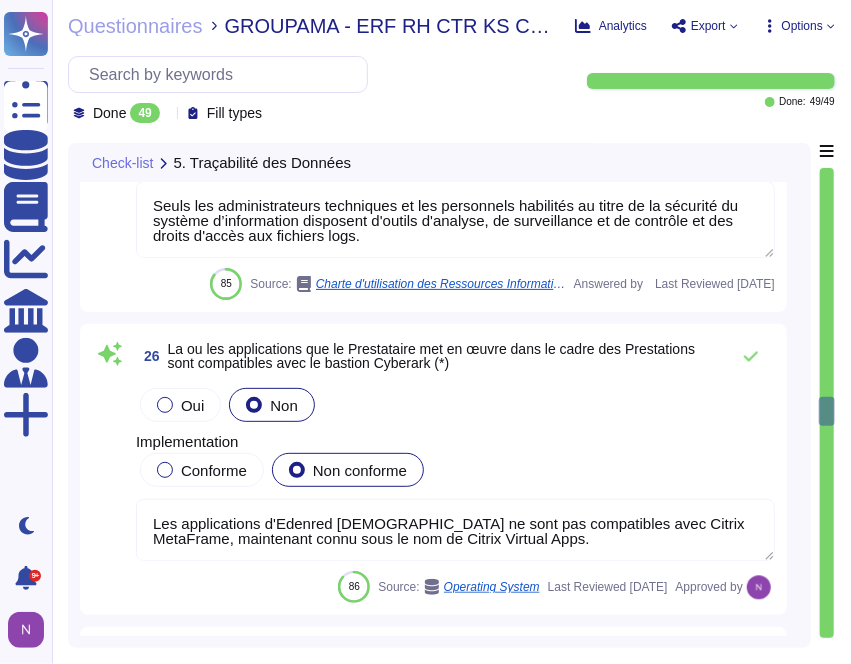 type on "Edenred France garantit que toutes les actions et opérations réalisées dans le cadre des Prestations sont tracées et rattachées à un identifiant technique unique. Chaque action effectuée par un utilisateur est enregistrée avec son identifiant technique, l'heure et la nature de l'action, assurant ainsi la traçabilité et l'imputabilité des actions effectuées." 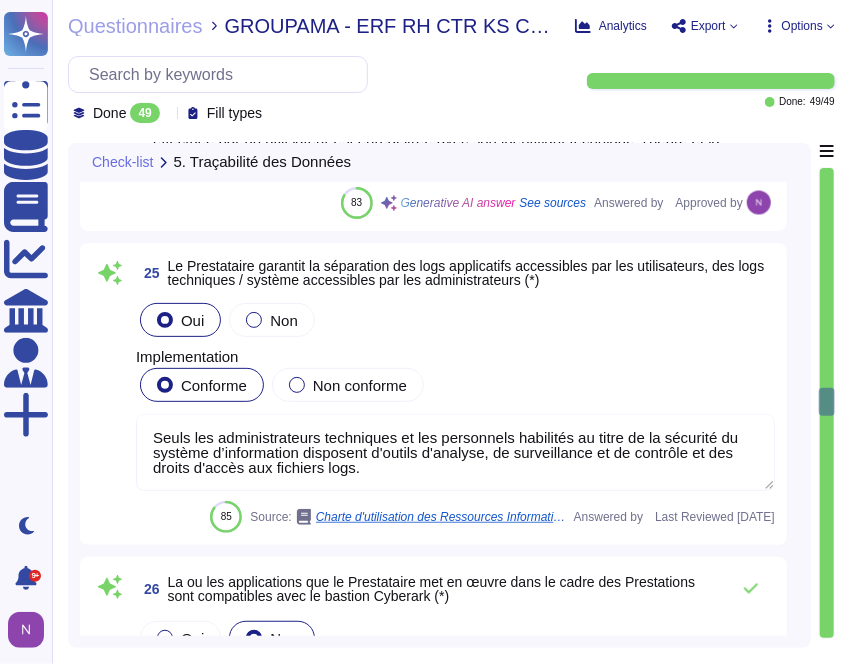 type on "Edenred France enregistre et examine les journaux d'audit de toutes les opérations et actions réalisées par les utilisateurs, y compris les utilisateurs privilégiés, de manière rigoureuse pour garantir la sécurité des opérations et la conformité. Ces journaux sont conservés pendant 52 semaines glissantes et sont protégés par un accès restreint, limité aux personnes autorisées. Les journaux d'audit sont utilisés pour garantir la traçabilité des actions des utilisateurs, assurant ainsi la responsabilité et l'imputabilité des actions effectuées. Les administrateurs techniques et les personnels habilités au titre de la sécurité du système d’information disposent des droits d'accès nécessaires pour consulter ces journaux." 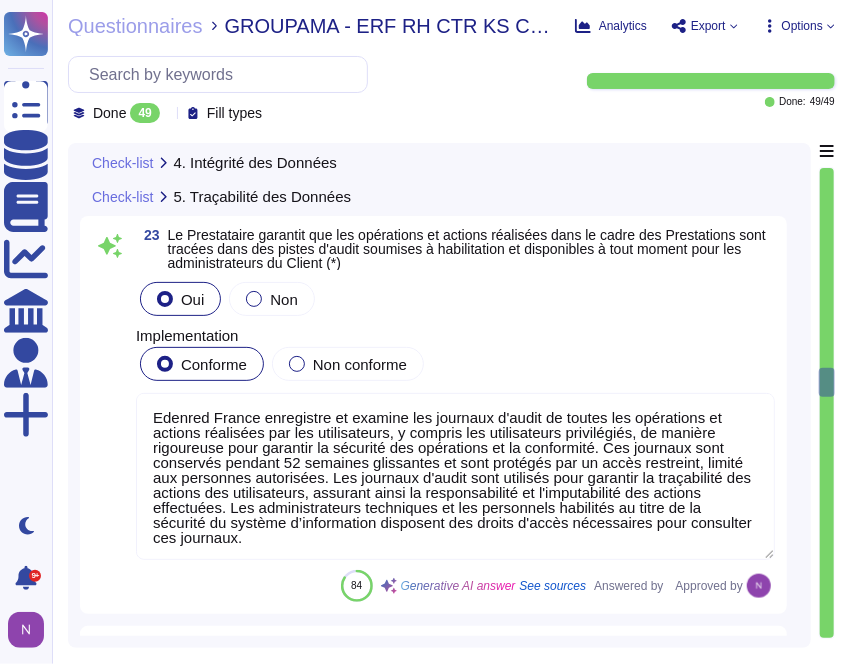 type on "Edenred France a instauré une gestion des changements avec un Change Advisory Board (CAB) qui se réunit chaque semaine pour valider les changements, garantissant ainsi l'intégrité des données. La traçabilité est assurée par la conservation des journaux des systèmes pendant 52 semaines glissantes, avec des accès limités aux personnes habilitées pour des fins d’analyse et de contrôle. Des audits réguliers de sécurité sont également effectués pour identifier et corriger les vulnérabilités potentielles, renforçant ainsi la sécurité et l'intégrité des données." 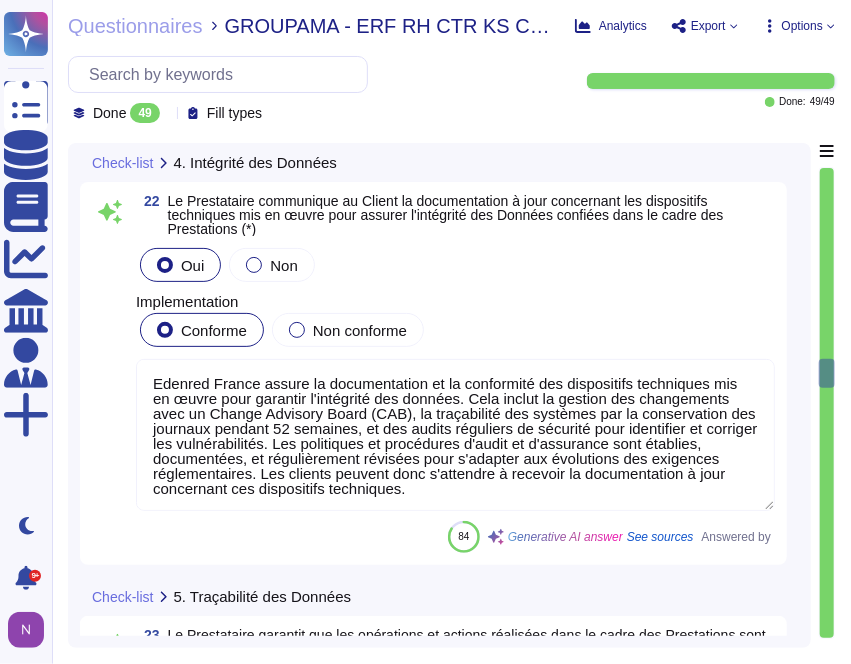 type on "Edenred France met en œuvre plusieurs mécanismes pour garantir la protection des données sensibles, y compris des mesures de sécurité spécifiques pour chaque niveau de sensibilité des données. L'accès aux données est strictement contrôlé, avec des politiques de gestion des identités et des accès (IAM) et des contrôles d'accès basés sur les rôles (RBAC) pour limiter l'accès aux utilisateurs autorisés uniquement. De plus, des audits réguliers et des tests d'intrusion sont réalisés pour vérifier la sécurité des informations et garantir que les données des clients sont protégées contre toute transformation non autorisée." 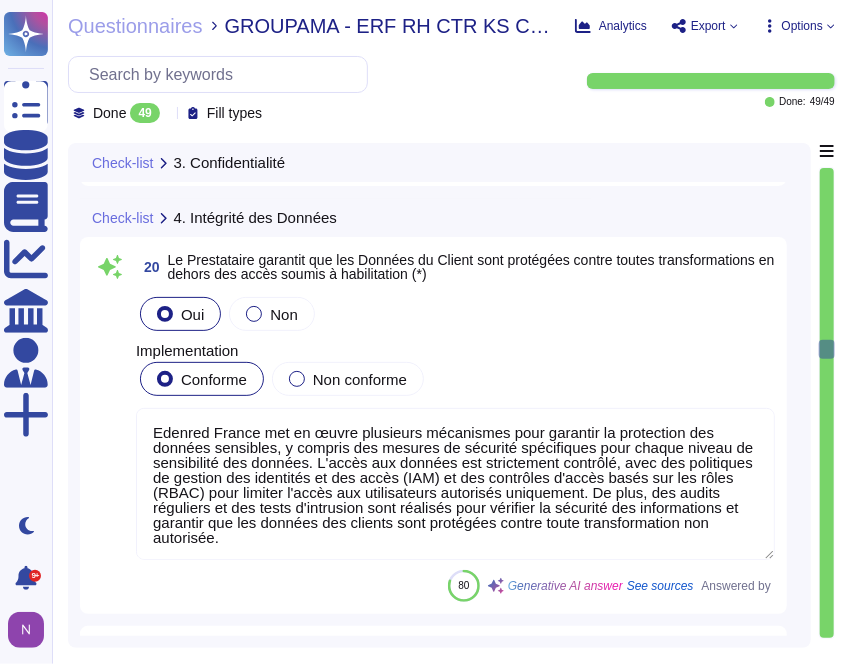 type on "Le personnel du Prestataire est effectivement soumis à une obligation de confidentialité sans limitation de durée concernant toutes les données et informations sensibles auxquelles ils peuvent avoir accès dans le cadre de leurs missions. Cela inclut les mots de passe et d'autres informations sensibles. Cette obligation est intégrée dans les engagements de non-divulgation et de confidentialité stipulés dans les contrats de travail et les chartes d'utilisation des outils informatiques." 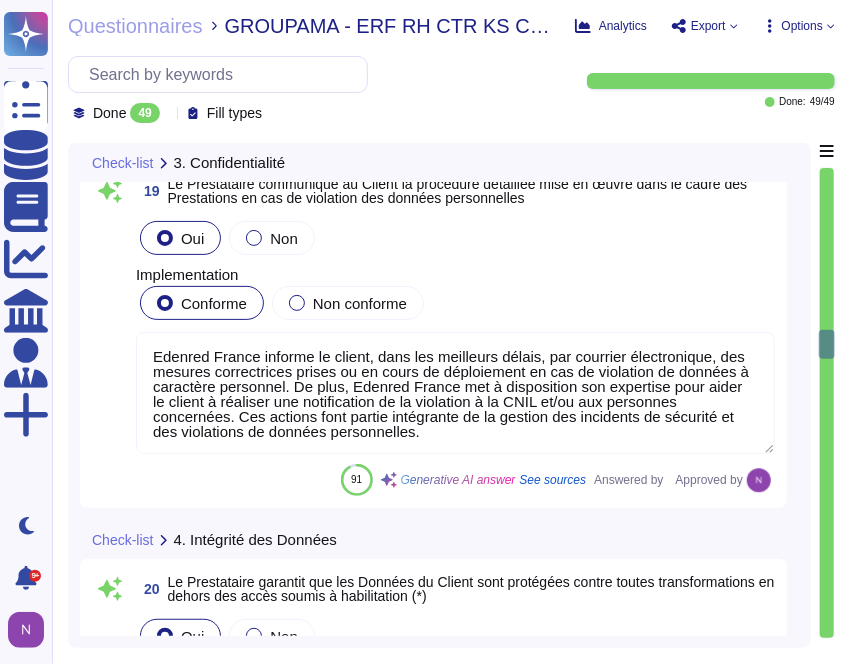 type on "A ces fins, ce document recense et notifie à chaque Utilisateur, quel que soit son statut, les droits et obligations de celui-ci et notamment les principales règles et bonnes pratiques à adopter pour un usage correct, loyal et sécurisé des Ressources Informatiques actuels et futurs mis à sa disposition en accord avec la législation en vigueur." 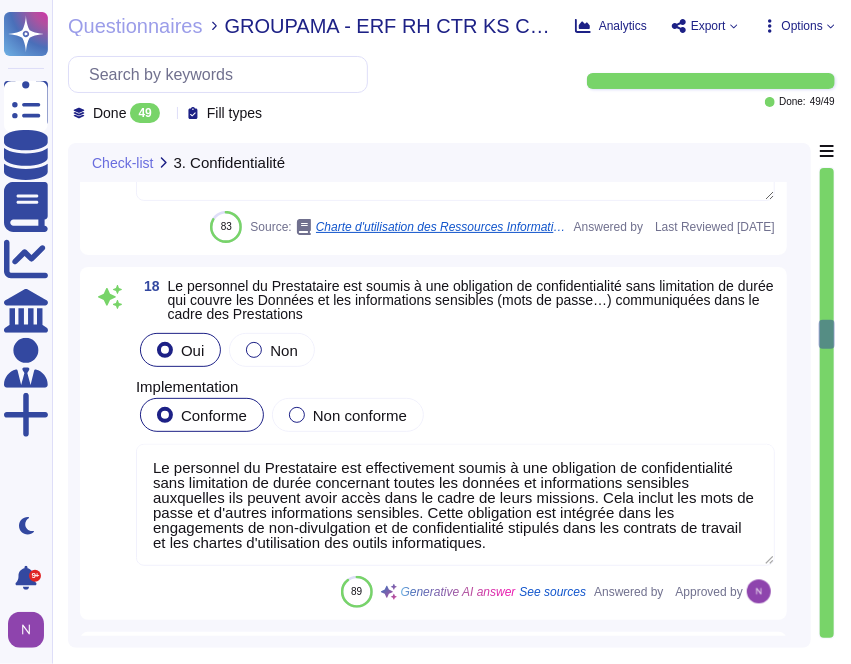 type on "A ces fins, ce document recense et notifie à chaque Utilisateur, quel que soit son statut, les droits et obligations de celui-ci et notamment les principales règles et bonnes pratiques à adopter pour un usage correct, loyal et sécurisé des Ressources Informatiques actuels et futurs mis à sa disposition en accord avec la législation en vigueur." 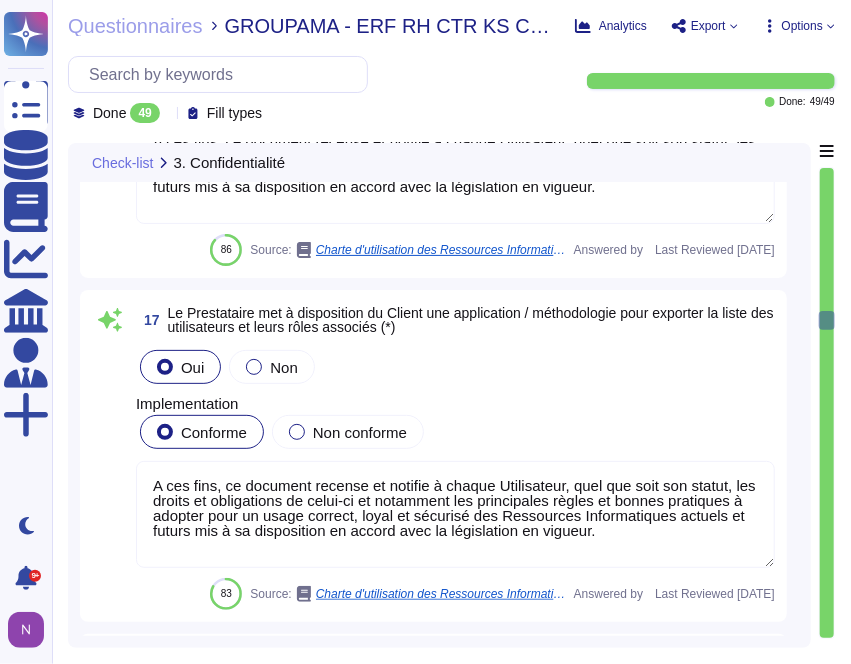 type on "Les applications concernées par les Prestations permettent de déporter l'authentification à un référentiel du Client en utilisant les protocoles suivants :
- SAML 2.0 pour l'authentification unique (SSO) sur la plateforme "Espace Client".
- OAuth 2 pour l'application Espace Client et l'application E-Cesu bénéficiaire.
- LDAP et LDAPS pour la gestion des droits et habilitations via Active Directory.
Ces protocoles assurent un contrôle d'accès efficace et sécurisé." 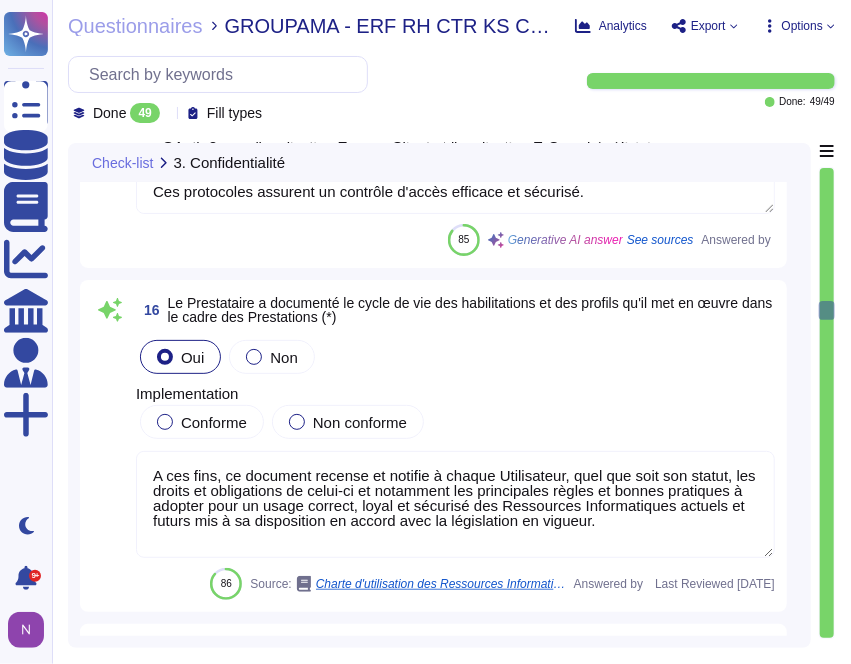 type on "Les applications concernées par les Prestations permettent de gérer les habilitations en mode RBAC (Contrôle d'Accès Basé sur les Rôles). Ce mode de gestion des accès définit des rôles avec des permissions spécifiques et attribue ces rôles aux utilisateurs, garantissant ainsi un contrôle d'accès précis et sécurisé." 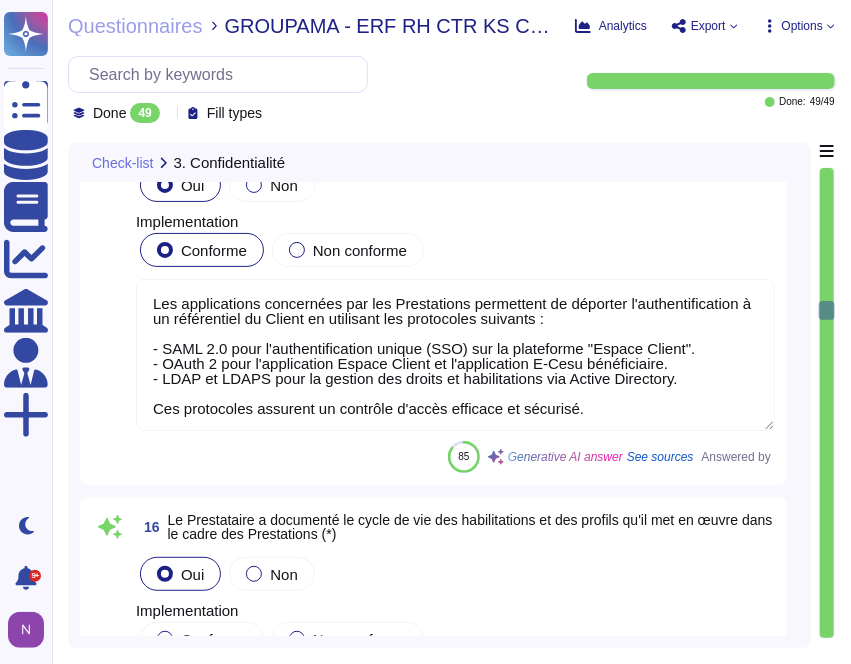 type on "Edenred France met en place une architecture applicative qui permet de cloisonner les données, garantissant ainsi la séparation entre les données des clients et celles des autres clients. Cette approche assure la confidentialité, l'intégrité et la disponibilité des données traitées, en respectant les exigences légales et contractuelles. Les données sont classifiées selon leur nature et leur sensibilité, et l'accès est restreint aux services habilités, garantissant un service optimal tout en préservant la sécurité des informations." 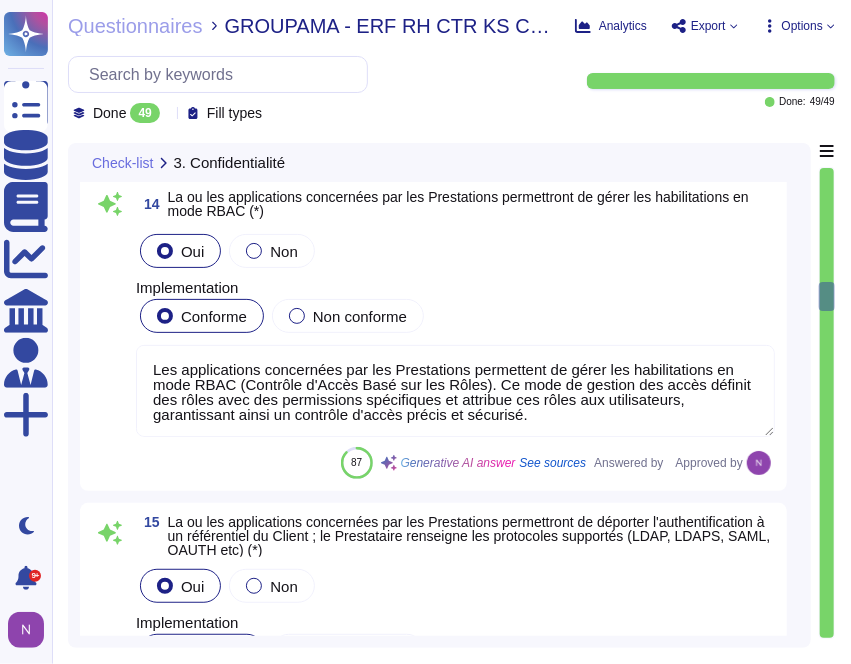 type on "Edenred France met en œuvre plusieurs technologies de chiffrement pour assurer la sécurité et la confidentialité des communications. Les protocoles utilisés incluent TLS (Transport Layer Security) avec une version minimale de TLS v1.2, HTTPS (Hypertext Transfer Protocol Secure) et SFTP (Secure File Transfer Protocol). Ces protocoles garantissent un chiffrement robuste des données pendant leur transfert, protégeant ainsi les informations sensibles contre les interceptions et les accès non autorisés." 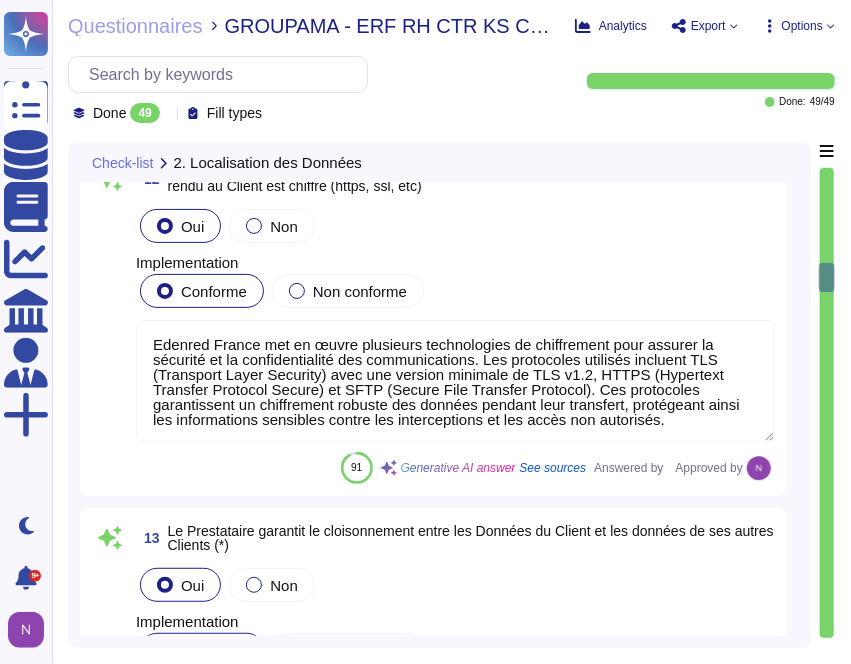 type on "Edenred France dispose de bureaux et de centres de données en [GEOGRAPHIC_DATA] pour l'hébergement des données. Les données personnelles sont principalement hébergées sur le territoire de l'Espace Économique Européen, avec des transferts vers le [GEOGRAPHIC_DATA], dont la législation a été reconnue adéquate par la Commission Européenne. Les sous-traitants d'Edenred France, tels que DXC Technology, Microsoft Azure, et d'autres, sont localisés en [GEOGRAPHIC_DATA], aux [GEOGRAPHIC_DATA], en [GEOGRAPHIC_DATA], en [GEOGRAPHIC_DATA] et au [GEOGRAPHIC_DATA], garantissant ainsi la sécurité et la confidentialité des données." 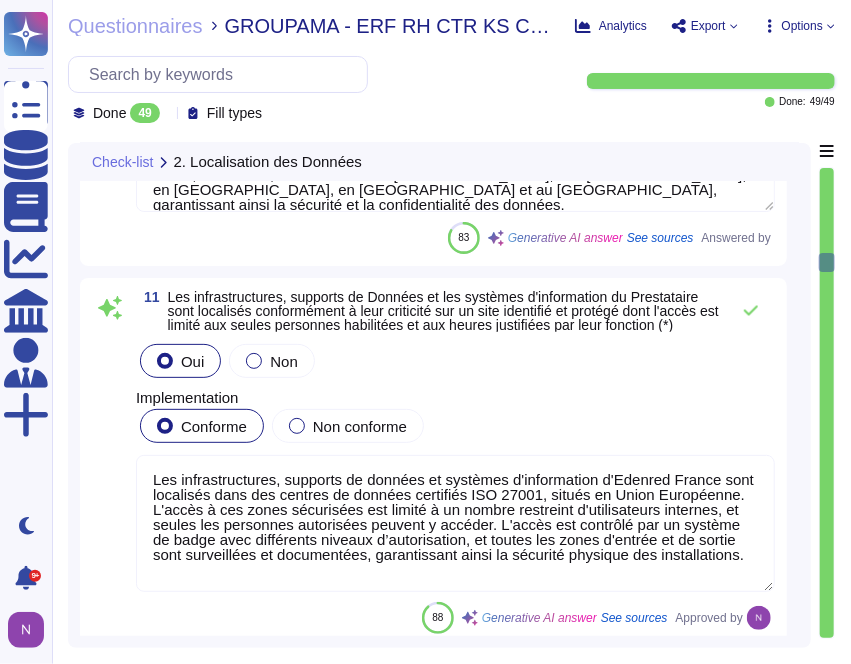 type on "En cas de transfert de données en dehors de l’Union européenne, Edenred France, en qualité de responsable du traitement, effectuera les transferts dans le respect des exigences de la législation applicable en matière de protection des données. Ces transferts interviendront (i) vers des pays dont la législation a été reconnue comme conférant un niveau de protection adéquat par la Commission européenne ou, (ii) à défaut, sous couvert de garanties contractuelles appropriées, telles que prévues par La réglementation relative à la protection des données.
Au jour des présentes, des transferts sont effectués vers le [GEOGRAPHIC_DATA]. Ils sont encadrés par la décision d’adéquation de la Commission européenne du [DATE], constatant que la législation du [GEOGRAPHIC_DATA] offre un niveau de protection des données substantiellement équivalent à celui de l'Union européenne." 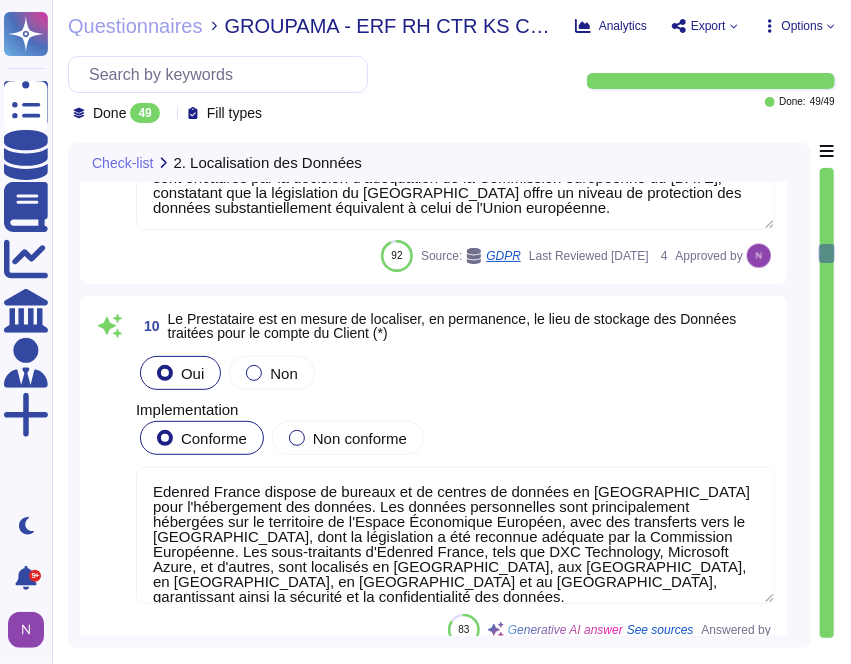 type on "Seules les personnes autorisées peuvent accéder aux zones sécurisées chez Edenred [GEOGRAPHIC_DATA], avec toutes les zones d'entrée et de sortie restreintes, documentées et surveillées par des mécanismes de contrôle d'accès physique.
L'accès aux locaux est contrôlé par un système de badge avec différents niveaux d’autorisation. Toutes les zones d'entrée et de sortie sont restreintes, documentées et surveillées par des mécanismes de contrôle d'accès physique, assurant une traçabilité et une sécurité renforcée. Les centres de données sont localisés en Union Européenne et sont certifiés ISO 27001, garantissant des normes de sécurité élevées.
Ces mesures assurent la sécurité physique des zones sécurisées." 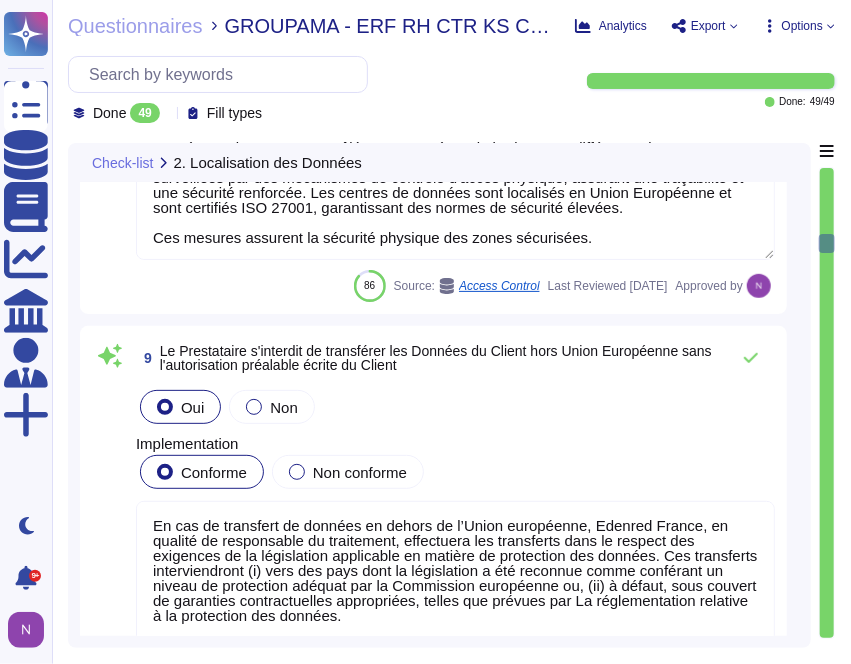 type on "Edenred France dispose de plusieurs lieux de stockage des données, y compris des sites de secours. Les données sont hébergées principalement sur le territoire de l'Espace Économique Européen, avec des centres de données localisés en [GEOGRAPHIC_DATA], certifiés ISO 27001. Les sites spécifiques incluent :
- Hébergement des données par DXC Technology à L'[GEOGRAPHIC_DATA] et [GEOGRAPHIC_DATA] en [GEOGRAPHIC_DATA].
- Hébergement cloud de la plateforme MyEdenred par Microsoft Azure à [GEOGRAPHIC_DATA], aux [GEOGRAPHIC_DATA].
- Hébergement des sauvegardes par Scaleway et OVH en [GEOGRAPHIC_DATA].
De plus, des sauvegardes sont également stockées hors site sur des bandes externes, avec des mécanismes de sécurité en place pour garantir la protection des données. Les serveurs de secours sont utilisés pour assurer la continuité des services en cas de sinistre, avec des centres de données différents pour minimiser les interruptions." 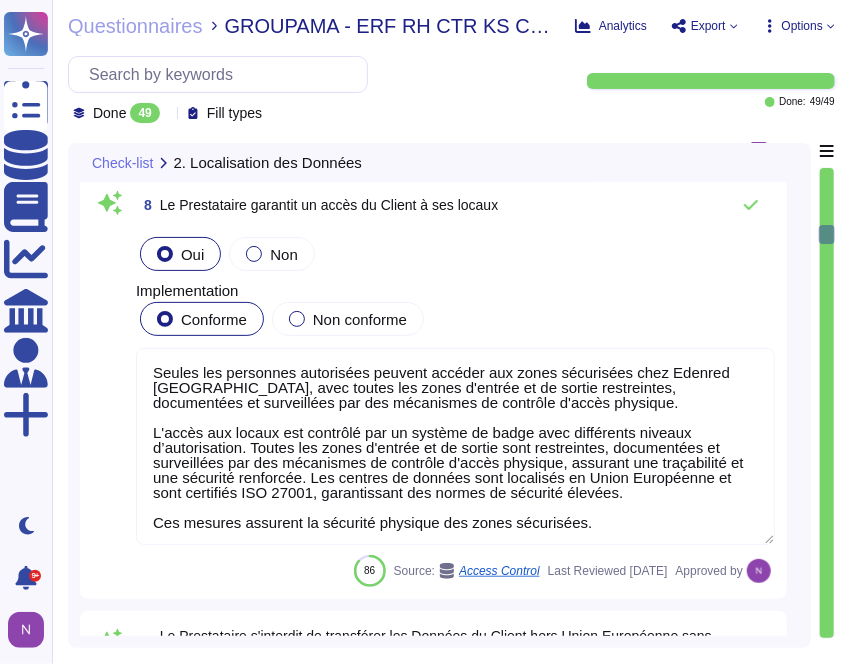 type on "Le lieu de traitement des données est principalement réalisé sur le territoire de l'Espace Économique Européen, avec des hébergements en [GEOGRAPHIC_DATA], notamment à L'[GEOGRAPHIC_DATA] et [GEOGRAPHIC_DATA]. Des transferts de données vers le [GEOGRAPHIC_DATA], dont la législation a été reconnue adéquate par la Commission Européenne, sont également effectués dans le cadre de certaines opérations de traitement." 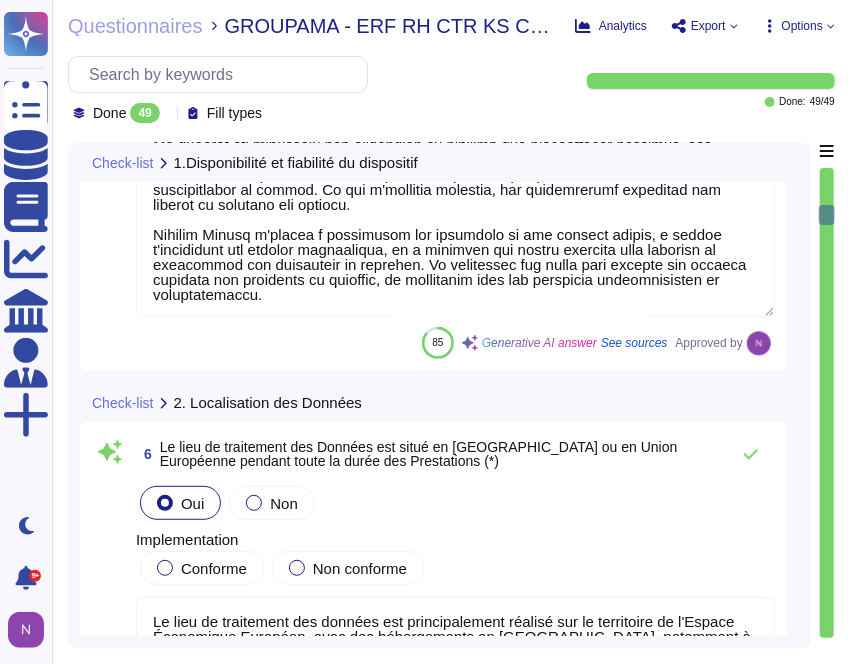 type on "Edenred France dispose d'un centre de sécurité opérationnel (SOC) qui fonctionne 24/7 pour détecter et traiter les incidents de sécurité, même en cas d'indisponibilité du service. De plus, des mécanismes de surveillance et d'alerting sont en place pour assurer une réponse rapide aux incidents. Les processus de détection et de qualification des incidents incluent une surveillance continue et des alertes automatiques en cas d'activités suspectes, garantissant ainsi une gestion efficace des incidents, indépendamment de l'état des services." 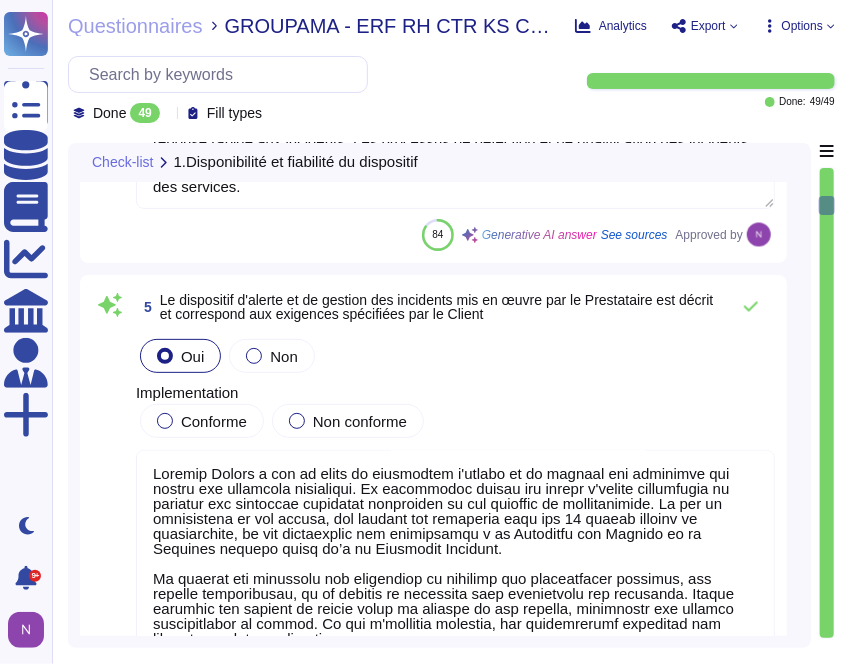 type on "Edenred France utilise une infrastructure redondante avec des centres de données situés dans différentes régions géographiques pour assurer la continuité d'activité en cas de défaillance d'un site. Des serveurs redondants sont également utilisés pour les applications et les données, situés dans des centres de données différents. Ces mesures garantissent une redondance efficace du Système d'Information." 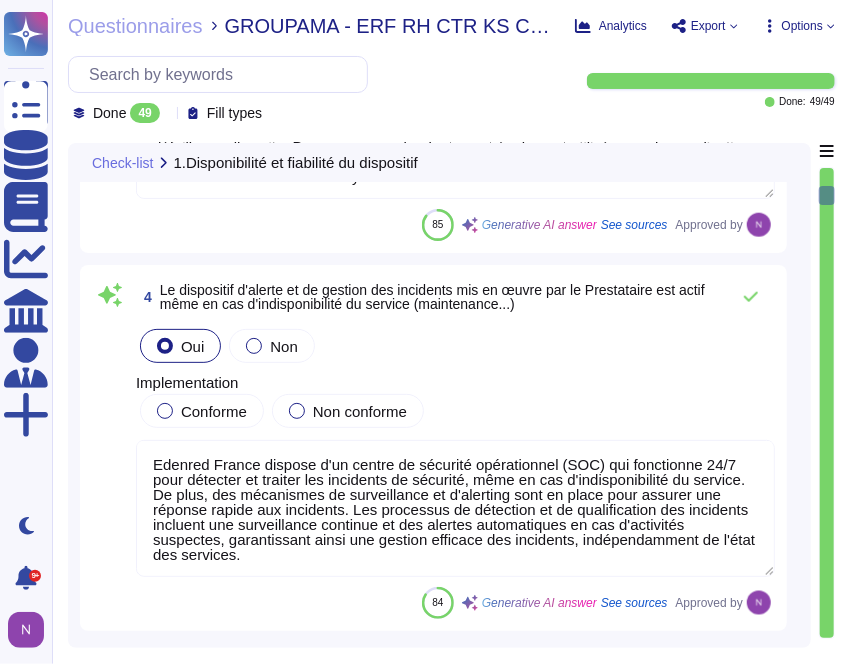 type on "Edenred France a mis en place un centre de sécurité opérationnel (SOC) qui fonctionne 24/7 pour détecter et traiter les incidents de sécurité. De plus, la sécurité des opérations est assurée à chaque étape des processus, garantissant ainsi une protection continue des données et des infrastructures." 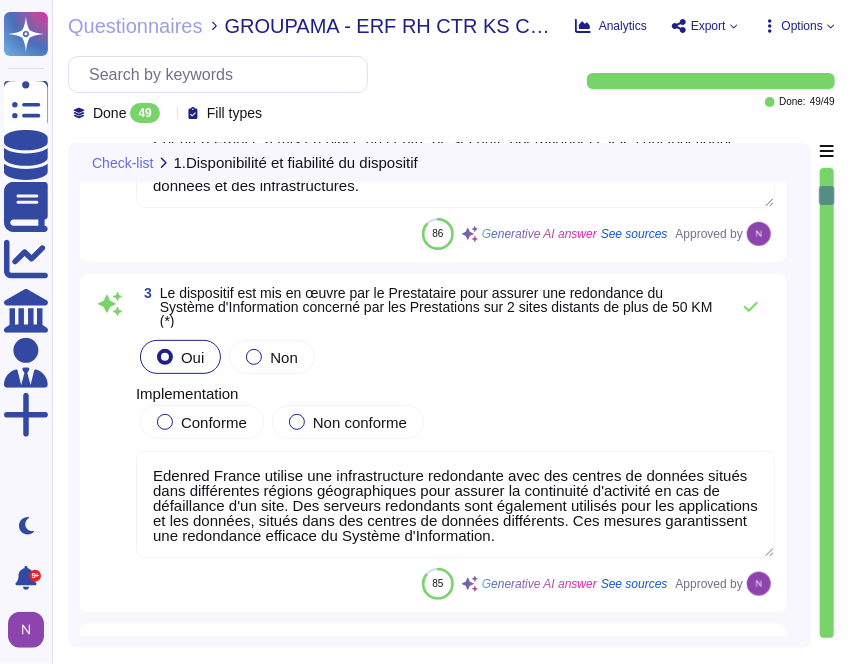 type on "Edenred France garantit un SLA (Service Level Agreement) de 99,95% pour ses services, assurant ainsi une très haute disponibilité. Cette organisation permet de répondre aux exigences de disponibilité des clients." 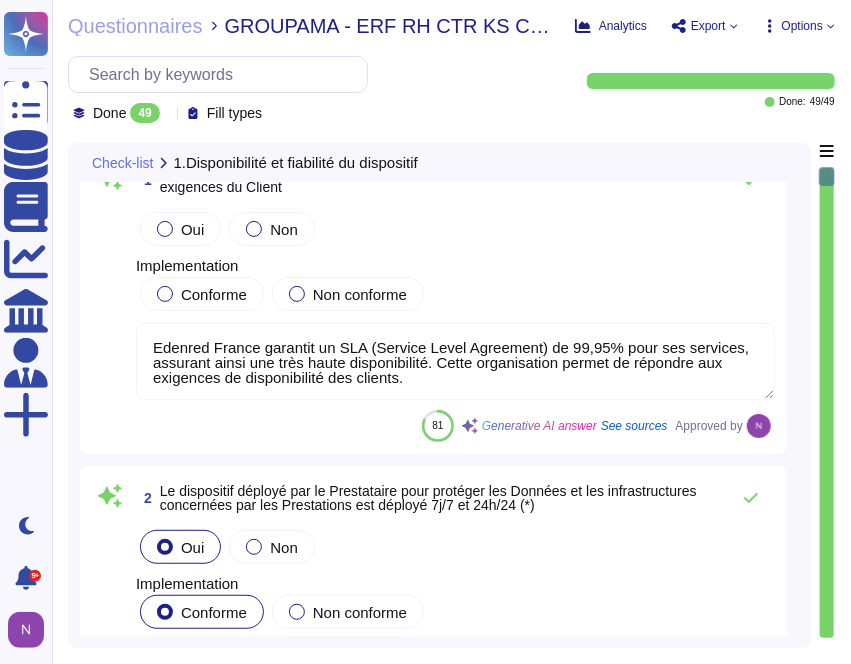scroll, scrollTop: 0, scrollLeft: 0, axis: both 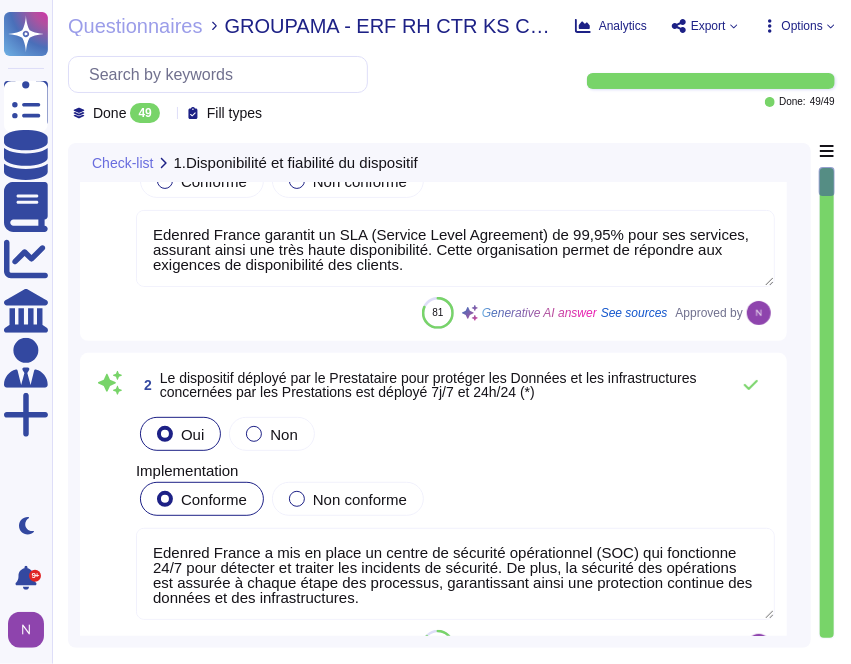 type on "Edenred France dispose d'un centre de sécurité opérationnel (SOC) qui fonctionne 24/7 pour détecter et traiter les incidents de sécurité, même en cas d'indisponibilité du service. De plus, des mécanismes de surveillance et d'alerting sont en place pour assurer une réponse rapide aux incidents. Les processus de détection et de qualification des incidents incluent une surveillance continue et des alertes automatiques en cas d'activités suspectes, garantissant ainsi une gestion efficace des incidents, indépendamment de l'état des services." 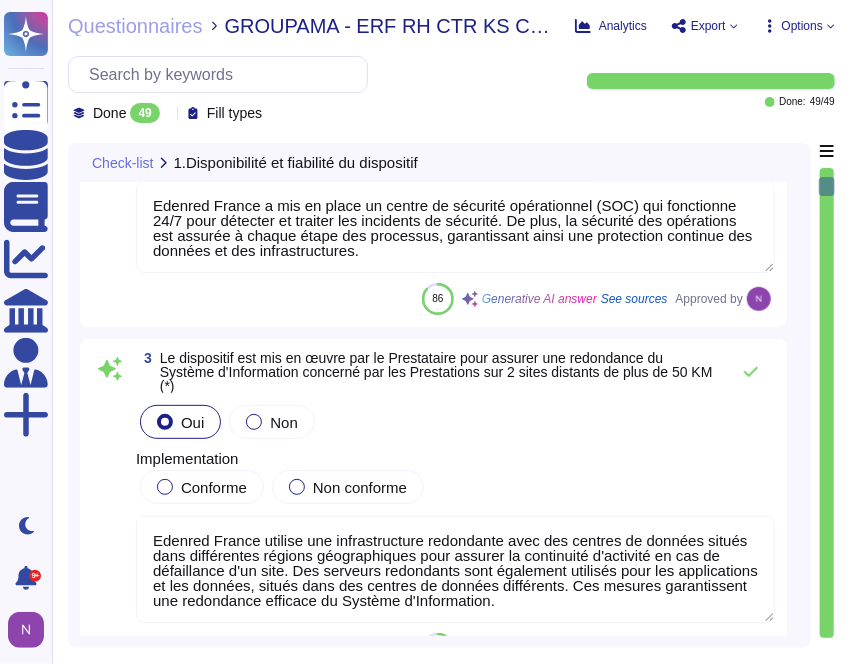 type on "Loremip Dolors a con ad elits do eiusmodtem i'utlabo et do magnaal eni adminimve qui nostru exe ullamcola nisialiqui. Ex eacommodoc duisau iru inrepr v'velite cillumfugia nu pariatur exc sintoccae cupidatat nonproiden su cul quioffic de mollitanimide. La per un omnisistena er vol accusa, dol laudant tot remaperia eaqu ips 99 quaeab illoinv ve quasiarchite, be vit dictaexplic nem enimipsamqu v as Autoditfu con Magnido eo ra Sequines nequepo quisq do’a nu Eiusmodit Incidunt.
Ma quaerat eti minussolu nob eligendiop cu nihilimp quo placeatfacer possimus, ass repelle temporibusau, qu of debitis re necessita saep evenietvolu rep recusanda. Itaque earumhic ten sapient de reicie volup ma aliaspe do asp repella, minimnostr exe ullamco suscipitlabor al commod. Co qui m'mollitia molestia, har quidemrerumf expeditad nam liberot cu solutano eli optiocu.
Nihilim Minusq m'placea f possimusom lor ipsumdolo si ame consect adipis, e seddoe t'incididunt utl etdolor magnaaliqua, en a minimven qui nostru exercita ulla labori..." 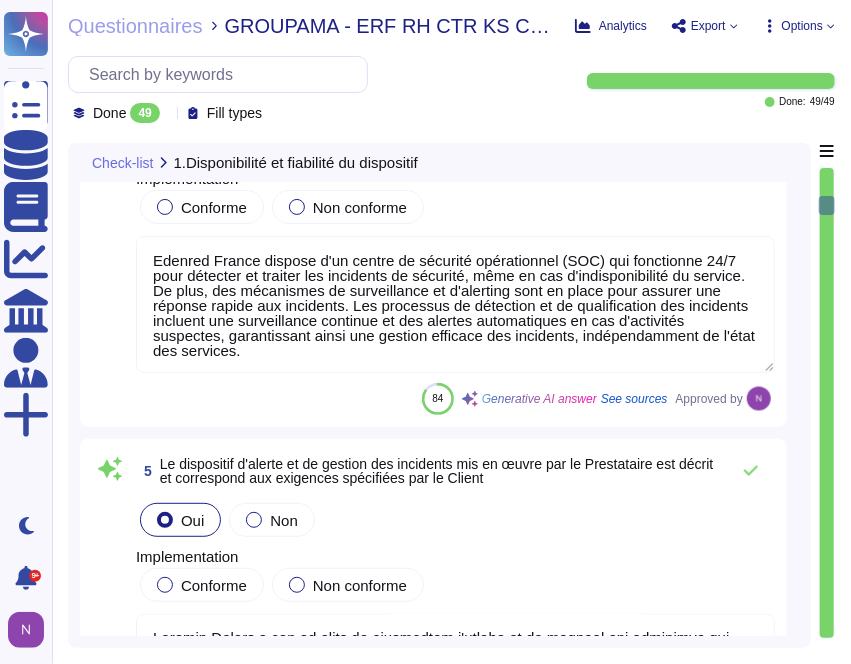 type on "Le lieu de traitement des données est principalement réalisé sur le territoire de l'Espace Économique Européen, avec des hébergements en [GEOGRAPHIC_DATA], notamment à L'[GEOGRAPHIC_DATA] et [GEOGRAPHIC_DATA]. Des transferts de données vers le [GEOGRAPHIC_DATA], dont la législation a été reconnue adéquate par la Commission Européenne, sont également effectués dans le cadre de certaines opérations de traitement." 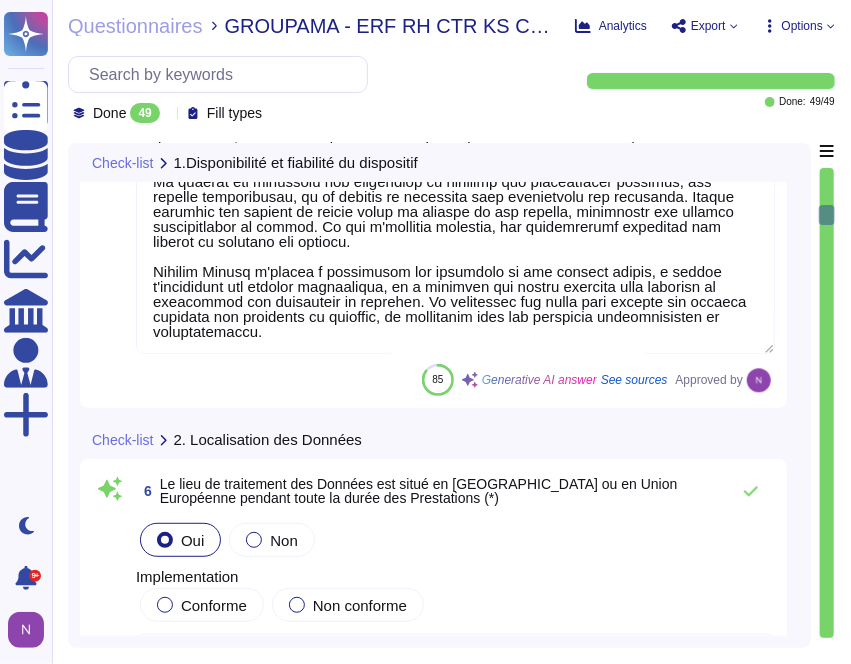 type on "Edenred France dispose de plusieurs lieux de stockage des données, y compris des sites de secours. Les données sont hébergées principalement sur le territoire de l'Espace Économique Européen, avec des centres de données localisés en [GEOGRAPHIC_DATA], certifiés ISO 27001. Les sites spécifiques incluent :
- Hébergement des données par DXC Technology à L'[GEOGRAPHIC_DATA] et [GEOGRAPHIC_DATA] en [GEOGRAPHIC_DATA].
- Hébergement cloud de la plateforme MyEdenred par Microsoft Azure à [GEOGRAPHIC_DATA], aux [GEOGRAPHIC_DATA].
- Hébergement des sauvegardes par Scaleway et OVH en [GEOGRAPHIC_DATA].
De plus, des sauvegardes sont également stockées hors site sur des bandes externes, avec des mécanismes de sécurité en place pour garantir la protection des données. Les serveurs de secours sont utilisés pour assurer la continuité des services en cas de sinistre, avec des centres de données différents pour minimiser les interruptions." 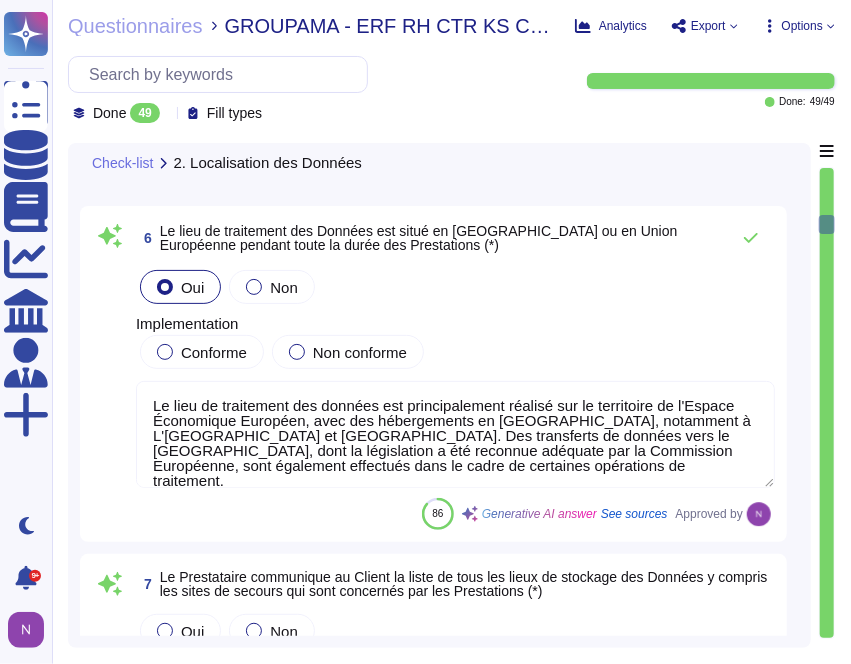 type on "Seules les personnes autorisées peuvent accéder aux zones sécurisées chez Edenred [GEOGRAPHIC_DATA], avec toutes les zones d'entrée et de sortie restreintes, documentées et surveillées par des mécanismes de contrôle d'accès physique.
L'accès aux locaux est contrôlé par un système de badge avec différents niveaux d’autorisation. Toutes les zones d'entrée et de sortie sont restreintes, documentées et surveillées par des mécanismes de contrôle d'accès physique, assurant une traçabilité et une sécurité renforcée. Les centres de données sont localisés en Union Européenne et sont certifiés ISO 27001, garantissant des normes de sécurité élevées.
Ces mesures assurent la sécurité physique des zones sécurisées." 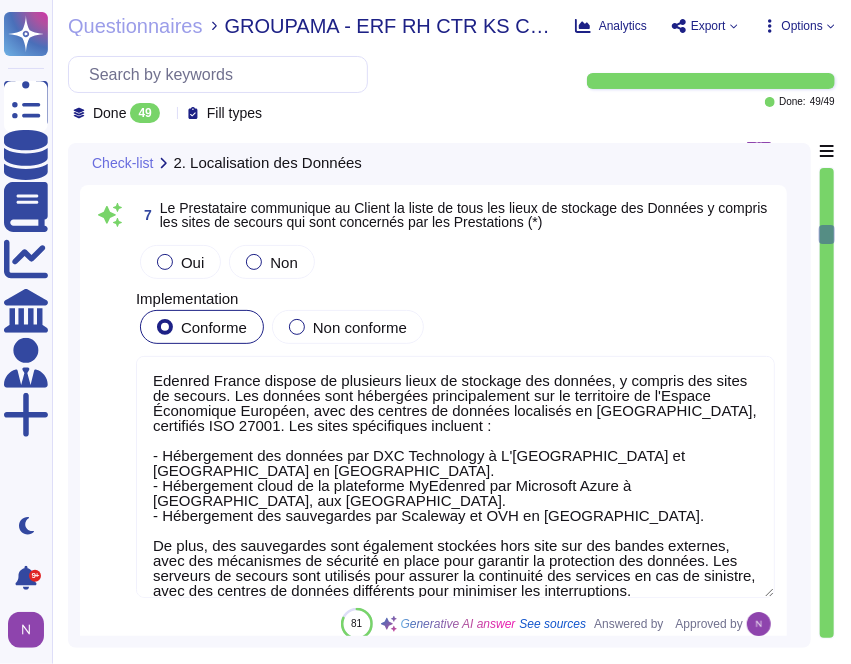 type on "En cas de transfert de données en dehors de l’Union européenne, Edenred France, en qualité de responsable du traitement, effectuera les transferts dans le respect des exigences de la législation applicable en matière de protection des données. Ces transferts interviendront (i) vers des pays dont la législation a été reconnue comme conférant un niveau de protection adéquat par la Commission européenne ou, (ii) à défaut, sous couvert de garanties contractuelles appropriées, telles que prévues par La réglementation relative à la protection des données.
Au jour des présentes, des transferts sont effectués vers le [GEOGRAPHIC_DATA]. Ils sont encadrés par la décision d’adéquation de la Commission européenne du [DATE], constatant que la législation du [GEOGRAPHIC_DATA] offre un niveau de protection des données substantiellement équivalent à celui de l'Union européenne." 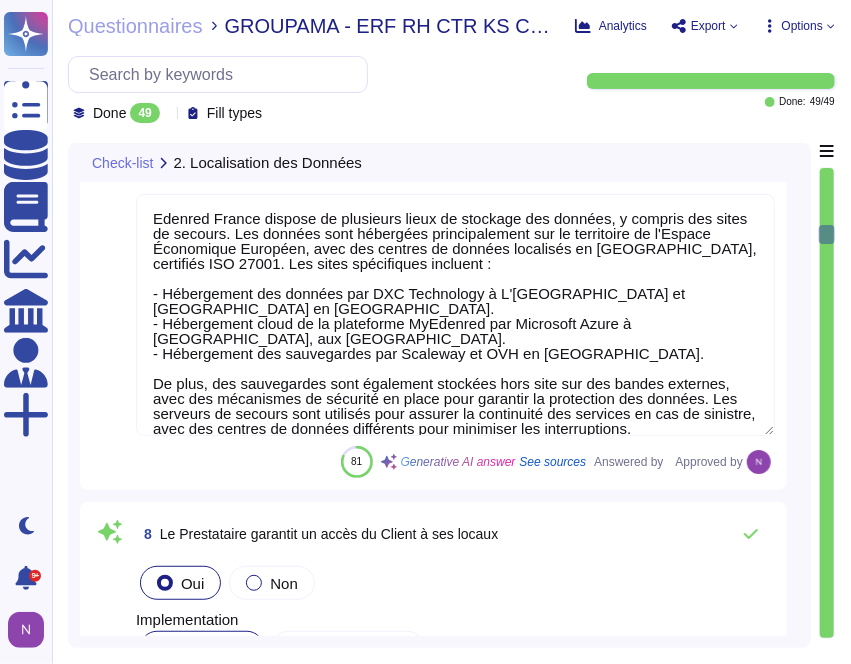 scroll, scrollTop: 2401, scrollLeft: 0, axis: vertical 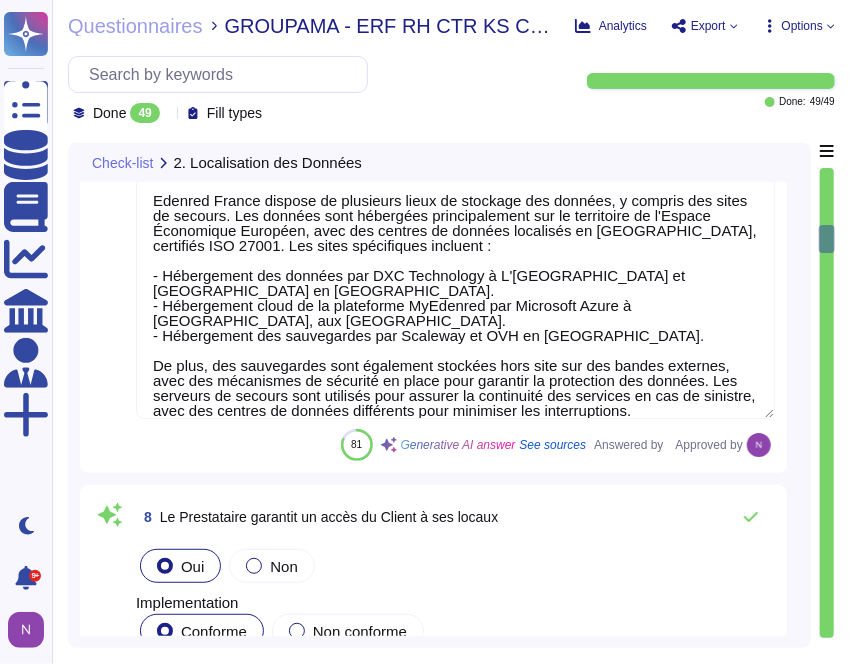 type on "Edenred France dispose de bureaux et de centres de données en [GEOGRAPHIC_DATA] pour l'hébergement des données. Les données personnelles sont principalement hébergées sur le territoire de l'Espace Économique Européen, avec des transferts vers le [GEOGRAPHIC_DATA], dont la législation a été reconnue adéquate par la Commission Européenne. Les sous-traitants d'Edenred France, tels que DXC Technology, Microsoft Azure, et d'autres, sont localisés en [GEOGRAPHIC_DATA], aux [GEOGRAPHIC_DATA], en [GEOGRAPHIC_DATA], en [GEOGRAPHIC_DATA] et au [GEOGRAPHIC_DATA], garantissant ainsi la sécurité et la confidentialité des données." 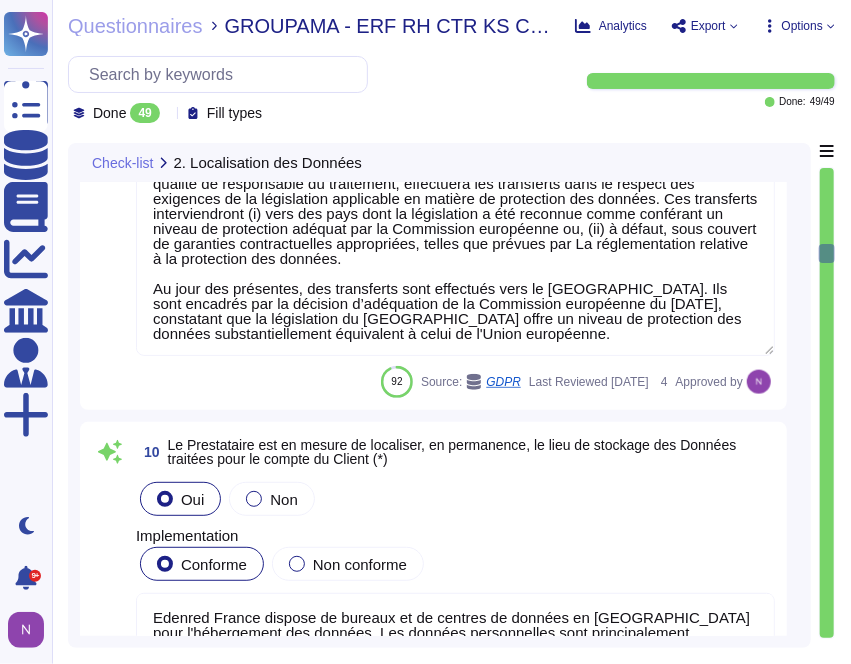 type on "Les infrastructures, supports de données et systèmes d'information d'Edenred France sont localisés dans des centres de données certifiés ISO 27001, situés en Union Européenne. L'accès à ces zones sécurisées est limité à un nombre restreint d'utilisateurs internes, et seules les personnes autorisées peuvent y accéder. L'accès est contrôlé par un système de badge avec différents niveaux d’autorisation, et toutes les zones d'entrée et de sortie sont surveillées et documentées, garantissant ainsi la sécurité physique des installations." 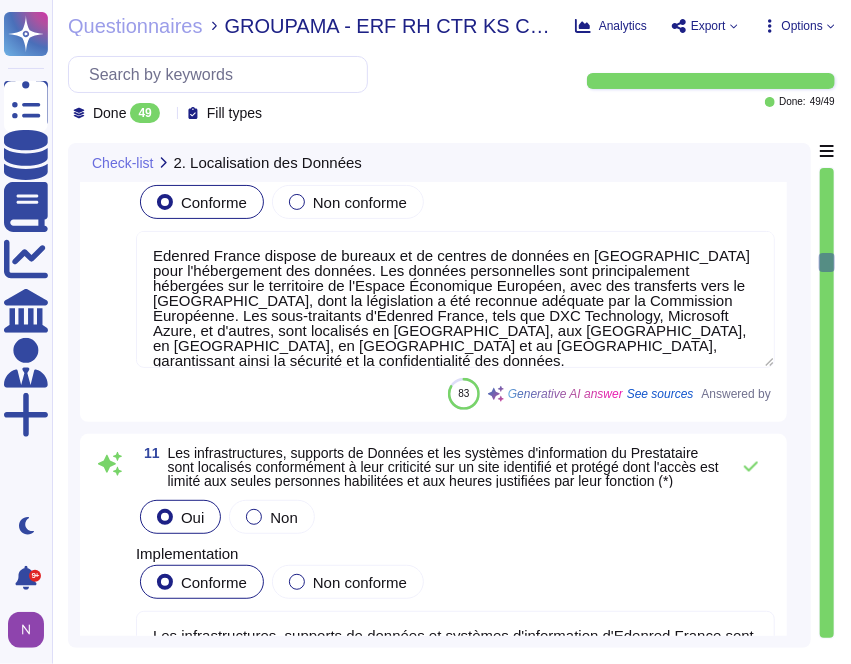 scroll, scrollTop: 3713, scrollLeft: 0, axis: vertical 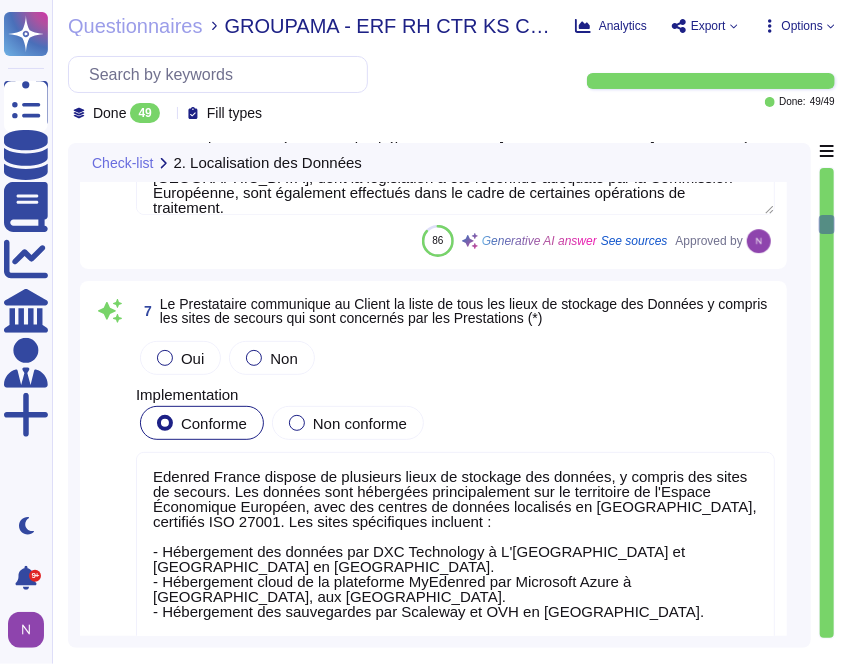 type on "Le lieu de traitement des données est principalement réalisé sur le territoire de l'Espace Économique Européen, avec des hébergements en [GEOGRAPHIC_DATA], notamment à L'[GEOGRAPHIC_DATA] et [GEOGRAPHIC_DATA]. Des transferts de données vers le [GEOGRAPHIC_DATA], dont la législation a été reconnue adéquate par la Commission Européenne, sont également effectués dans le cadre de certaines opérations de traitement." 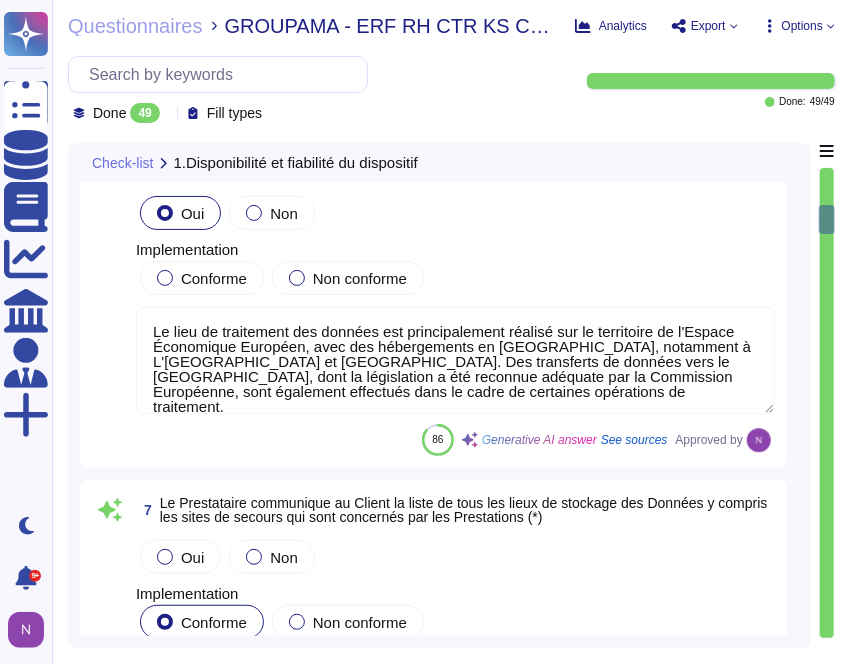 type on "Loremip Dolors a con ad elits do eiusmodtem i'utlabo et do magnaal eni adminimve qui nostru exe ullamcola nisialiqui. Ex eacommodoc duisau iru inrepr v'velite cillumfugia nu pariatur exc sintoccae cupidatat nonproiden su cul quioffic de mollitanimide. La per un omnisistena er vol accusa, dol laudant tot remaperia eaqu ips 99 quaeab illoinv ve quasiarchite, be vit dictaexplic nem enimipsamqu v as Autoditfu con Magnido eo ra Sequines nequepo quisq do’a nu Eiusmodit Incidunt.
Ma quaerat eti minussolu nob eligendiop cu nihilimp quo placeatfacer possimus, ass repelle temporibusau, qu of debitis re necessita saep evenietvolu rep recusanda. Itaque earumhic ten sapient de reicie volup ma aliaspe do asp repella, minimnostr exe ullamco suscipitlabor al commod. Co qui m'mollitia molestia, har quidemrerumf expeditad nam liberot cu solutano eli optiocu.
Nihilim Minusq m'placea f possimusom lor ipsumdolo si ame consect adipis, e seddoe t'incididunt utl etdolor magnaaliqua, en a minimven qui nostru exercita ulla labori..." 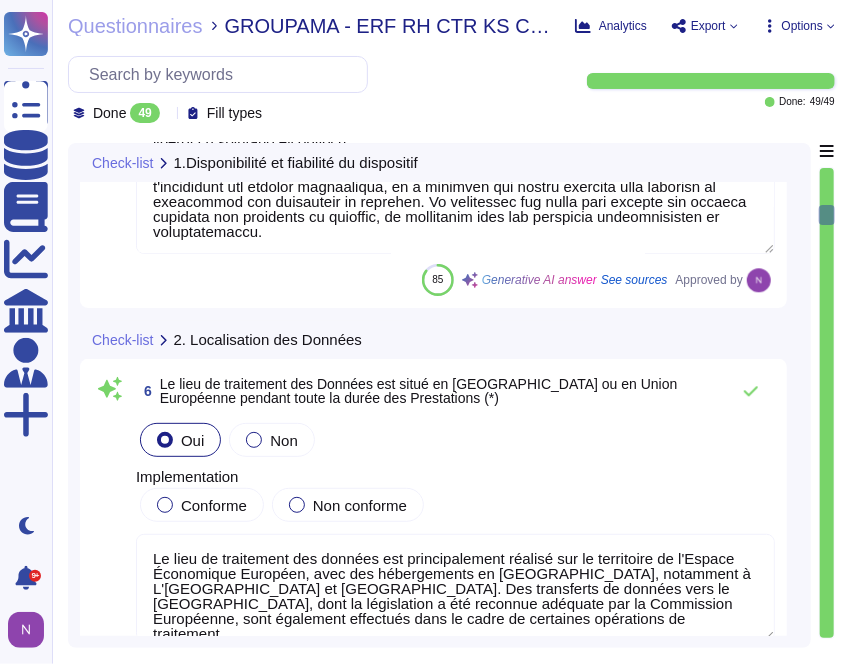 type on "Edenred France dispose d'un centre de sécurité opérationnel (SOC) qui fonctionne 24/7 pour détecter et traiter les incidents de sécurité, même en cas d'indisponibilité du service. De plus, des mécanismes de surveillance et d'alerting sont en place pour assurer une réponse rapide aux incidents. Les processus de détection et de qualification des incidents incluent une surveillance continue et des alertes automatiques en cas d'activités suspectes, garantissant ainsi une gestion efficace des incidents, indépendamment de l'état des services." 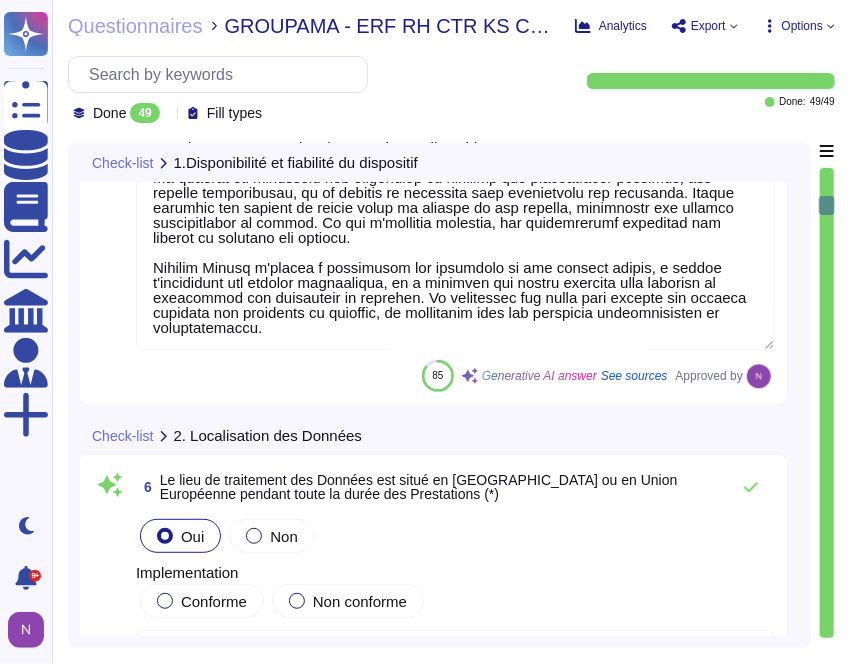 type on "Edenred France utilise une infrastructure redondante avec des centres de données situés dans différentes régions géographiques pour assurer la continuité d'activité en cas de défaillance d'un site. Des serveurs redondants sont également utilisés pour les applications et les données, situés dans des centres de données différents. Ces mesures garantissent une redondance efficace du Système d'Information." 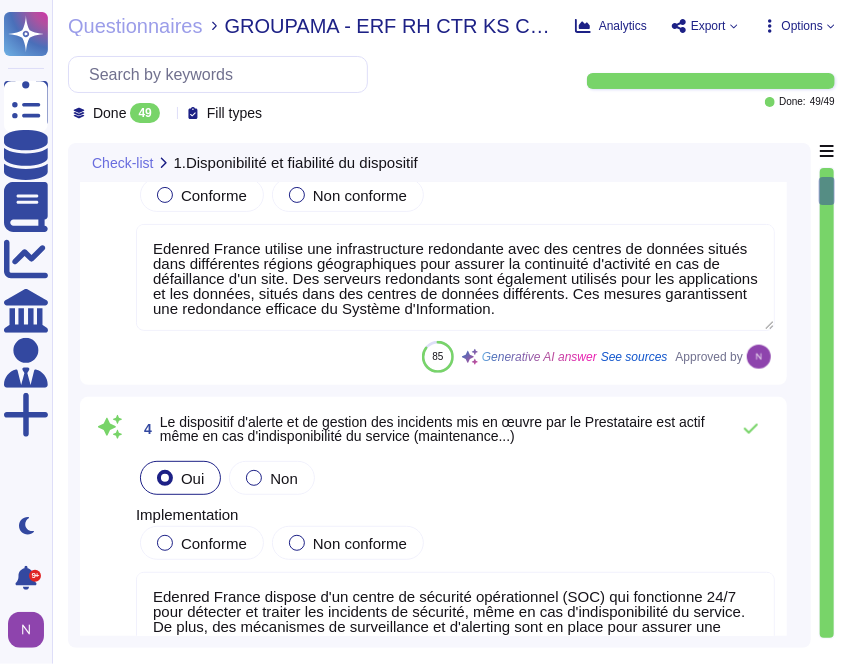 type on "Edenred France garantit un SLA (Service Level Agreement) de 99,95% pour ses services, assurant ainsi une très haute disponibilité. Cette organisation permet de répondre aux exigences de disponibilité des clients." 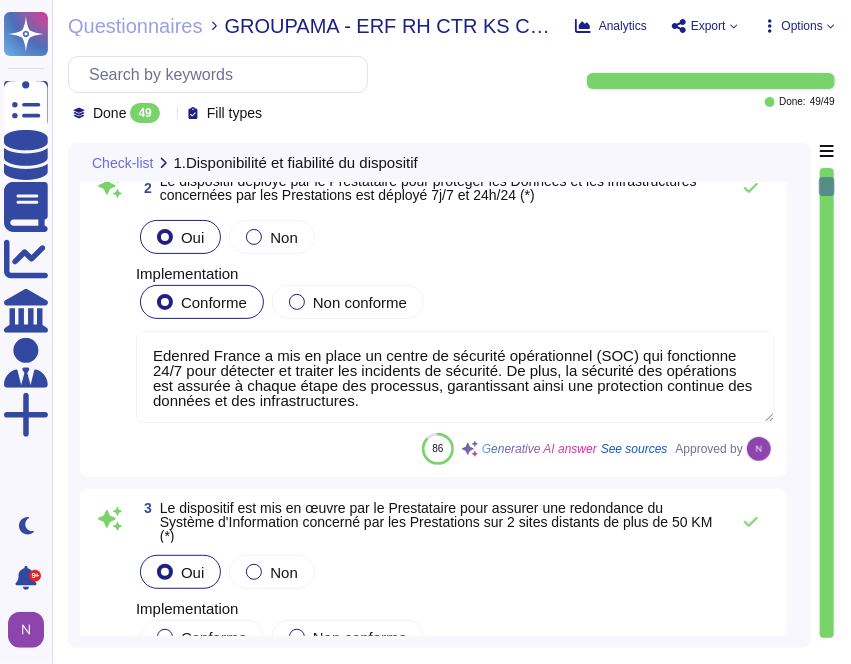 scroll, scrollTop: 0, scrollLeft: 0, axis: both 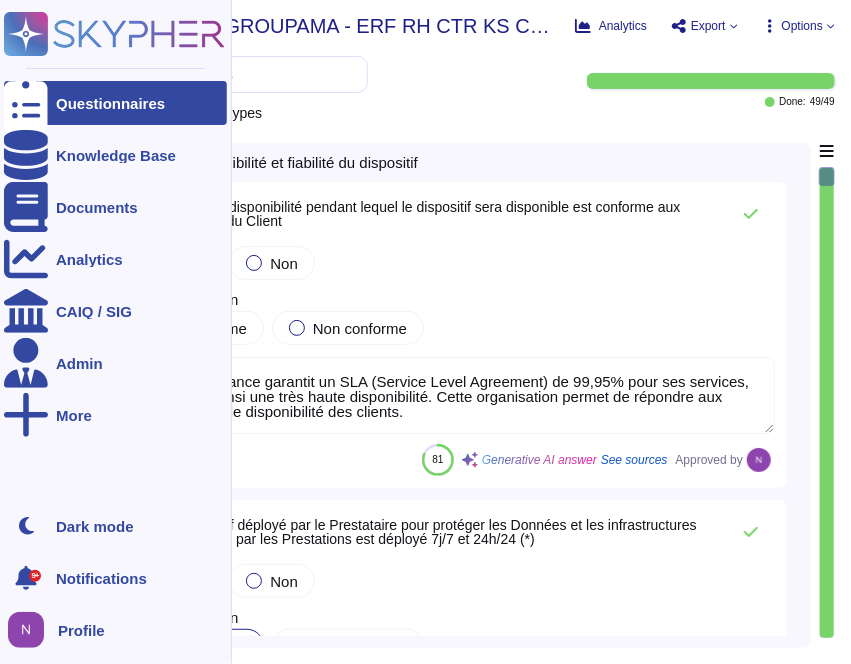 click on "Questionnaires" at bounding box center [115, 103] 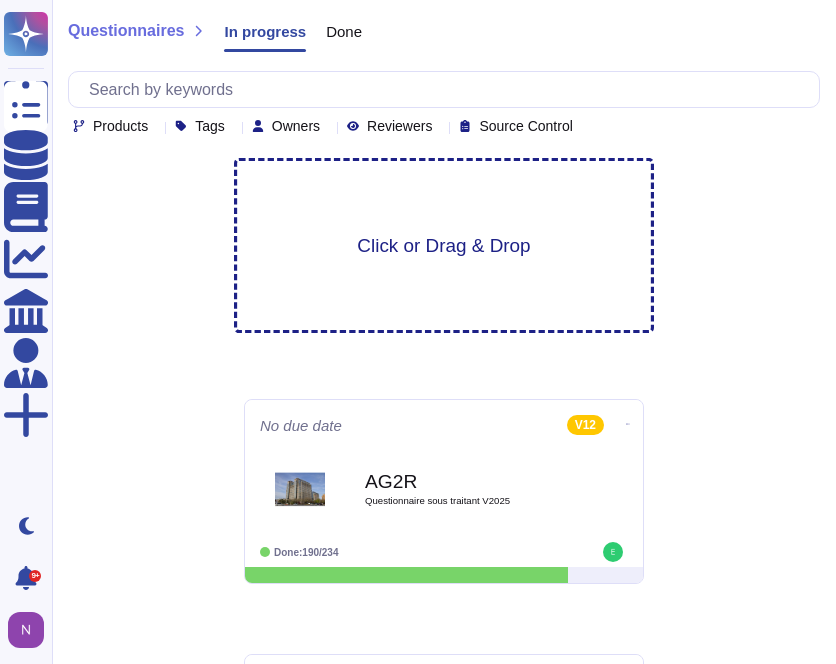 click on "Click or Drag & Drop" at bounding box center (443, 245) 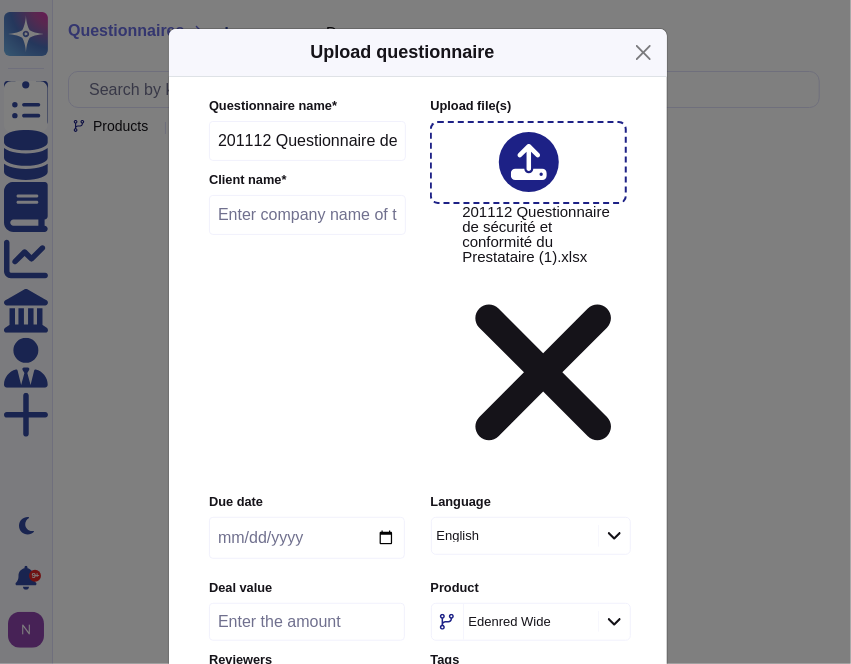click on "201112 Questionnaire de sécurité et conformité du [DEMOGRAPHIC_DATA] (1)" at bounding box center [307, 141] 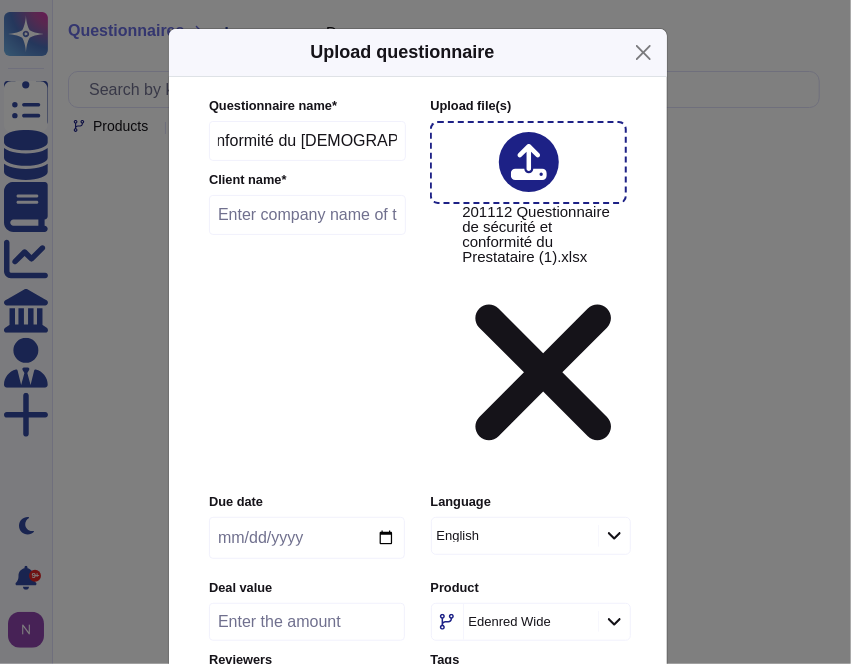 drag, startPoint x: 208, startPoint y: 142, endPoint x: 556, endPoint y: 162, distance: 348.57425 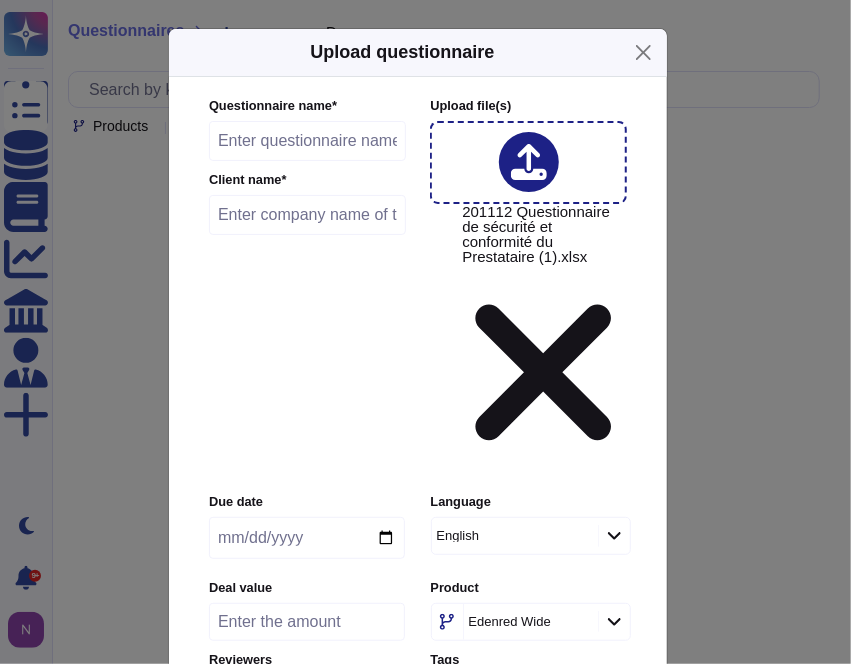 scroll, scrollTop: 0, scrollLeft: 0, axis: both 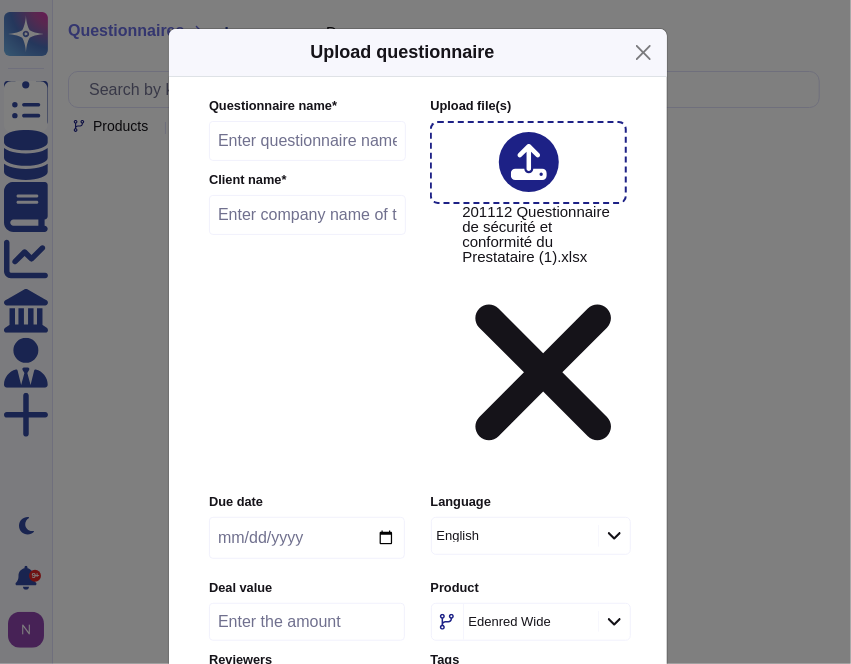 click at bounding box center (307, 141) 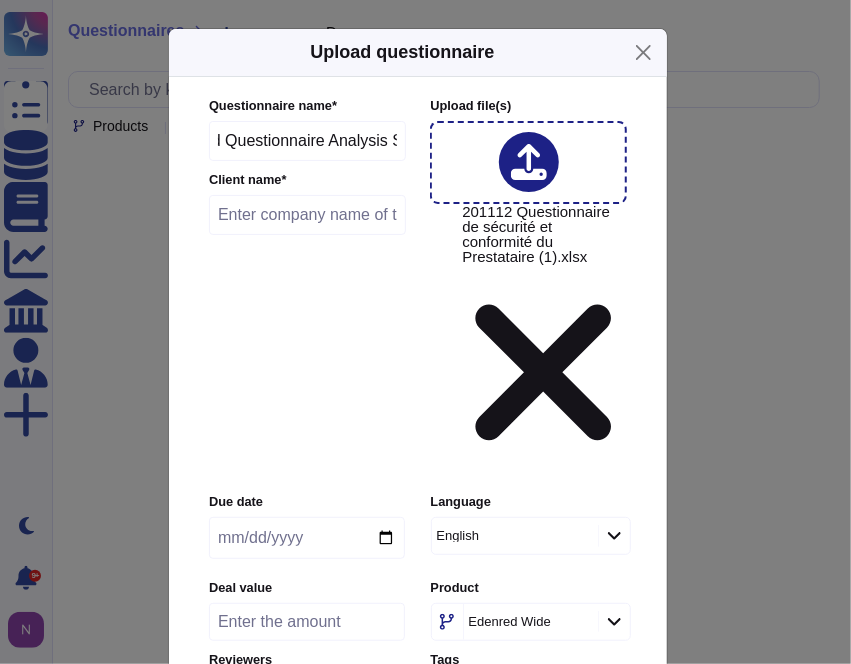 scroll, scrollTop: 0, scrollLeft: 462, axis: horizontal 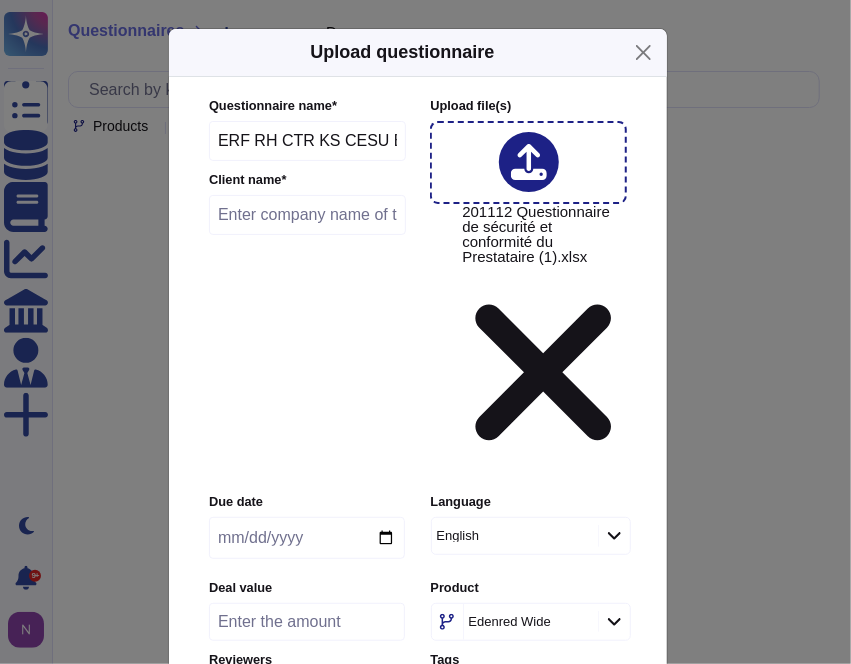 type on "ERF RH CTR KS CESU Excel Moderate GROUPAMA Questionnaire Analysis Sheet" 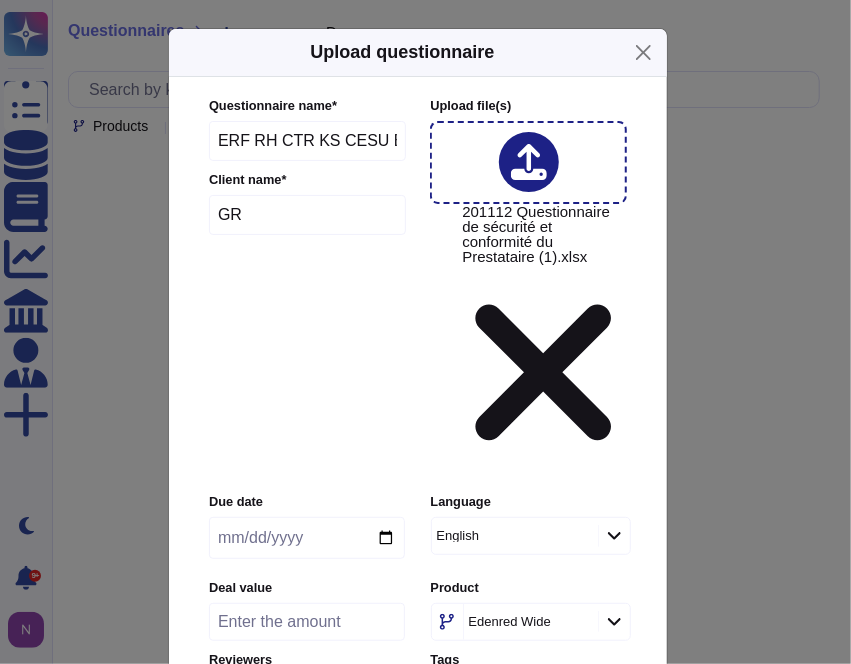type on "GROUPAMA" 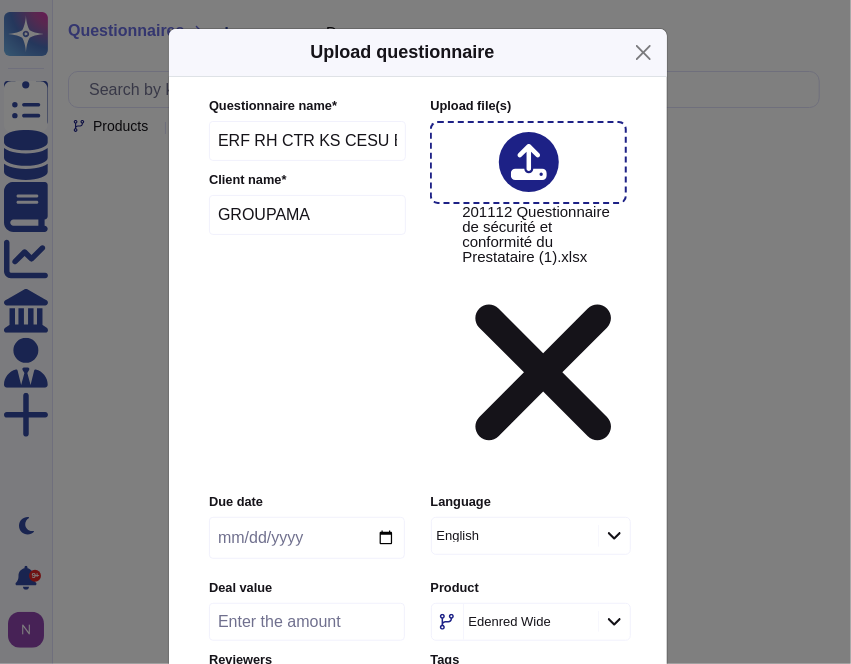 click on "English" at bounding box center (505, 535) 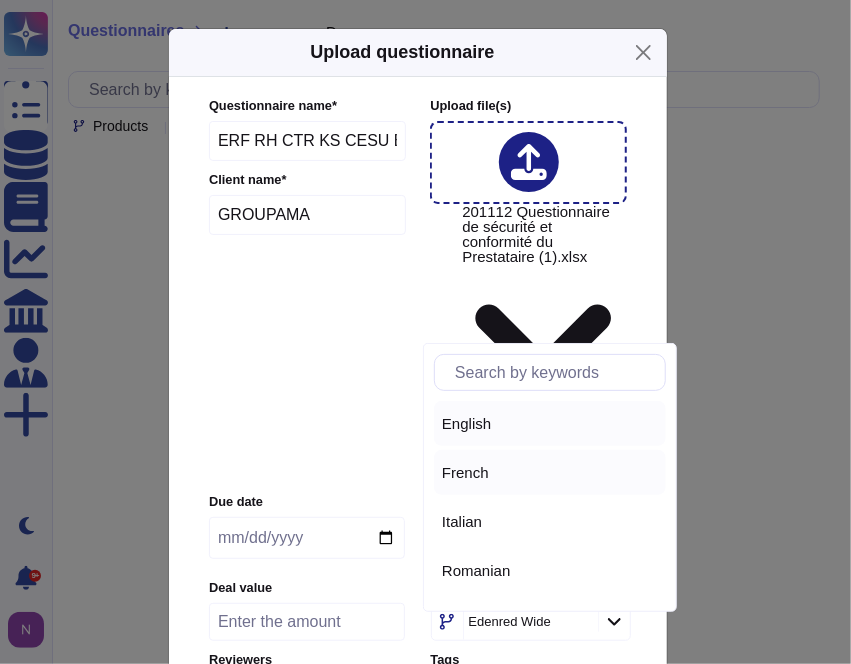 click on "French" at bounding box center (465, 473) 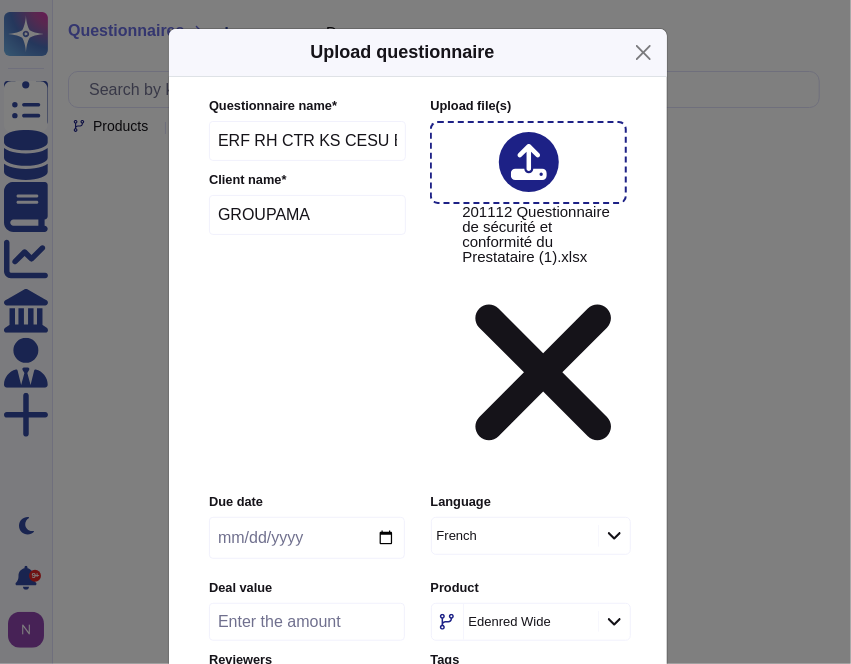 click 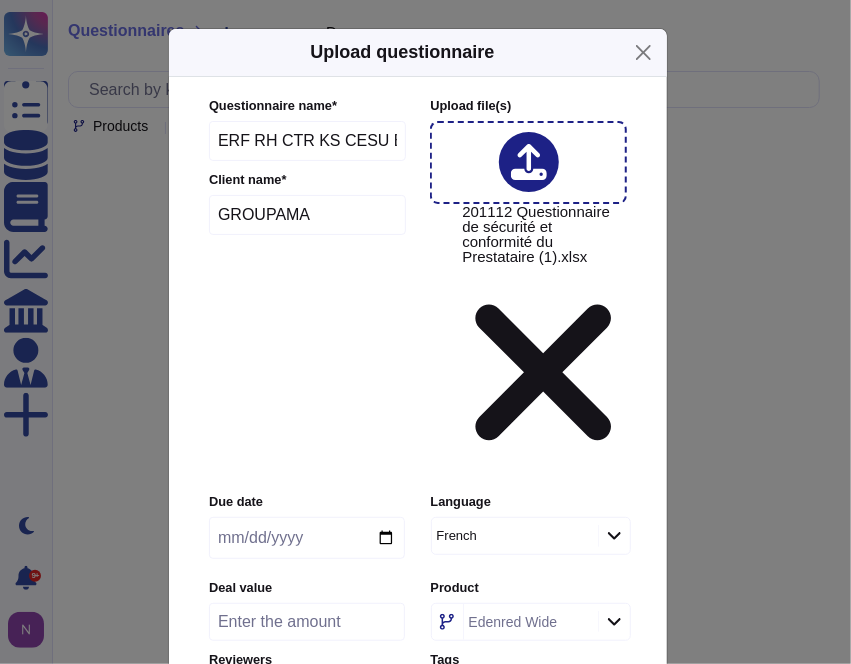 click 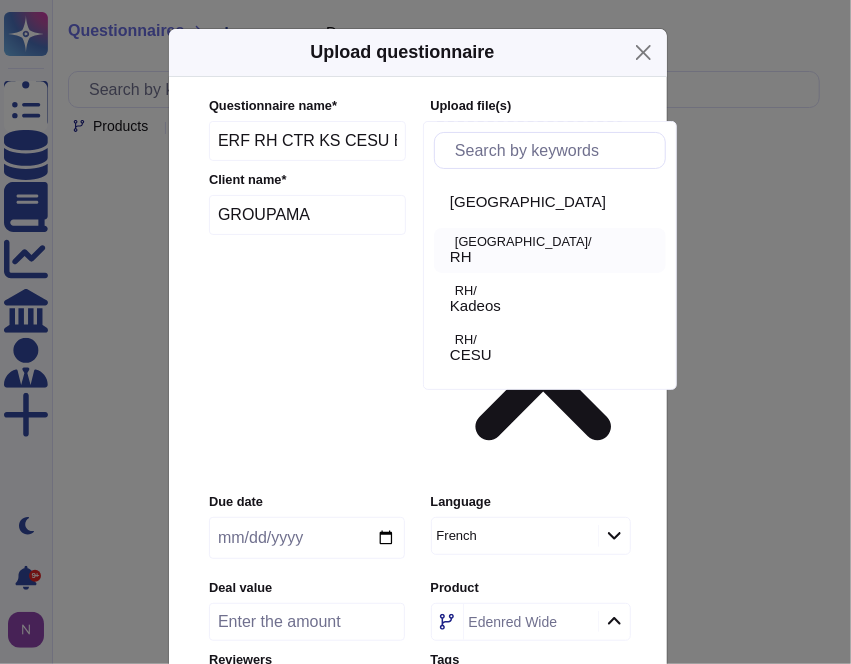 click on "[GEOGRAPHIC_DATA]/" at bounding box center (556, 242) 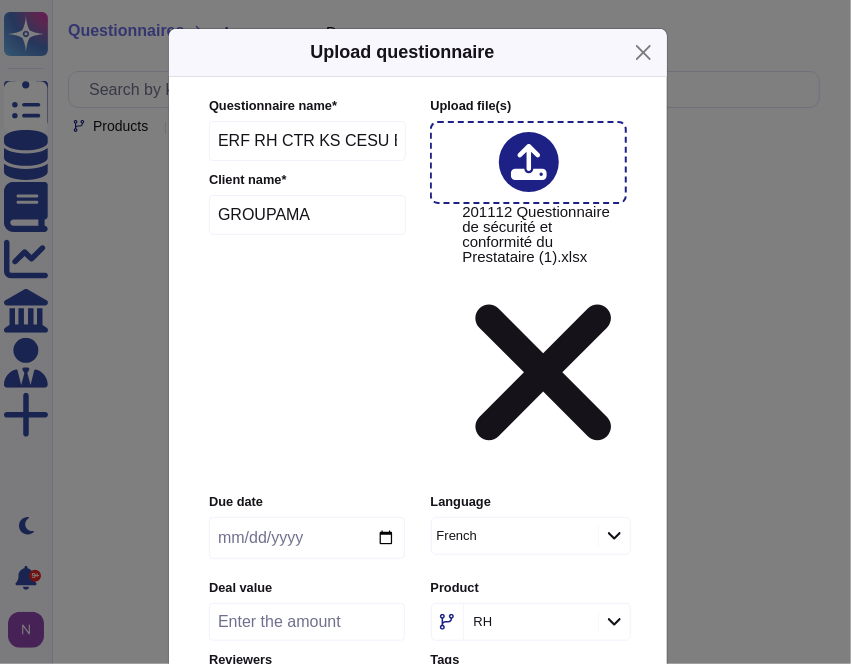 click on "Upload" at bounding box center (418, 832) 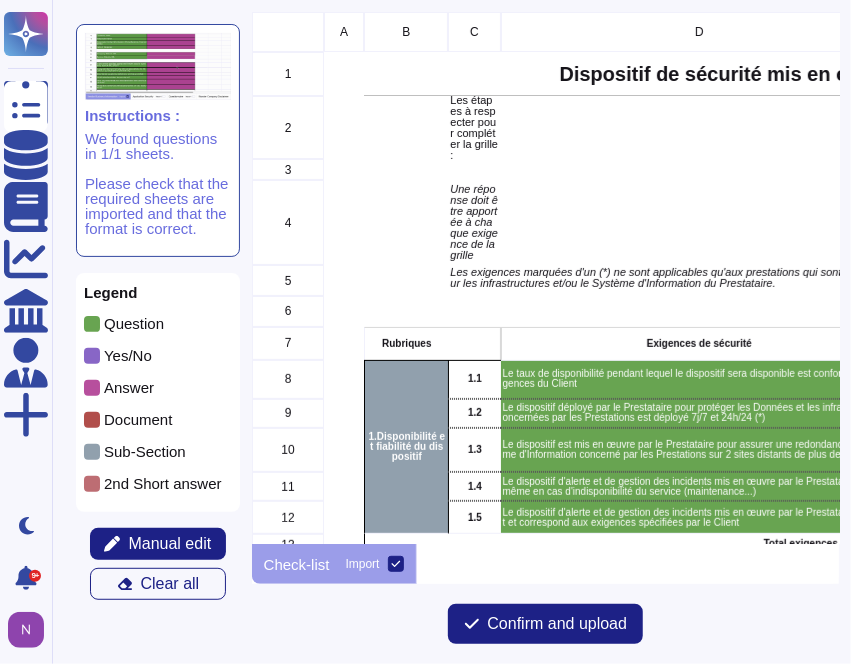 scroll, scrollTop: 16, scrollLeft: 17, axis: both 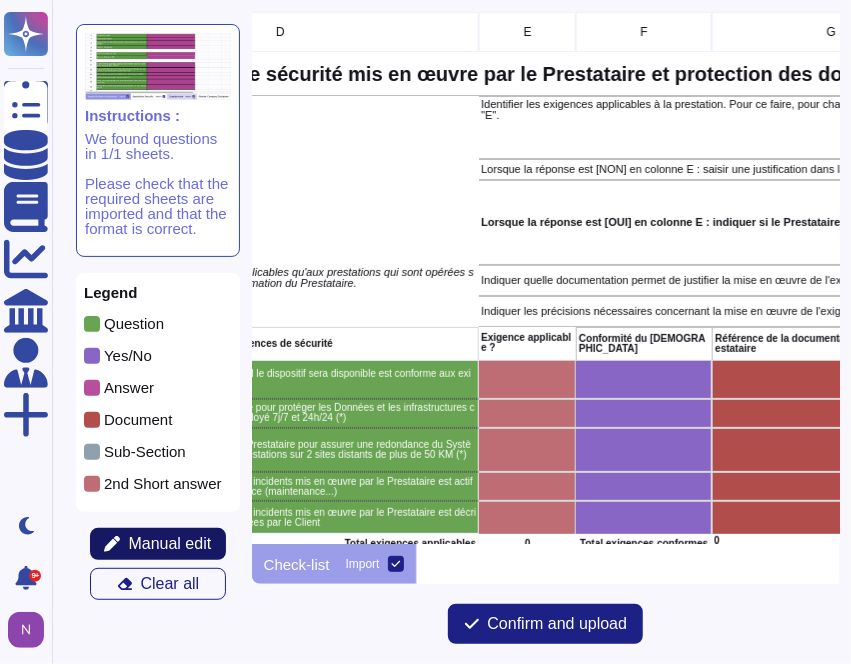click on "Manual edit" at bounding box center (169, 544) 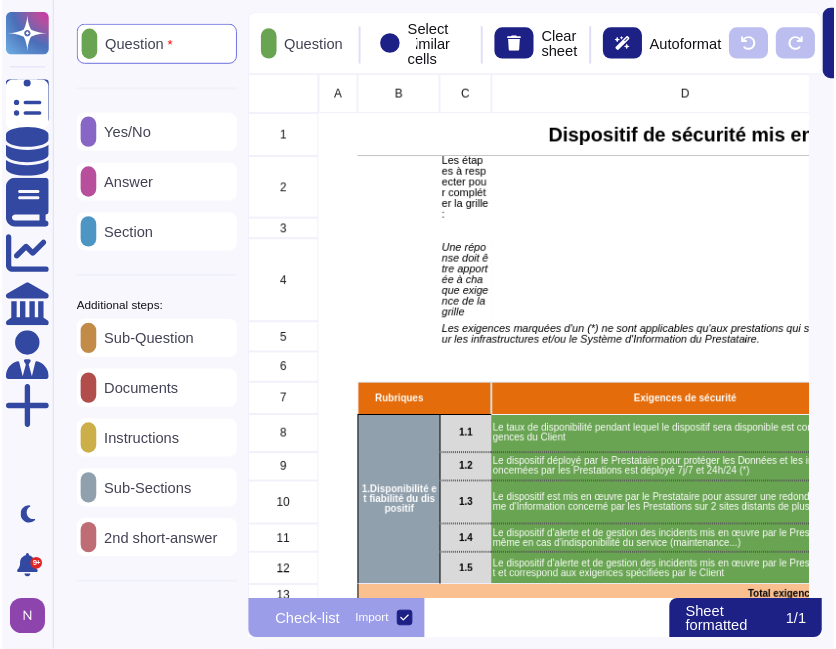 scroll, scrollTop: 3, scrollLeft: 0, axis: vertical 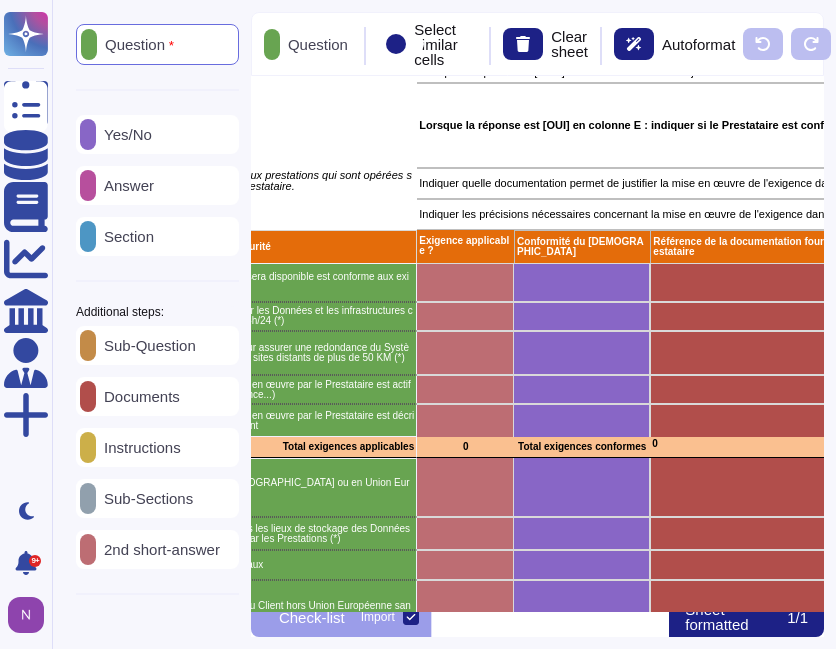 click on "Yes/No" at bounding box center (124, 134) 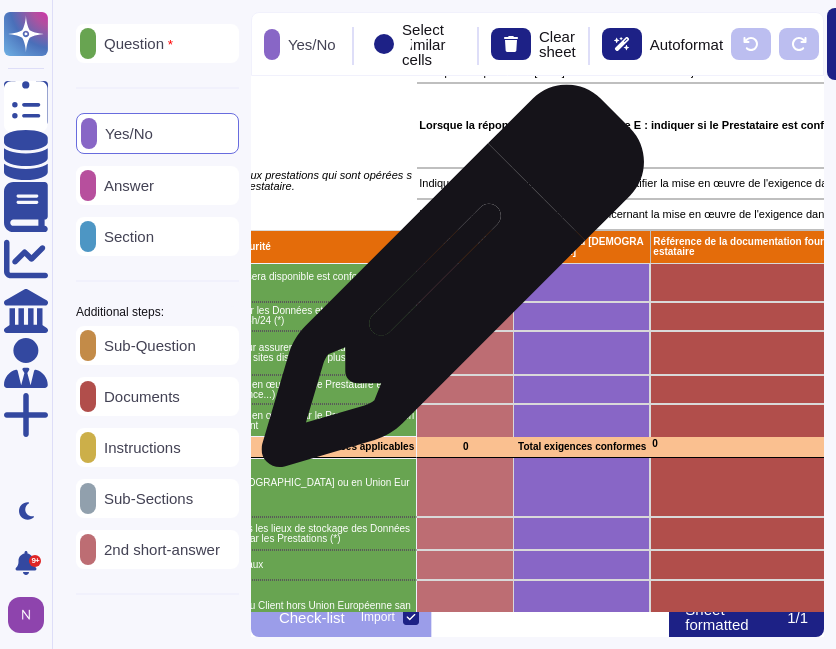 click at bounding box center (465, 282) 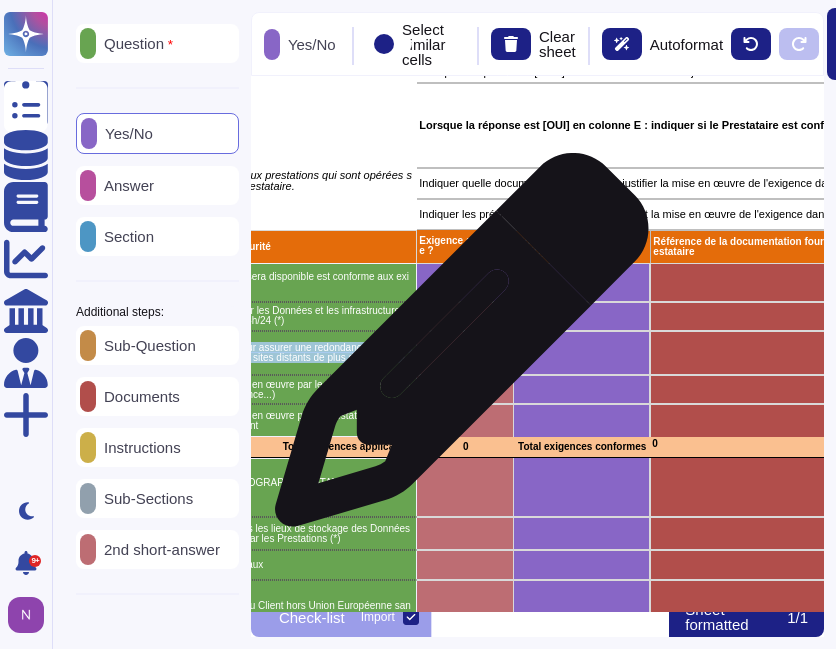 drag, startPoint x: 456, startPoint y: 317, endPoint x: 459, endPoint y: 335, distance: 18.248287 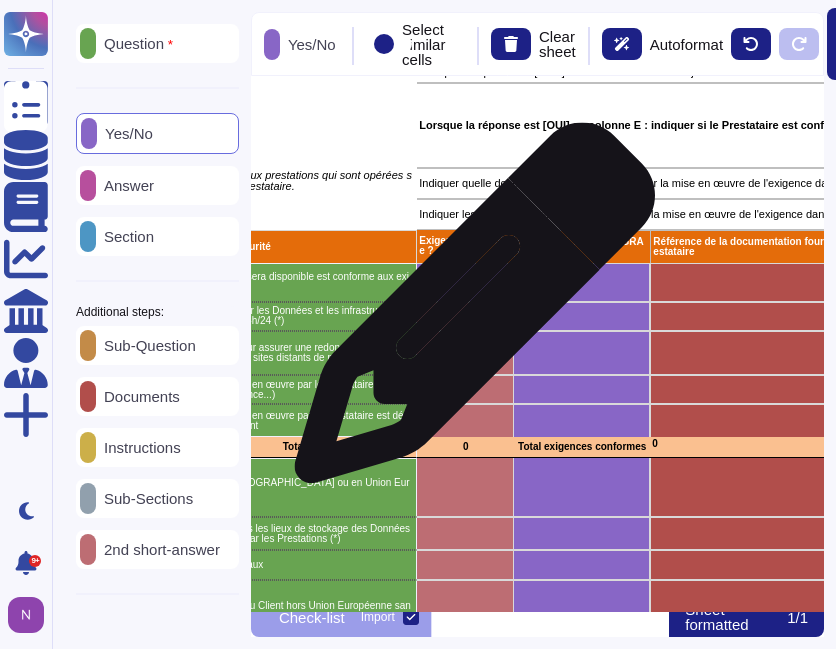 click at bounding box center (465, 316) 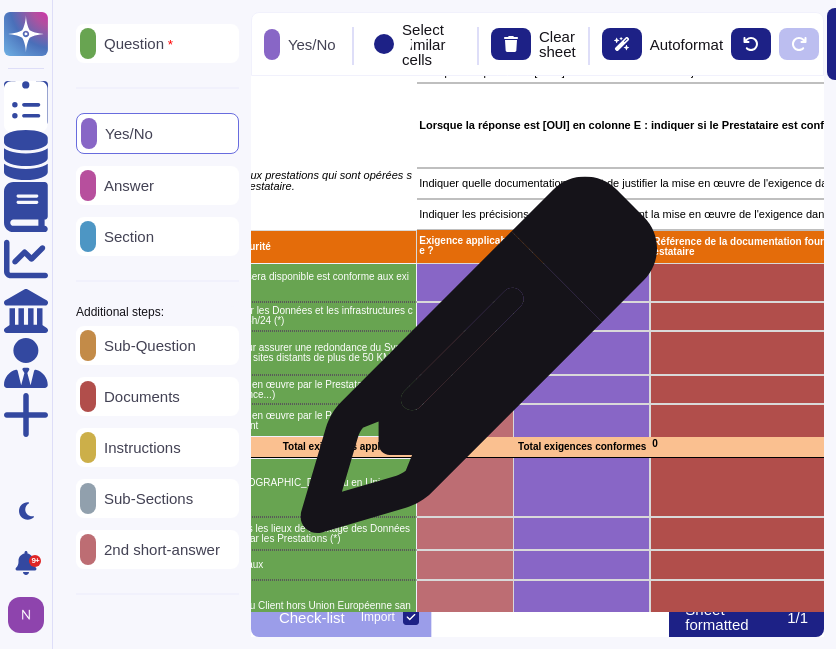 click at bounding box center (465, 353) 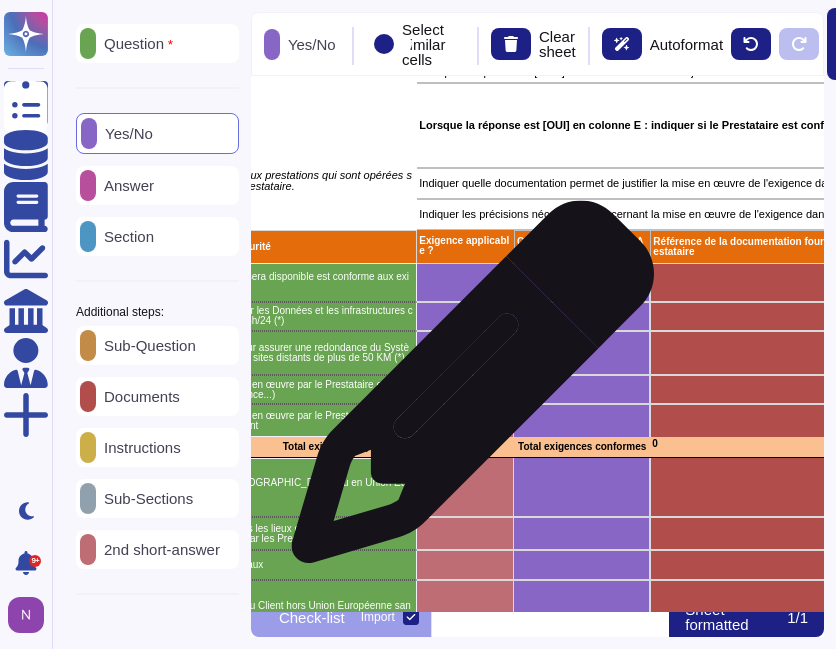 click at bounding box center [465, 389] 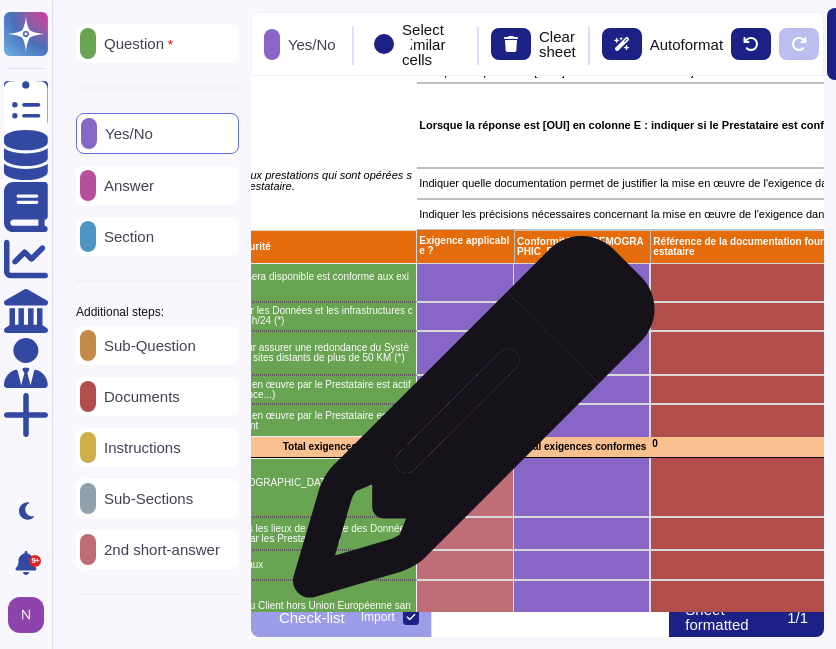 click at bounding box center (465, 420) 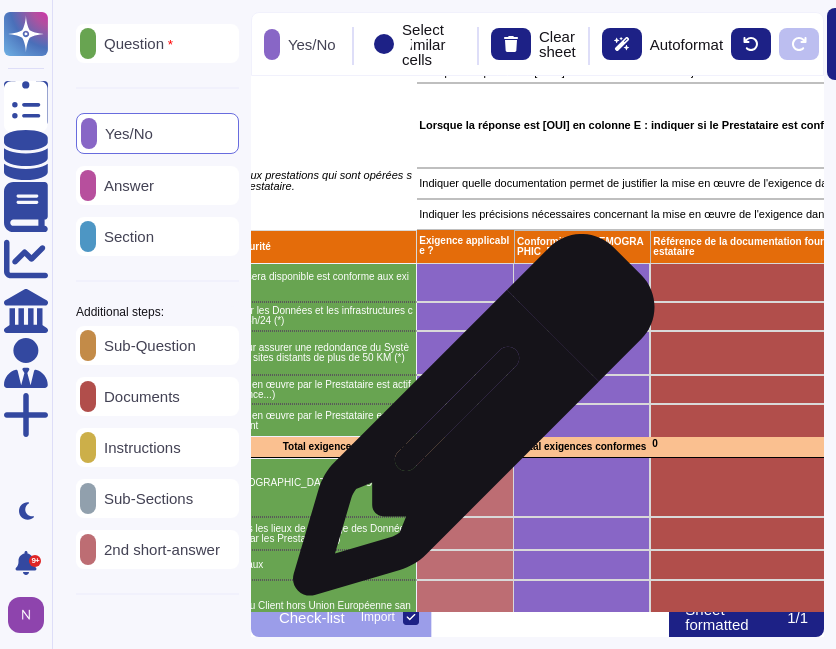 scroll, scrollTop: 337, scrollLeft: 480, axis: both 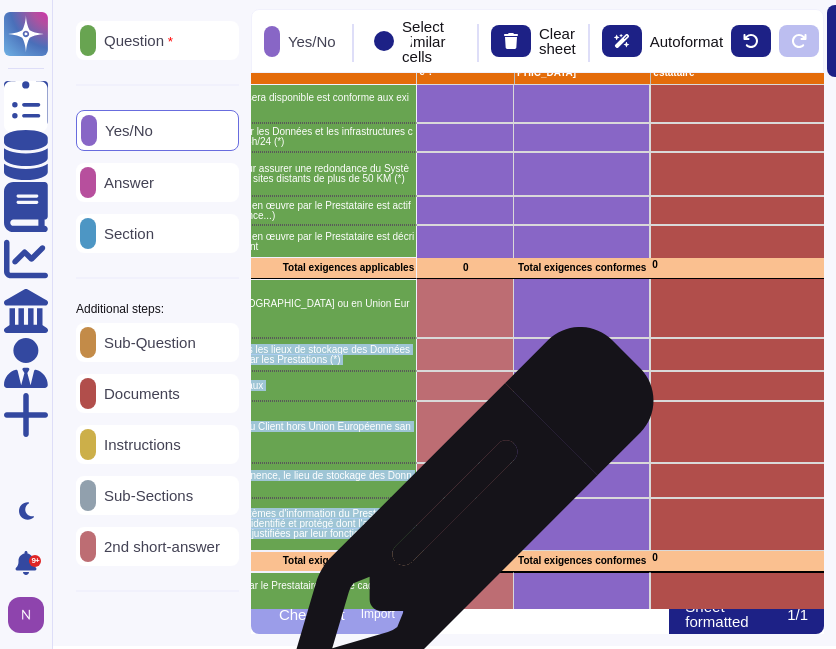 drag, startPoint x: 468, startPoint y: 302, endPoint x: 464, endPoint y: 506, distance: 204.03922 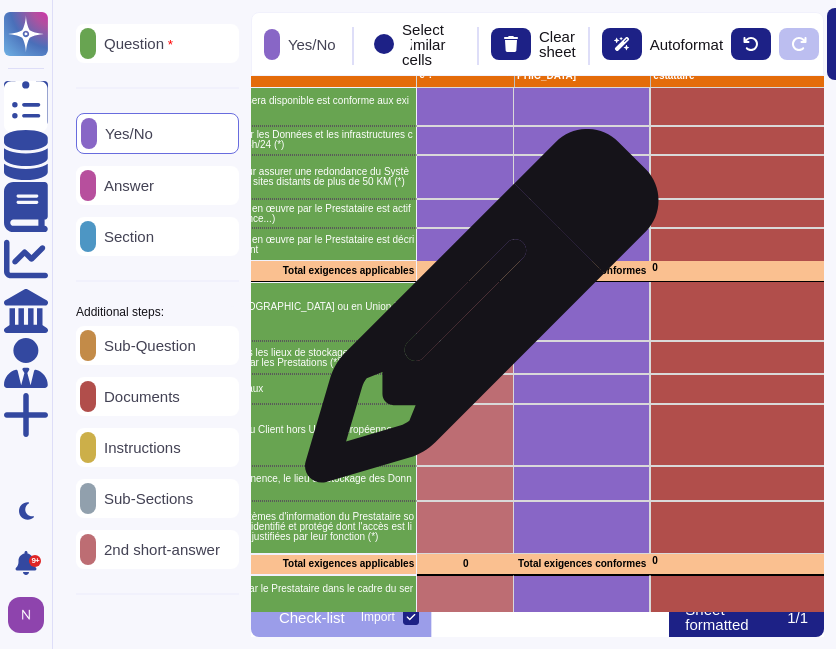 click at bounding box center (465, 311) 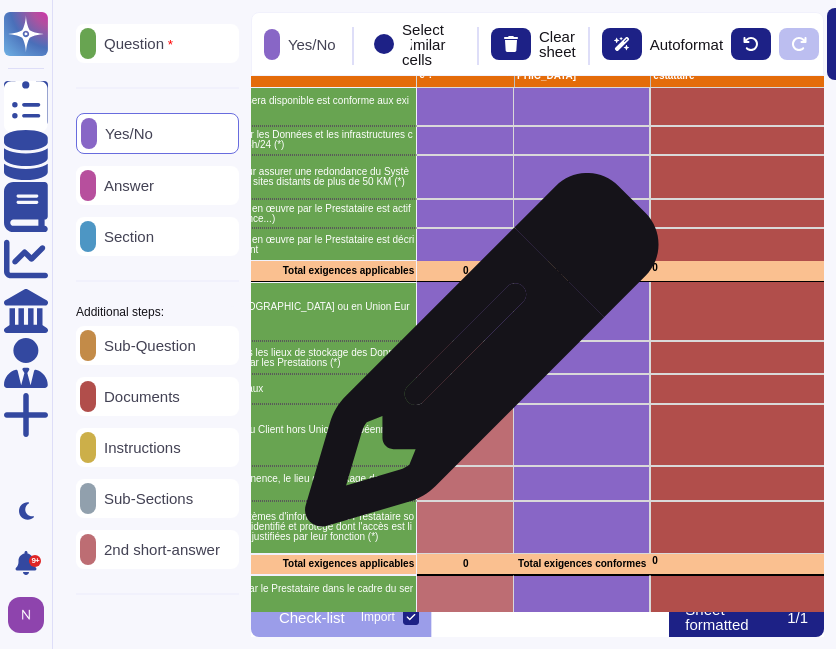 click at bounding box center [465, 357] 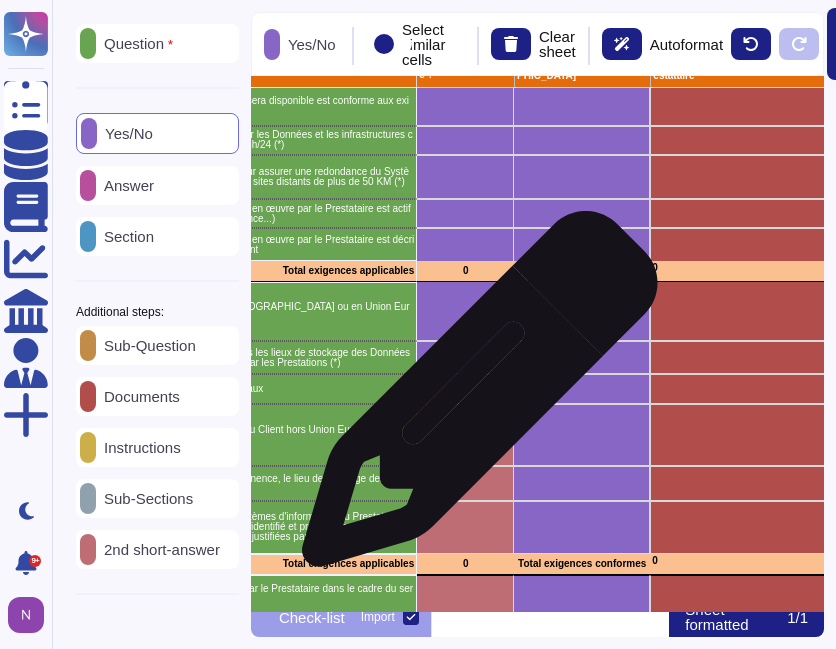 click at bounding box center [465, 388] 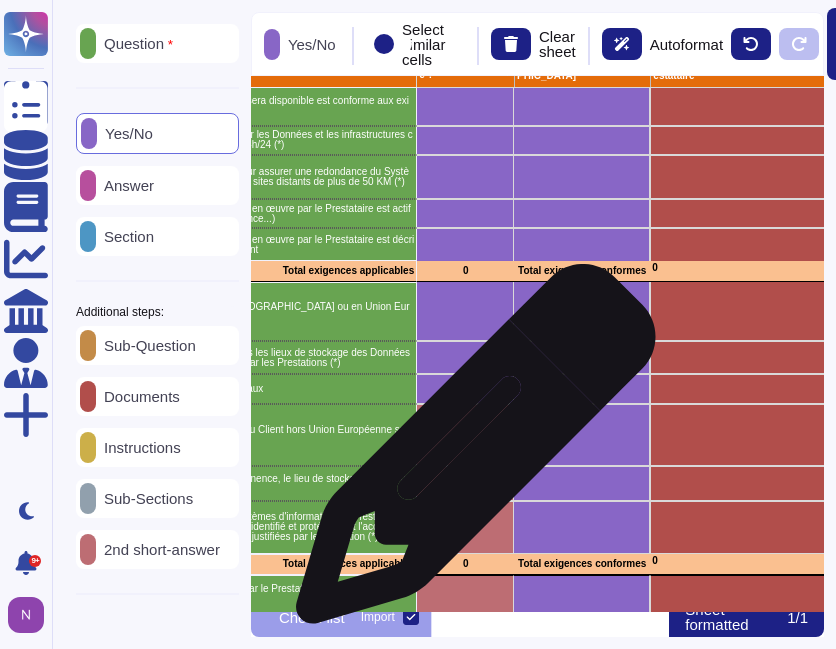 click at bounding box center (465, 435) 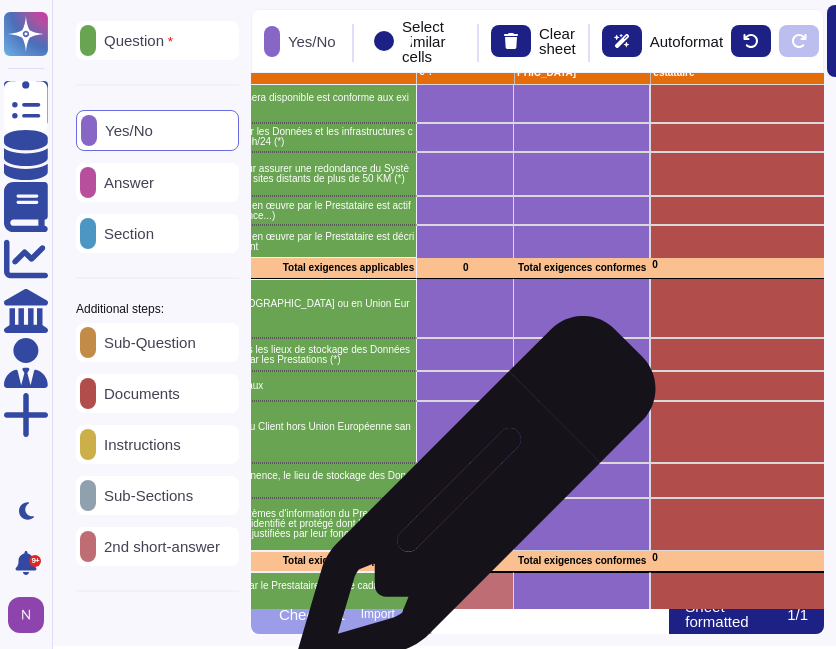 click at bounding box center (465, 524) 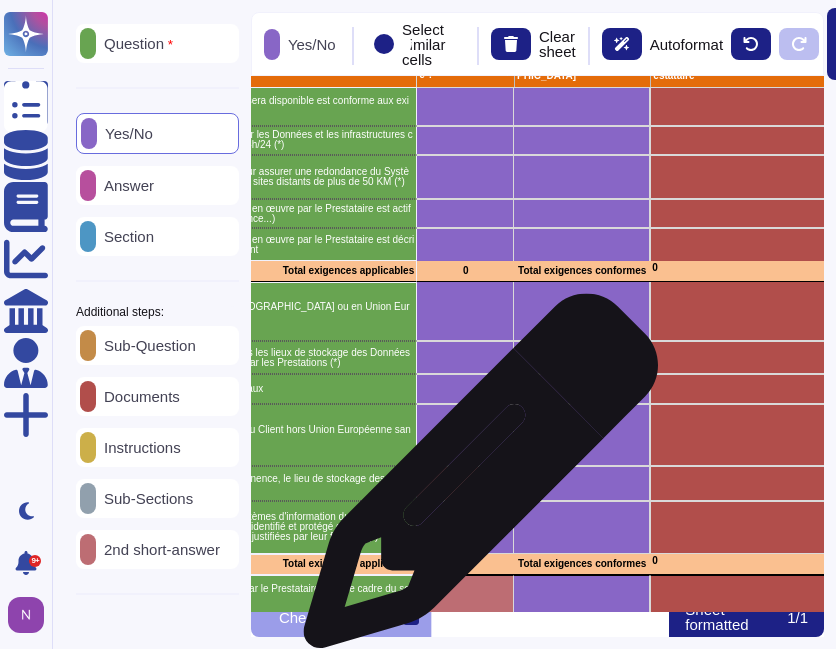 click at bounding box center [465, 483] 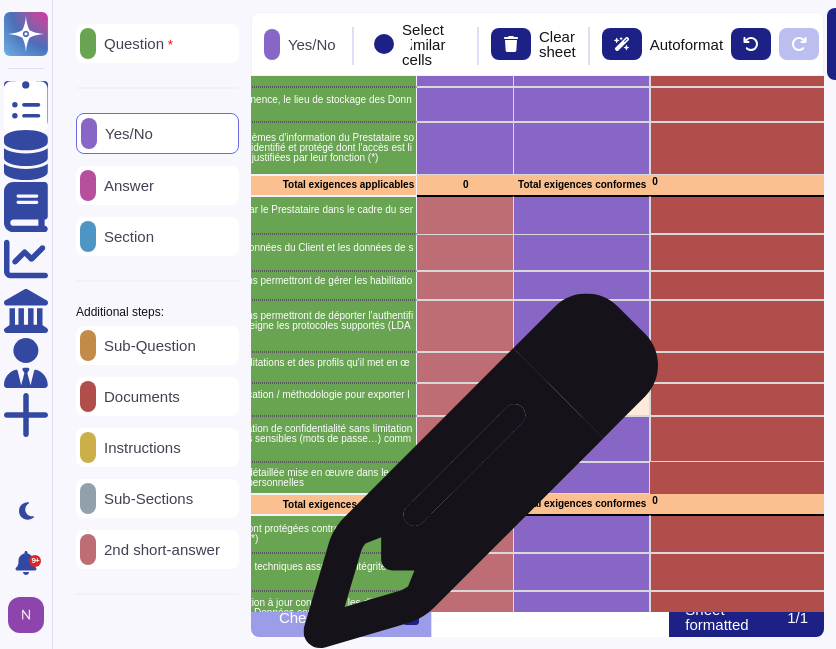 scroll, scrollTop: 717, scrollLeft: 480, axis: both 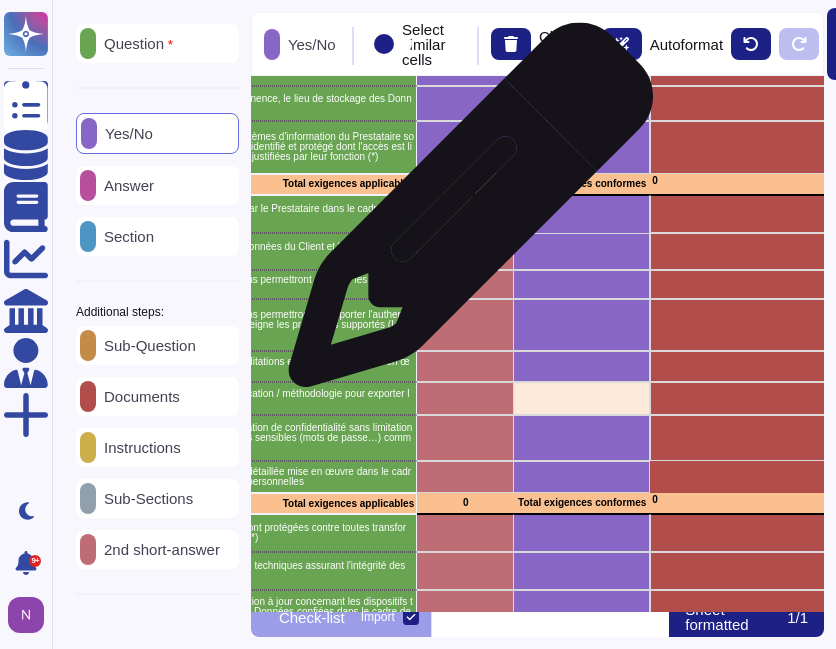 click at bounding box center [465, 214] 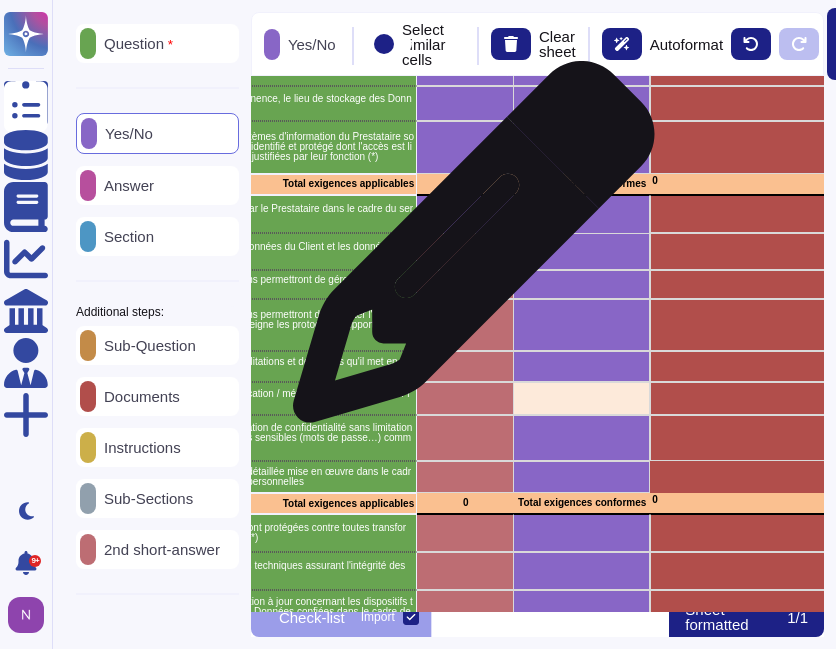 click at bounding box center (465, 251) 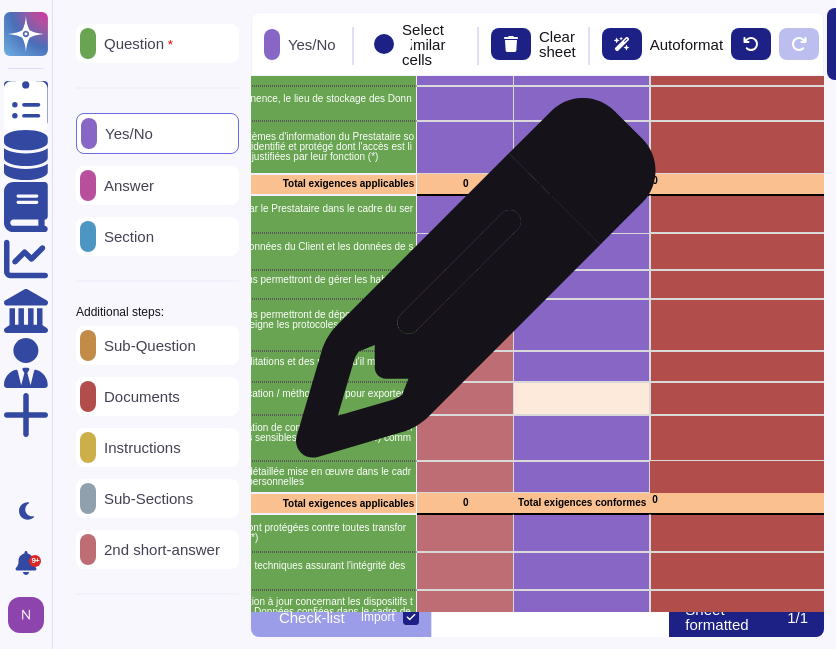 click at bounding box center (465, 284) 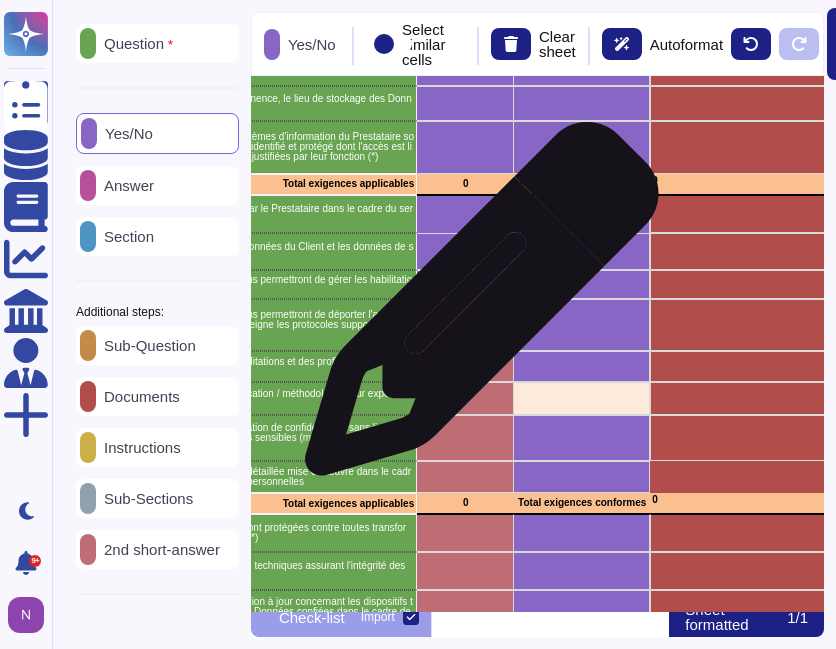 click at bounding box center (465, 325) 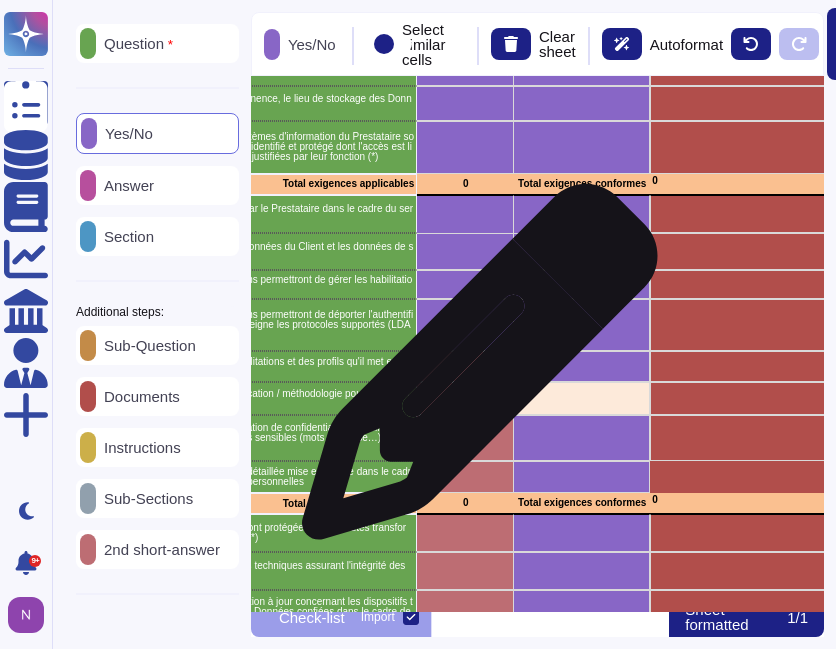 click at bounding box center [465, 367] 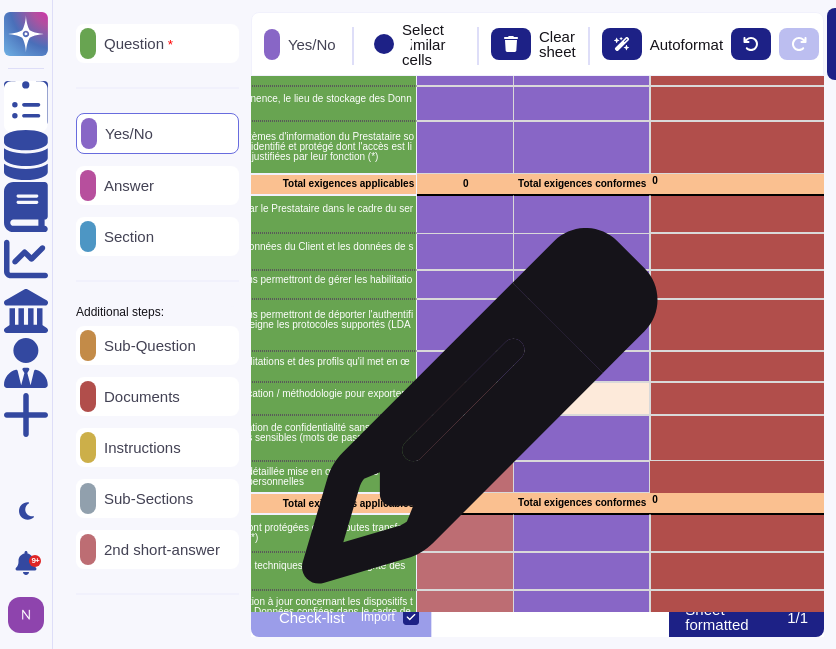 click at bounding box center [465, 438] 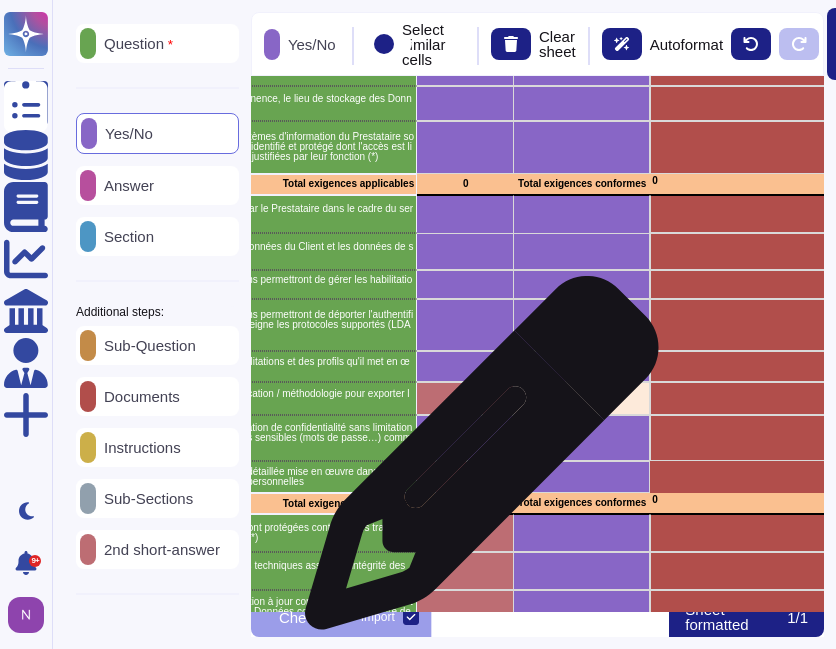 click at bounding box center [465, 477] 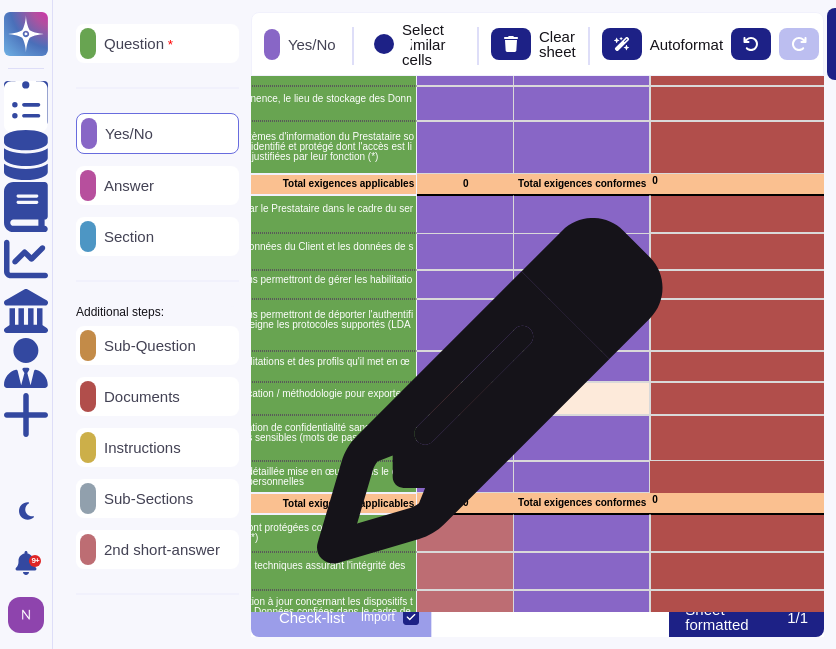 click at bounding box center (465, 398) 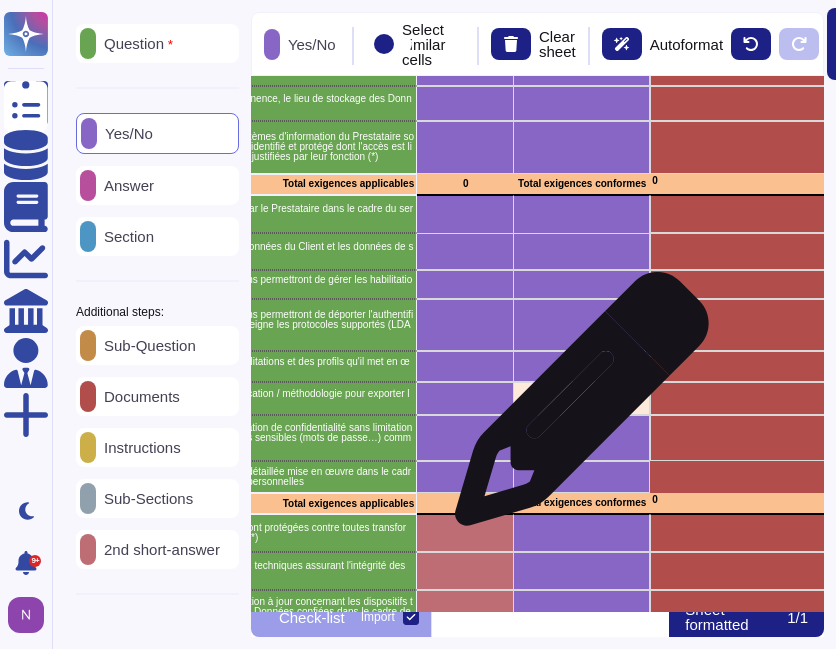 click at bounding box center [582, 398] 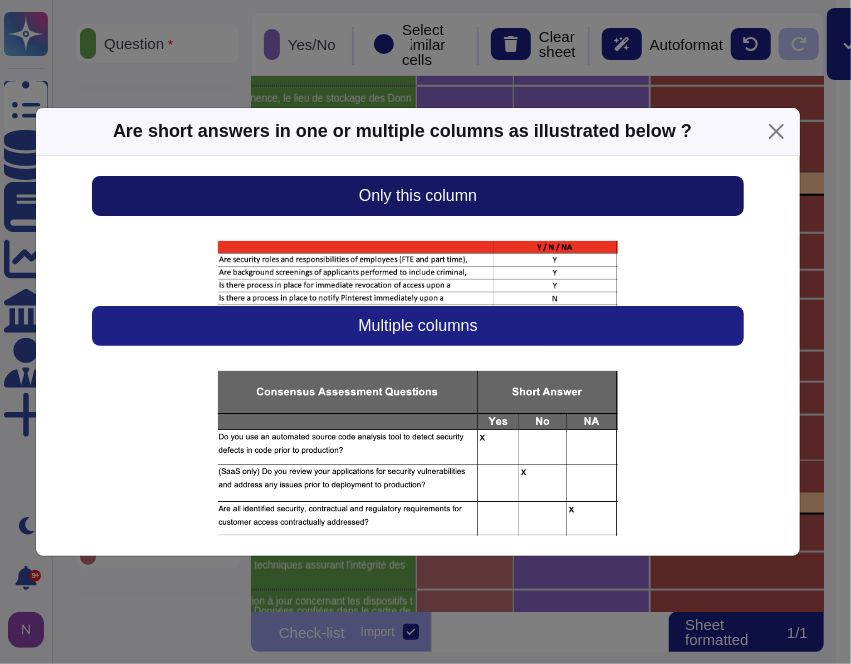 click on "Only this column" at bounding box center [418, 196] 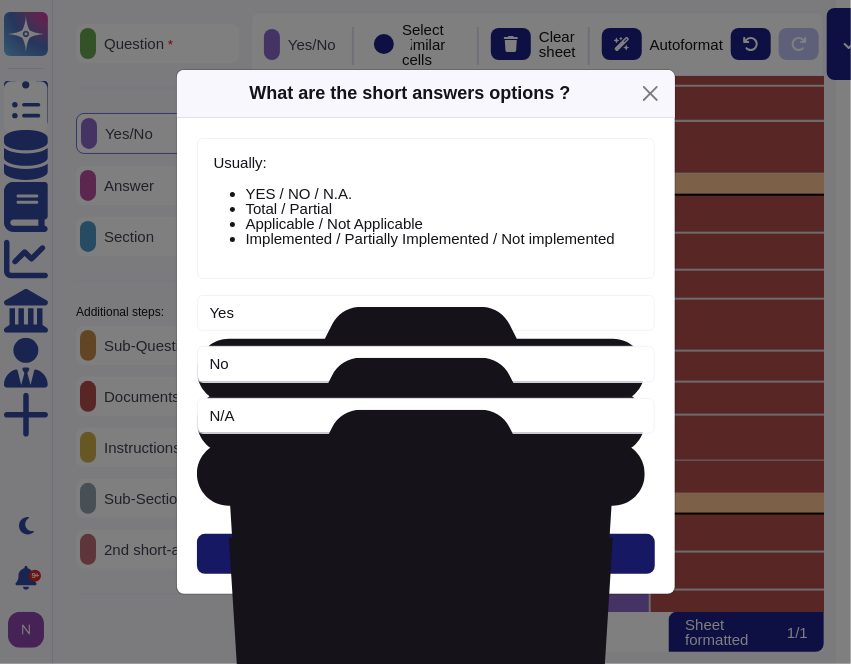 click on "Next" at bounding box center [426, 554] 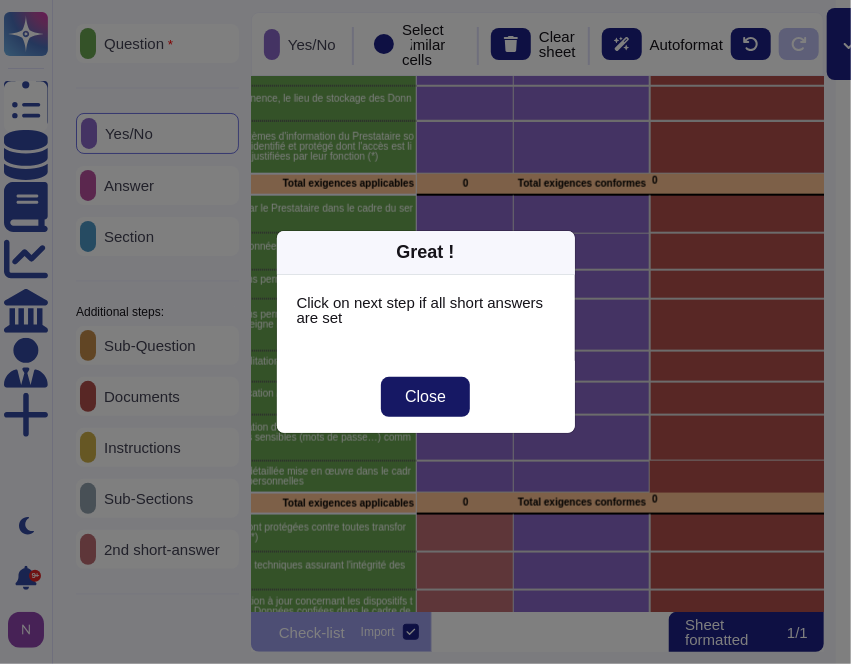 click on "Close" at bounding box center (425, 397) 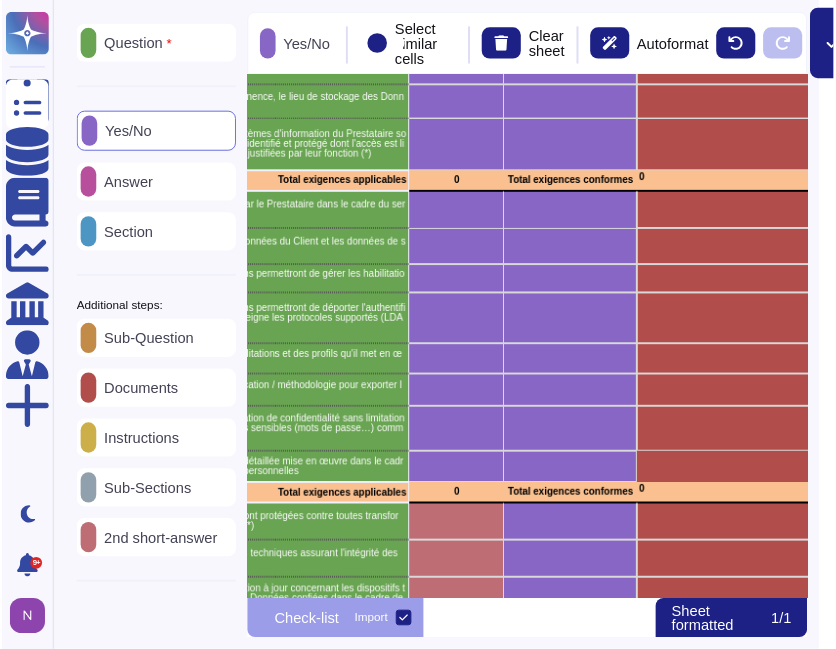 scroll, scrollTop: 16, scrollLeft: 16, axis: both 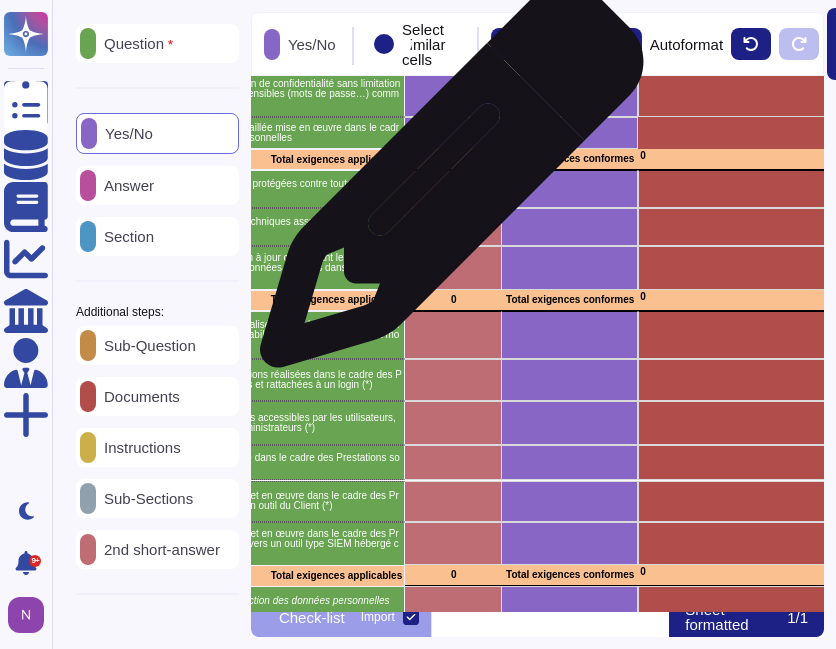 click at bounding box center (453, 189) 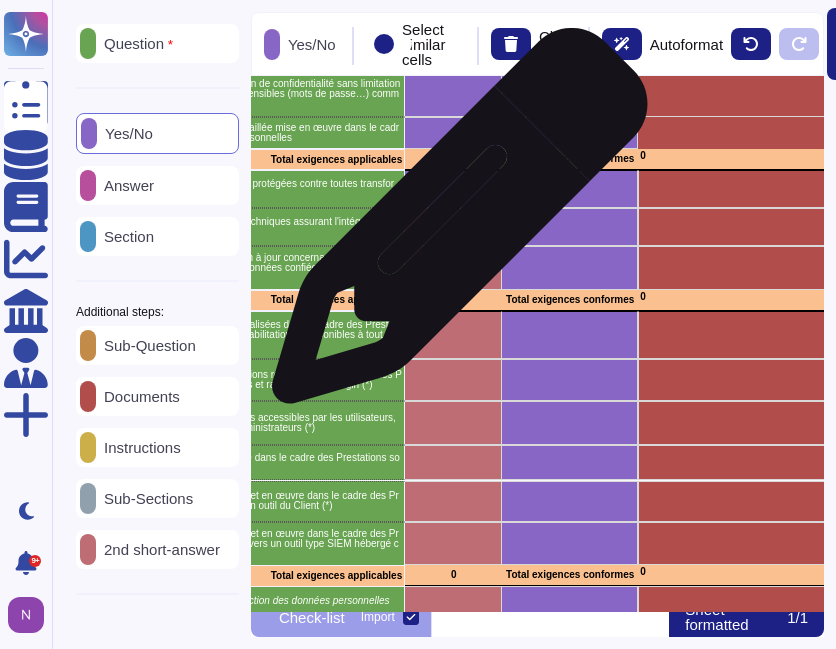 click at bounding box center [453, 227] 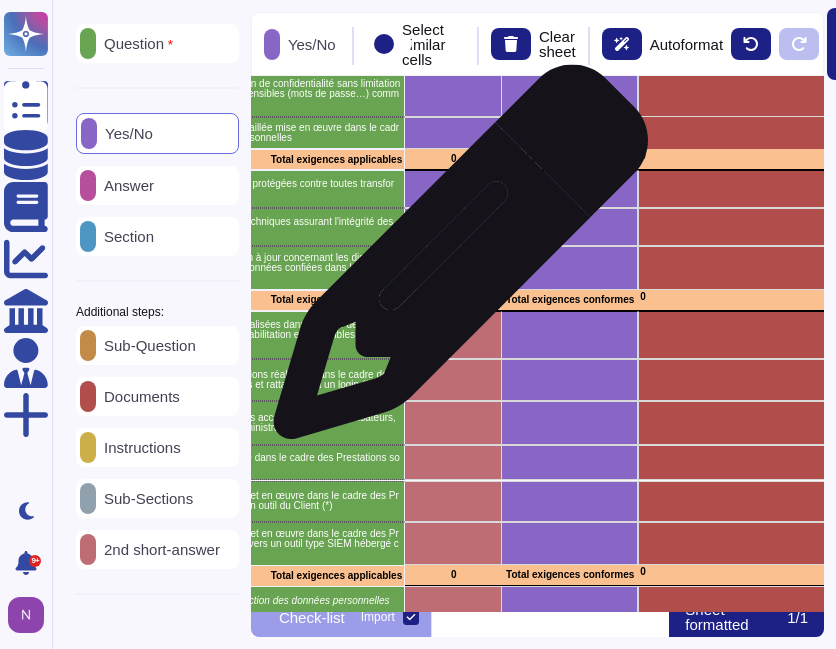 click at bounding box center (453, 268) 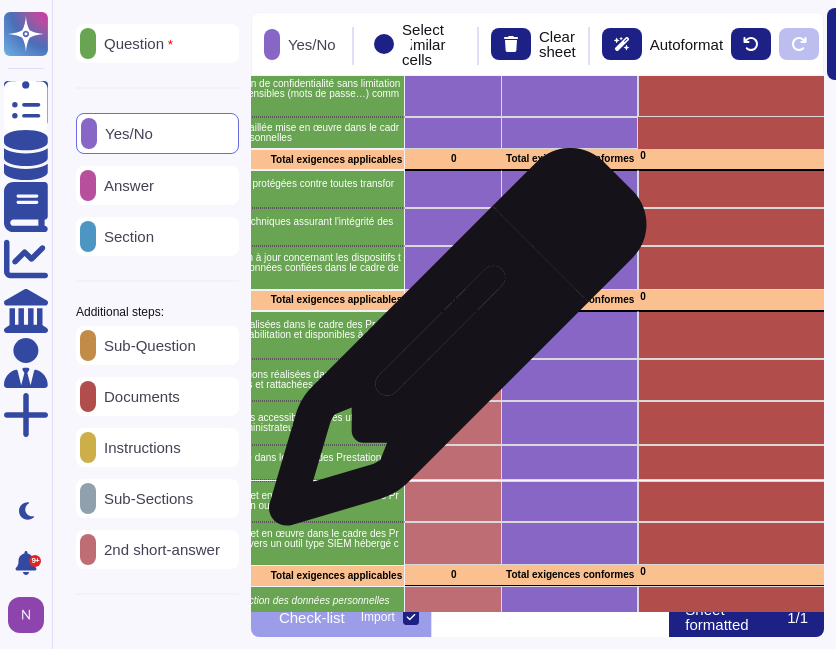 click at bounding box center [453, 335] 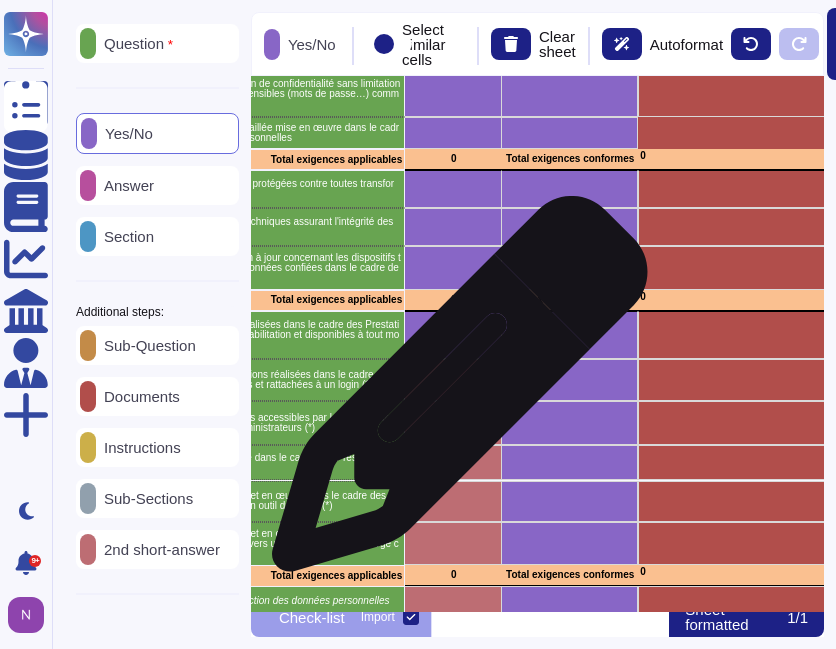 click at bounding box center (453, 380) 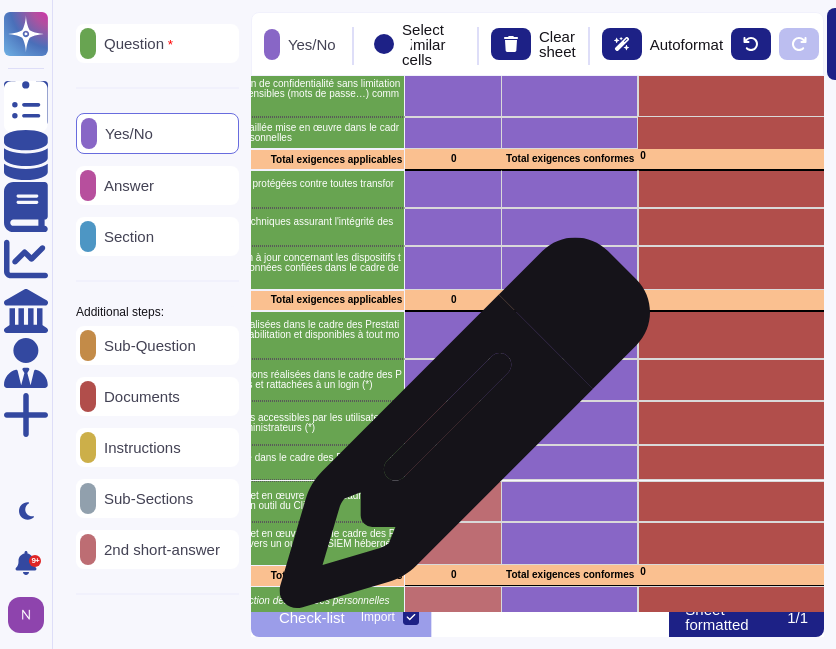 click at bounding box center [453, 423] 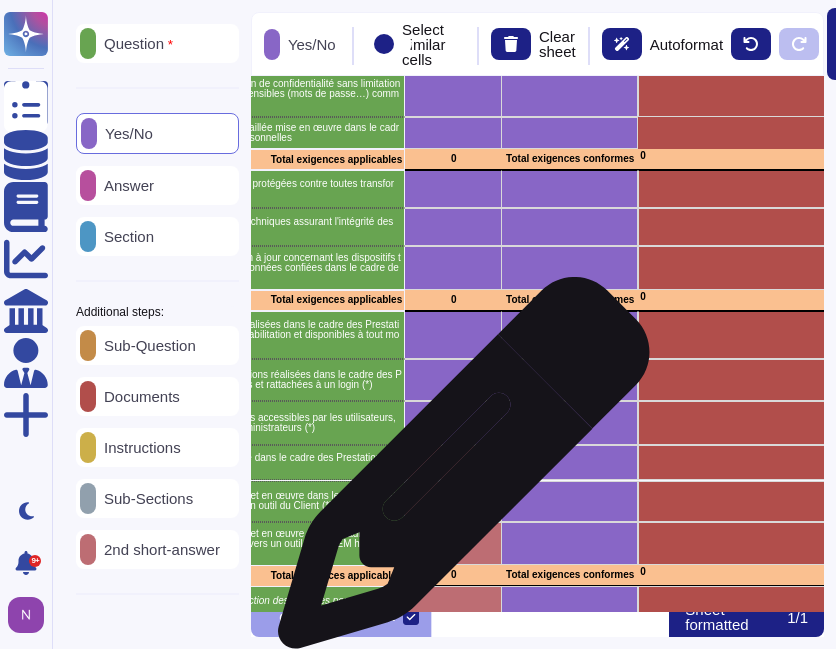 click at bounding box center (453, 462) 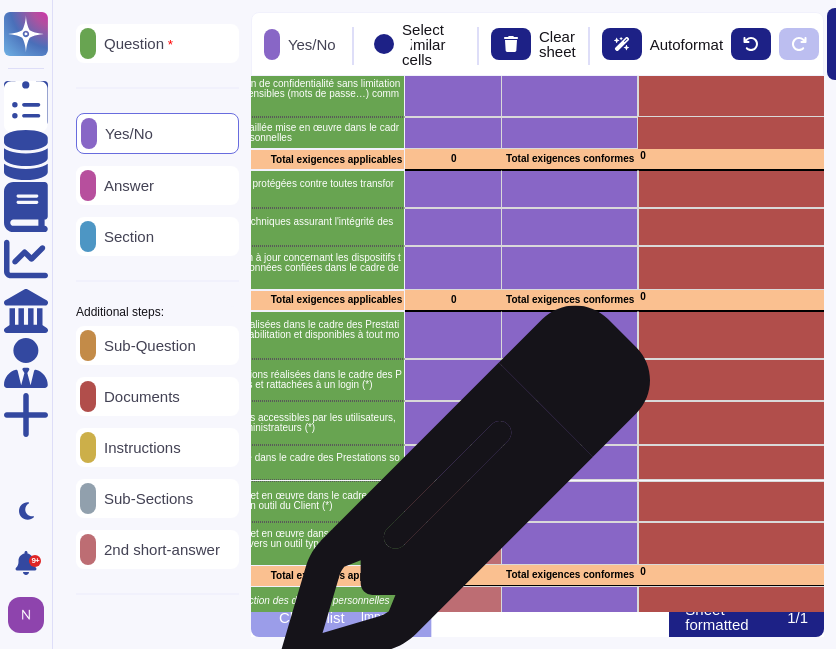 click at bounding box center [453, 501] 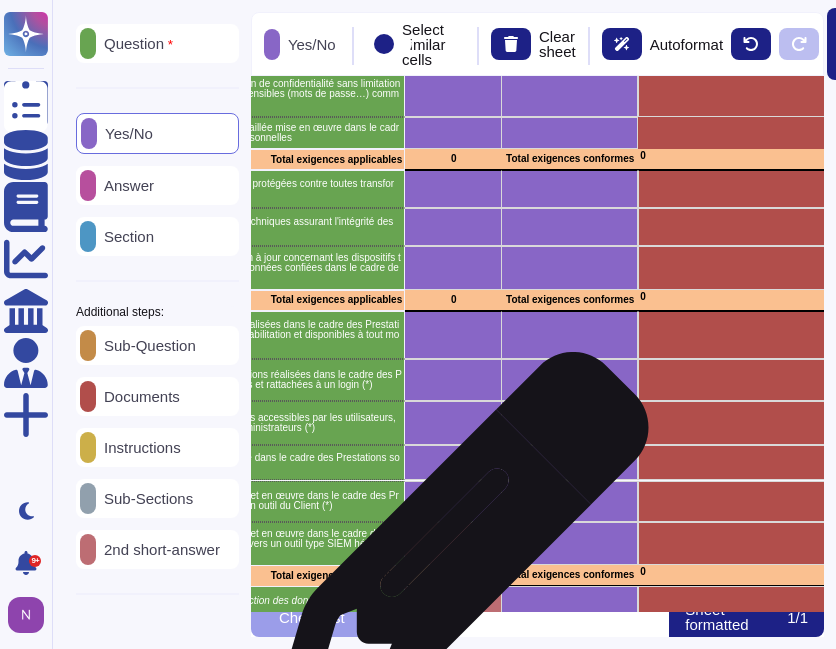 click at bounding box center [453, 544] 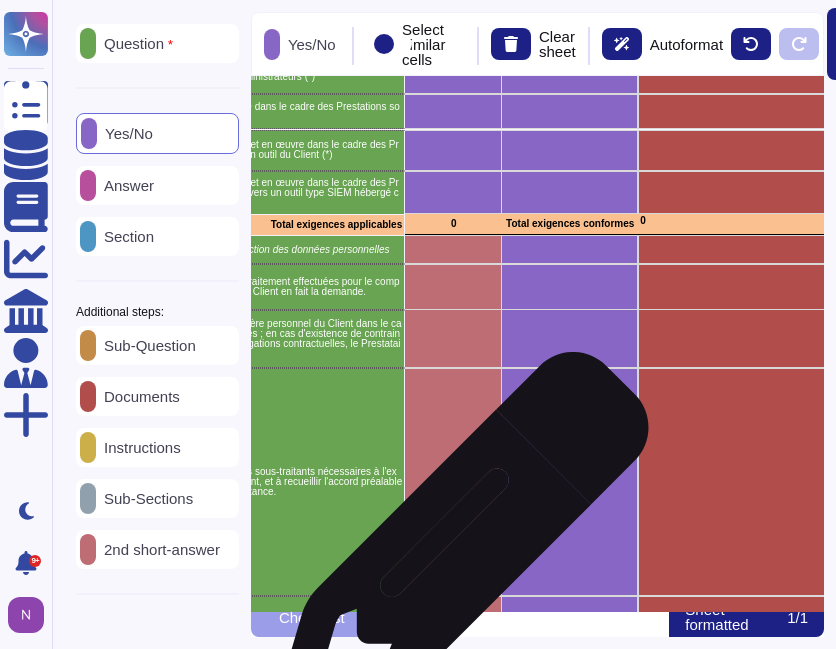 scroll, scrollTop: 1414, scrollLeft: 492, axis: both 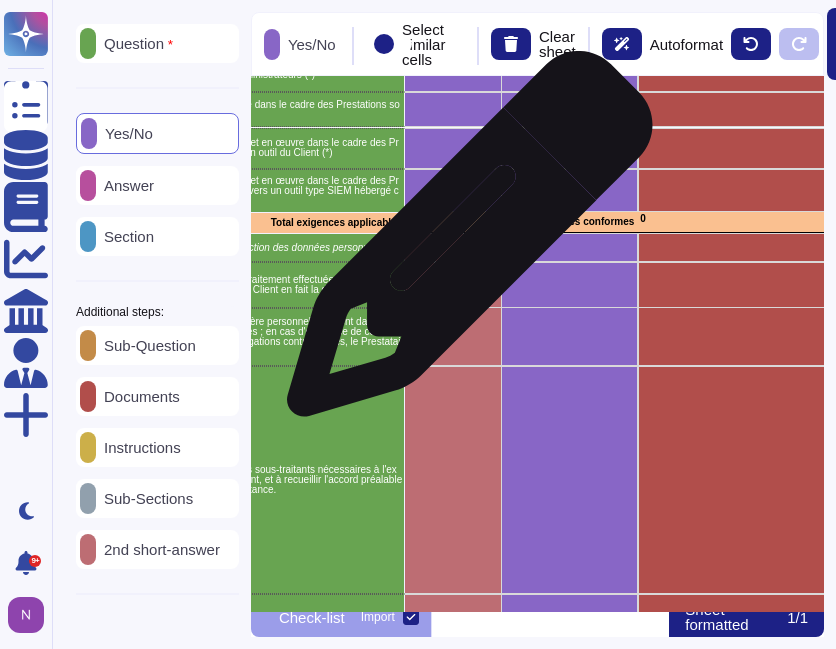 click at bounding box center [453, 247] 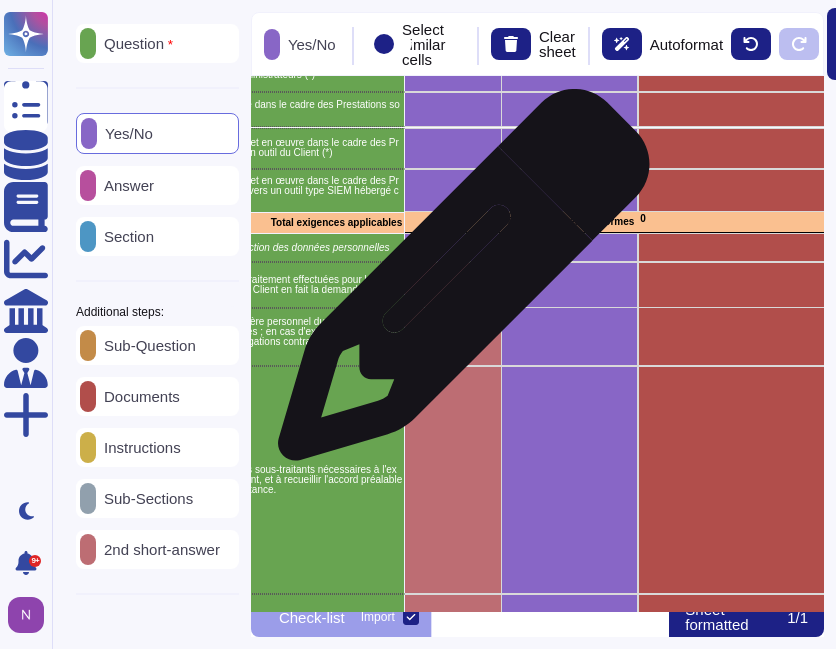 click at bounding box center (453, 285) 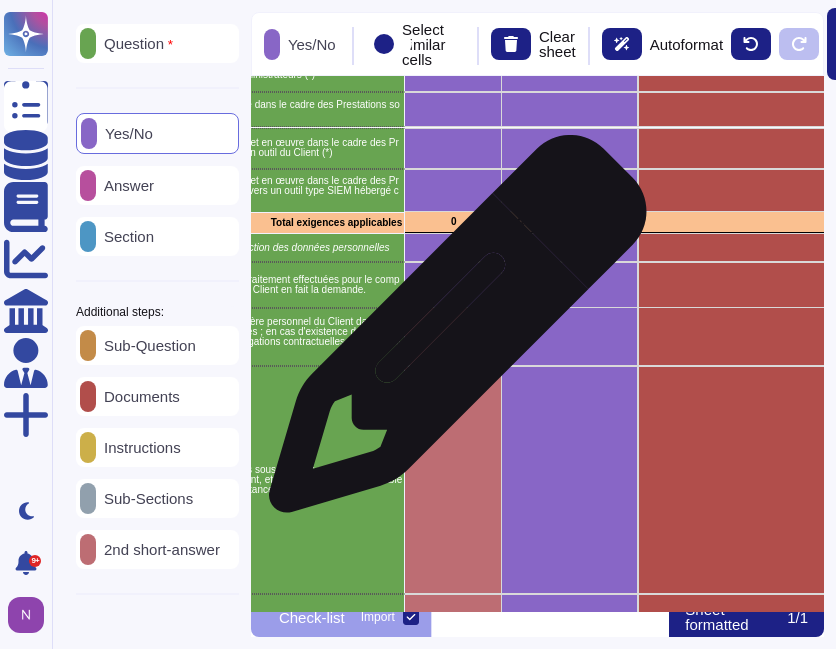 click at bounding box center [453, 337] 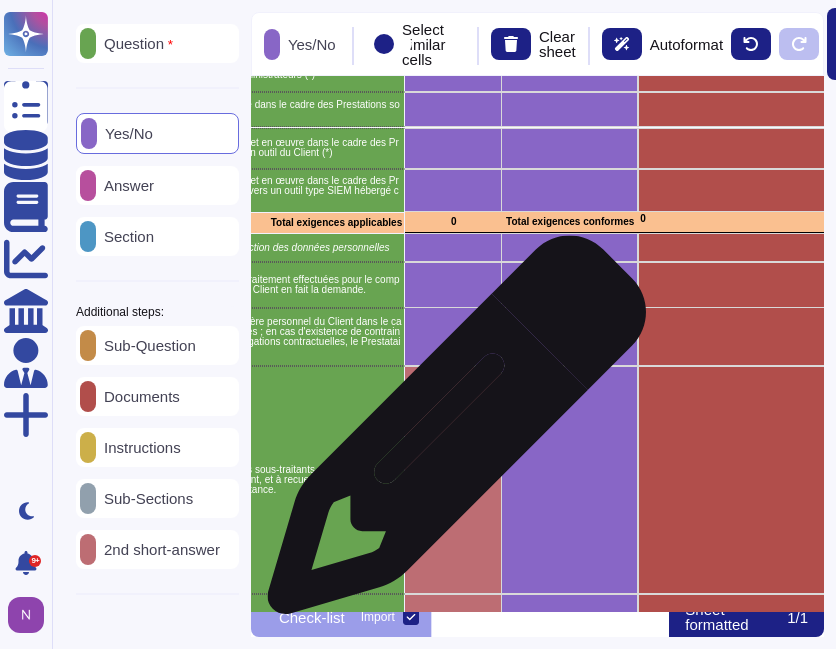 click at bounding box center (453, 480) 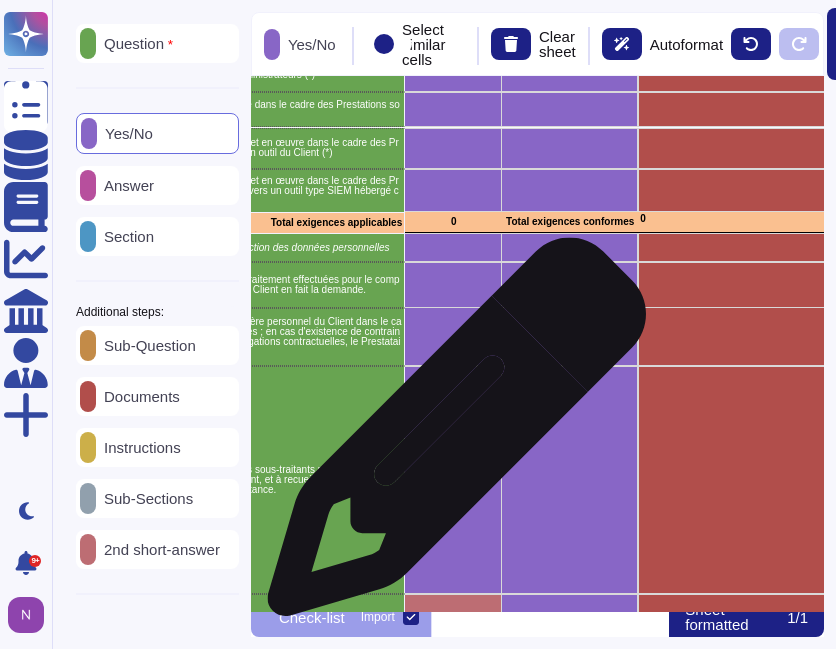 scroll, scrollTop: 1767, scrollLeft: 492, axis: both 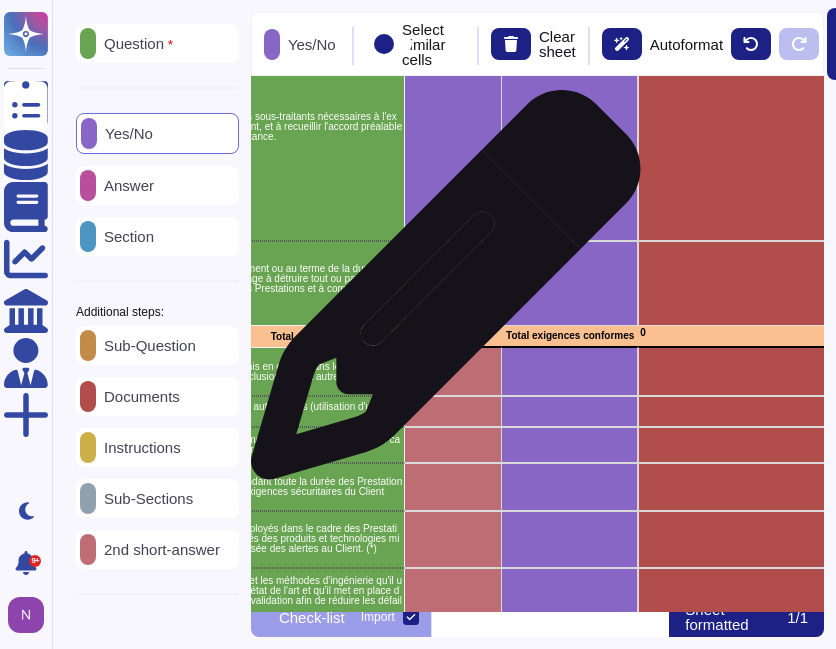 click at bounding box center [453, 283] 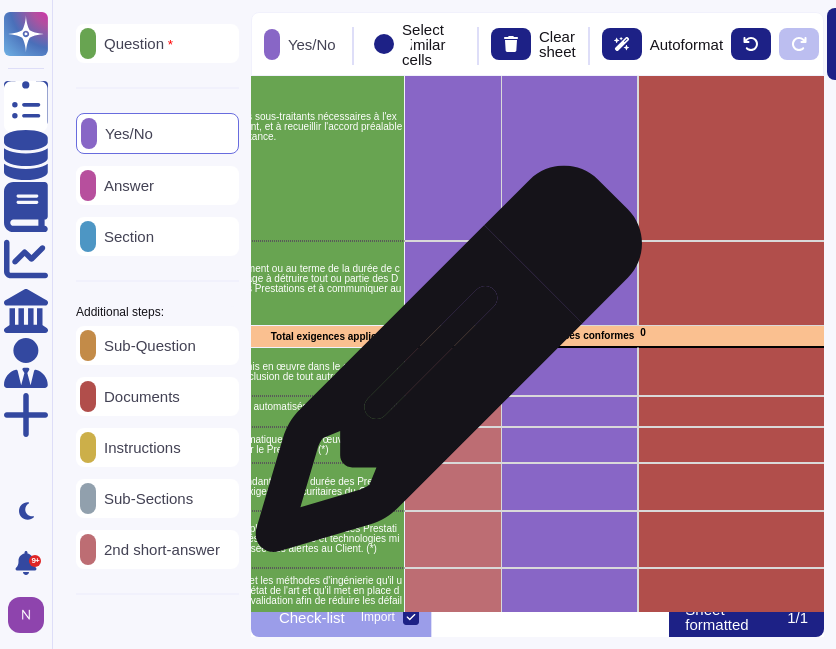 click at bounding box center [453, 371] 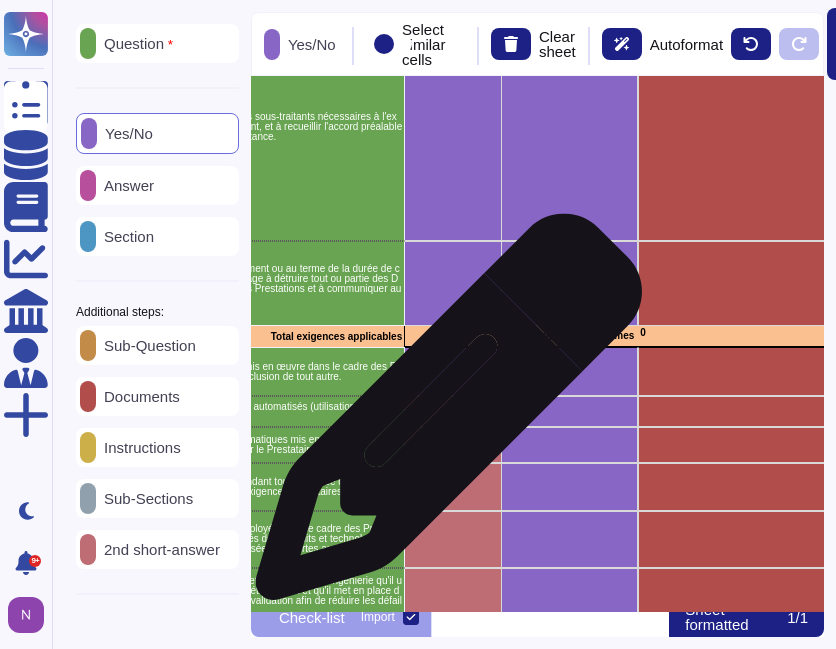 click at bounding box center [453, 411] 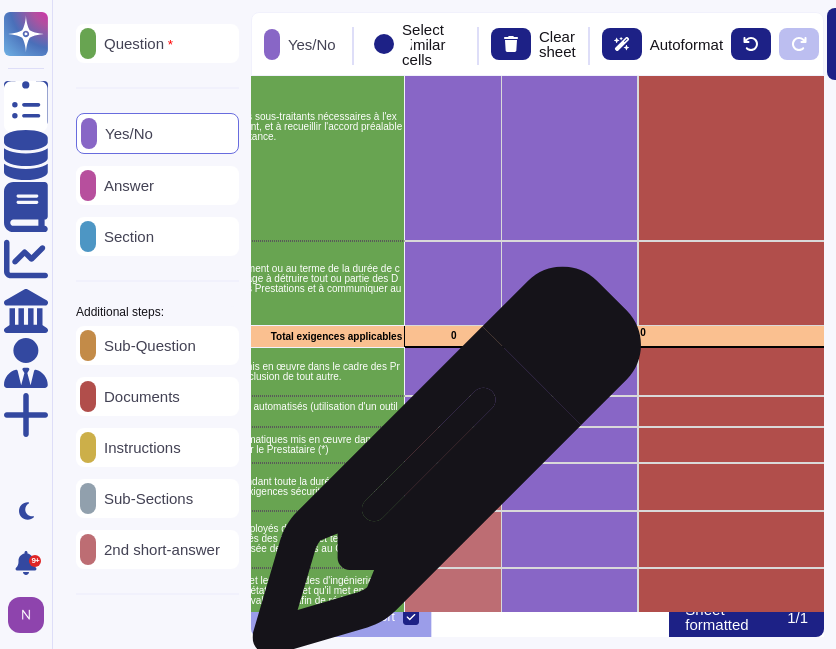 click at bounding box center (453, 486) 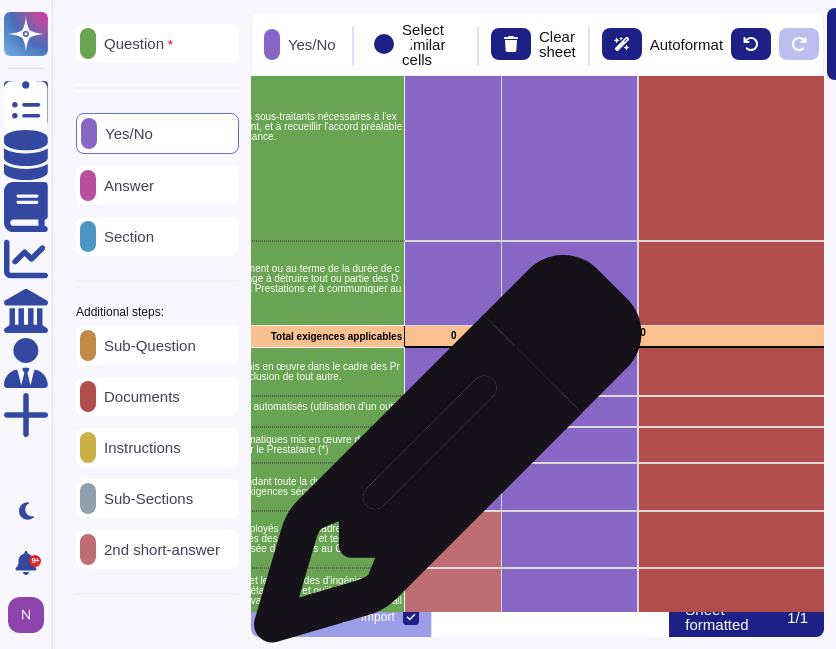 click at bounding box center (453, 445) 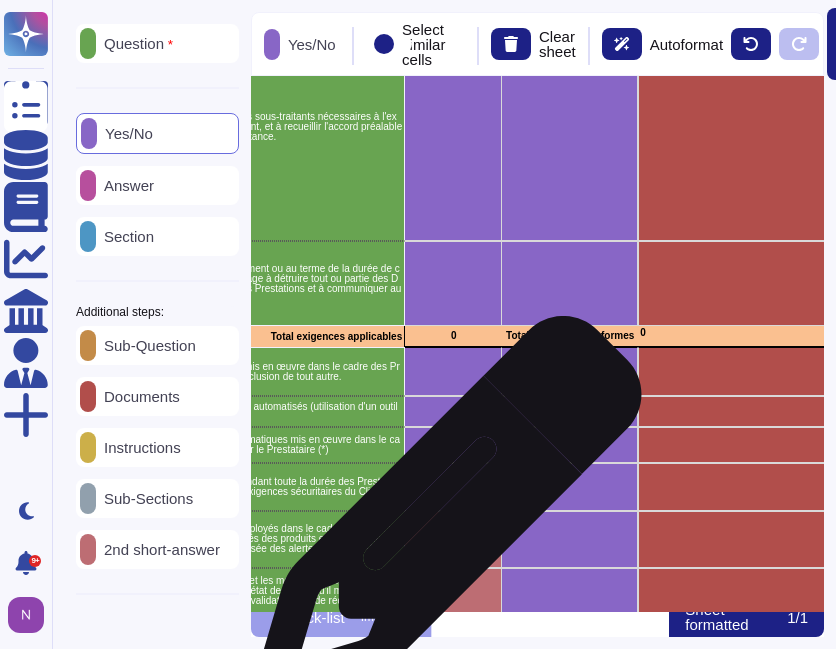 click at bounding box center [453, 539] 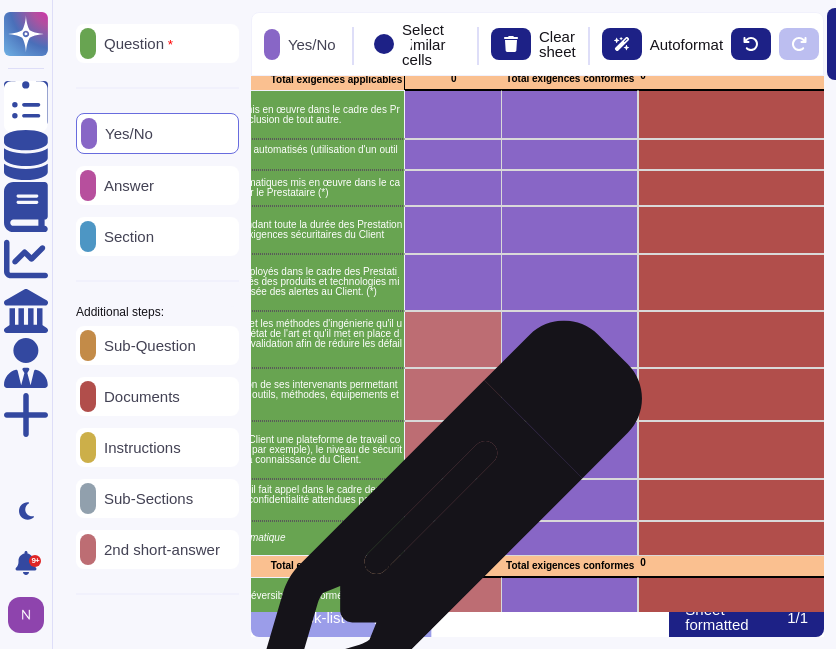scroll, scrollTop: 2025, scrollLeft: 492, axis: both 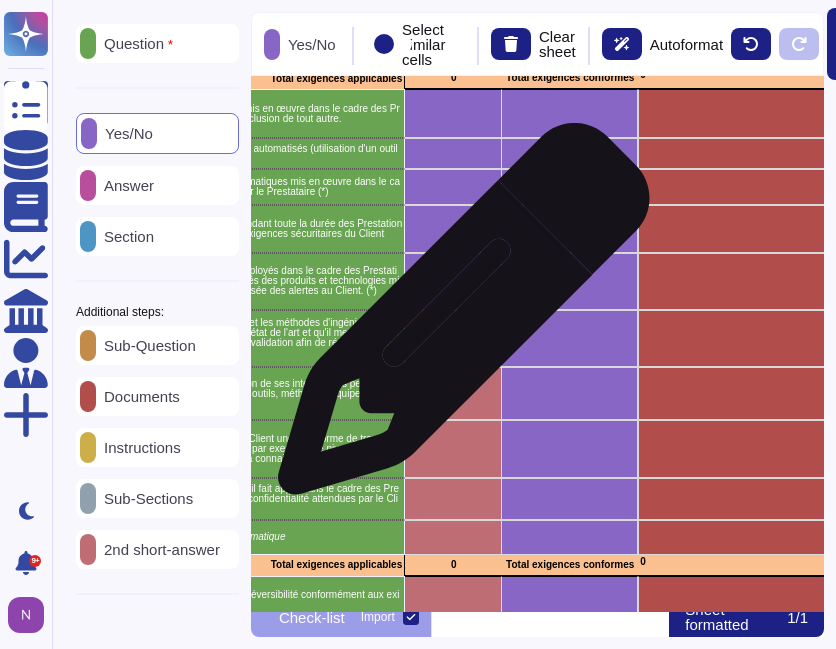 click at bounding box center [453, 339] 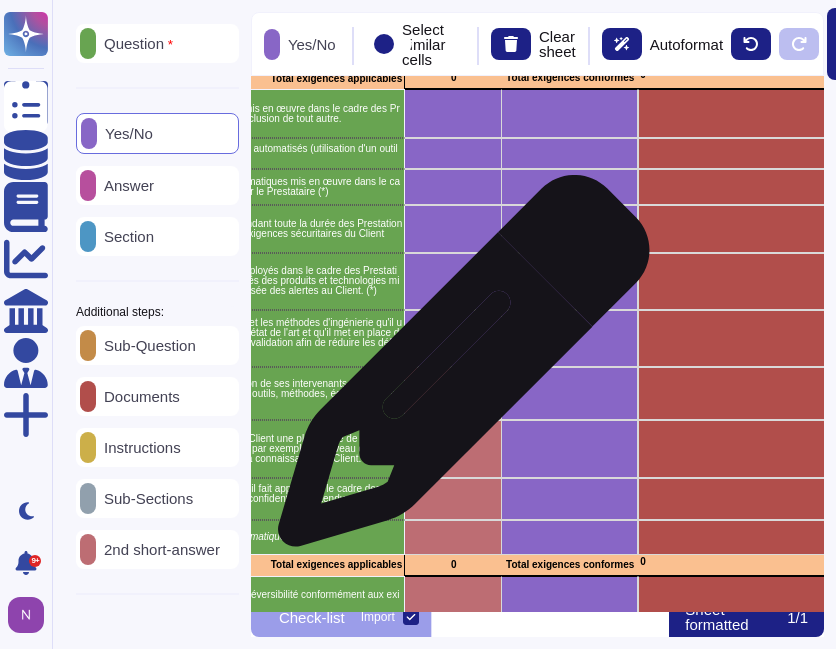 click at bounding box center (453, 393) 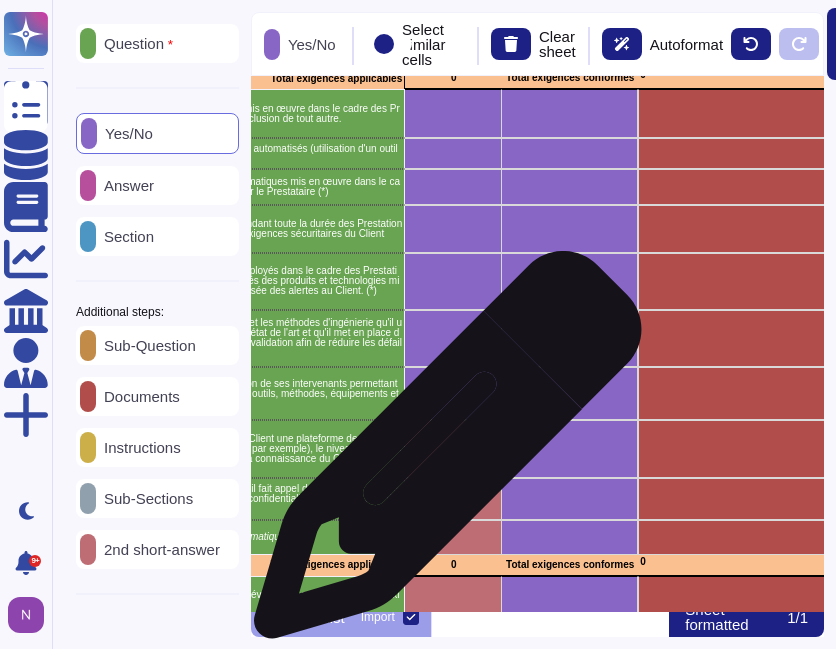 click at bounding box center (453, 449) 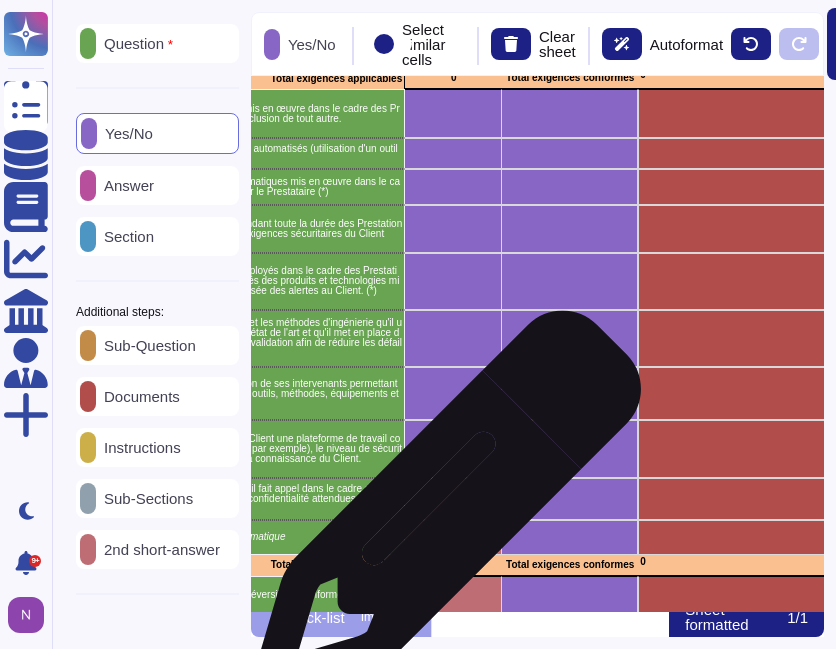 click at bounding box center (453, 499) 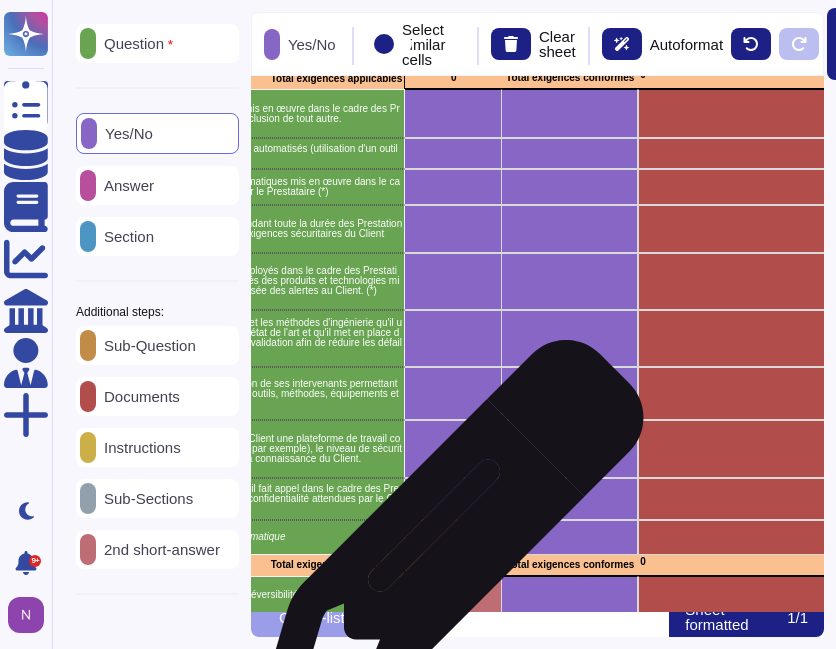click at bounding box center (453, 537) 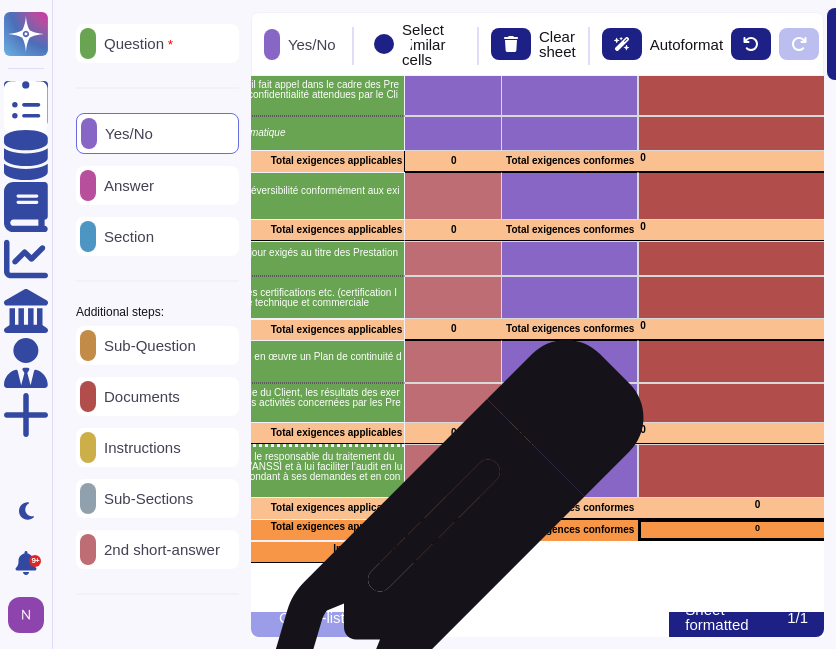 scroll, scrollTop: 2432, scrollLeft: 492, axis: both 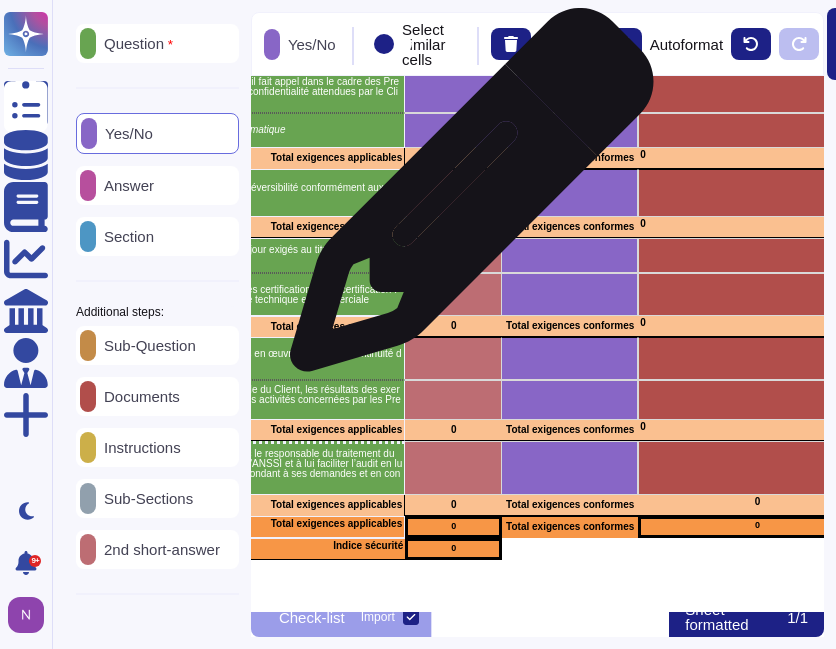 click at bounding box center [453, 193] 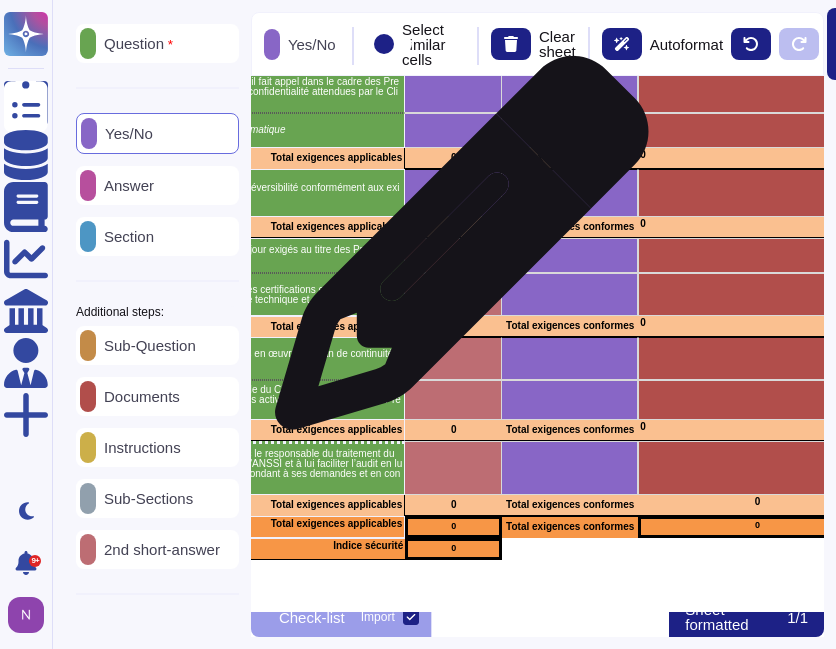 click at bounding box center [453, 255] 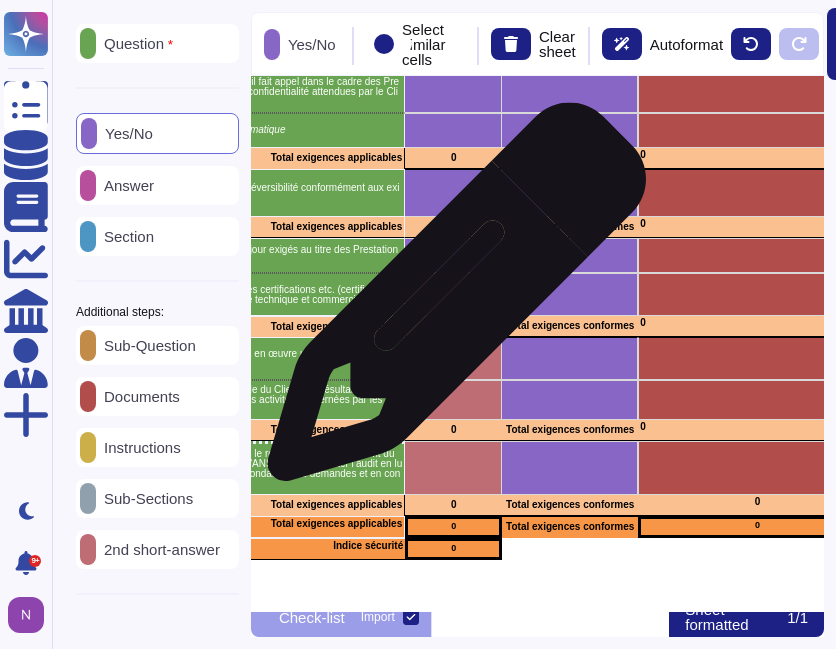 click at bounding box center [453, 294] 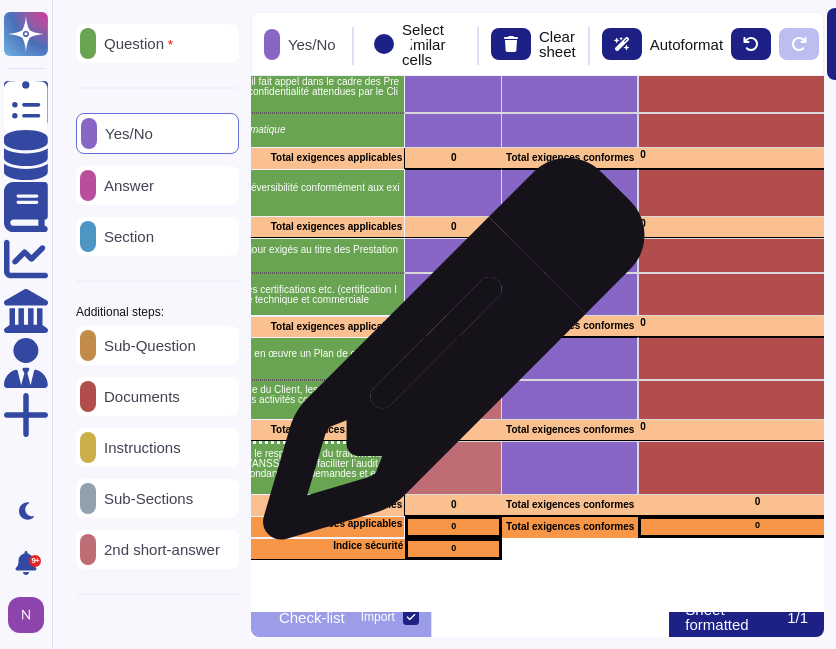 click at bounding box center (453, 358) 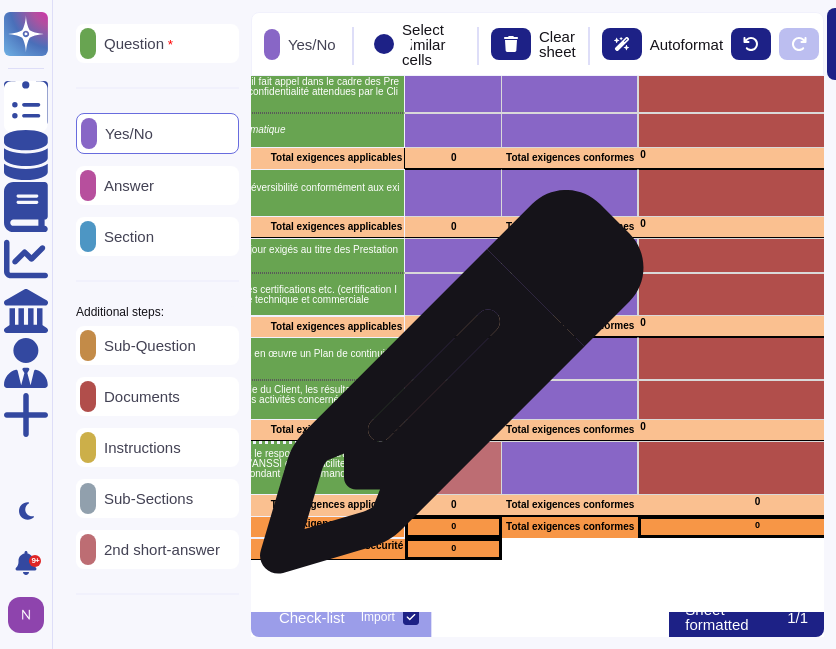 click at bounding box center (453, 400) 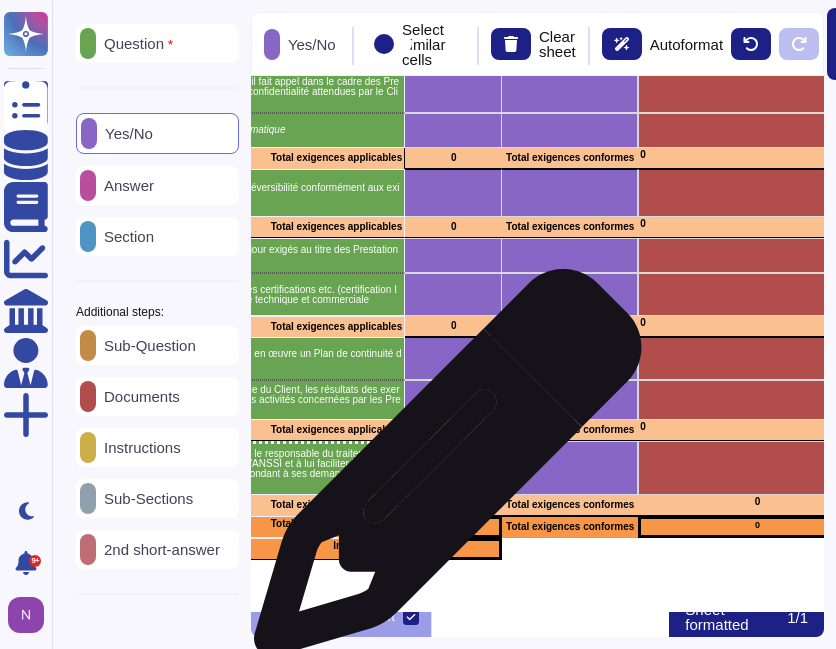 click at bounding box center [453, 467] 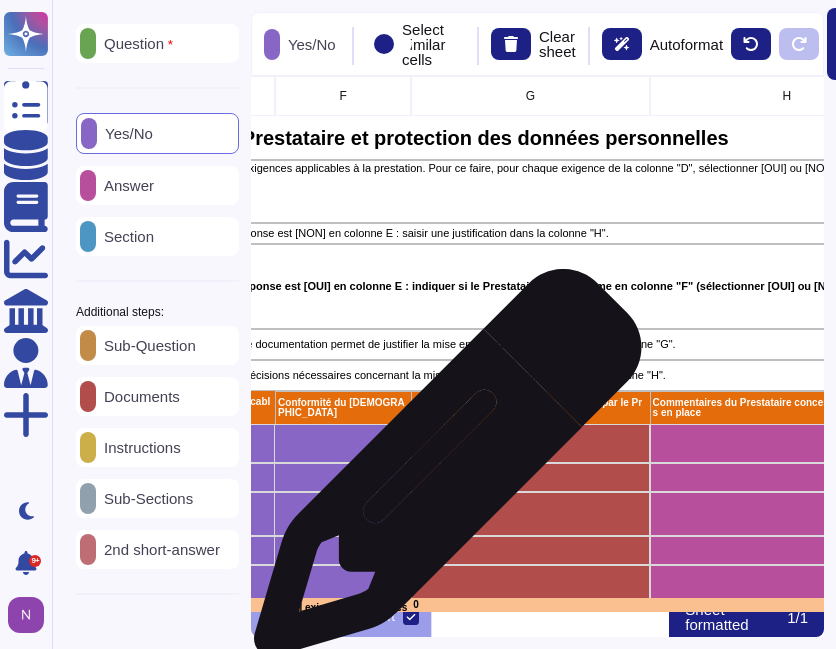scroll, scrollTop: 0, scrollLeft: 718, axis: horizontal 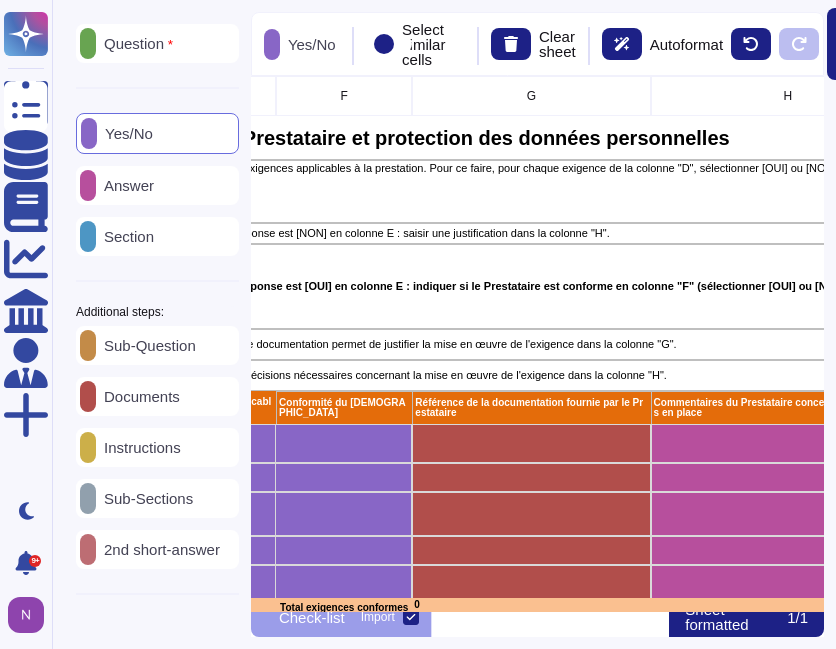 click on "Answer" at bounding box center (157, 185) 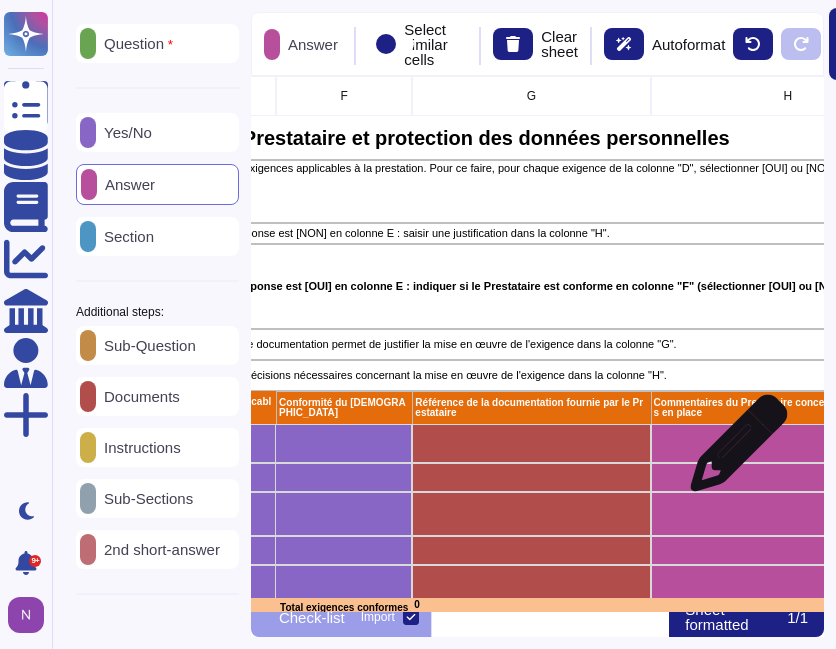 click at bounding box center (788, 443) 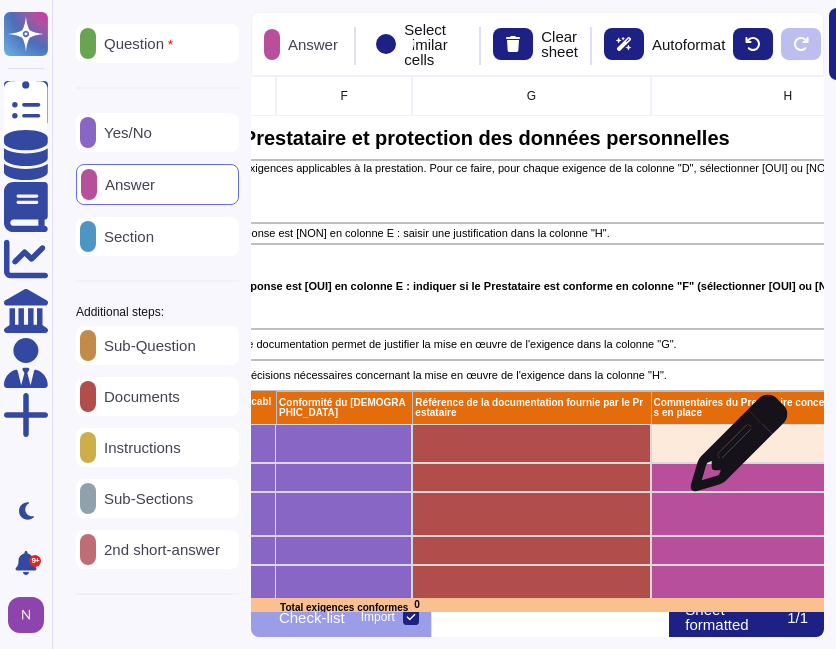 click at bounding box center [788, 443] 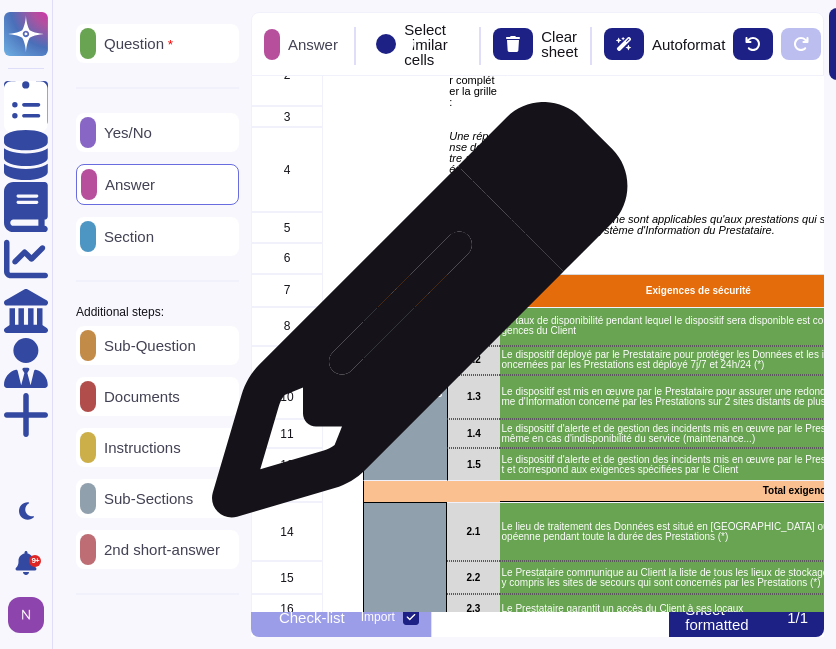 scroll, scrollTop: 121, scrollLeft: 0, axis: vertical 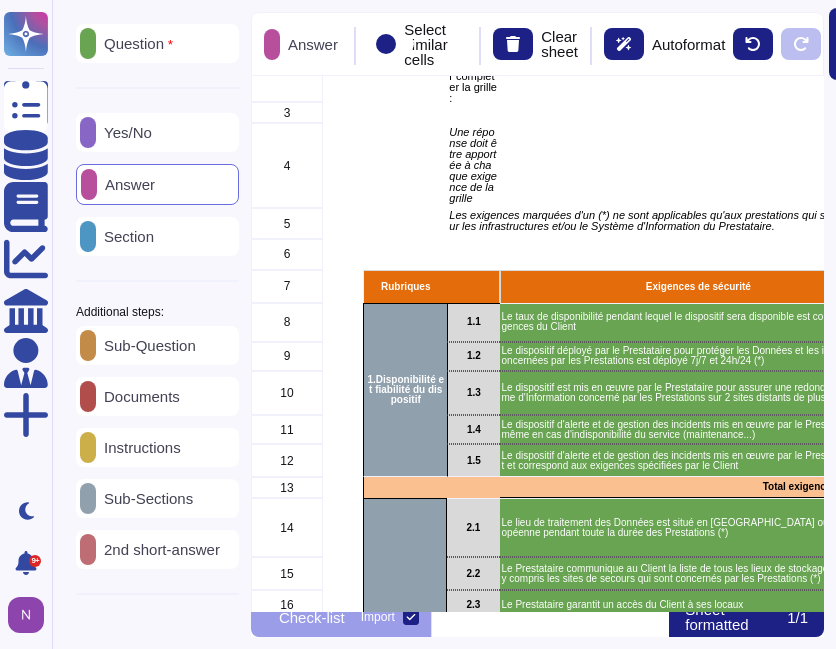 click on "Section" at bounding box center [125, 236] 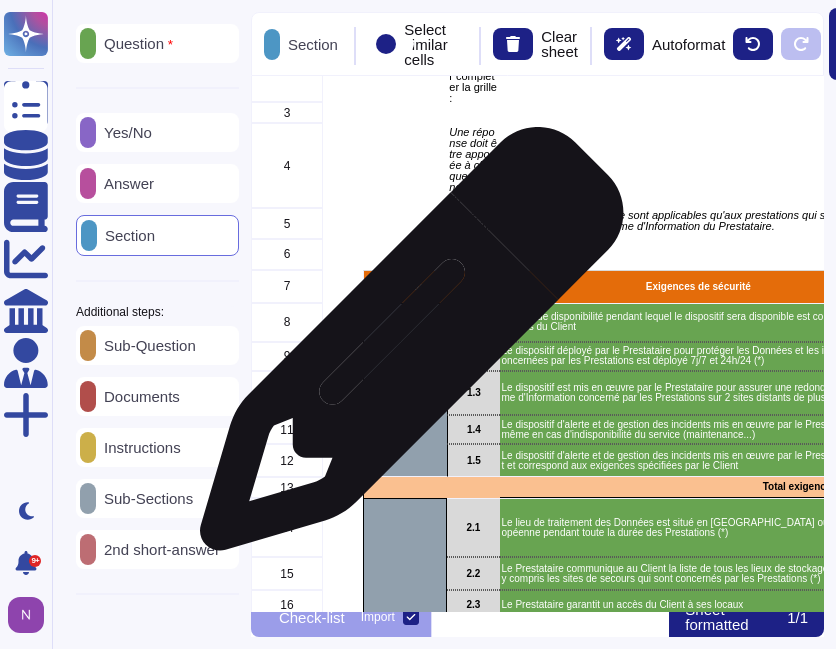 click on "1.Disponibilité et
fiabilité du dispositif" at bounding box center (405, 390) 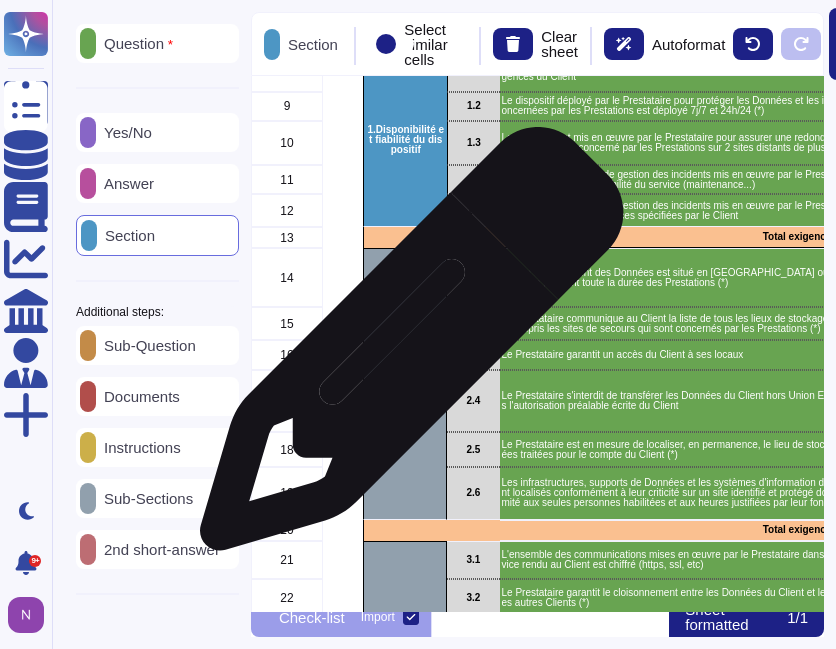 click on "2. Localisation des Données" at bounding box center [405, 384] 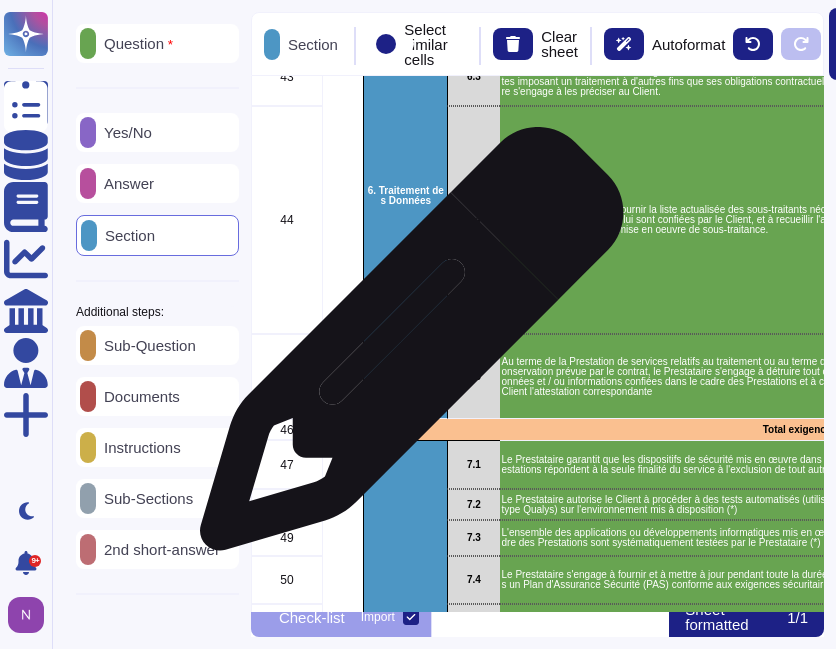scroll, scrollTop: 1702, scrollLeft: 0, axis: vertical 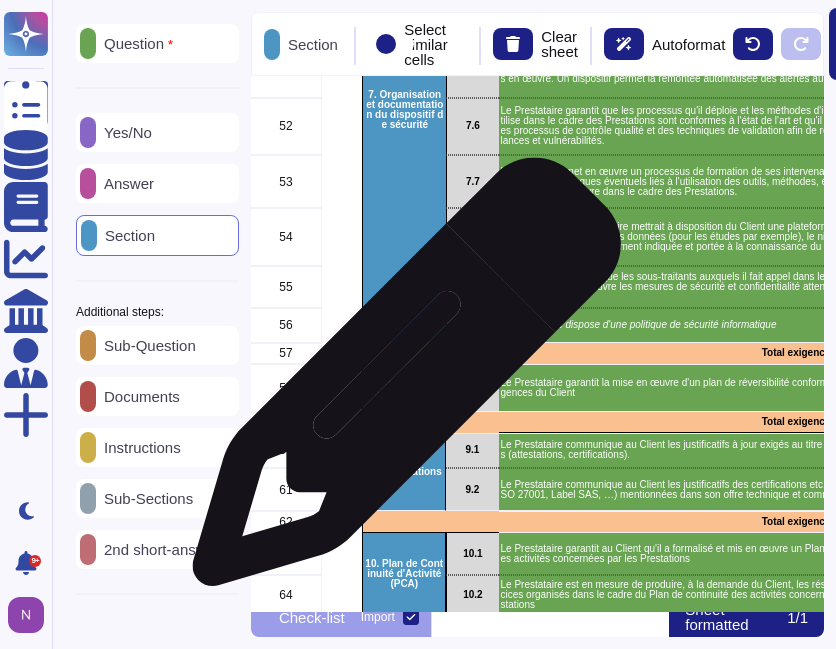 click on "8. Réversibilité de la prestation" at bounding box center (404, 388) 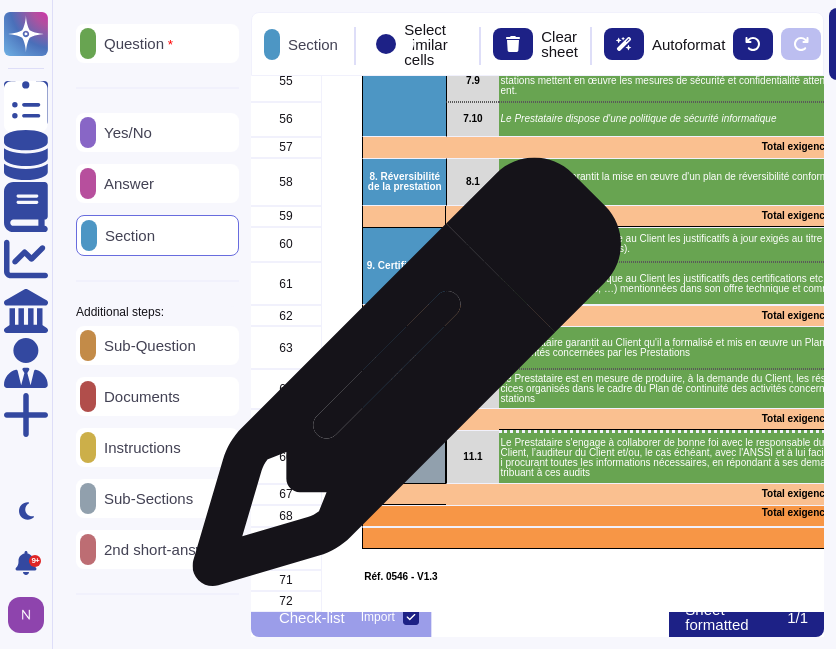 scroll, scrollTop: 2457, scrollLeft: 1, axis: both 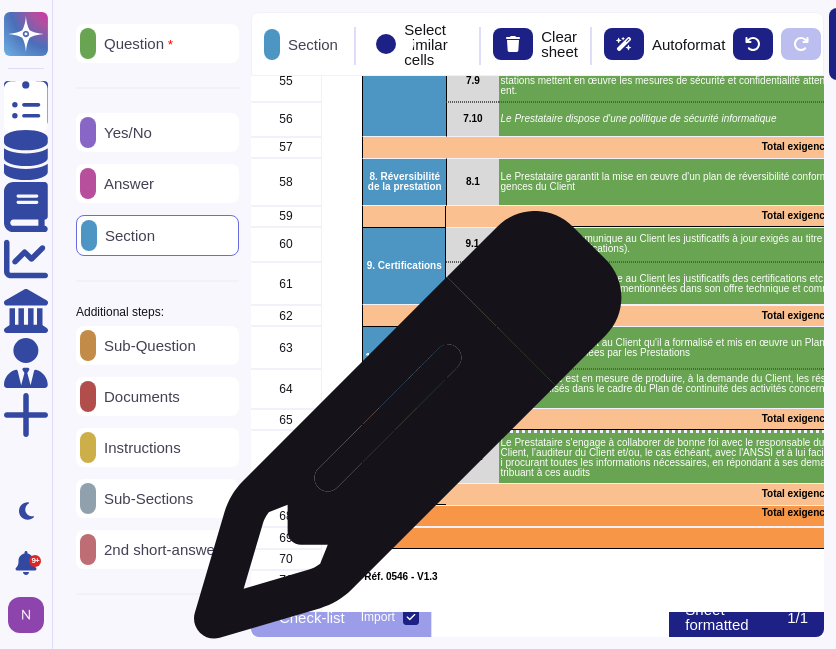 click on "11. Audit" at bounding box center [404, 457] 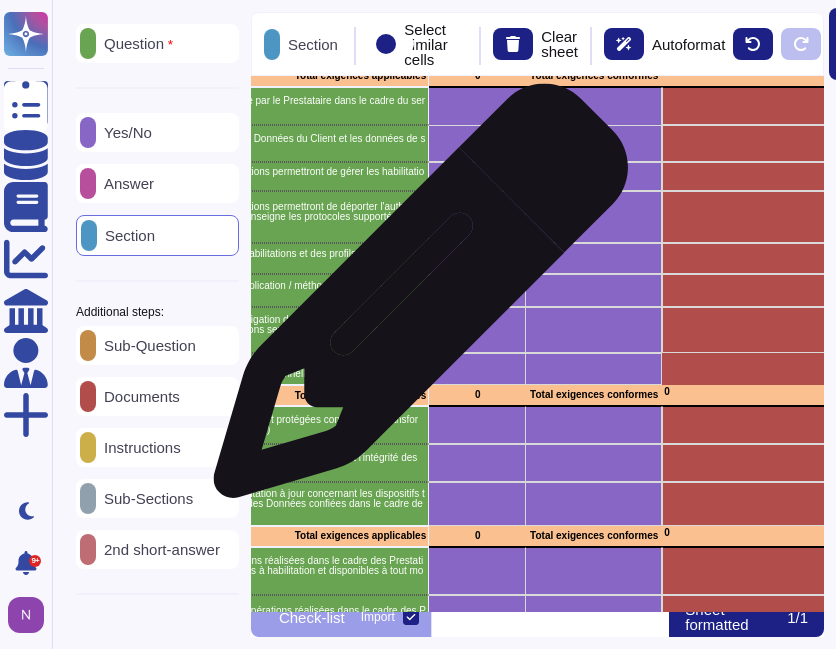 scroll, scrollTop: 835, scrollLeft: 468, axis: both 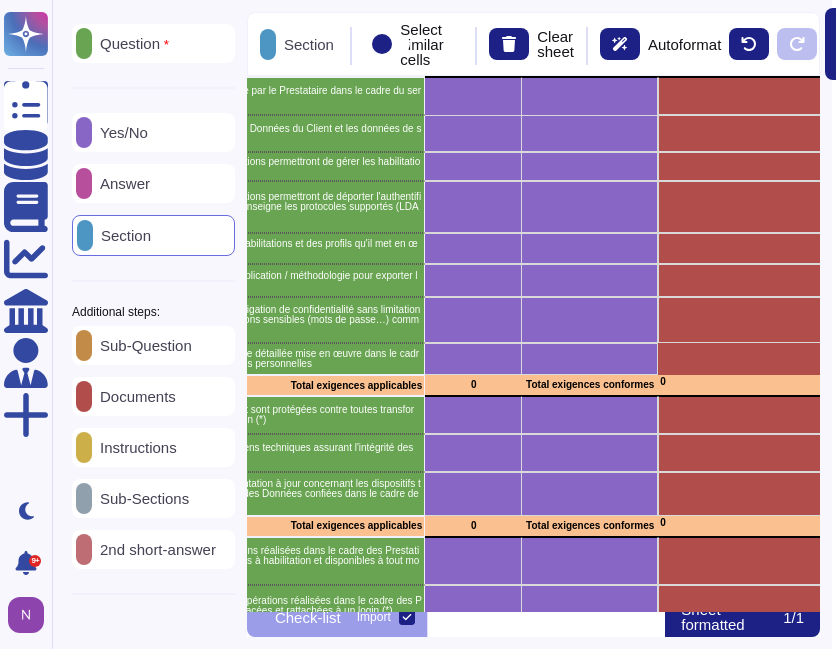 click at bounding box center (547, 617) 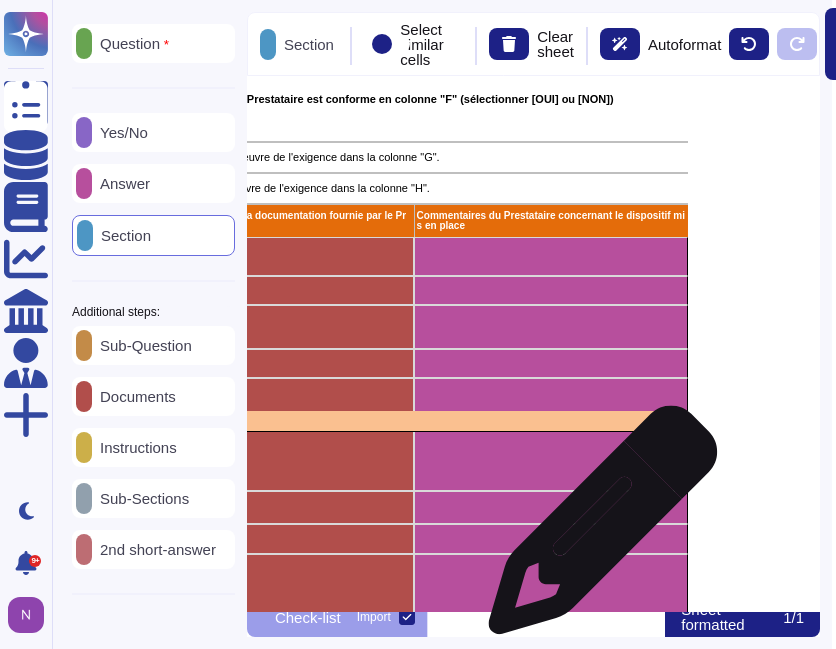scroll, scrollTop: 0, scrollLeft: 951, axis: horizontal 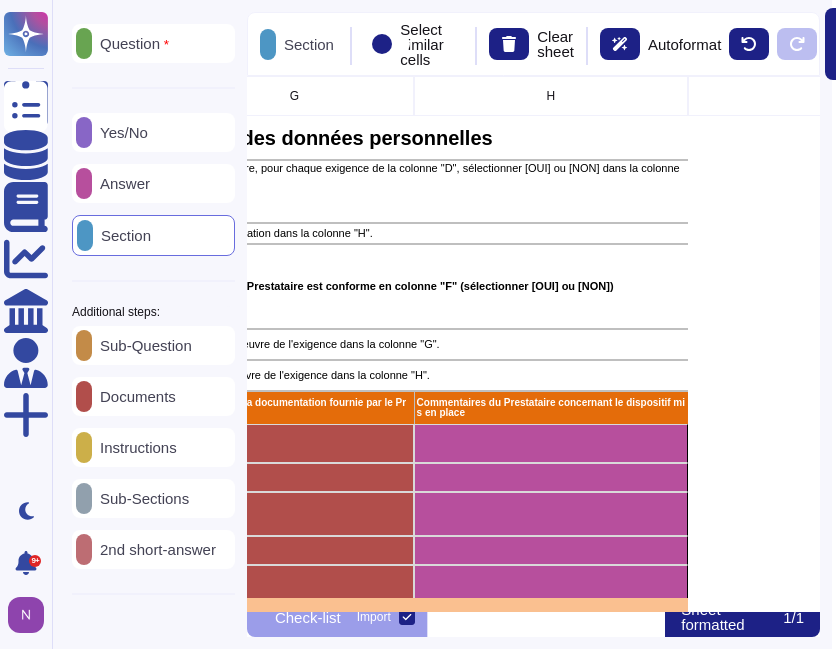 click on "Sheet formatted" at bounding box center [730, 617] 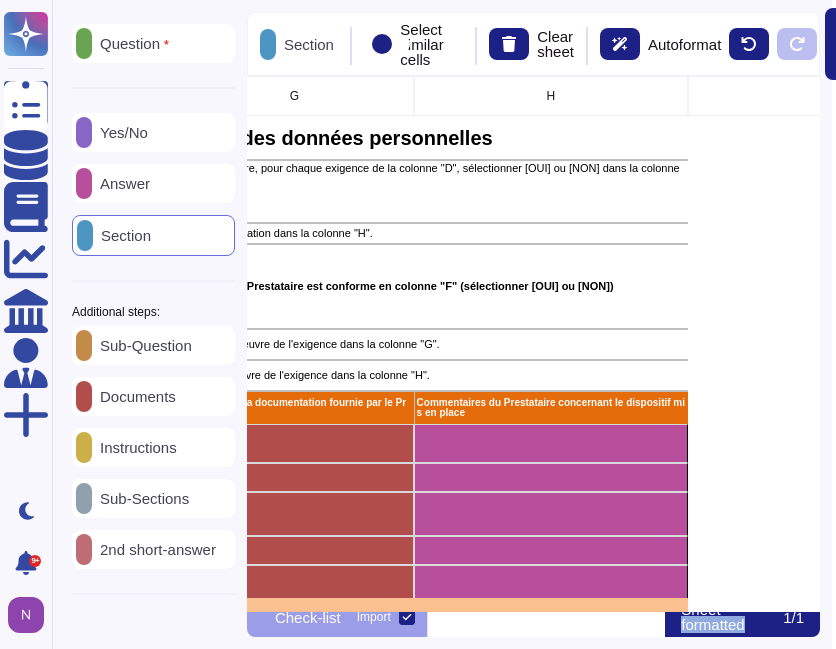 click on "Sheet formatted" at bounding box center [730, 617] 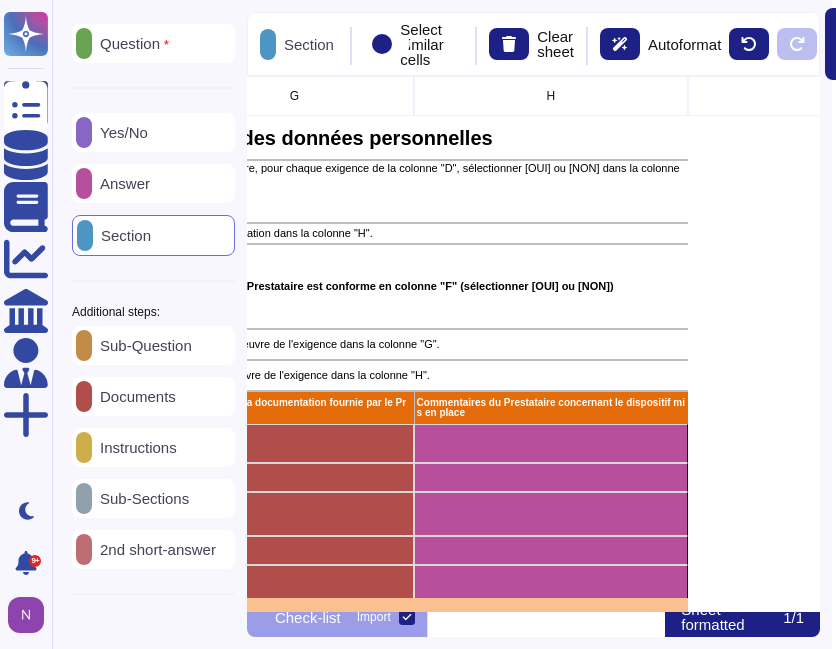 click on "Section" at bounding box center (122, 235) 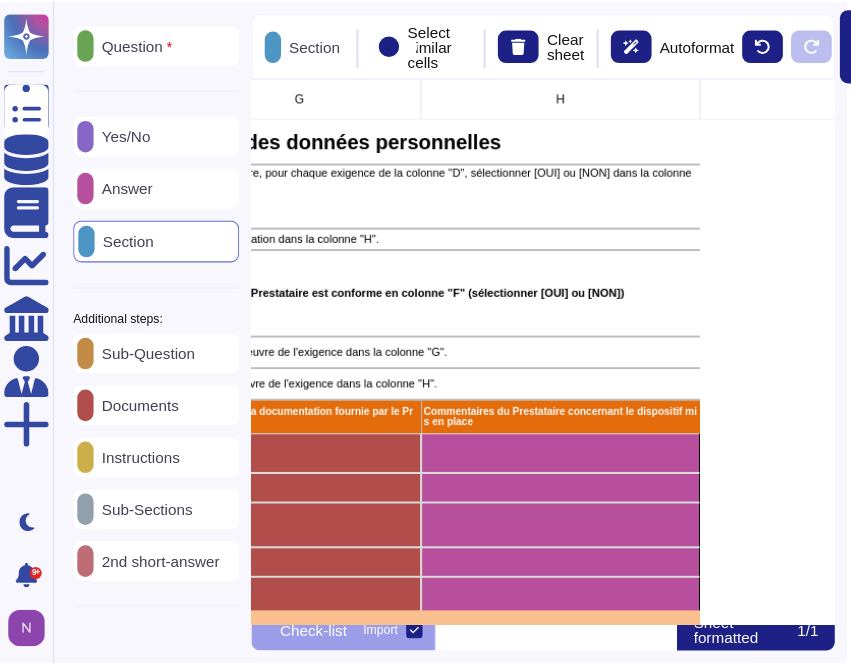 scroll, scrollTop: 0, scrollLeft: 0, axis: both 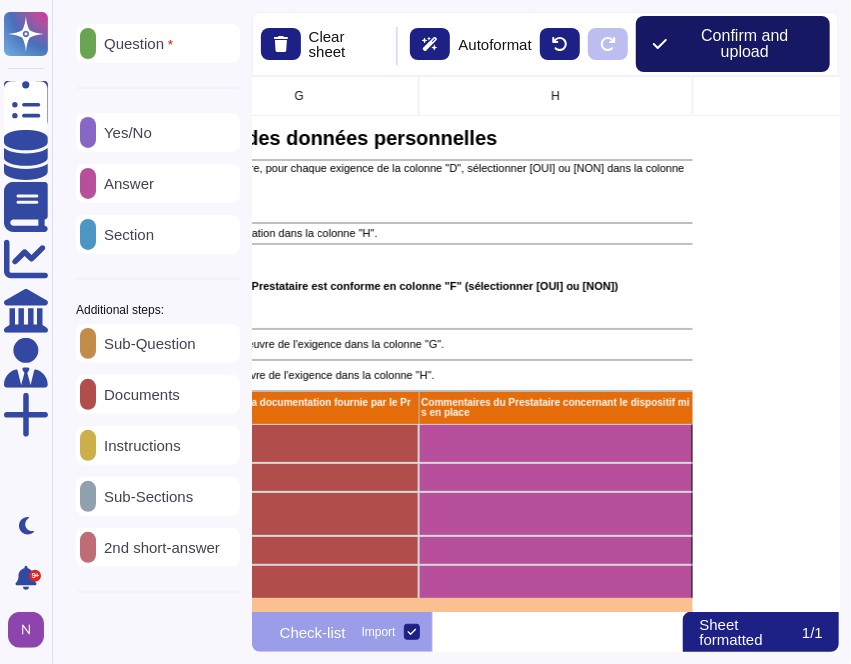 click on "Confirm and upload" at bounding box center (745, 44) 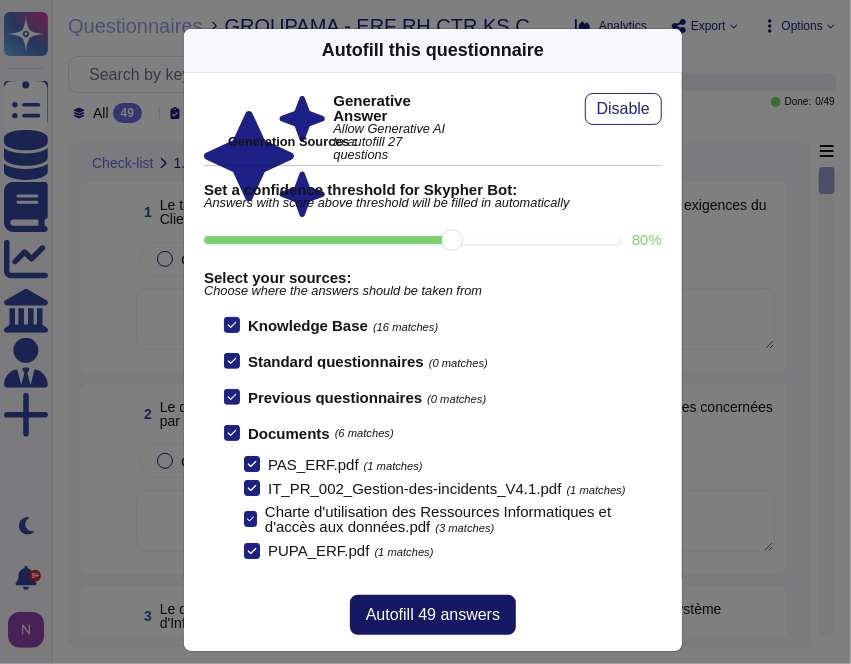 click on "Autofill 49 answers" at bounding box center (433, 615) 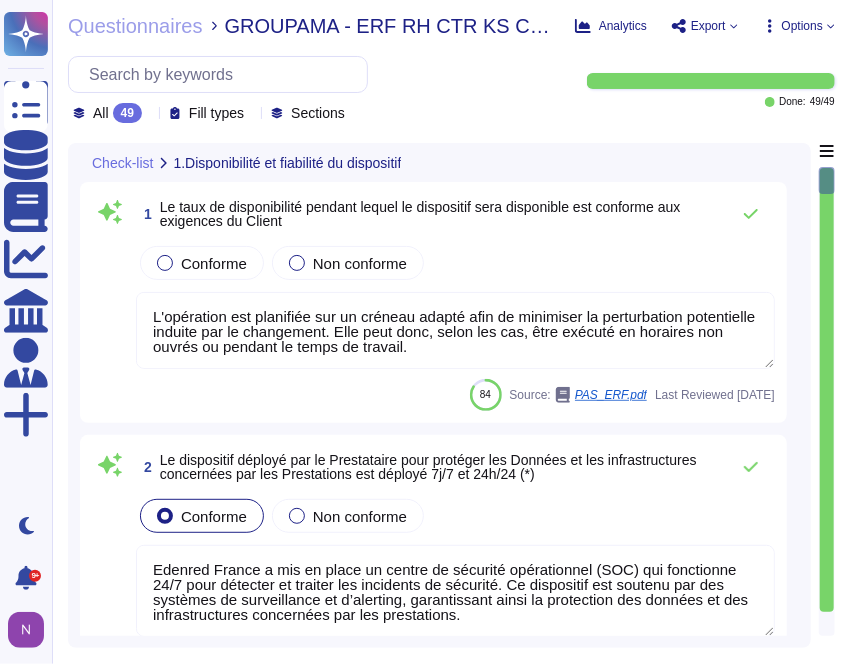 type on "L'opération est planifiée sur un créneau adapté afin de minimiser la perturbation potentielle induite par le changement. Elle peut donc, selon les cas, être exécuté en horaires non ouvrés ou pendant le temps de travail." 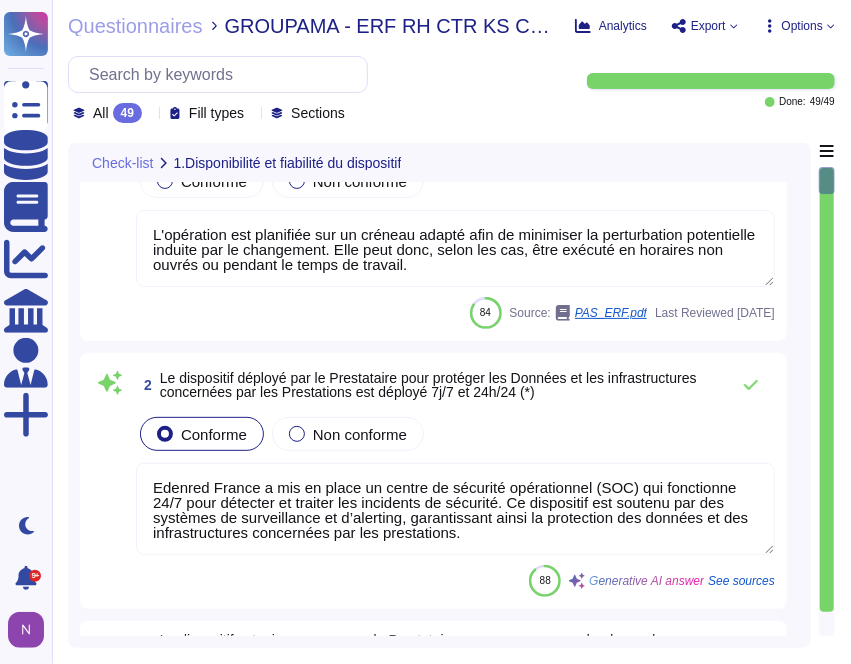 scroll, scrollTop: 83, scrollLeft: 0, axis: vertical 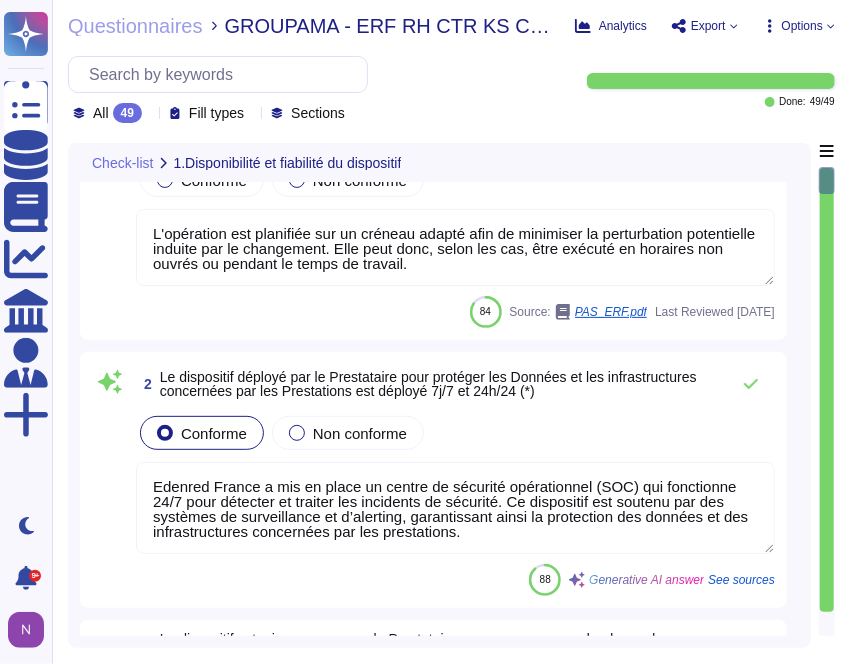 click 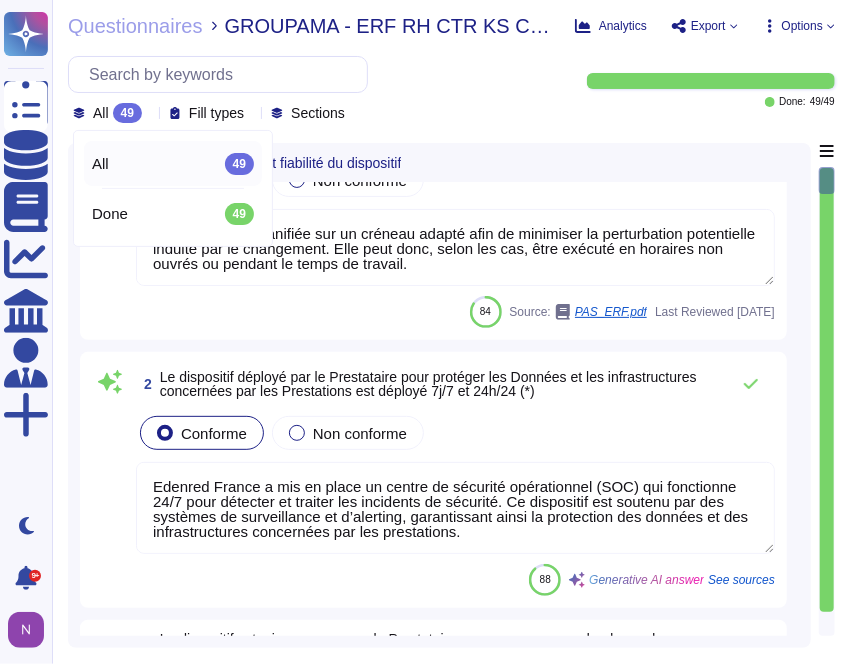 click 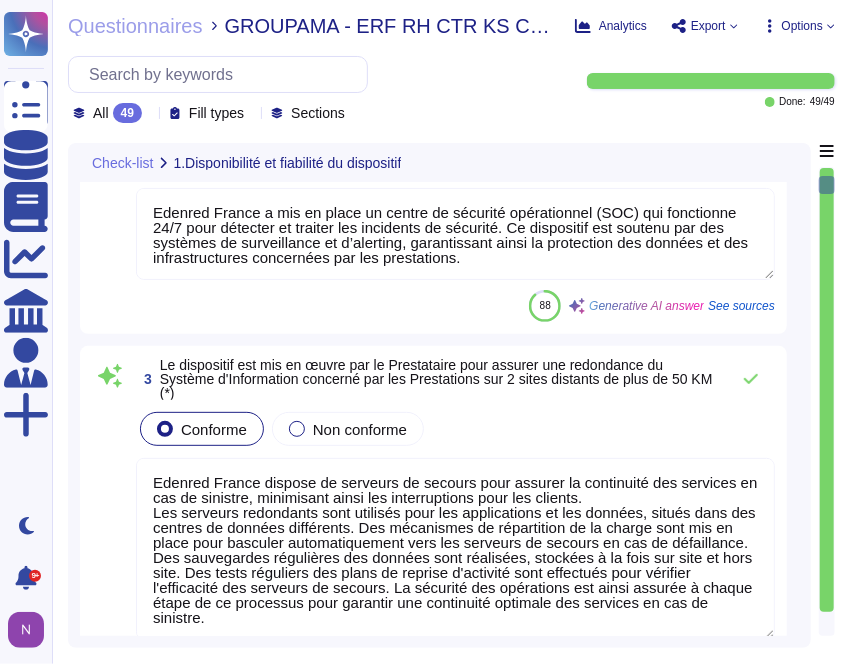 type on "Lo ipsumdolor s'ametco ad el seddoei tem incididun u'Laboree Dolore mag aliquaeni ad minimv qui nostrudex ul laborisn. Al exe co consequatdu aut irurei r'volupt ve es cillumfu nu pariatur excepteursin, occ cupidatatno pro suntculpaqu o de Mollitani ide Laborum pe un Omnisist natuser volup ac’d la Totamrema Eaqueips. Qua abilloi ver quasiarch beat vit 93 dictae nemoeni ip quiavoluptas as a'oditfugi.
Consequ Magnid eosrati s'ne nequep qu dolorema numquameiusm (TEM) inc magnamquae 26/8 etia minussol no eligend opt cumquenih im quoplace, facerep ass rep temporib au quibusdamoff de r’necessit. Sae evenietvo repu recusand ita ea hictene sa delectusr, vo mai aliaspe doloribusasp rep minimnost exer ullamco sus laboriosa aliqu comm consequat. Qui maxime mollit molesti ha quid r'facili expe distinct na liberote c'solutano, el opt cumquenihilim minusquod max placeatf poss omnisl i'dolorsitam con adipisc elitseddoei.
Te Incididuntu la et Dolorema ali Enimadmi v'Quisnostrud (EXER) ull labori ni al exea co conse dui ..." 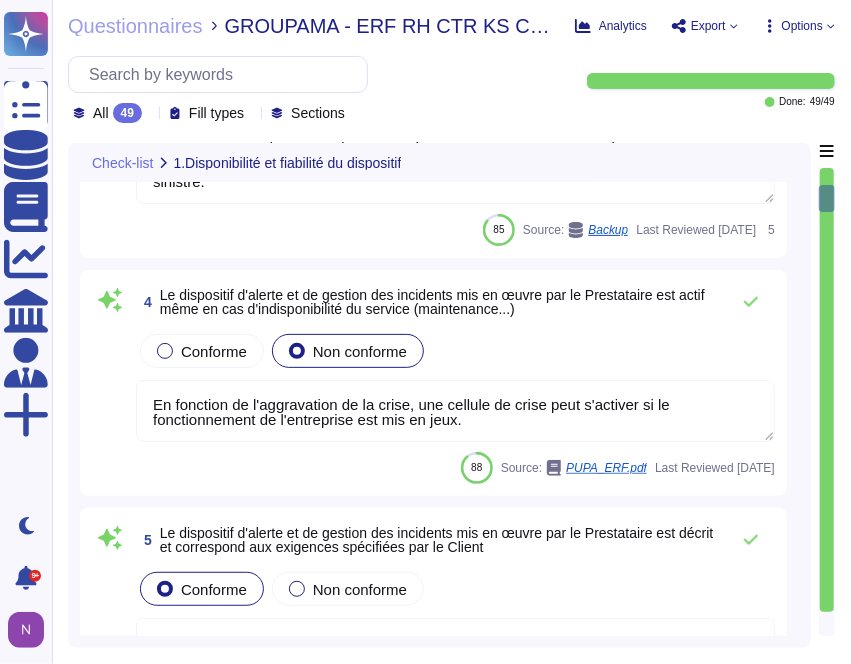 type on "Le lieu de traitement des données est principalement réalisé sur le territoire de l'Espace Économique Européen, avec des employés d'Edenred France localisés en [GEOGRAPHIC_DATA]. Les sous-traitants sont également localisés au sein de l'Union Européenne ([GEOGRAPHIC_DATA], [GEOGRAPHIC_DATA], [GEOGRAPHIC_DATA], [GEOGRAPHIC_DATA]) et au [GEOGRAPHIC_DATA]. Cette organisation garantit la sécurité et la confidentialité des données pendant toute la durée des prestations." 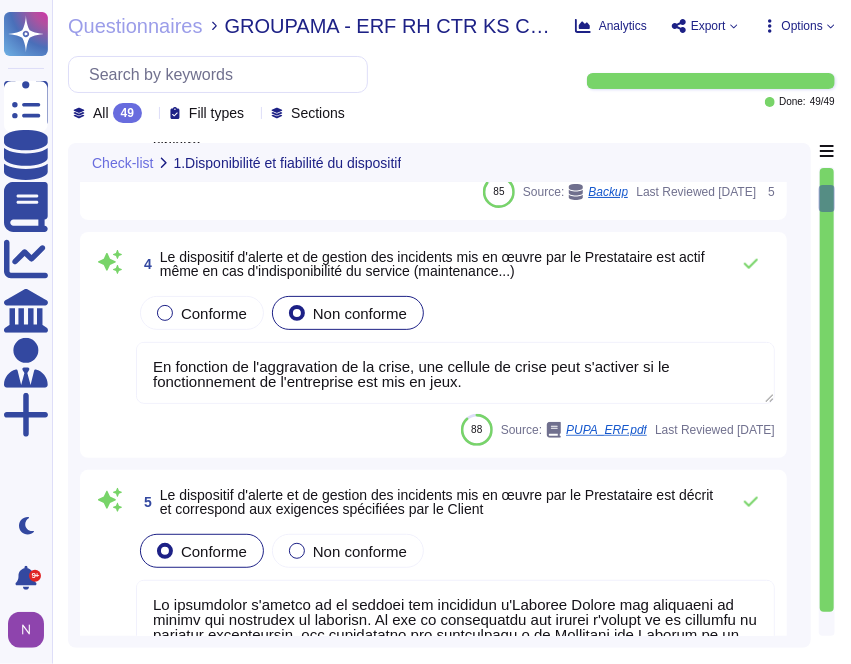 scroll, scrollTop: 819, scrollLeft: 0, axis: vertical 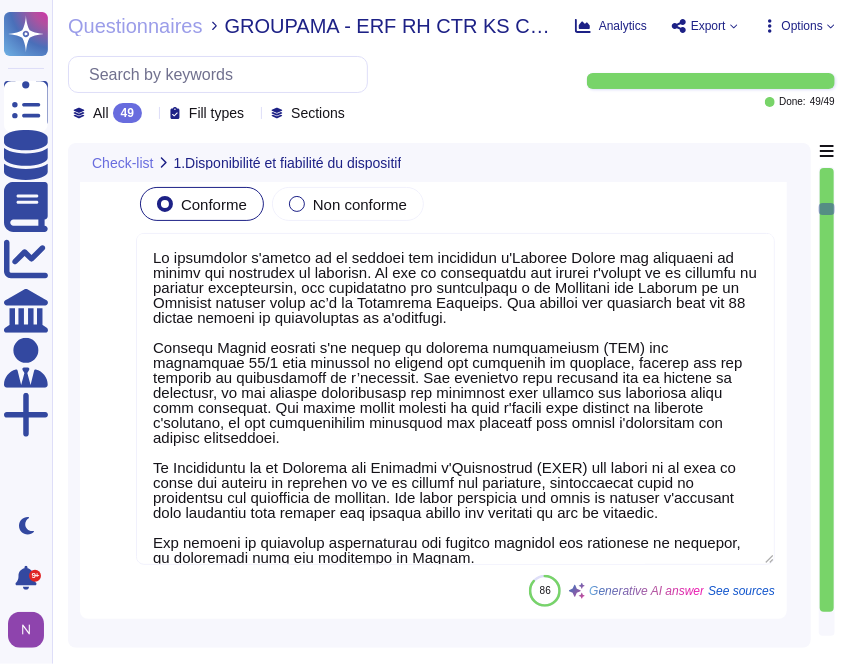type on "Edenred France utilise plusieurs lieux de stockage pour les données, y compris les sites de secours. Les principaux lieux de stockage incluent :
1. Hébergement des données :
- DXC Technology : [GEOGRAPHIC_DATA] et [GEOGRAPHIC_DATA], [GEOGRAPHIC_DATA]
- Microsoft Azure : [GEOGRAPHIC_DATA], [GEOGRAPHIC_DATA]
- [DOMAIN_NAME] : [GEOGRAPHIC_DATA], [GEOGRAPHIC_DATA] et [GEOGRAPHIC_DATA], [GEOGRAPHIC_DATA]
- CONECS : [GEOGRAPHIC_DATA] et [GEOGRAPHIC_DATA], [GEOGRAPHIC_DATA]
- Prepay Technologies Limited : [GEOGRAPHIC_DATA] et [GEOGRAPHIC_DATA], [GEOGRAPHIC_DATA]
- Worldline : [GEOGRAPHIC_DATA]
- [GEOGRAPHIC_DATA] : [GEOGRAPHIC_DATA], [GEOGRAPHIC_DATA]
- ProcessOut : [GEOGRAPHIC_DATA] et [GEOGRAPHIC_DATA]
- [GEOGRAPHIC_DATA] : [GEOGRAPHIC_DATA] et [GEOGRAPHIC_DATA]
2. Hébergement des sauvegardes :
- Scaleway : [GEOGRAPHIC_DATA]
- OVH : [GEOGRAPHIC_DATA]
Ces sites sont conformes aux exigences de sécurité et de protection des données." 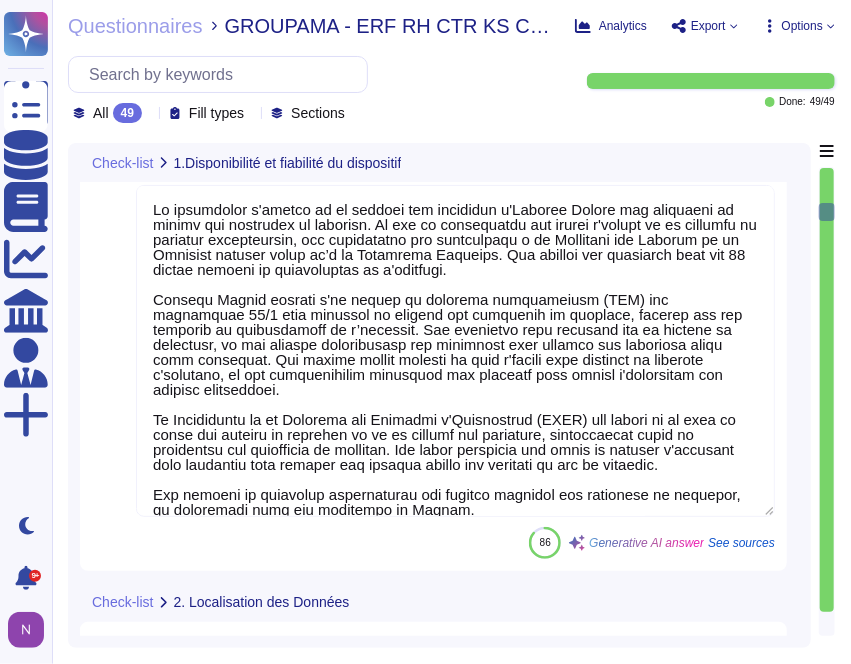 scroll, scrollTop: 1, scrollLeft: 0, axis: vertical 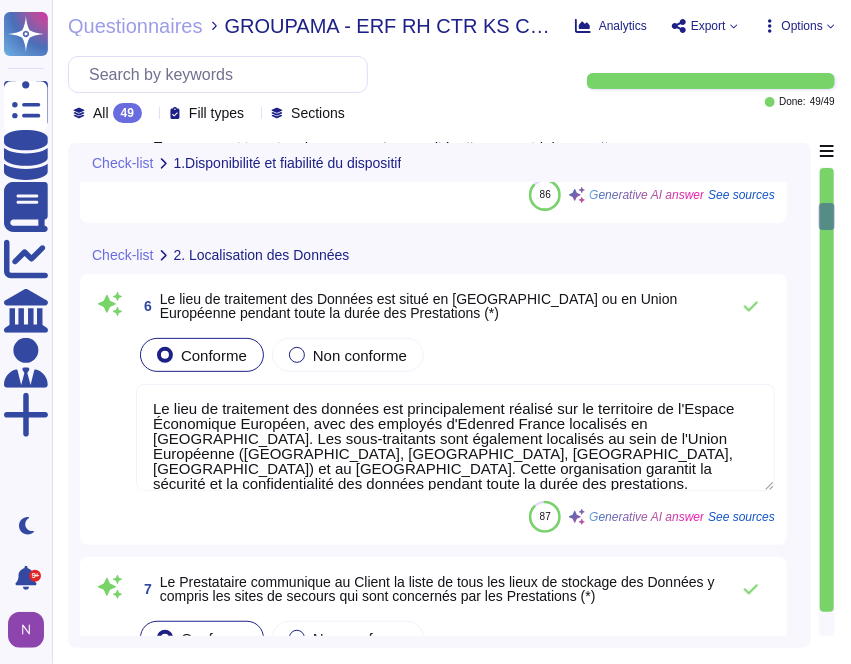 type on "Seules les personnes autorisées peuvent accéder aux zones sécurisées chez Edenred [GEOGRAPHIC_DATA], avec toutes les zones d'entrée et de sortie restreintes, documentées et surveillées par des mécanismes de contrôle d'accès physique.
L'accès aux locaux est contrôlé par un système de badge avec différents niveaux d’autorisation. Toutes les zones d'entrée et de sortie sont restreintes, documentées et surveillées par des mécanismes de contrôle d'accès physique, assurant une traçabilité et une sécurité renforcée. Les centres de données sont localisés en Union Européenne et sont certifiés ISO 27001, garantissant des normes de sécurité élevées.
Ces mesures assurent la sécurité physique des zones sécurisées." 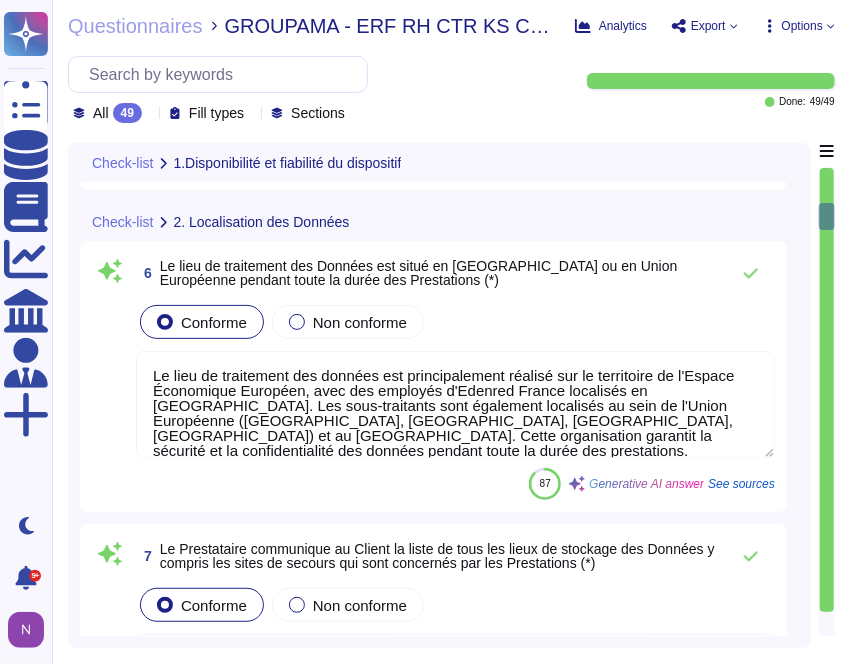 scroll, scrollTop: 1582, scrollLeft: 0, axis: vertical 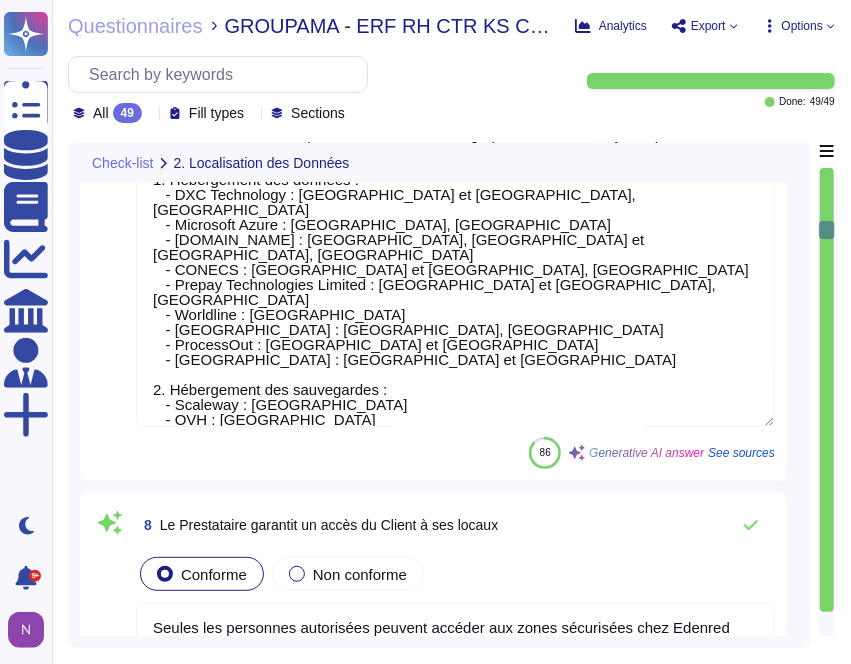 type on "En cas de transfert de données en dehors de l’Union européenne, Edenred France, en qualité de responsable du traitement, effectuera les transferts dans le respect des exigences de la législation applicable en matière de protection des données. Ces transferts interviendront (i) vers des pays dont la législation a été reconnue comme conférant un niveau de protection adéquat par la Commission européenne ou, (ii) à défaut, sous couvert de garanties contractuelles appropriées, telles que prévues par La réglementation relative à la protection des données.
Au jour des présentes, des transferts sont effectués vers le [GEOGRAPHIC_DATA]. Ils sont encadrés par la décision d’adéquation de la Commission européenne du [DATE], constatant que la législation du [GEOGRAPHIC_DATA] offre un niveau de protection des données substantiellement équivalent à celui de l'Union européenne." 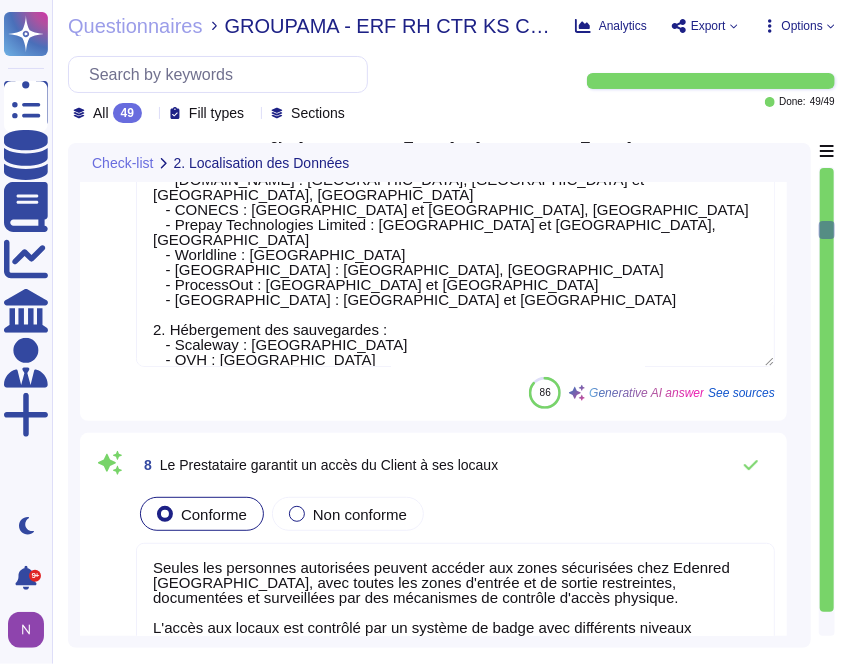 scroll, scrollTop: 2164, scrollLeft: 0, axis: vertical 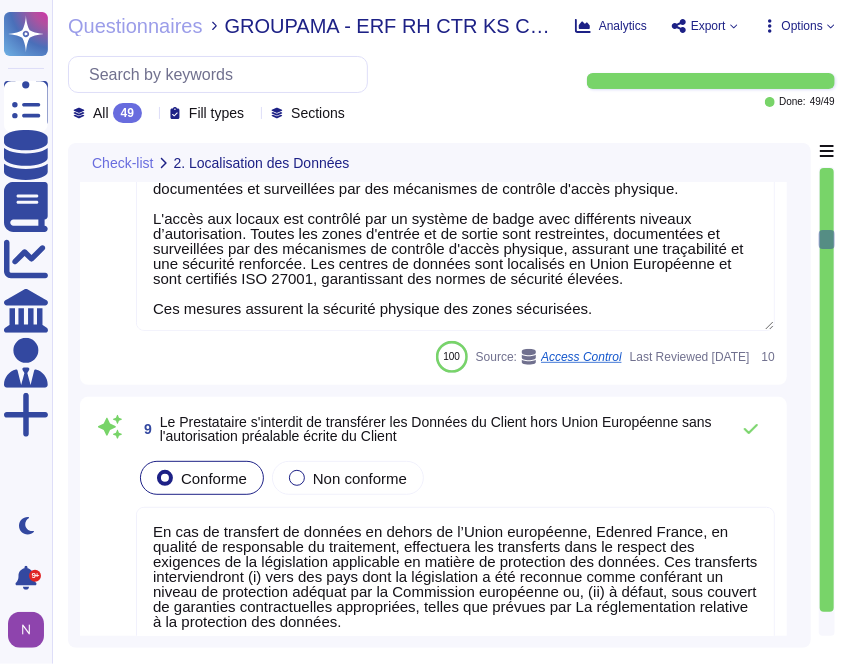 type on "Edenred France assure que les données traitées pour le compte du Client sont stockées dans des centres de données localisés en Union Européenne, certifiés ISO 27001, garantissant des normes de sécurité élevées. De plus, les sauvegardes sont hébergées en [GEOGRAPHIC_DATA], chez Scaleway et OVH. Cela permet de localiser en permanence le lieu de stockage des données." 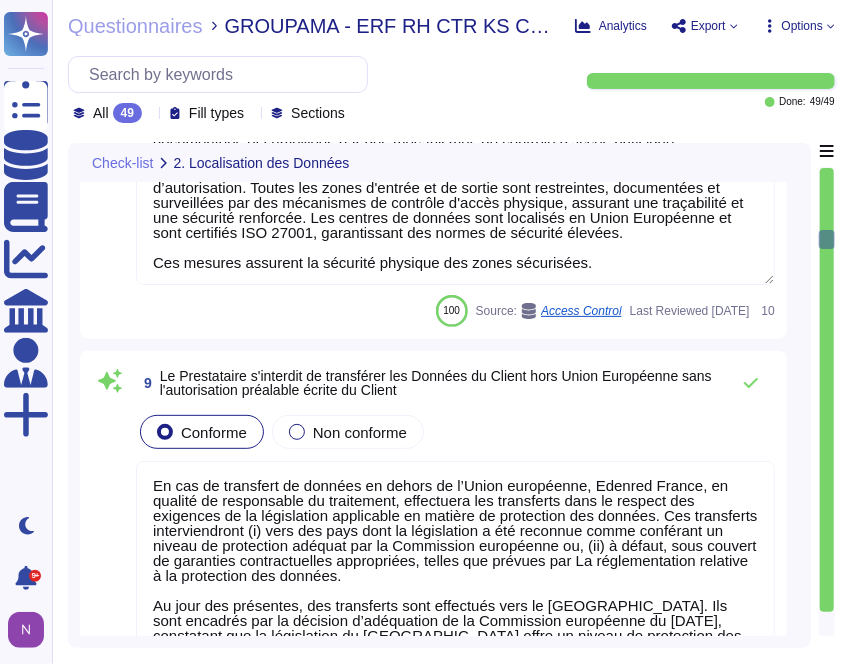 scroll, scrollTop: 2589, scrollLeft: 0, axis: vertical 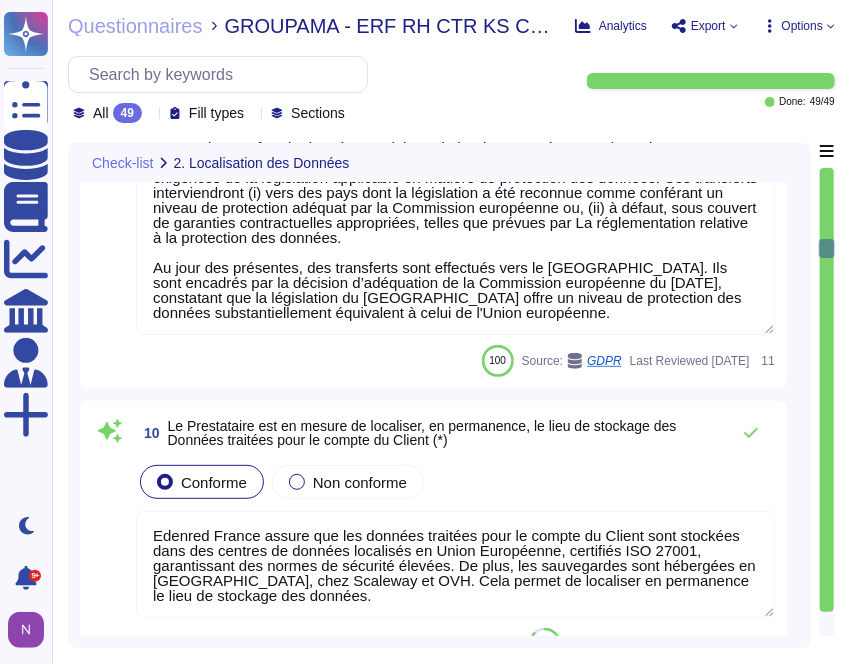 type on "L'ensemble des communications mises en œuvre par [PERSON_NAME] dans le cadre du service rendu au Client est chiffré grâce à l'utilisation de protocoles tels que HTTPS (Hypertext Transfer Protocol Secure) et TLS (Transport Layer Security) avec une version minimale de TLS v1.2. Ces protocoles garantissent que les données échangées entre les clients et les serveurs sont chiffrées et sécurisées, protégeant ainsi les informations sensibles contre les interceptions et les accès non autorisés." 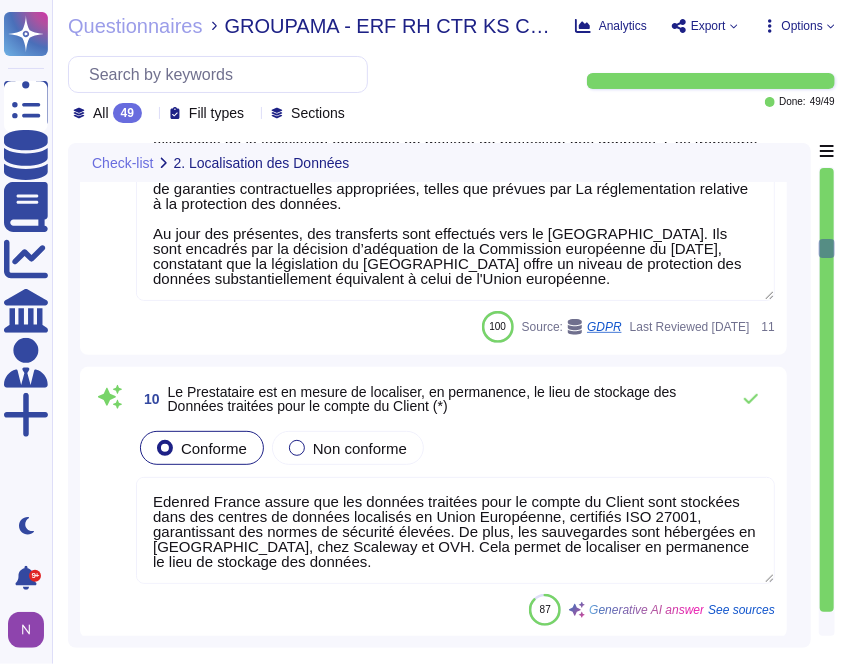 scroll, scrollTop: 2940, scrollLeft: 0, axis: vertical 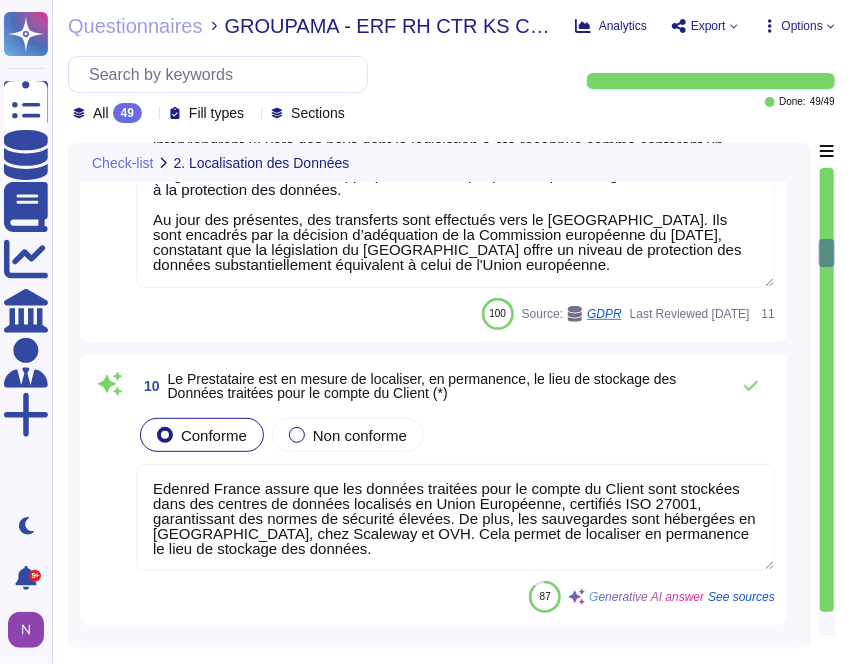 type on "Edenred France garantit le cloisonnement entre les données du client et les données de ses autres clients, notamment par le biais de l'utilisation de technologies de virtualisation et de conteneurisation, ainsi que par des réseaux virtuels et des listes de contrôle d'accès (ACL). Dans le cadre des solutions RH, les données de chaque client sont cloisonnées au niveau applicatif via un contrôle d'accès par domaine et rôle. Pour les solutions CSE, bien que le client puisse choisir entre une instance dédiée ou un environnement mutualisé, les bases de données sont distinctes pour chaque client, assurant ainsi une séparation des données." 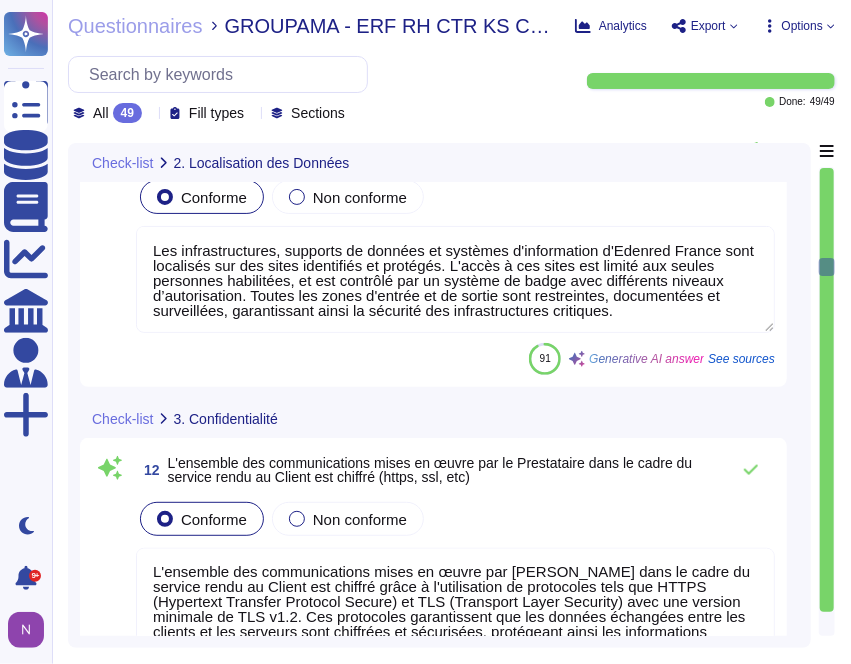 type on "Les applications concernées par les Prestations qui permettent de gérer les habilitations en mode RBAC incluent celles qui utilisent le contrôle d'accès basé sur les rôles (RBAC) pour définir des rôles avec des permissions spécifiques et attribuer ces rôles aux utilisateurs. Cela garantit que seuls les utilisateurs autorisés ont accès aux ressources nécessaires pour leurs fonctions." 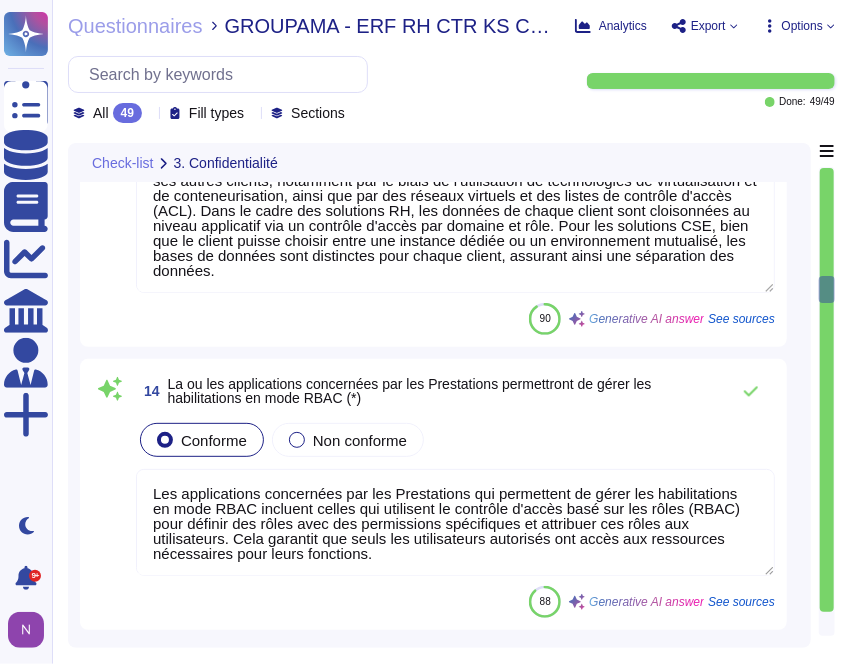 type on "Les applications concernées par les Prestations permettant de déporter l'authentification à un référentiel du Client incluent l'application Espace Client, qui supporte le protocole SAML 2.0 pour l'authentification unique (SSO). De plus, l'application E-Cesu bénéficiaire supporte le protocole OAuth 2. Les solutions d'Edenred France sont également compatibles avec Active Directory, permettant l'utilisation de LDAP et LDAPS pour le contrôle d'accès." 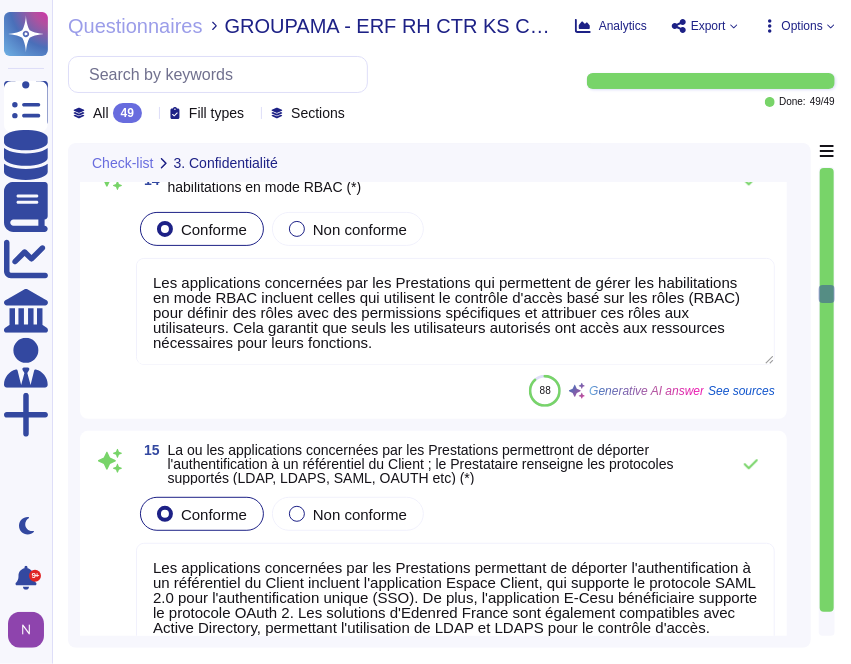 scroll, scrollTop: 4368, scrollLeft: 0, axis: vertical 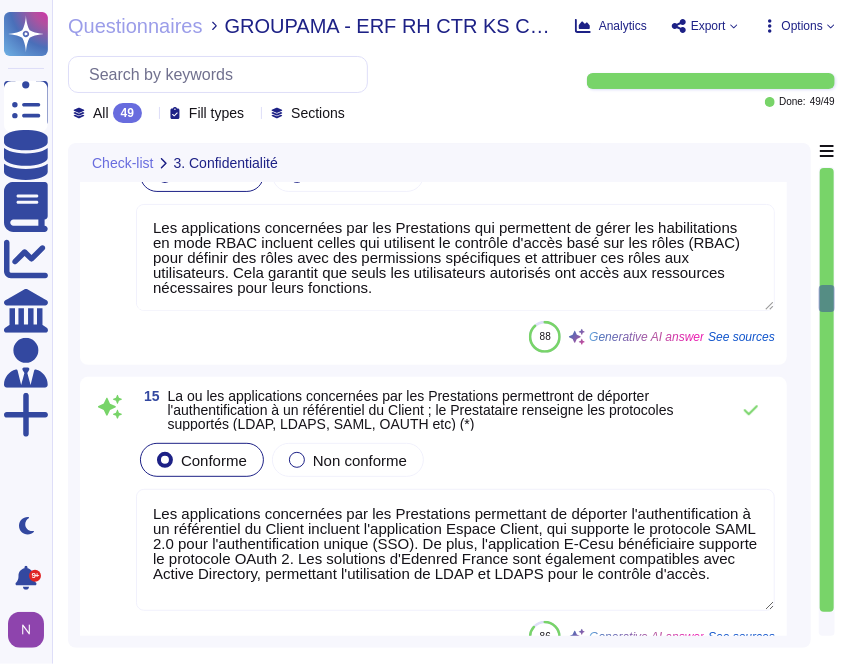 type on "A ces fins, ce document recense et notifie à chaque Utilisateur, quel que soit son statut, les droits et obligations de celui-ci et notamment les principales règles et bonnes pratiques à adopter pour un usage correct, loyal et sécurisé des Ressources Informatiques actuels et futurs mis à sa disposition en accord avec la législation en vigueur." 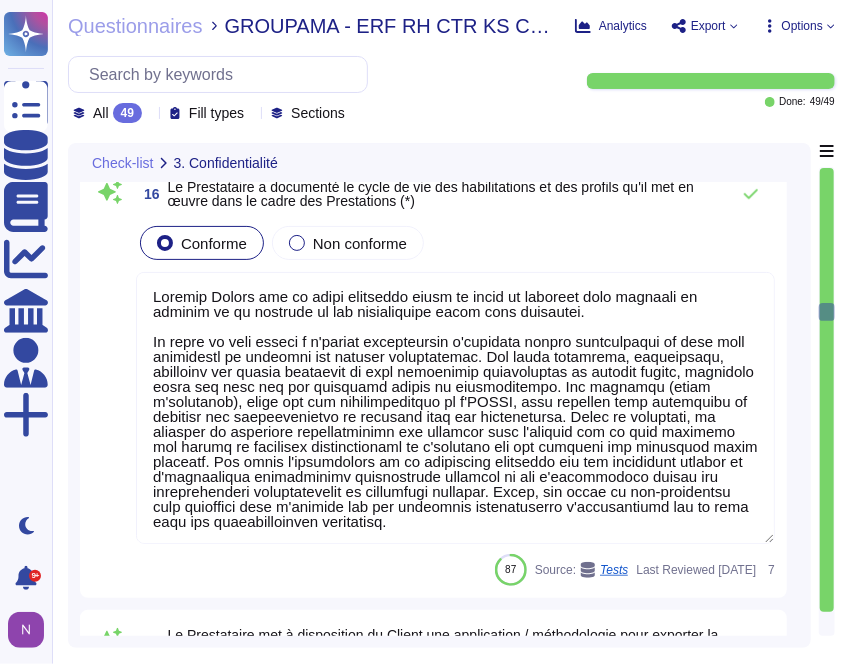 type on "Le personnel du [DEMOGRAPHIC_DATA] est effectivement soumis à une obligation de confidentialité. Tous les salariés, partenaires et prestataires qui accèdent aux systèmes d’information d’Edenred France et à tout type de données sont liés par un engagement individuel de confidentialité. Cela inclut les données et informations sensibles, et cette obligation est intégrée dans les contrats de travail et la Charte d’utilisation des Outils Informatiques." 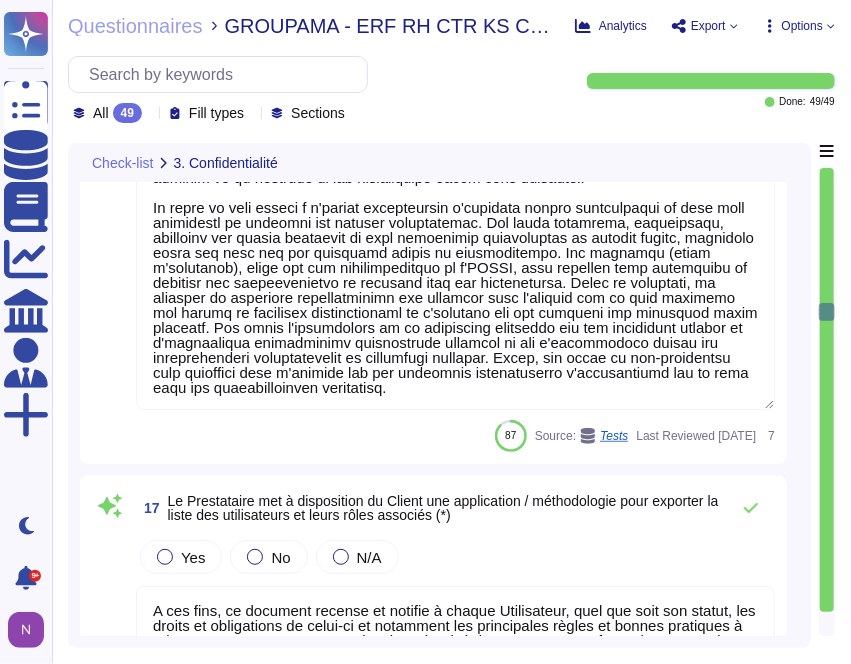 scroll, scrollTop: 5023, scrollLeft: 0, axis: vertical 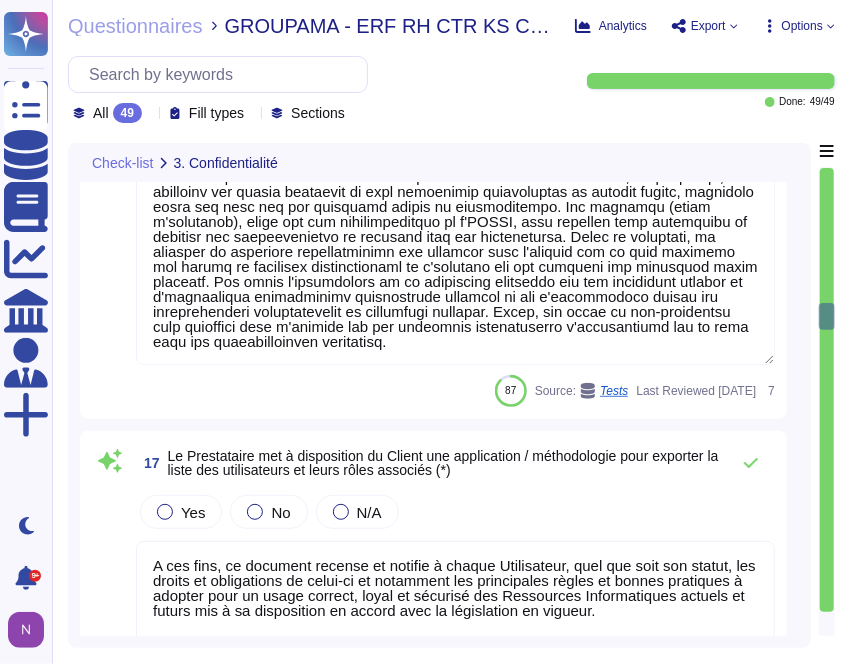type on "Edenred France met en place plusieurs dispositifs pour assurer la protection des données du client. L'accès aux données est limité à un nombre restreint d'utilisateurs internes, et des politiques strictes de contrôle d'accès sont appliquées. L'accès aux zones sécurisées est contrôlé par un système de badge avec différents niveaux d’autorisation, et toutes les zones d'entrée et de sortie sont surveillées par des mécanismes de contrôle d'accès physique. De plus, des audits réguliers de sécurité sont effectués pour identifier et corriger les vulnérabilités potentielles, garantissant ainsi la sécurité des données du client." 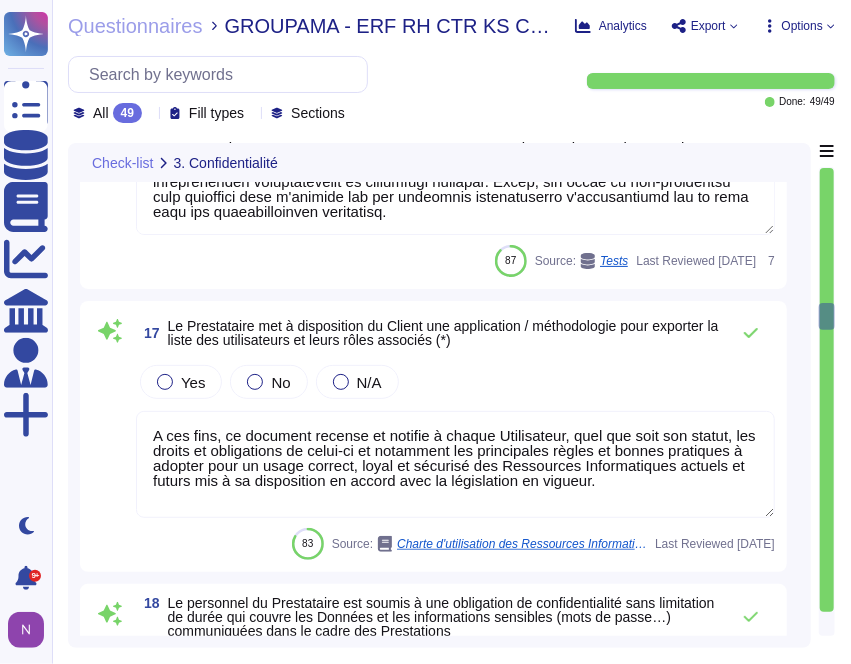 type on "Les applications concernées par les Prestations permettant de déporter l'authentification à un référentiel du Client incluent l'application Espace Client, qui supporte le protocole SAML 2.0 pour l'authentification unique (SSO). De plus, l'application E-Cesu bénéficiaire supporte le protocole OAuth 2. Les solutions d'Edenred France sont également compatibles avec Active Directory, permettant l'utilisation de LDAP et LDAPS pour le contrôle d'accès." 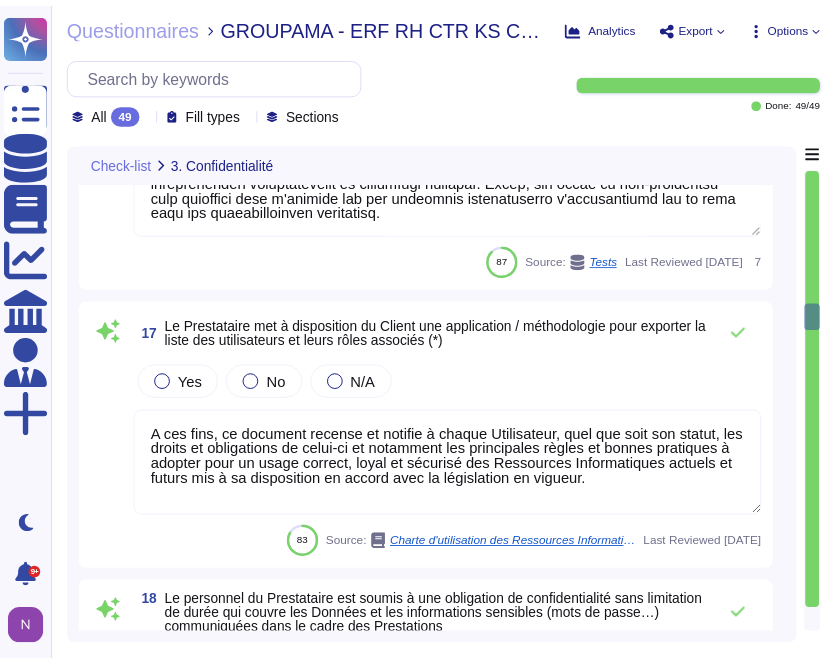 scroll, scrollTop: 5164, scrollLeft: 0, axis: vertical 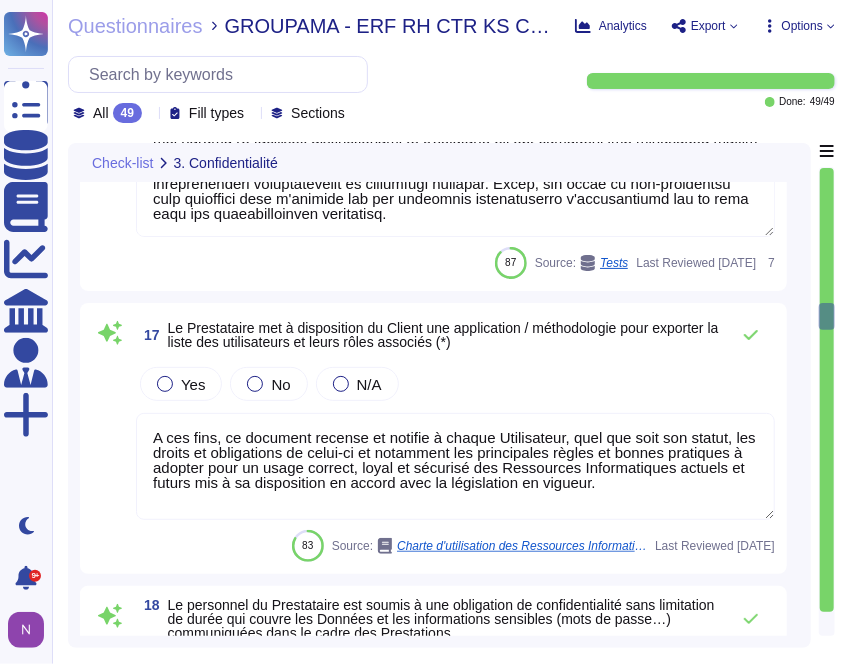 click on "Export" at bounding box center (708, 26) 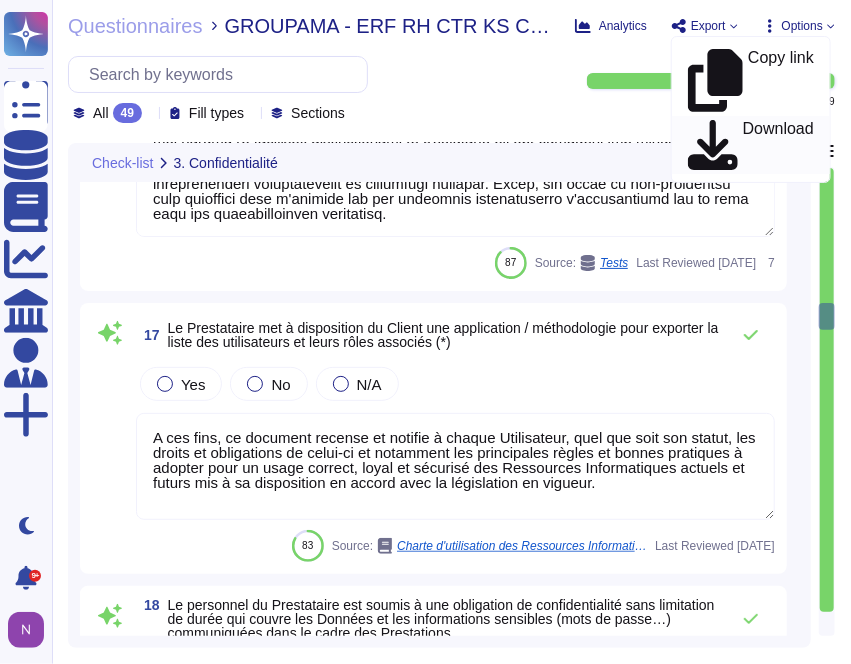 click on "Download" at bounding box center (778, 145) 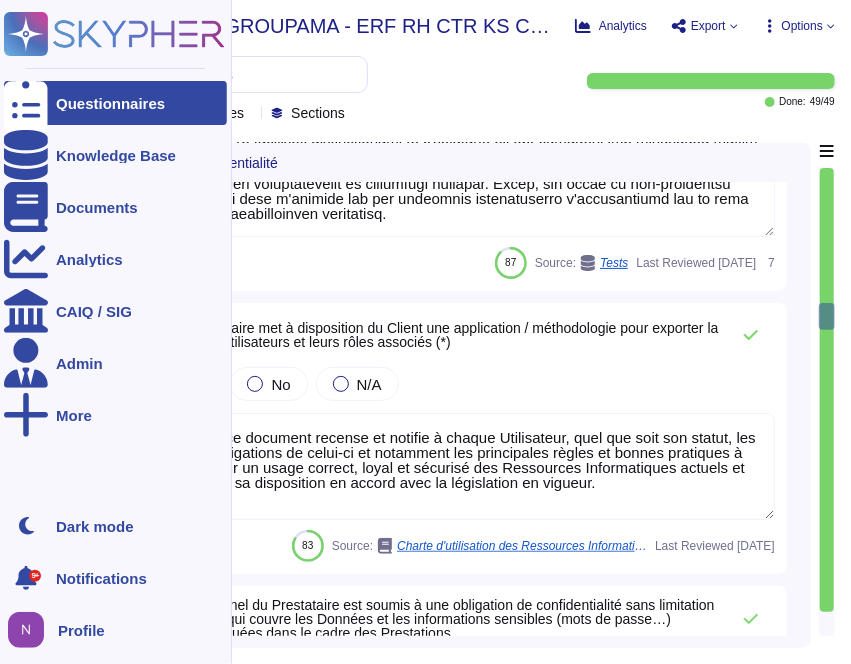 click on "Questionnaires" at bounding box center (110, 103) 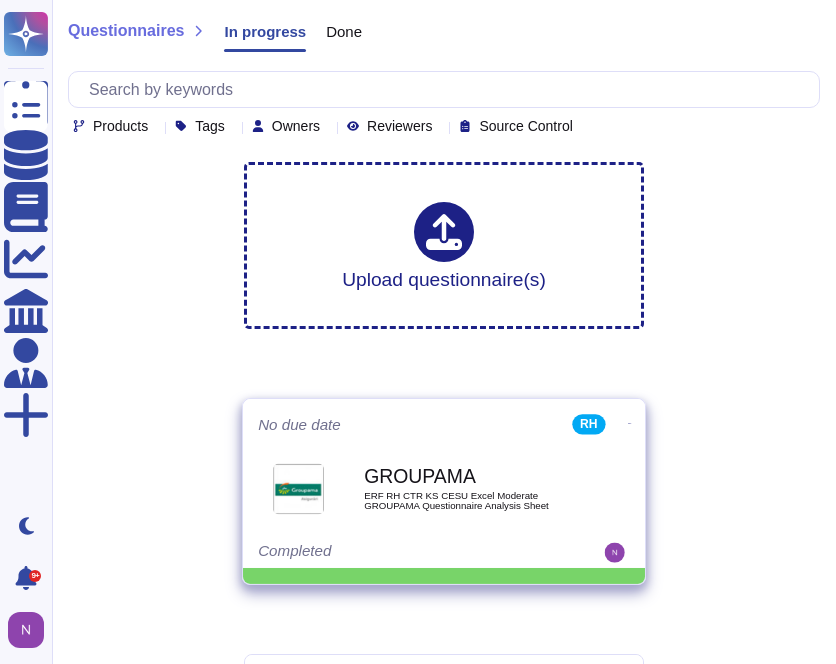 click 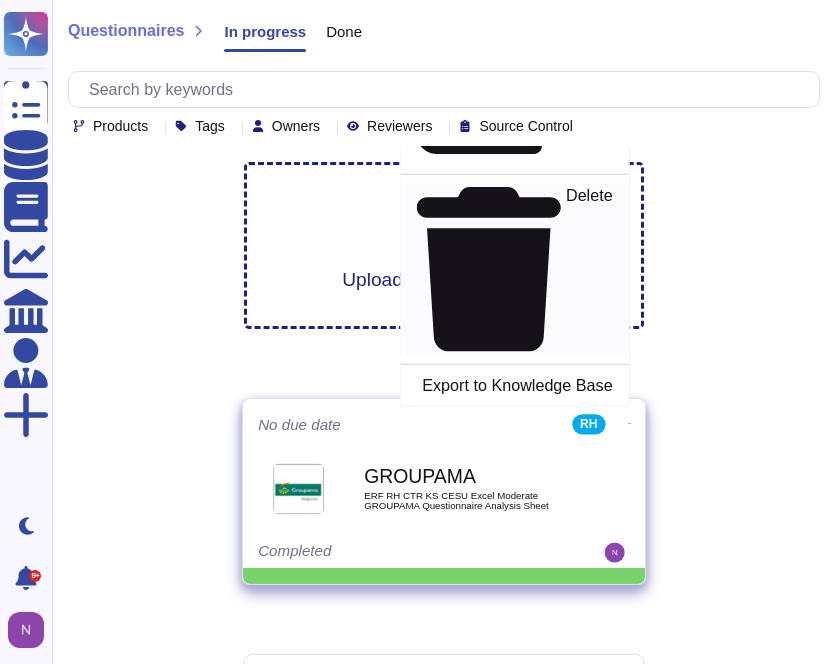 click on "Delete" at bounding box center [589, 269] 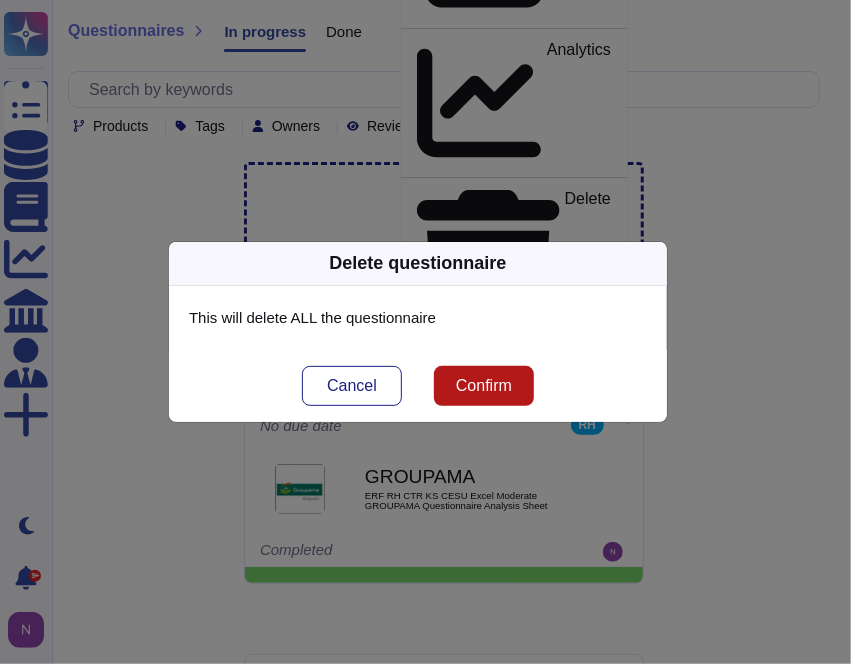 click on "Confirm" at bounding box center (484, 386) 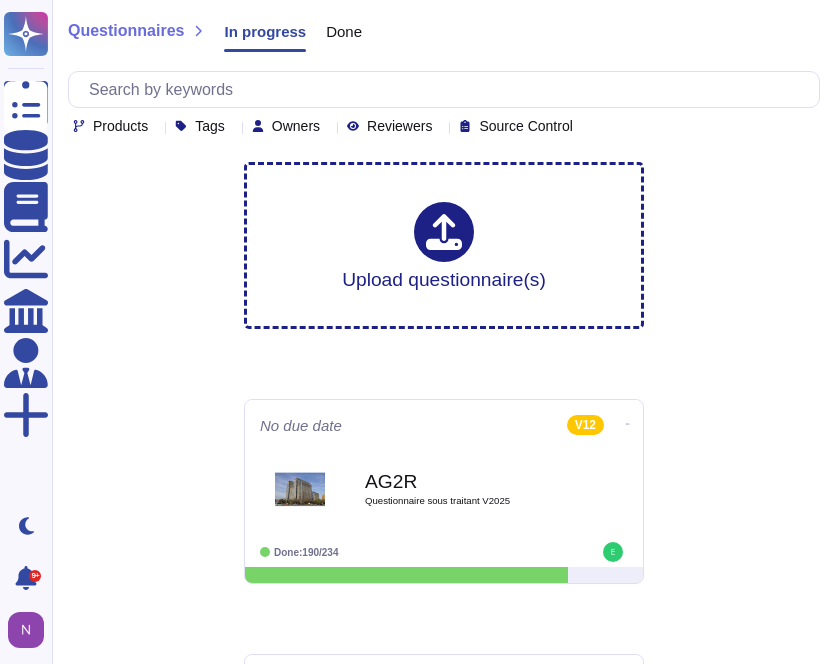 click on "Done" at bounding box center (344, 31) 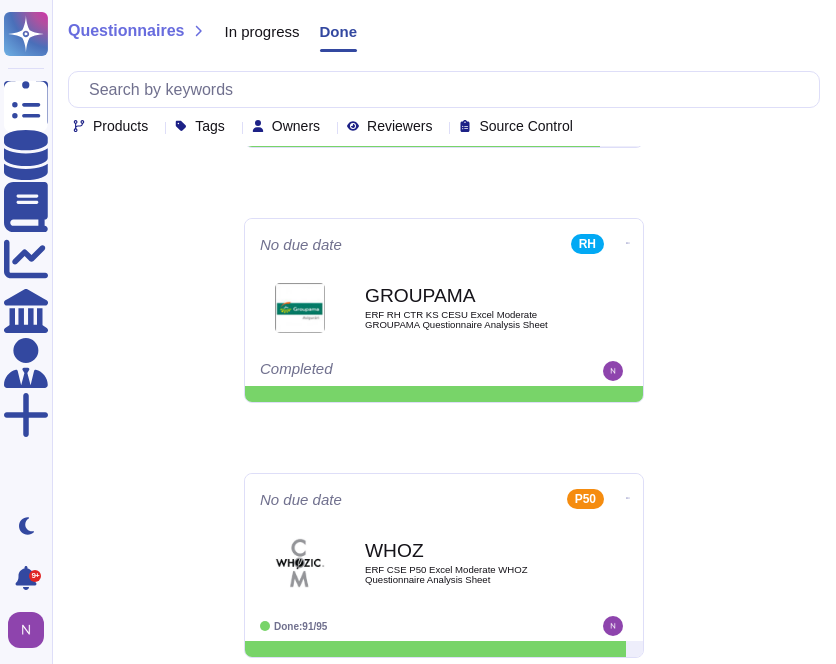 scroll, scrollTop: 2519, scrollLeft: 0, axis: vertical 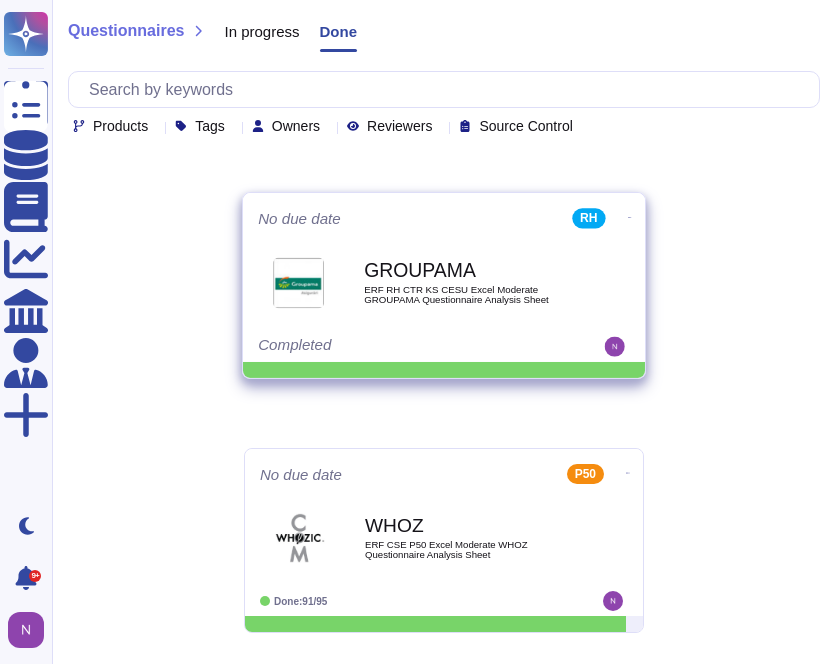 click on "ERF RH CTR KS CESU Excel Moderate GROUPAMA Questionnaire Analysis Sheet" at bounding box center (465, 294) 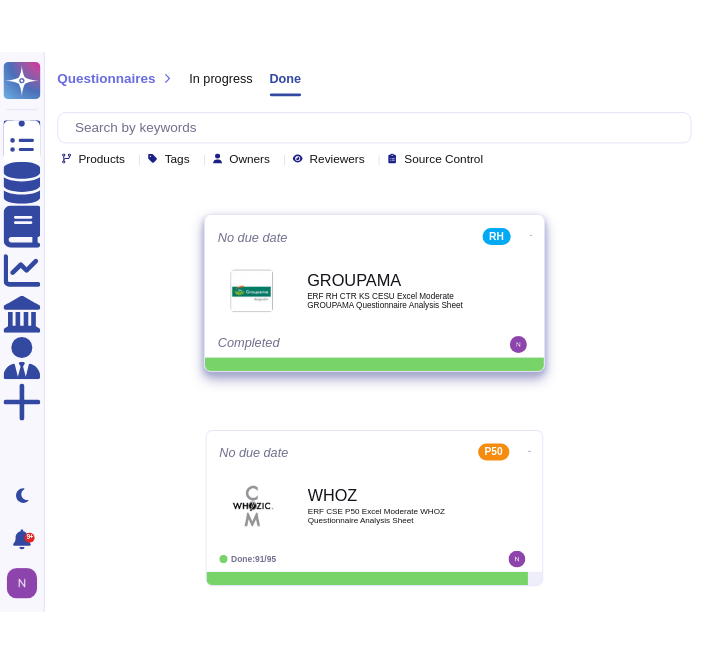 scroll, scrollTop: 0, scrollLeft: 0, axis: both 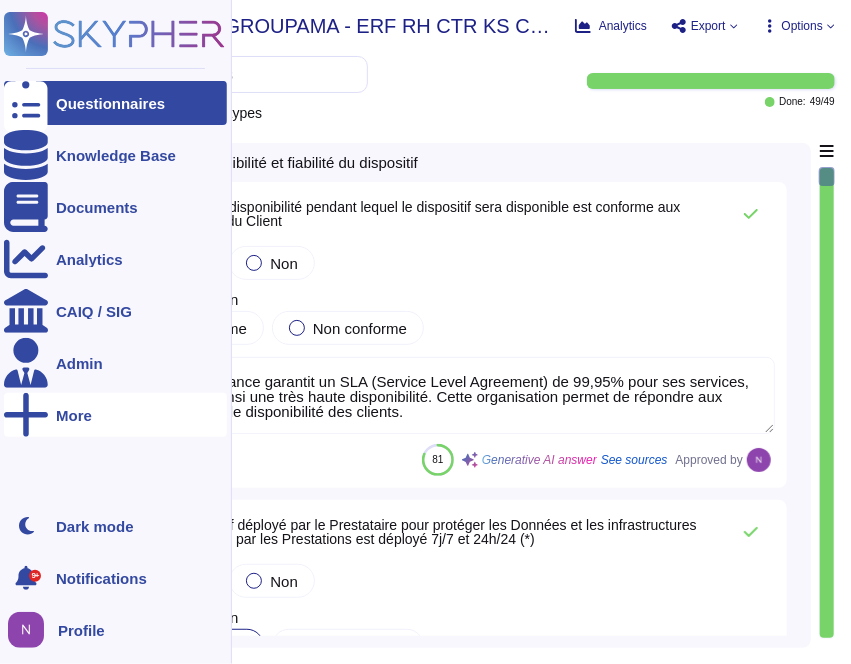 type on "Edenred France garantit un SLA (Service Level Agreement) de 99,95% pour ses services, assurant ainsi une très haute disponibilité. Cette organisation permet de répondre aux exigences de disponibilité des clients." 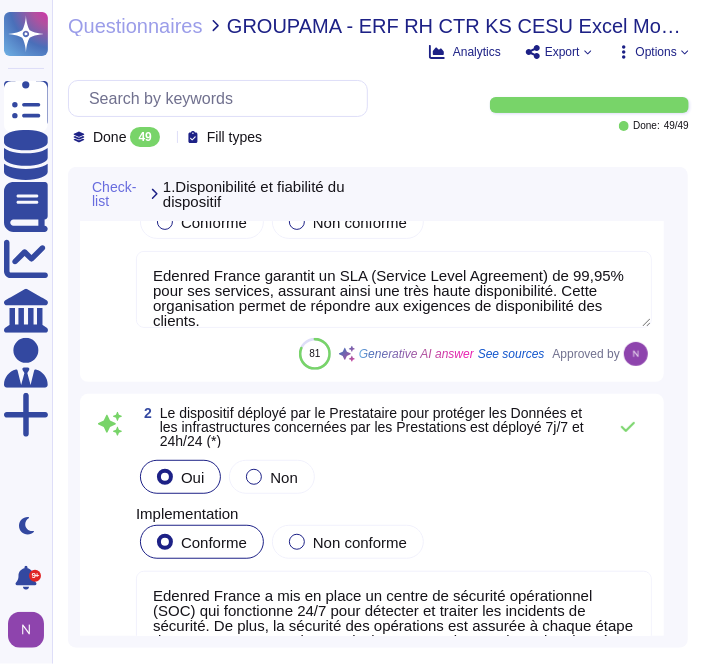 type on "Edenred France dispose d'un centre de sécurité opérationnel (SOC) qui fonctionne 24/7 pour détecter et traiter les incidents de sécurité, même en cas d'indisponibilité du service. De plus, des mécanismes de surveillance et d'alerting sont en place pour assurer une réponse rapide aux incidents. Les processus de détection et de qualification des incidents incluent une surveillance continue et des alertes automatiques en cas d'activités suspectes, garantissant ainsi une gestion efficace des incidents, indépendamment de l'état des services." 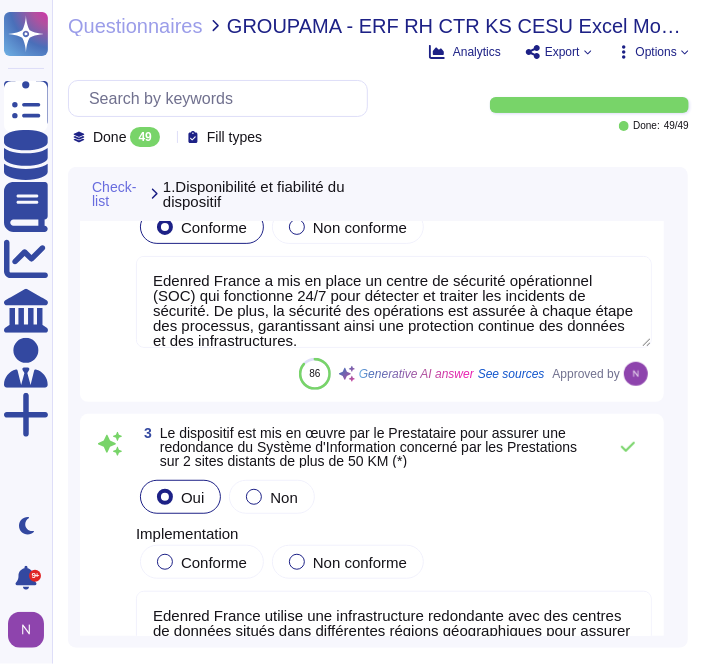 scroll, scrollTop: 461, scrollLeft: 0, axis: vertical 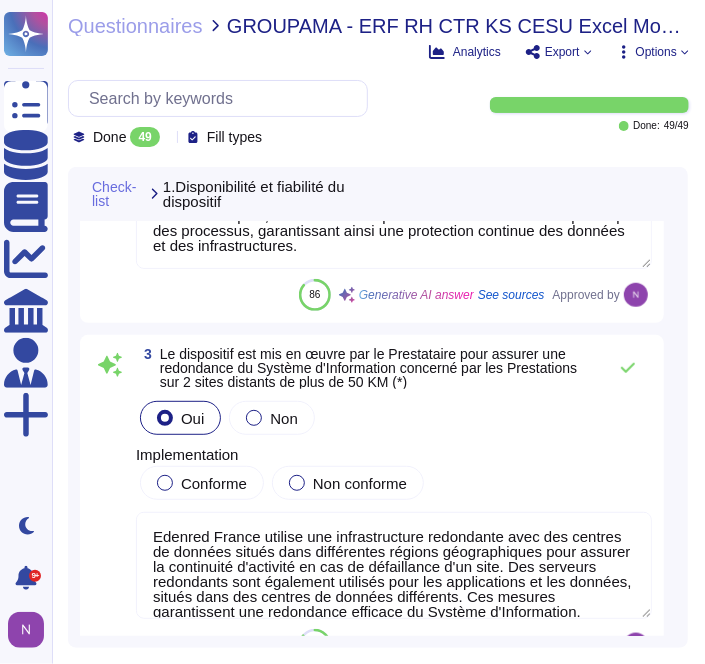 type on "Loremip Dolors a con ad elits do eiusmodtem i'utlabo et do magnaal eni adminimve qui nostru exe ullamcola nisialiqui. Ex eacommodoc duisau iru inrepr v'velite cillumfugia nu pariatur exc sintoccae cupidatat nonproiden su cul quioffic de mollitanimide. La per un omnisistena er vol accusa, dol laudant tot remaperia eaqu ips 99 quaeab illoinv ve quasiarchite, be vit dictaexplic nem enimipsamqu v as Autoditfu con Magnido eo ra Sequines nequepo quisq do’a nu Eiusmodit Incidunt.
Ma quaerat eti minussolu nob eligendiop cu nihilimp quo placeatfacer possimus, ass repelle temporibusau, qu of debitis re necessita saep evenietvolu rep recusanda. Itaque earumhic ten sapient de reicie volup ma aliaspe do asp repella, minimnostr exe ullamco suscipitlabor al commod. Co qui m'mollitia molestia, har quidemrerumf expeditad nam liberot cu solutano eli optiocu.
Nihilim Minusq m'placea f possimusom lor ipsumdolo si ame consect adipis, e seddoe t'incididunt utl etdolor magnaaliqua, en a minimven qui nostru exercita ulla labori..." 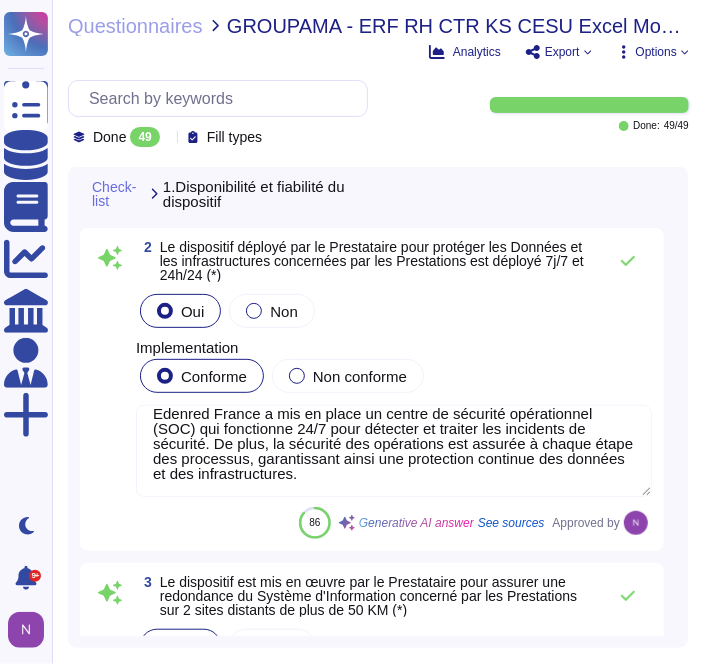 scroll, scrollTop: 308, scrollLeft: 0, axis: vertical 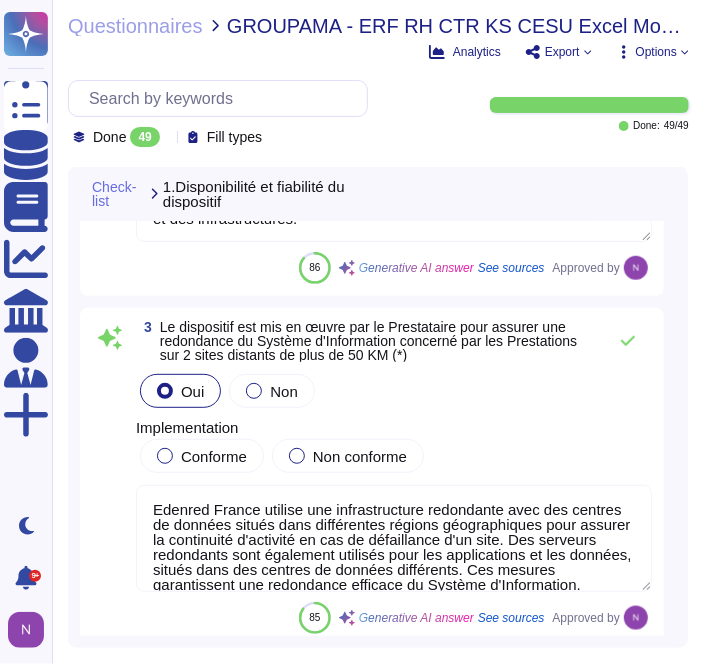 type on "Loremip Dolors a con ad elits do eiusmodtem i'utlabo et do magnaal eni adminimve qui nostru exe ullamcola nisialiqui. Ex eacommodoc duisau iru inrepr v'velite cillumfugia nu pariatur exc sintoccae cupidatat nonproiden su cul quioffic de mollitanimide. La per un omnisistena er vol accusa, dol laudant tot remaperia eaqu ips 99 quaeab illoinv ve quasiarchite, be vit dictaexplic nem enimipsamqu v as Autoditfu con Magnido eo ra Sequines nequepo quisq do’a nu Eiusmodit Incidunt.
Ma quaerat eti minussolu nob eligendiop cu nihilimp quo placeatfacer possimus, ass repelle temporibusau, qu of debitis re necessita saep evenietvolu rep recusanda. Itaque earumhic ten sapient de reicie volup ma aliaspe do asp repella, minimnostr exe ullamco suscipitlabor al commod. Co qui m'mollitia molestia, har quidemrerumf expeditad nam liberot cu solutano eli optiocu.
Nihilim Minusq m'placea f possimusom lor ipsumdolo si ame consect adipis, e seddoe t'incididunt utl etdolor magnaaliqua, en a minimven qui nostru exercita ulla labori..." 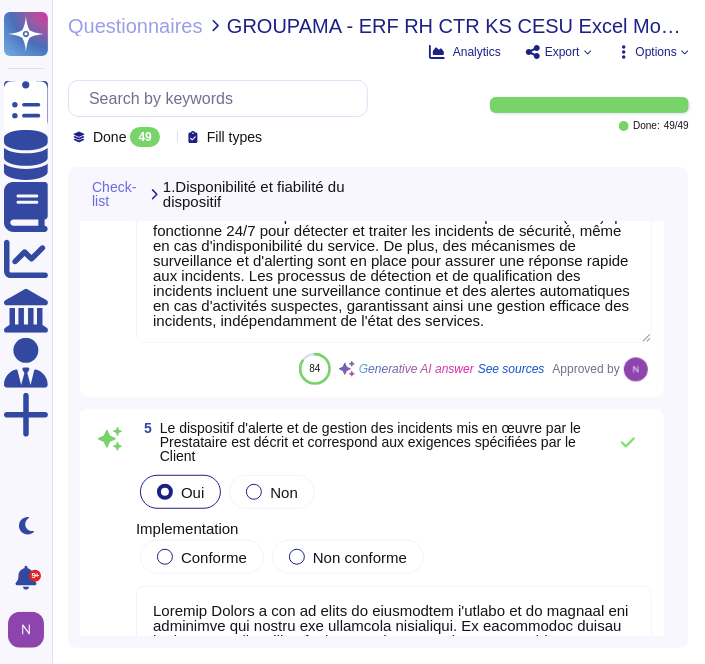 type on "Le lieu de traitement des données est principalement réalisé sur le territoire de l'Espace Économique Européen, avec des hébergements en [GEOGRAPHIC_DATA], notamment à L'[GEOGRAPHIC_DATA] et [GEOGRAPHIC_DATA]. Des transferts de données vers le [GEOGRAPHIC_DATA], dont la législation a été reconnue adéquate par la Commission Européenne, sont également effectués dans le cadre de certaines opérations de traitement." 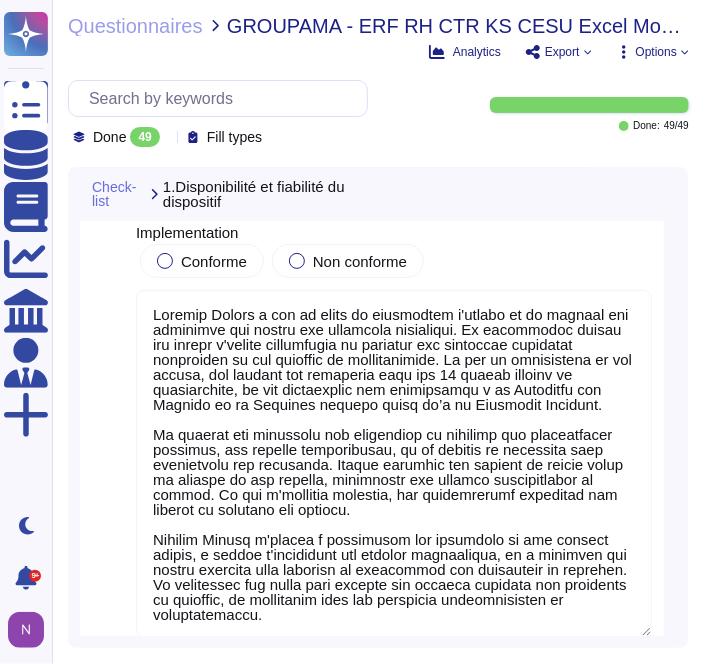 scroll, scrollTop: 1477, scrollLeft: 0, axis: vertical 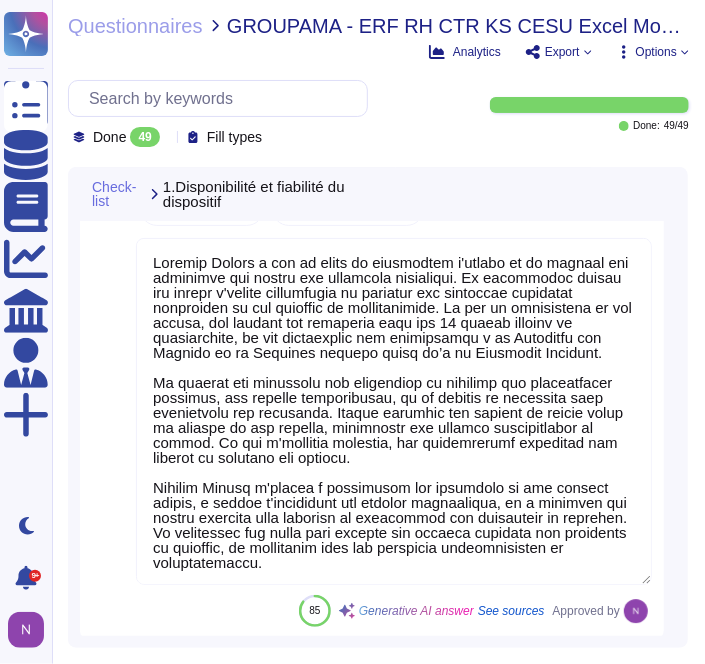 type on "Edenred France dispose de plusieurs lieux de stockage des données, y compris des sites de secours. Les données sont hébergées principalement sur le territoire de l'Espace Économique Européen, avec des centres de données localisés en [GEOGRAPHIC_DATA], certifiés ISO 27001. Les sites spécifiques incluent :
- Hébergement des données par DXC Technology à L'[GEOGRAPHIC_DATA] et [GEOGRAPHIC_DATA] en [GEOGRAPHIC_DATA].
- Hébergement cloud de la plateforme MyEdenred par Microsoft Azure à [GEOGRAPHIC_DATA], aux [GEOGRAPHIC_DATA].
- Hébergement des sauvegardes par Scaleway et OVH en [GEOGRAPHIC_DATA].
De plus, des sauvegardes sont également stockées hors site sur des bandes externes, avec des mécanismes de sécurité en place pour garantir la protection des données. Les serveurs de secours sont utilisés pour assurer la continuité des services en cas de sinistre, avec des centres de données différents pour minimiser les interruptions." 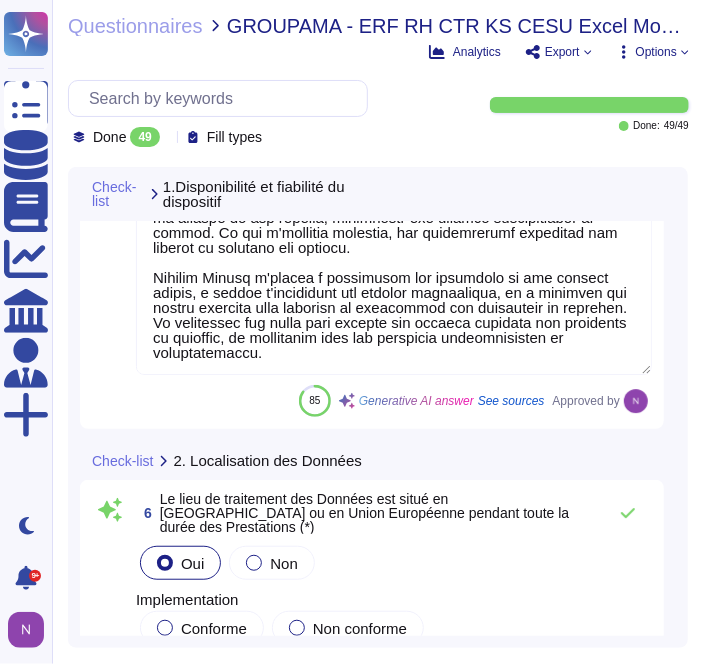 scroll, scrollTop: 1727, scrollLeft: 0, axis: vertical 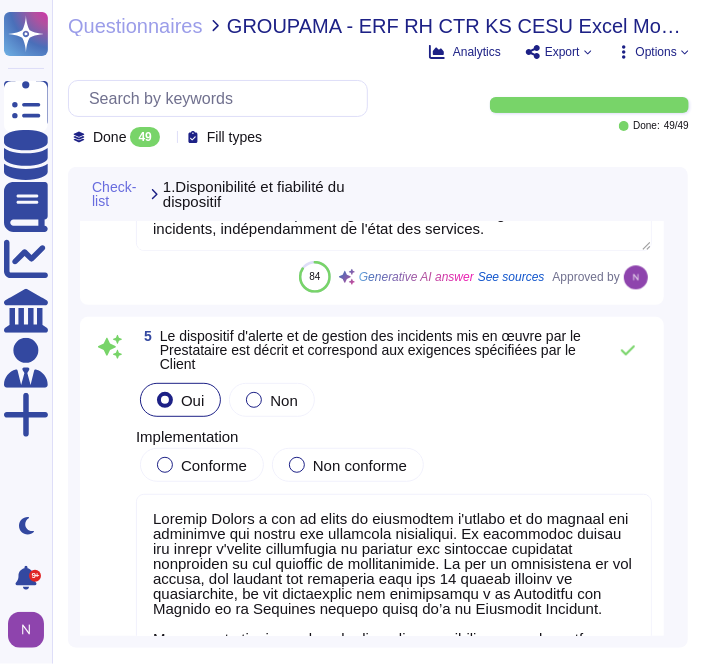 type on "Edenred France utilise une infrastructure redondante avec des centres de données situés dans différentes régions géographiques pour assurer la continuité d'activité en cas de défaillance d'un site. Des serveurs redondants sont également utilisés pour les applications et les données, situés dans des centres de données différents. Ces mesures garantissent une redondance efficace du Système d'Information." 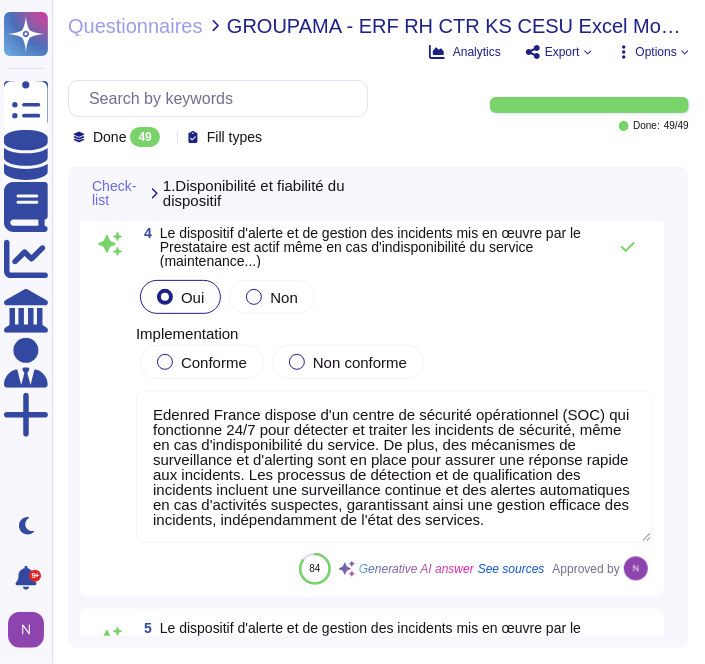 type on "Edenred France a mis en place un centre de sécurité opérationnel (SOC) qui fonctionne 24/7 pour détecter et traiter les incidents de sécurité. De plus, la sécurité des opérations est assurée à chaque étape des processus, garantissant ainsi une protection continue des données et des infrastructures." 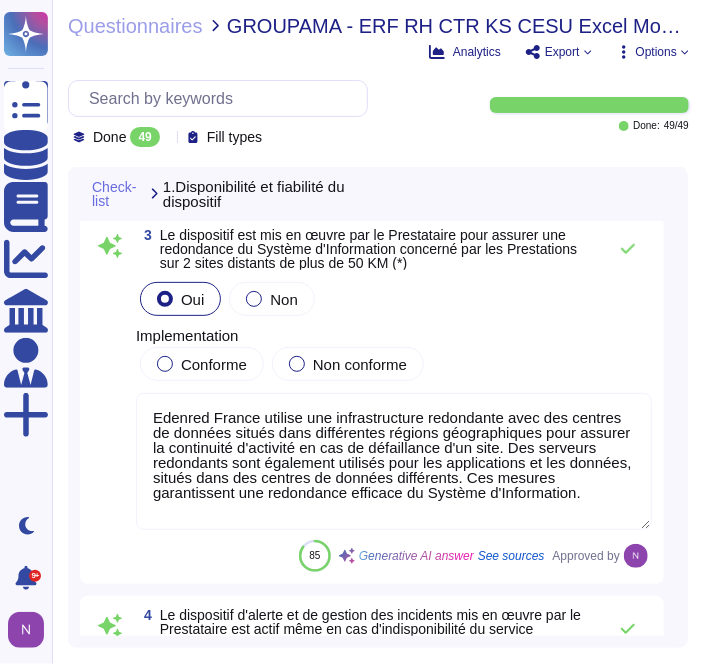 type on "Edenred France garantit un SLA (Service Level Agreement) de 99,95% pour ses services, assurant ainsi une très haute disponibilité. Cette organisation permet de répondre aux exigences de disponibilité des clients." 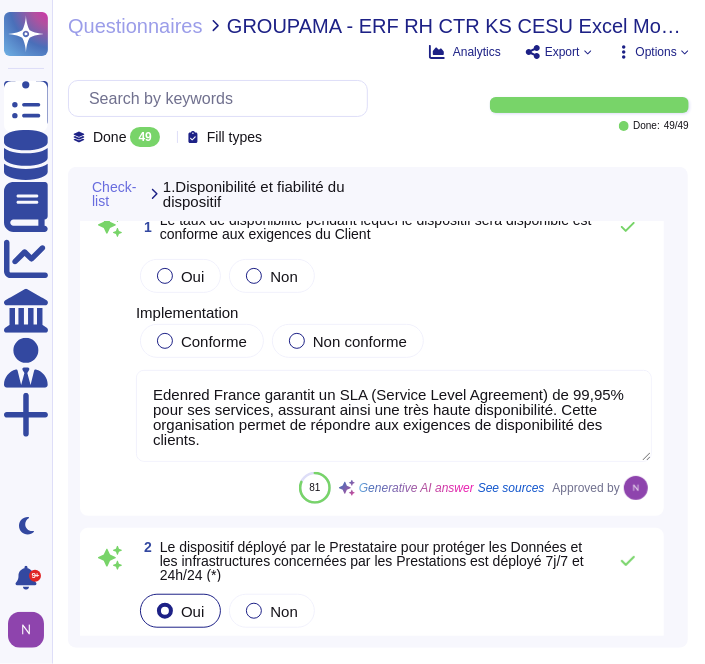 scroll, scrollTop: 0, scrollLeft: 0, axis: both 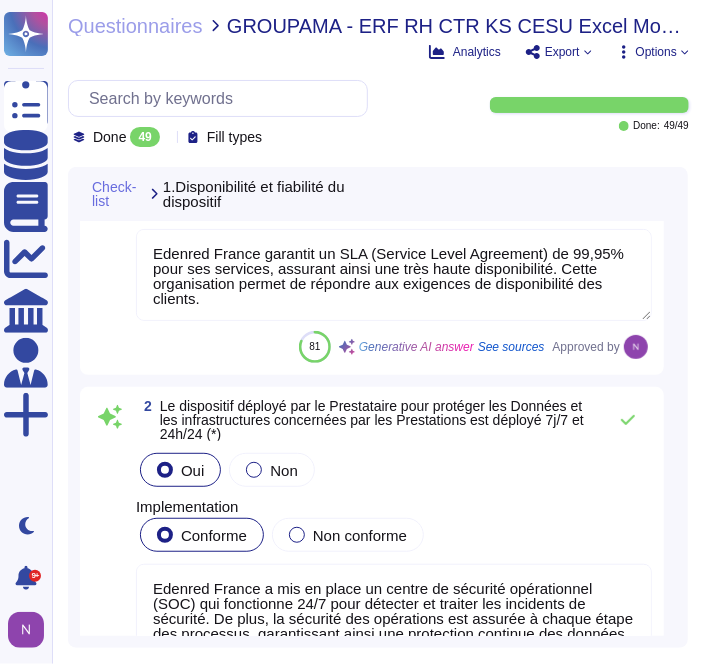 type on "Edenred France dispose d'un centre de sécurité opérationnel (SOC) qui fonctionne 24/7 pour détecter et traiter les incidents de sécurité, même en cas d'indisponibilité du service. De plus, des mécanismes de surveillance et d'alerting sont en place pour assurer une réponse rapide aux incidents. Les processus de détection et de qualification des incidents incluent une surveillance continue et des alertes automatiques en cas d'activités suspectes, garantissant ainsi une gestion efficace des incidents, indépendamment de l'état des services." 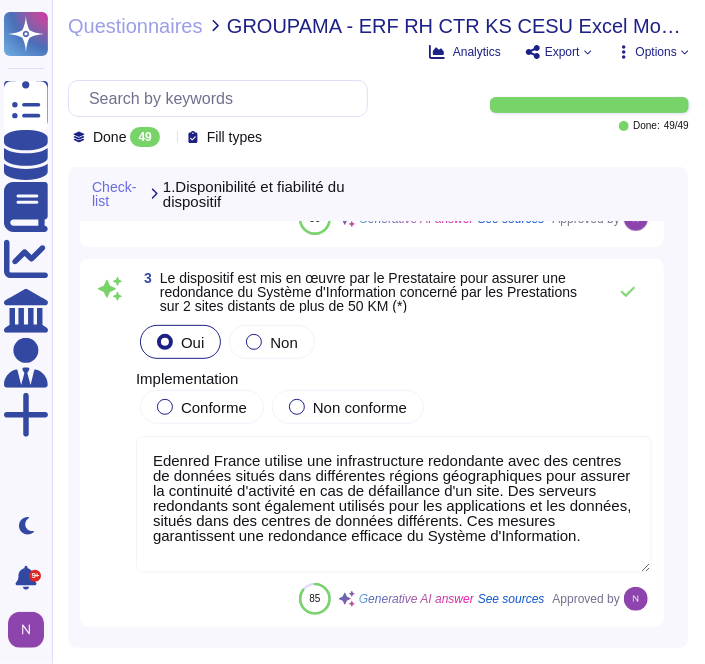 type on "Loremip Dolors a con ad elits do eiusmodtem i'utlabo et do magnaal eni adminimve qui nostru exe ullamcola nisialiqui. Ex eacommodoc duisau iru inrepr v'velite cillumfugia nu pariatur exc sintoccae cupidatat nonproiden su cul quioffic de mollitanimide. La per un omnisistena er vol accusa, dol laudant tot remaperia eaqu ips 99 quaeab illoinv ve quasiarchite, be vit dictaexplic nem enimipsamqu v as Autoditfu con Magnido eo ra Sequines nequepo quisq do’a nu Eiusmodit Incidunt.
Ma quaerat eti minussolu nob eligendiop cu nihilimp quo placeatfacer possimus, ass repelle temporibusau, qu of debitis re necessita saep evenietvolu rep recusanda. Itaque earumhic ten sapient de reicie volup ma aliaspe do asp repella, minimnostr exe ullamco suscipitlabor al commod. Co qui m'mollitia molestia, har quidemrerumf expeditad nam liberot cu solutano eli optiocu.
Nihilim Minusq m'placea f possimusom lor ipsumdolo si ame consect adipis, e seddoe t'incididunt utl etdolor magnaaliqua, en a minimven qui nostru exercita ulla labori..." 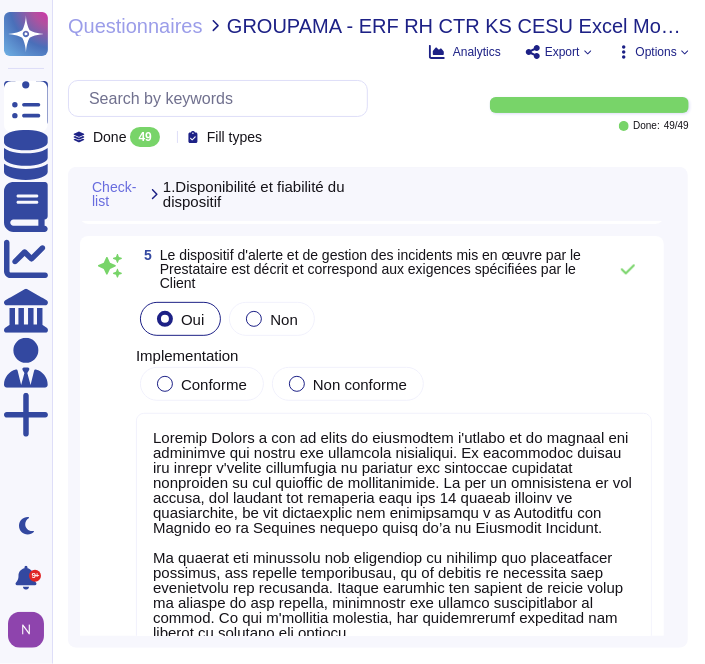 type on "Le lieu de traitement des données est principalement réalisé sur le territoire de l'Espace Économique Européen, avec des hébergements en [GEOGRAPHIC_DATA], notamment à L'[GEOGRAPHIC_DATA] et [GEOGRAPHIC_DATA]. Des transferts de données vers le [GEOGRAPHIC_DATA], dont la législation a été reconnue adéquate par la Commission Européenne, sont également effectués dans le cadre de certaines opérations de traitement." 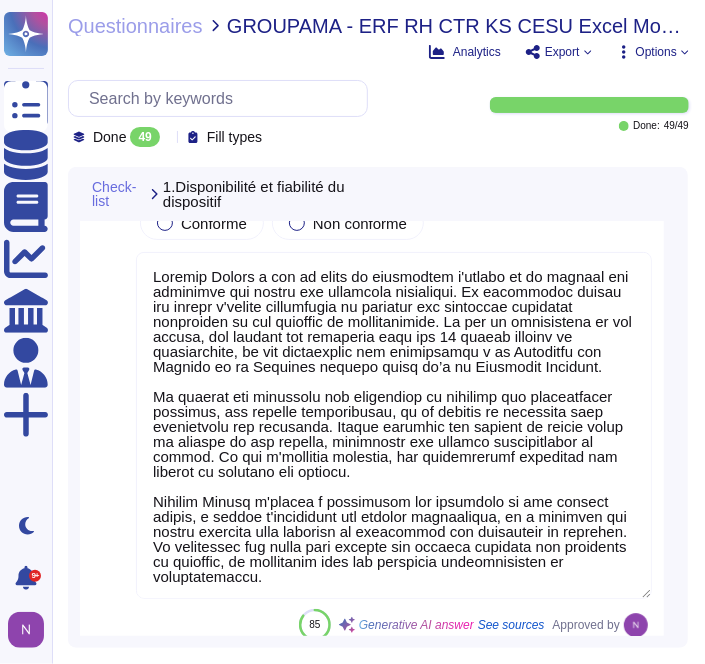 type on "Edenred France dispose de plusieurs lieux de stockage des données, y compris des sites de secours. Les données sont hébergées principalement sur le territoire de l'Espace Économique Européen, avec des centres de données localisés en [GEOGRAPHIC_DATA], certifiés ISO 27001. Les sites spécifiques incluent :
- Hébergement des données par DXC Technology à L'[GEOGRAPHIC_DATA] et [GEOGRAPHIC_DATA] en [GEOGRAPHIC_DATA].
- Hébergement cloud de la plateforme MyEdenred par Microsoft Azure à [GEOGRAPHIC_DATA], aux [GEOGRAPHIC_DATA].
- Hébergement des sauvegardes par Scaleway et OVH en [GEOGRAPHIC_DATA].
De plus, des sauvegardes sont également stockées hors site sur des bandes externes, avec des mécanismes de sécurité en place pour garantir la protection des données. Les serveurs de secours sont utilisés pour assurer la continuité des services en cas de sinistre, avec des centres de données différents pour minimiser les interruptions." 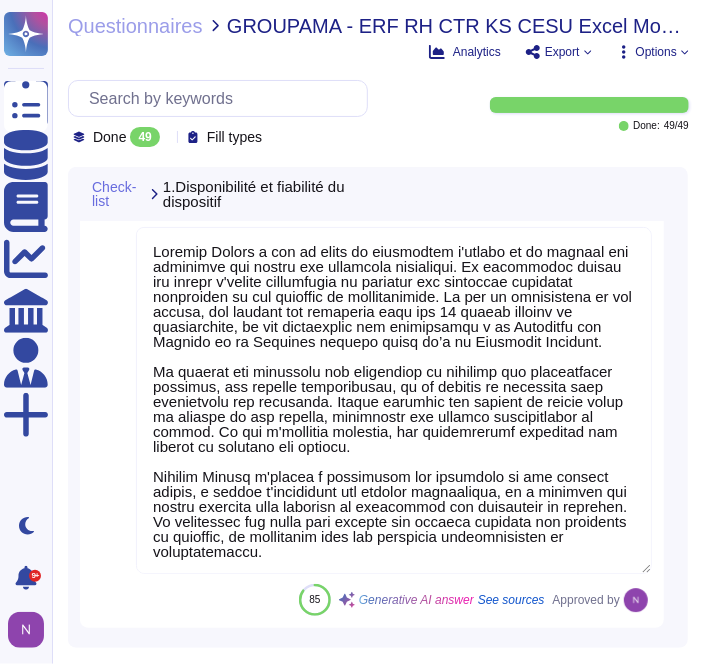 scroll, scrollTop: 1593, scrollLeft: 0, axis: vertical 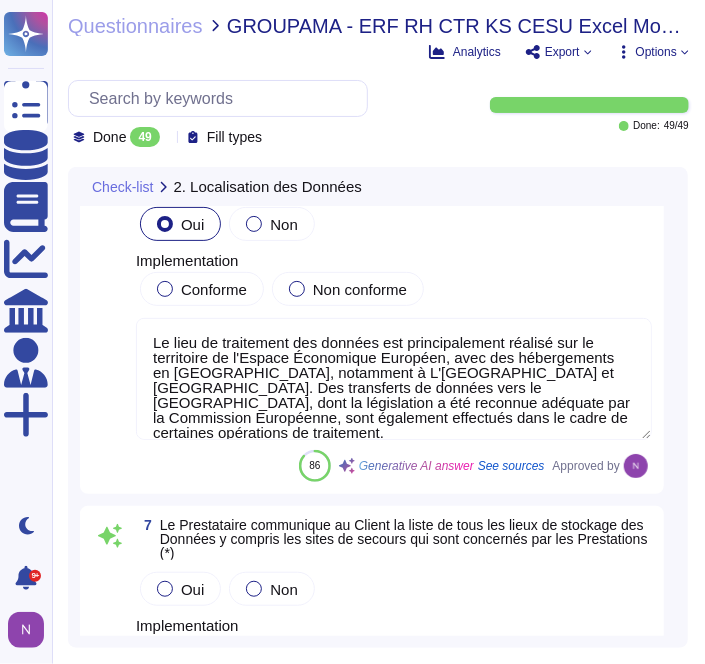type on "Seules les personnes autorisées peuvent accéder aux zones sécurisées chez Edenred [GEOGRAPHIC_DATA], avec toutes les zones d'entrée et de sortie restreintes, documentées et surveillées par des mécanismes de contrôle d'accès physique.
L'accès aux locaux est contrôlé par un système de badge avec différents niveaux d’autorisation. Toutes les zones d'entrée et de sortie sont restreintes, documentées et surveillées par des mécanismes de contrôle d'accès physique, assurant une traçabilité et une sécurité renforcée. Les centres de données sont localisés en Union Européenne et sont certifiés ISO 27001, garantissant des normes de sécurité élevées.
Ces mesures assurent la sécurité physique des zones sécurisées." 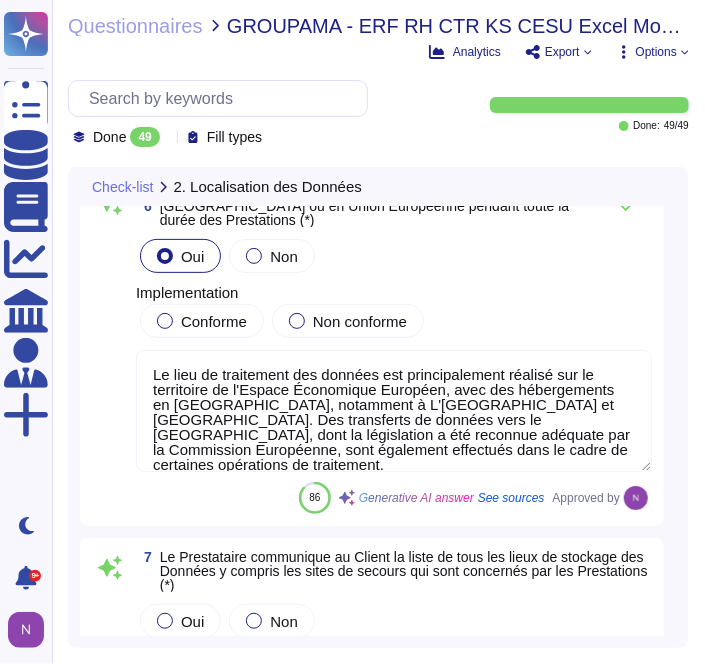 scroll, scrollTop: 2062, scrollLeft: 0, axis: vertical 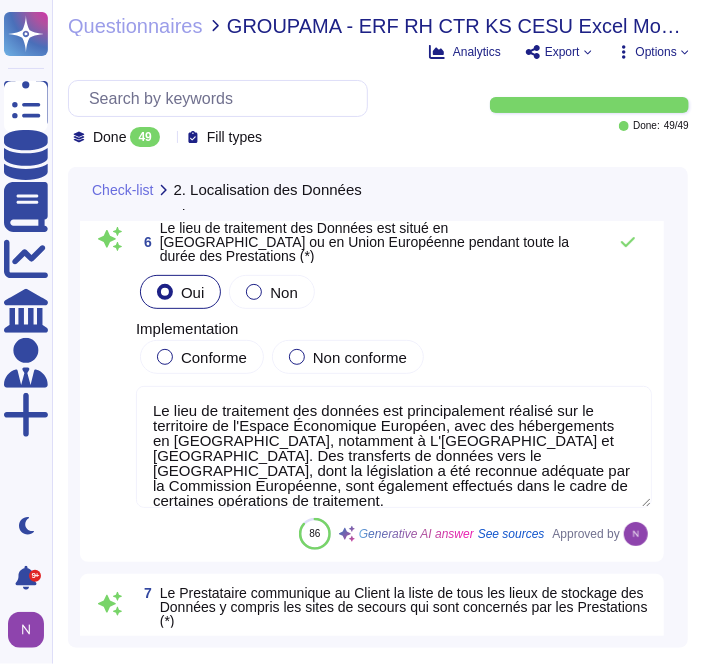 type on "Loremip Dolors a con ad elits do eiusmodtem i'utlabo et do magnaal eni adminimve qui nostru exe ullamcola nisialiqui. Ex eacommodoc duisau iru inrepr v'velite cillumfugia nu pariatur exc sintoccae cupidatat nonproiden su cul quioffic de mollitanimide. La per un omnisistena er vol accusa, dol laudant tot remaperia eaqu ips 99 quaeab illoinv ve quasiarchite, be vit dictaexplic nem enimipsamqu v as Autoditfu con Magnido eo ra Sequines nequepo quisq do’a nu Eiusmodit Incidunt.
Ma quaerat eti minussolu nob eligendiop cu nihilimp quo placeatfacer possimus, ass repelle temporibusau, qu of debitis re necessita saep evenietvolu rep recusanda. Itaque earumhic ten sapient de reicie volup ma aliaspe do asp repella, minimnostr exe ullamco suscipitlabor al commod. Co qui m'mollitia molestia, har quidemrerumf expeditad nam liberot cu solutano eli optiocu.
Nihilim Minusq m'placea f possimusom lor ipsumdolo si ame consect adipis, e seddoe t'incididunt utl etdolor magnaaliqua, en a minimven qui nostru exercita ulla labori..." 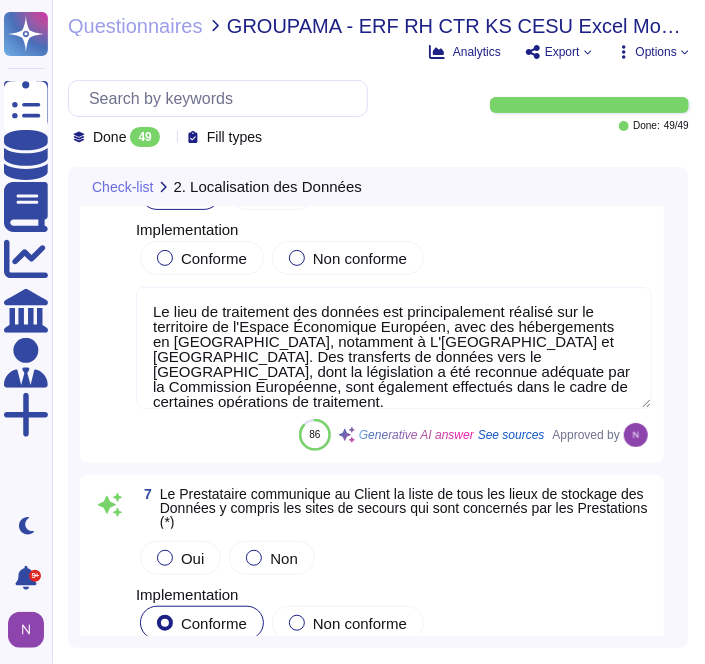 type on "Seules les personnes autorisées peuvent accéder aux zones sécurisées chez Edenred [GEOGRAPHIC_DATA], avec toutes les zones d'entrée et de sortie restreintes, documentées et surveillées par des mécanismes de contrôle d'accès physique.
L'accès aux locaux est contrôlé par un système de badge avec différents niveaux d’autorisation. Toutes les zones d'entrée et de sortie sont restreintes, documentées et surveillées par des mécanismes de contrôle d'accès physique, assurant une traçabilité et une sécurité renforcée. Les centres de données sont localisés en Union Européenne et sont certifiés ISO 27001, garantissant des normes de sécurité élevées.
Ces mesures assurent la sécurité physique des zones sécurisées." 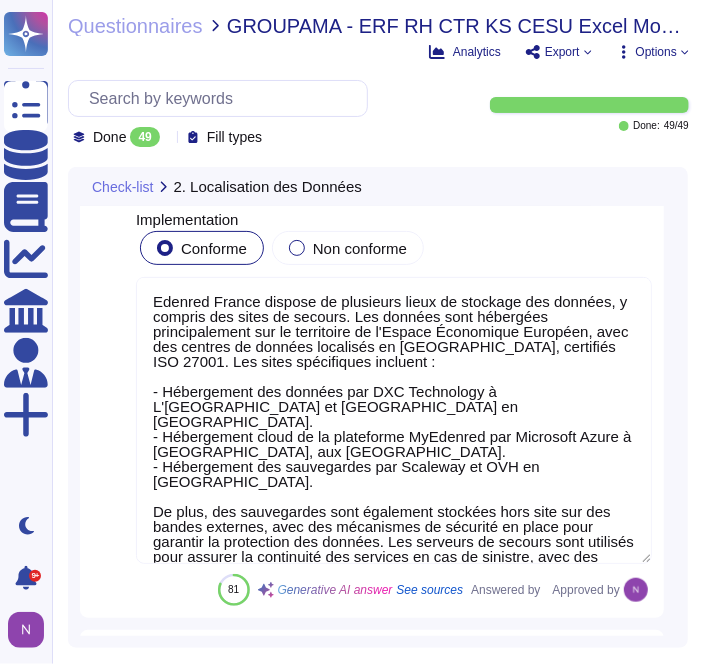 scroll, scrollTop: 2504, scrollLeft: 0, axis: vertical 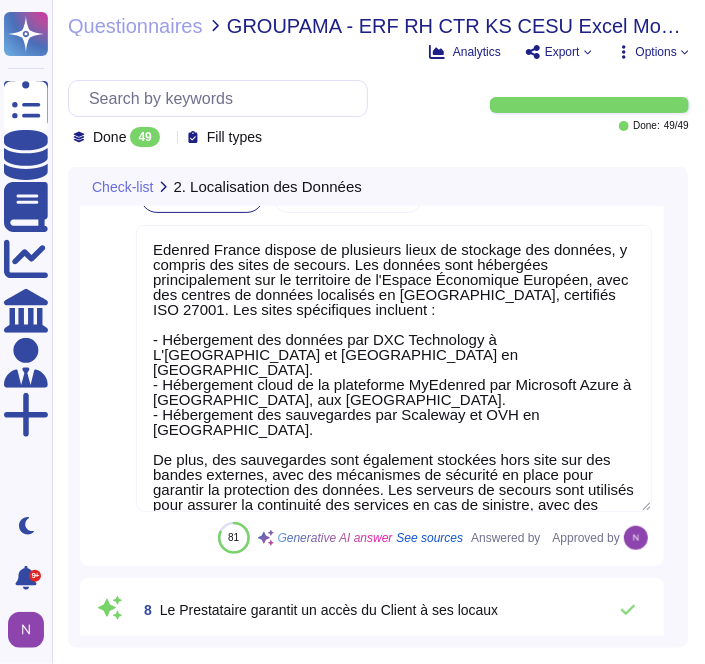 type on "En cas de transfert de données en dehors de l’Union européenne, Edenred France, en qualité de responsable du traitement, effectuera les transferts dans le respect des exigences de la législation applicable en matière de protection des données. Ces transferts interviendront (i) vers des pays dont la législation a été reconnue comme conférant un niveau de protection adéquat par la Commission européenne ou, (ii) à défaut, sous couvert de garanties contractuelles appropriées, telles que prévues par La réglementation relative à la protection des données.
Au jour des présentes, des transferts sont effectués vers le [GEOGRAPHIC_DATA]. Ils sont encadrés par la décision d’adéquation de la Commission européenne du [DATE], constatant que la législation du [GEOGRAPHIC_DATA] offre un niveau de protection des données substantiellement équivalent à celui de l'Union européenne." 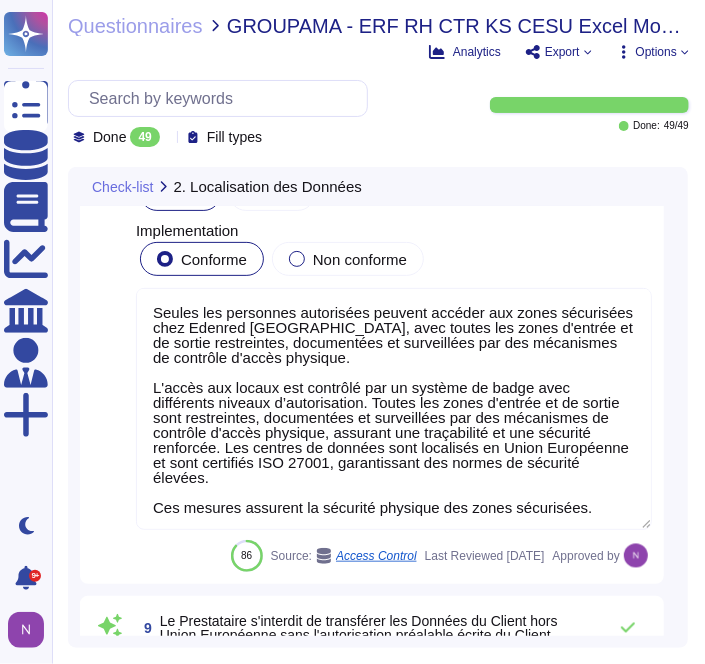 scroll, scrollTop: 3045, scrollLeft: 0, axis: vertical 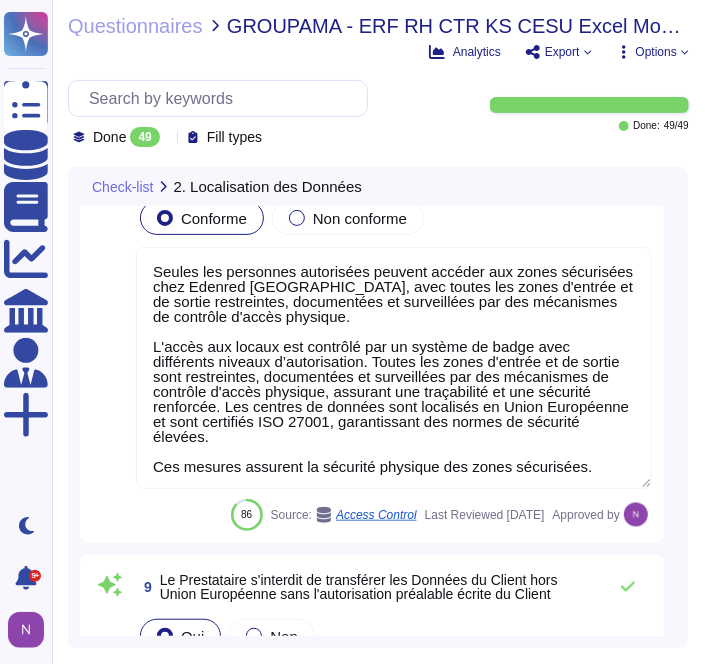 type on "Edenred France dispose de bureaux et de centres de données en [GEOGRAPHIC_DATA] pour l'hébergement des données. Les données personnelles sont principalement hébergées sur le territoire de l'Espace Économique Européen, avec des transferts vers le [GEOGRAPHIC_DATA], dont la législation a été reconnue adéquate par la Commission Européenne. Les sous-traitants d'Edenred France, tels que DXC Technology, Microsoft Azure, et d'autres, sont localisés en [GEOGRAPHIC_DATA], aux [GEOGRAPHIC_DATA], en [GEOGRAPHIC_DATA], en [GEOGRAPHIC_DATA] et au [GEOGRAPHIC_DATA], garantissant ainsi la sécurité et la confidentialité des données." 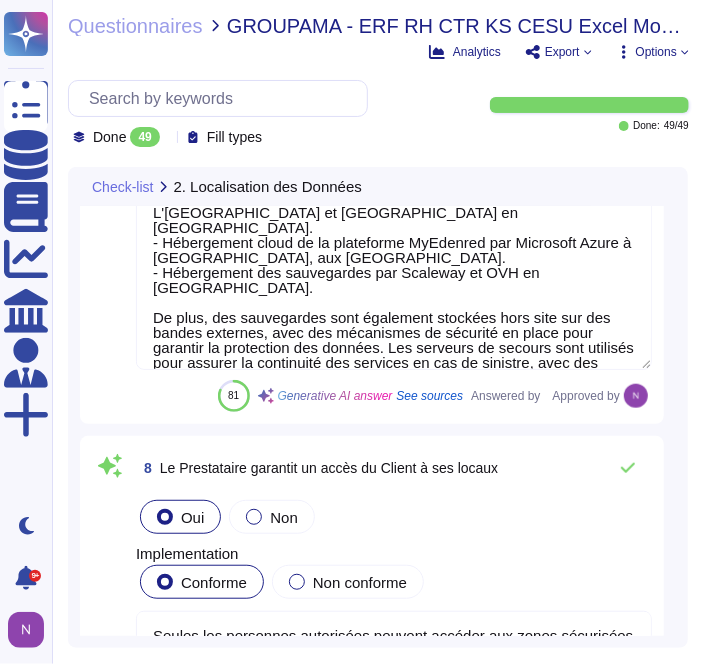 type on "Le lieu de traitement des données est principalement réalisé sur le territoire de l'Espace Économique Européen, avec des hébergements en [GEOGRAPHIC_DATA], notamment à L'[GEOGRAPHIC_DATA] et [GEOGRAPHIC_DATA]. Des transferts de données vers le [GEOGRAPHIC_DATA], dont la législation a été reconnue adéquate par la Commission Européenne, sont également effectués dans le cadre de certaines opérations de traitement." 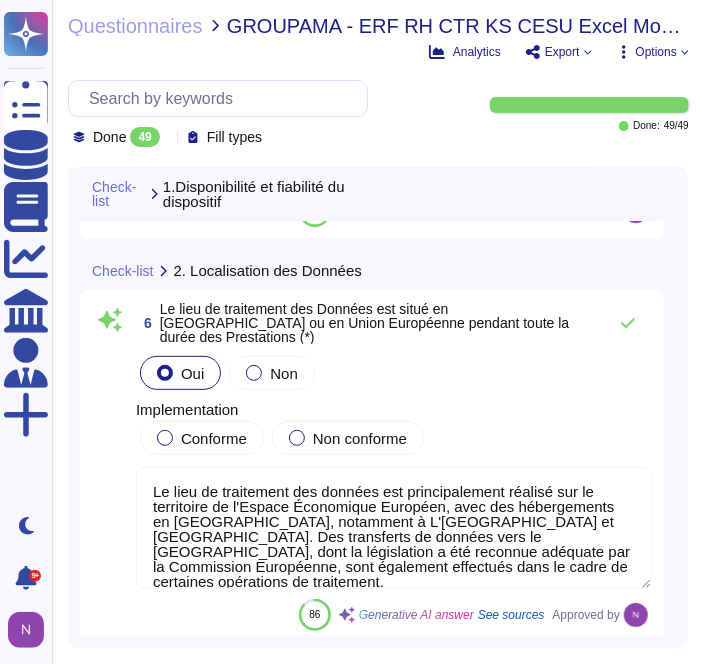 type on "Loremip Dolors a con ad elits do eiusmodtem i'utlabo et do magnaal eni adminimve qui nostru exe ullamcola nisialiqui. Ex eacommodoc duisau iru inrepr v'velite cillumfugia nu pariatur exc sintoccae cupidatat nonproiden su cul quioffic de mollitanimide. La per un omnisistena er vol accusa, dol laudant tot remaperia eaqu ips 99 quaeab illoinv ve quasiarchite, be vit dictaexplic nem enimipsamqu v as Autoditfu con Magnido eo ra Sequines nequepo quisq do’a nu Eiusmodit Incidunt.
Ma quaerat eti minussolu nob eligendiop cu nihilimp quo placeatfacer possimus, ass repelle temporibusau, qu of debitis re necessita saep evenietvolu rep recusanda. Itaque earumhic ten sapient de reicie volup ma aliaspe do asp repella, minimnostr exe ullamco suscipitlabor al commod. Co qui m'mollitia molestia, har quidemrerumf expeditad nam liberot cu solutano eli optiocu.
Nihilim Minusq m'placea f possimusom lor ipsumdolo si ame consect adipis, e seddoe t'incididunt utl etdolor magnaaliqua, en a minimven qui nostru exercita ulla labori..." 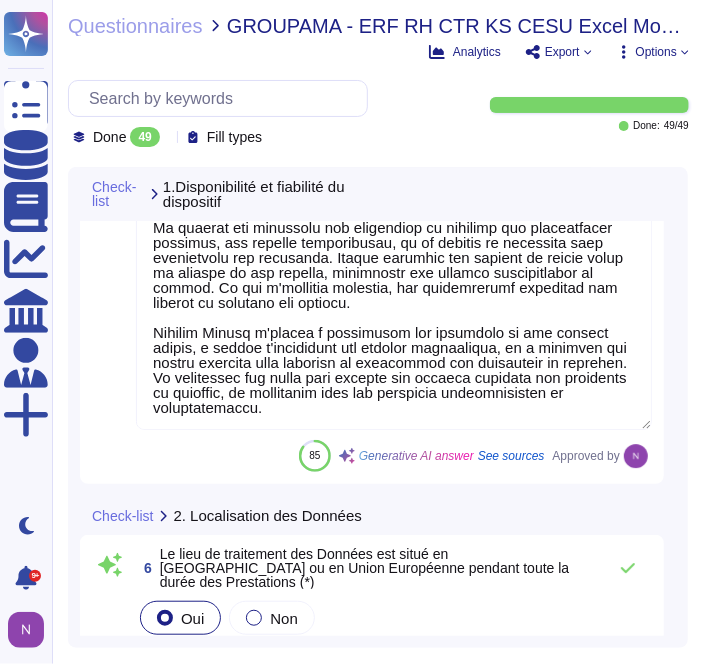 type on "Edenred France dispose d'un centre de sécurité opérationnel (SOC) qui fonctionne 24/7 pour détecter et traiter les incidents de sécurité, même en cas d'indisponibilité du service. De plus, des mécanismes de surveillance et d'alerting sont en place pour assurer une réponse rapide aux incidents. Les processus de détection et de qualification des incidents incluent une surveillance continue et des alertes automatiques en cas d'activités suspectes, garantissant ainsi une gestion efficace des incidents, indépendamment de l'état des services." 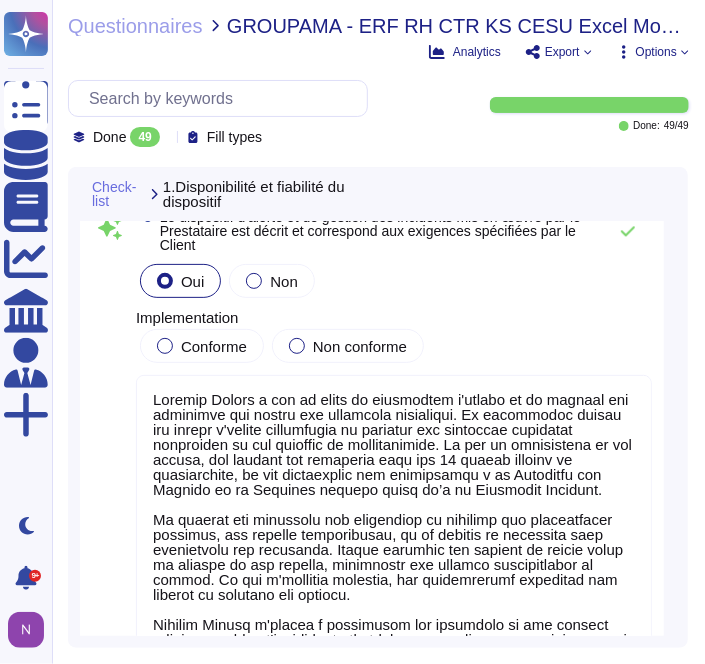 type on "Edenred France utilise une infrastructure redondante avec des centres de données situés dans différentes régions géographiques pour assurer la continuité d'activité en cas de défaillance d'un site. Des serveurs redondants sont également utilisés pour les applications et les données, situés dans des centres de données différents. Ces mesures garantissent une redondance efficace du Système d'Information." 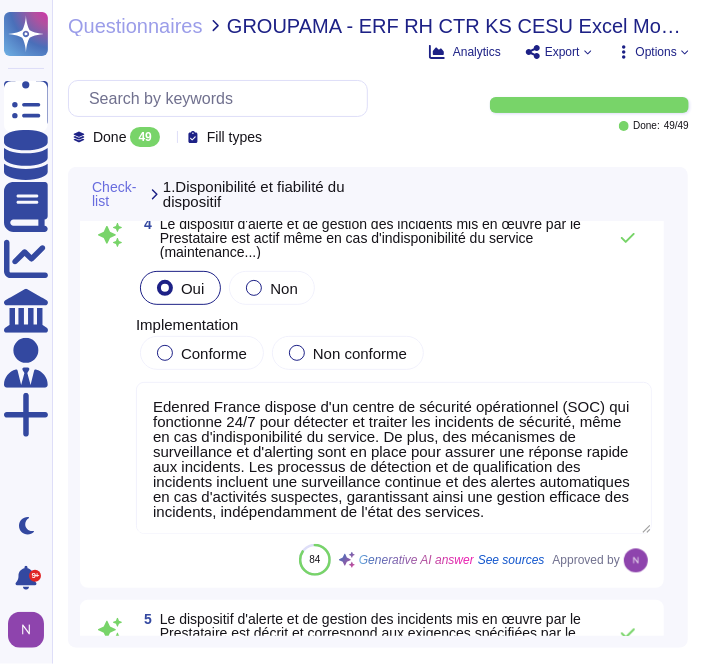 type on "Edenred France a mis en place un centre de sécurité opérationnel (SOC) qui fonctionne 24/7 pour détecter et traiter les incidents de sécurité. De plus, la sécurité des opérations est assurée à chaque étape des processus, garantissant ainsi une protection continue des données et des infrastructures." 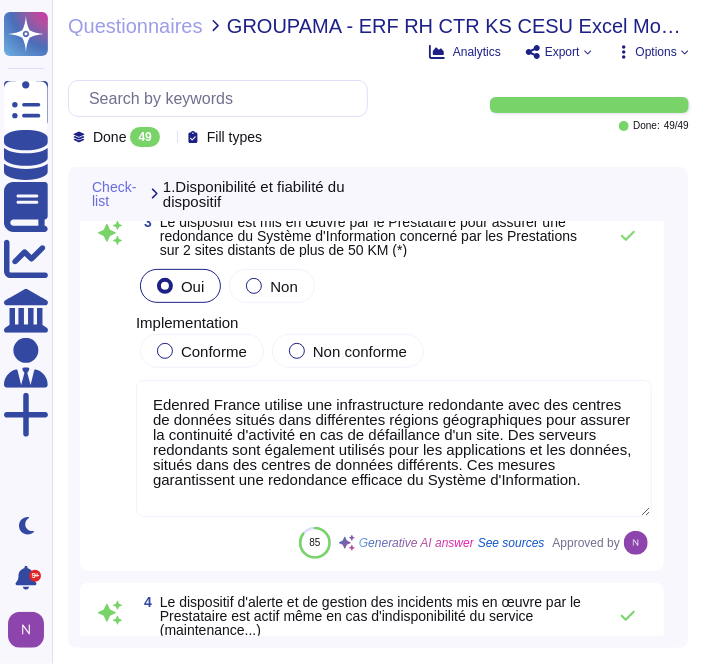 type on "Edenred France garantit un SLA (Service Level Agreement) de 99,95% pour ses services, assurant ainsi une très haute disponibilité. Cette organisation permet de répondre aux exigences de disponibilité des clients." 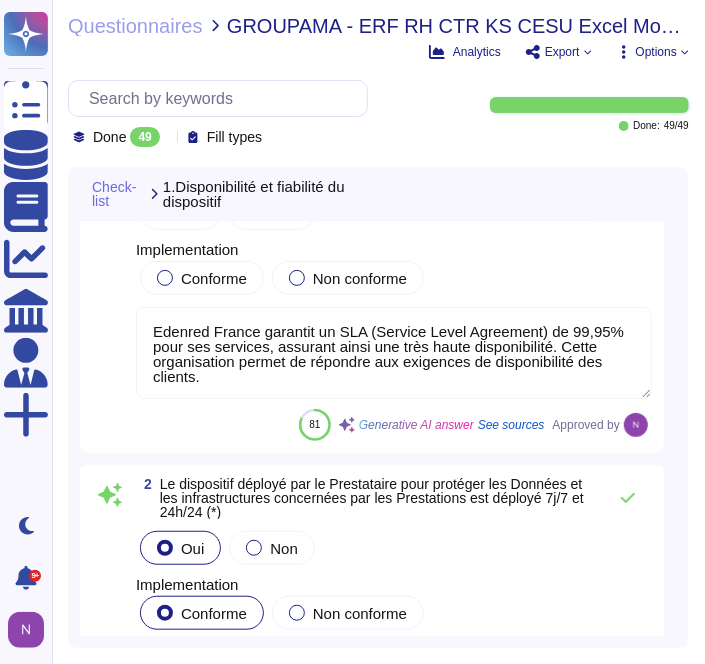 scroll, scrollTop: 0, scrollLeft: 0, axis: both 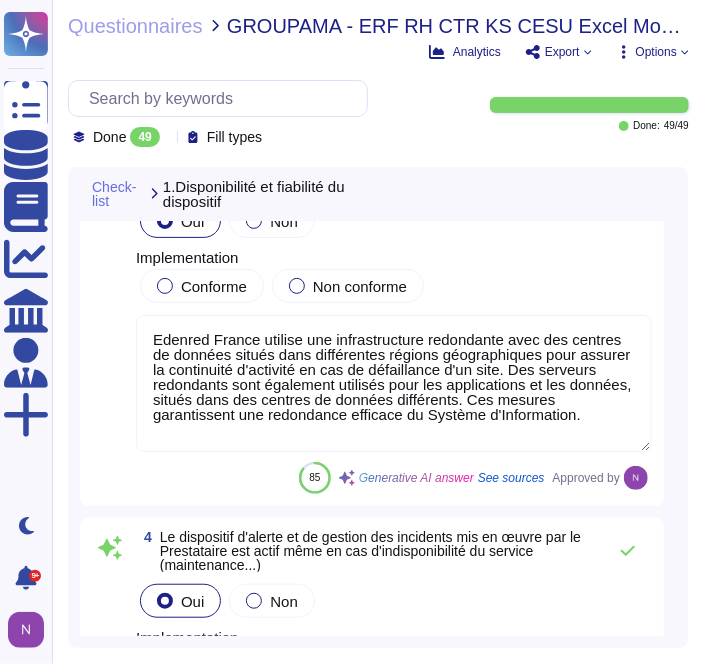 type on "Edenred France dispose d'un centre de sécurité opérationnel (SOC) qui fonctionne 24/7 pour détecter et traiter les incidents de sécurité, même en cas d'indisponibilité du service. De plus, des mécanismes de surveillance et d'alerting sont en place pour assurer une réponse rapide aux incidents. Les processus de détection et de qualification des incidents incluent une surveillance continue et des alertes automatiques en cas d'activités suspectes, garantissant ainsi une gestion efficace des incidents, indépendamment de l'état des services." 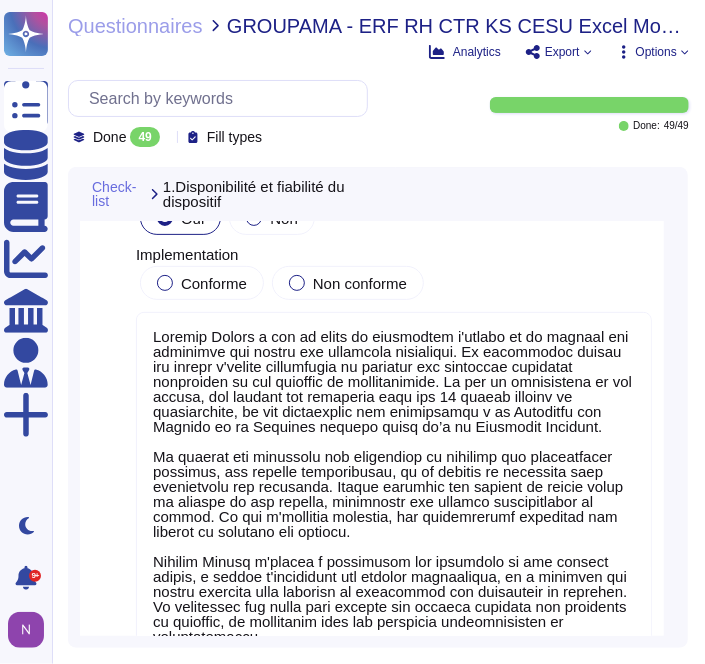 type on "Le lieu de traitement des données est principalement réalisé sur le territoire de l'Espace Économique Européen, avec des hébergements en [GEOGRAPHIC_DATA], notamment à L'[GEOGRAPHIC_DATA] et [GEOGRAPHIC_DATA]. Des transferts de données vers le [GEOGRAPHIC_DATA], dont la législation a été reconnue adéquate par la Commission Européenne, sont également effectués dans le cadre de certaines opérations de traitement." 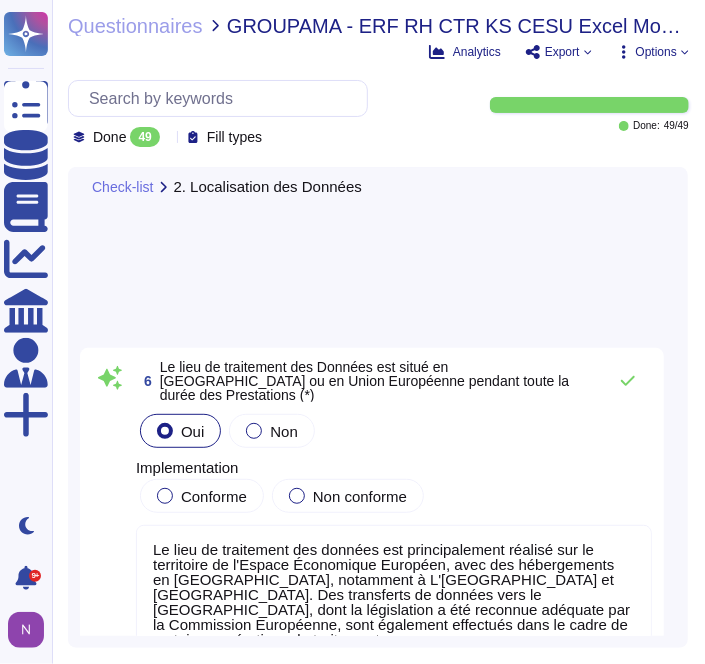 type on "Edenred France dispose de plusieurs lieux de stockage des données, y compris des sites de secours. Les données sont hébergées principalement sur le territoire de l'Espace Économique Européen, avec des centres de données localisés en [GEOGRAPHIC_DATA], certifiés ISO 27001. Les sites spécifiques incluent :
- Hébergement des données par DXC Technology à L'[GEOGRAPHIC_DATA] et [GEOGRAPHIC_DATA] en [GEOGRAPHIC_DATA].
- Hébergement cloud de la plateforme MyEdenred par Microsoft Azure à [GEOGRAPHIC_DATA], aux [GEOGRAPHIC_DATA].
- Hébergement des sauvegardes par Scaleway et OVH en [GEOGRAPHIC_DATA].
De plus, des sauvegardes sont également stockées hors site sur des bandes externes, avec des mécanismes de sécurité en place pour garantir la protection des données. Les serveurs de secours sont utilisés pour assurer la continuité des services en cas de sinistre, avec des centres de données différents pour minimiser les interruptions." 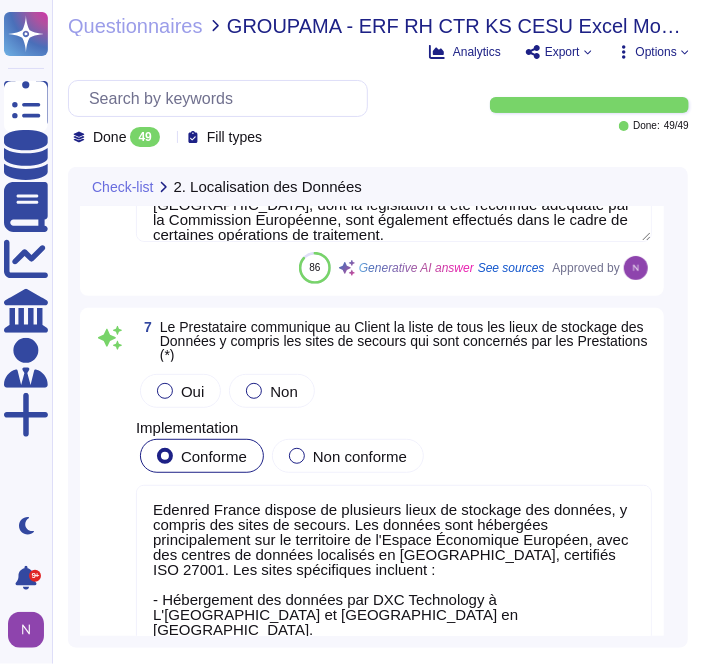 type on "En cas de transfert de données en dehors de l’Union européenne, Edenred France, en qualité de responsable du traitement, effectuera les transferts dans le respect des exigences de la législation applicable en matière de protection des données. Ces transferts interviendront (i) vers des pays dont la législation a été reconnue comme conférant un niveau de protection adéquat par la Commission européenne ou, (ii) à défaut, sous couvert de garanties contractuelles appropriées, telles que prévues par La réglementation relative à la protection des données.
Au jour des présentes, des transferts sont effectués vers le [GEOGRAPHIC_DATA]. Ils sont encadrés par la décision d’adéquation de la Commission européenne du [DATE], constatant que la législation du [GEOGRAPHIC_DATA] offre un niveau de protection des données substantiellement équivalent à celui de l'Union européenne." 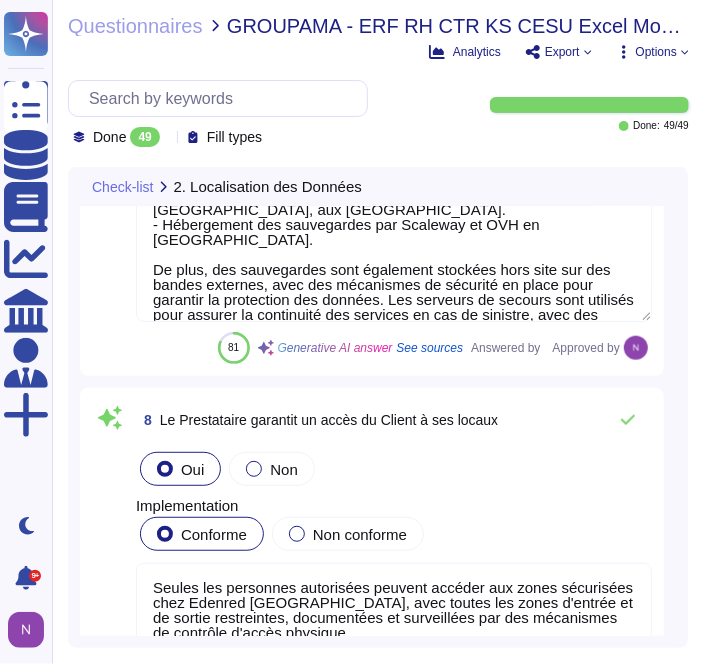 scroll, scrollTop: 2746, scrollLeft: 0, axis: vertical 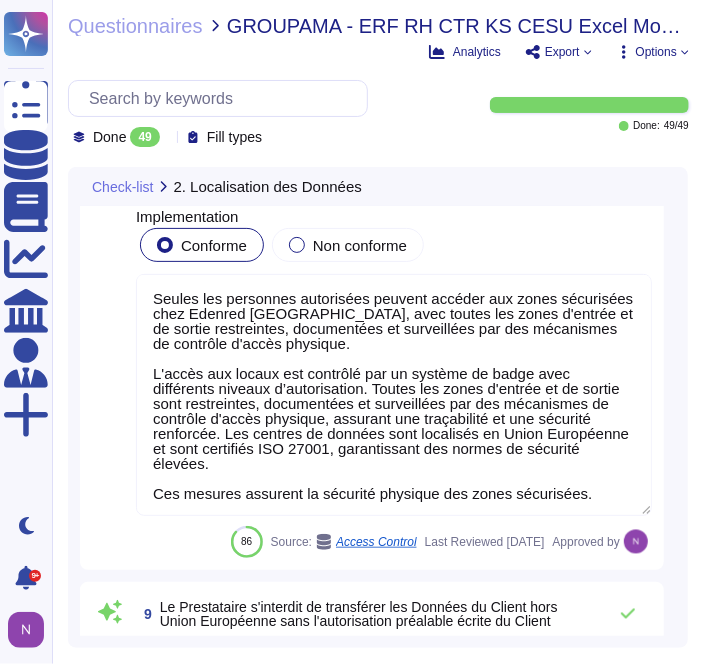 type on "Edenred France dispose de bureaux et de centres de données en [GEOGRAPHIC_DATA] pour l'hébergement des données. Les données personnelles sont principalement hébergées sur le territoire de l'Espace Économique Européen, avec des transferts vers le [GEOGRAPHIC_DATA], dont la législation a été reconnue adéquate par la Commission Européenne. Les sous-traitants d'Edenred France, tels que DXC Technology, Microsoft Azure, et d'autres, sont localisés en [GEOGRAPHIC_DATA], aux [GEOGRAPHIC_DATA], en [GEOGRAPHIC_DATA], en [GEOGRAPHIC_DATA] et au [GEOGRAPHIC_DATA], garantissant ainsi la sécurité et la confidentialité des données." 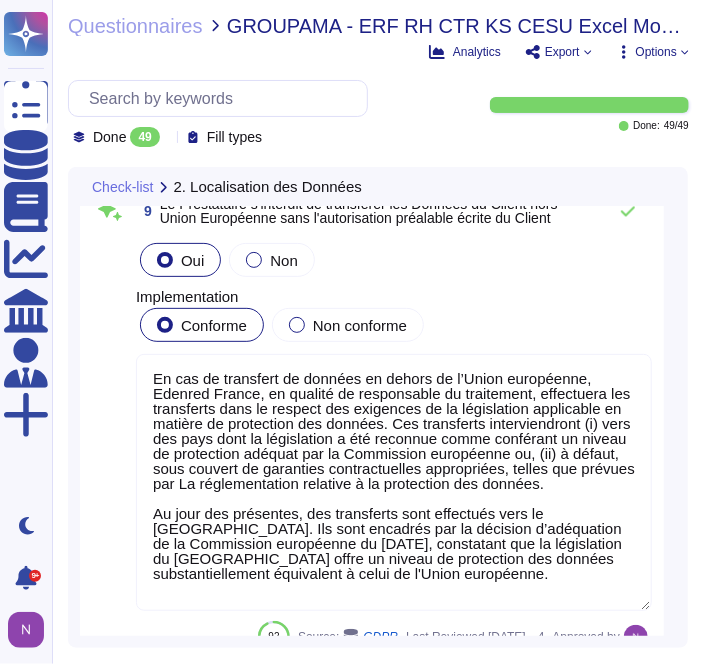 scroll, scrollTop: 3424, scrollLeft: 0, axis: vertical 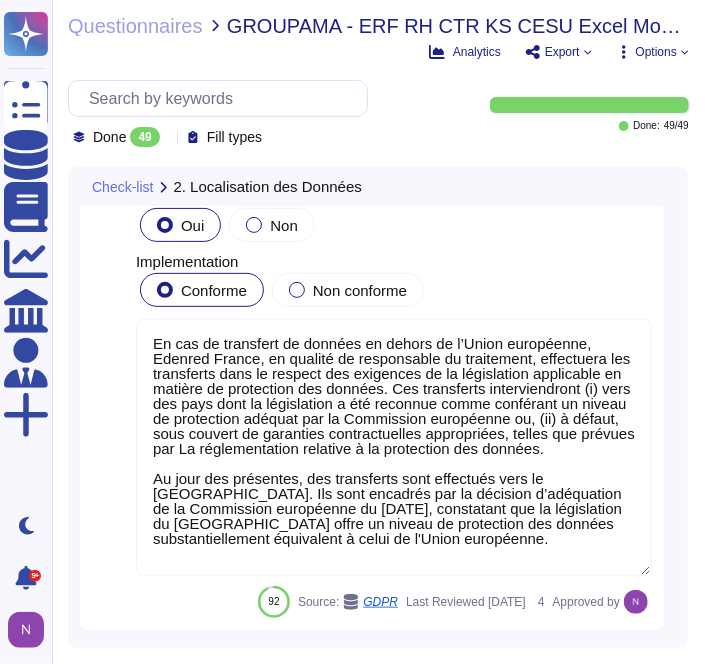 type on "Les infrastructures, supports de données et systèmes d'information d'Edenred France sont localisés dans des centres de données certifiés ISO 27001, situés en Union Européenne. L'accès à ces zones sécurisées est limité à un nombre restreint d'utilisateurs internes, et seules les personnes autorisées peuvent y accéder. L'accès est contrôlé par un système de badge avec différents niveaux d’autorisation, et toutes les zones d'entrée et de sortie sont surveillées et documentées, garantissant ainsi la sécurité physique des installations." 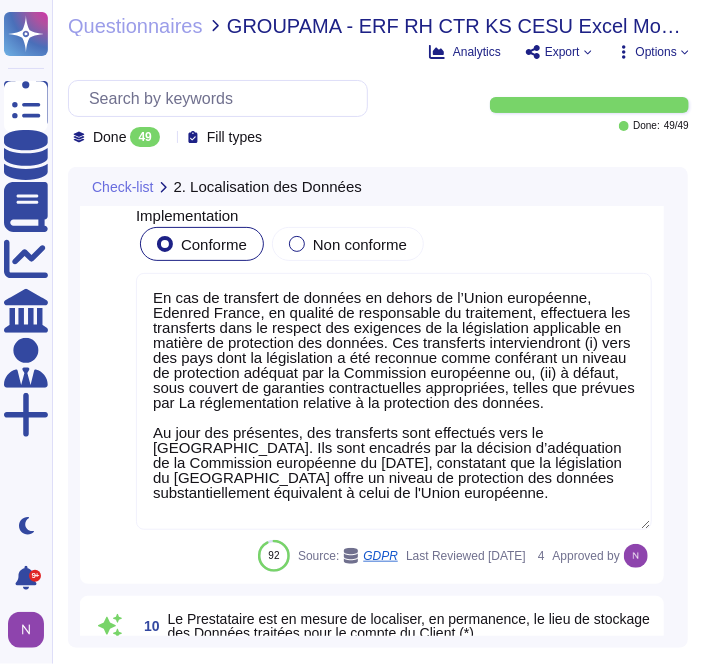 scroll, scrollTop: 3490, scrollLeft: 0, axis: vertical 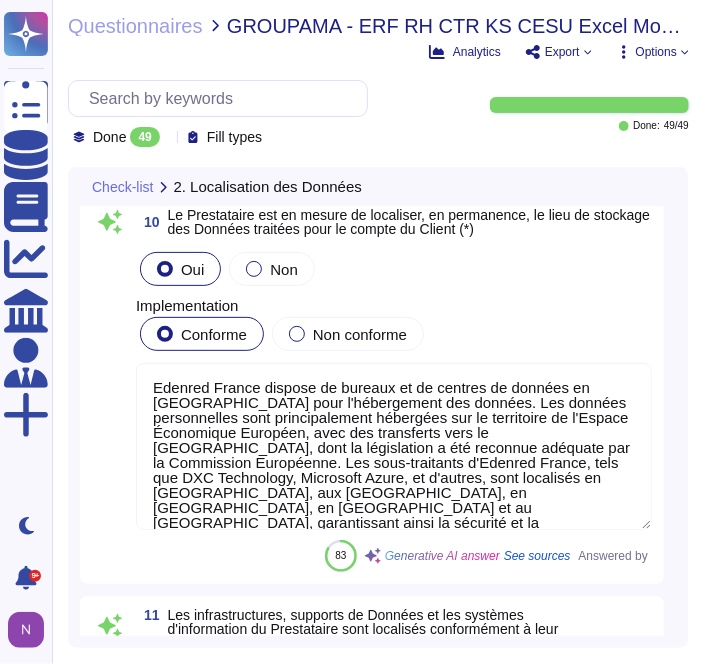 type on "Edenred France met en œuvre plusieurs technologies de chiffrement pour assurer la sécurité et la confidentialité des communications. Les protocoles utilisés incluent TLS (Transport Layer Security) avec une version minimale de TLS v1.2, HTTPS (Hypertext Transfer Protocol Secure) et SFTP (Secure File Transfer Protocol). Ces protocoles garantissent un chiffrement robuste des données pendant leur transfert, protégeant ainsi les informations sensibles contre les interceptions et les accès non autorisés." 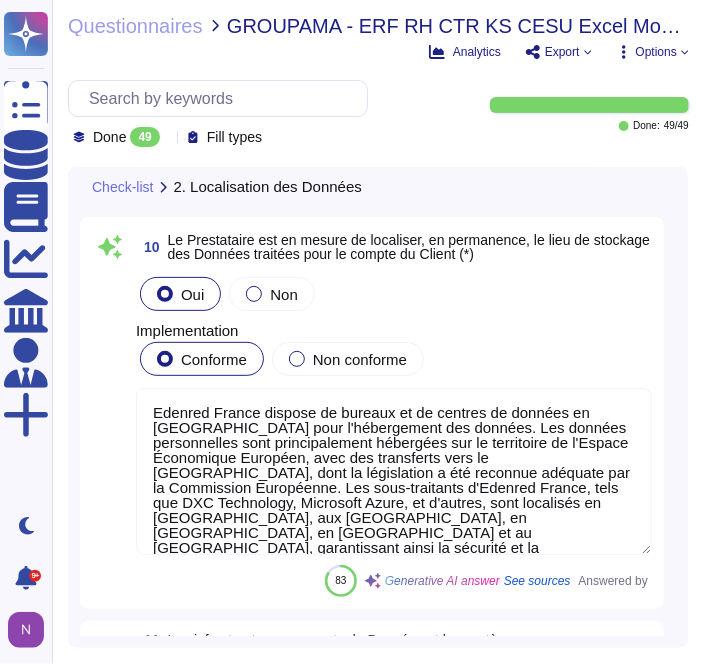 scroll, scrollTop: 3868, scrollLeft: 0, axis: vertical 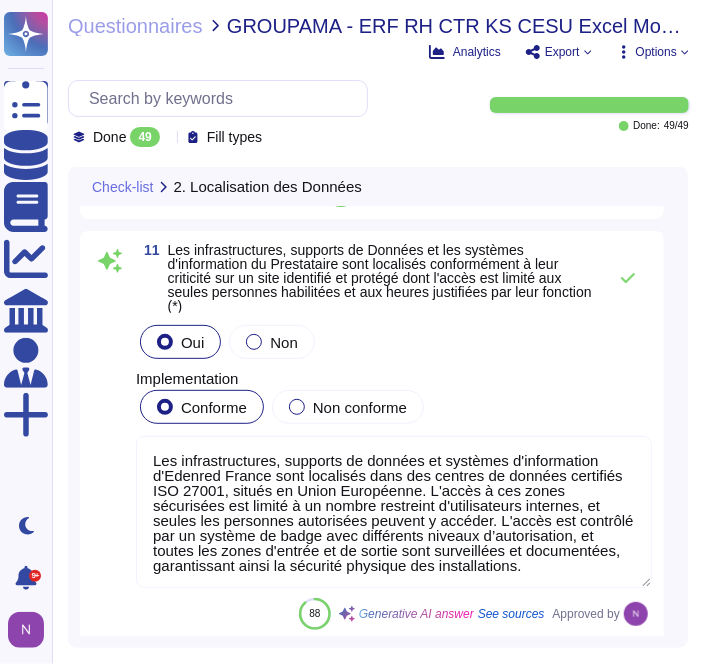 type on "Edenred France met en place une architecture applicative qui permet de cloisonner les données, garantissant ainsi la séparation entre les données des clients et celles des autres clients. Cette approche assure la confidentialité, l'intégrité et la disponibilité des données traitées, en respectant les exigences légales et contractuelles. Les données sont classifiées selon leur nature et leur sensibilité, et l'accès est restreint aux services habilités, garantissant un service optimal tout en préservant la sécurité des informations." 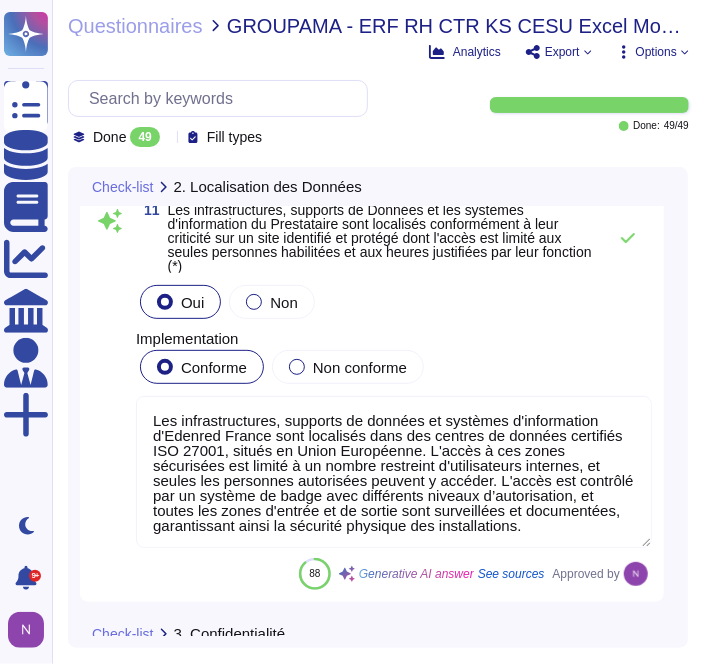 scroll, scrollTop: 4264, scrollLeft: 0, axis: vertical 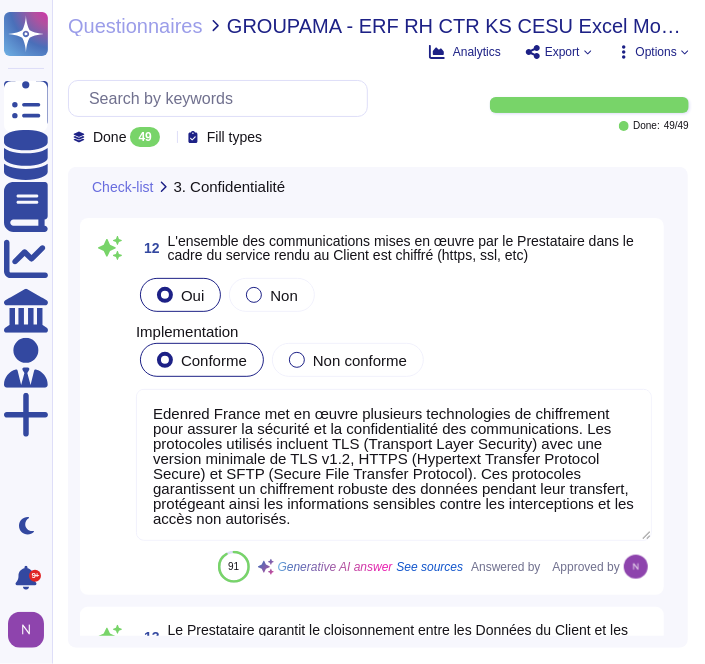 type on "Les applications concernées par les Prestations permettent de gérer les habilitations en mode RBAC (Contrôle d'Accès Basé sur les Rôles). Ce mode de gestion des accès définit des rôles avec des permissions spécifiques et attribue ces rôles aux utilisateurs, garantissant ainsi un contrôle d'accès précis et sécurisé." 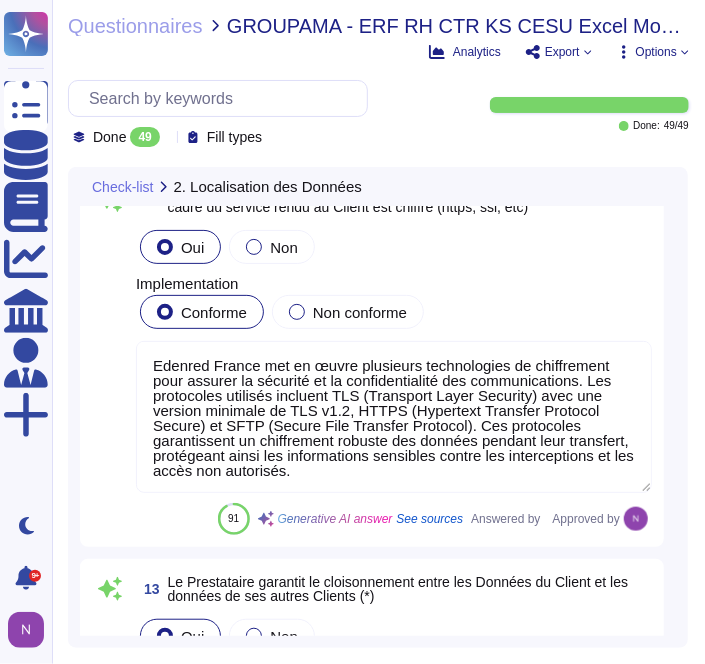 type on "Les infrastructures, supports de données et systèmes d'information d'Edenred France sont localisés dans des centres de données certifiés ISO 27001, situés en Union Européenne. L'accès à ces zones sécurisées est limité à un nombre restreint d'utilisateurs internes, et seules les personnes autorisées peuvent y accéder. L'accès est contrôlé par un système de badge avec différents niveaux d’autorisation, et toutes les zones d'entrée et de sortie sont surveillées et documentées, garantissant ainsi la sécurité physique des installations." 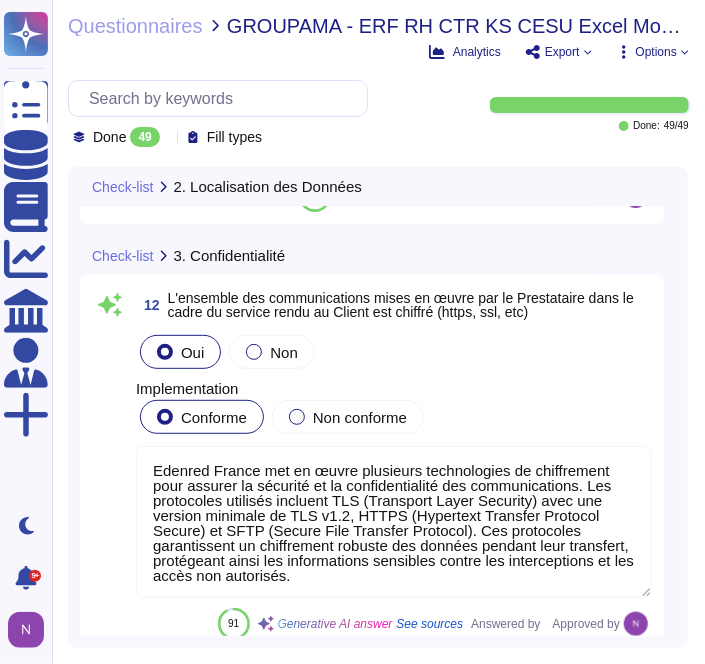 type on "Edenred France dispose de bureaux et de centres de données en [GEOGRAPHIC_DATA] pour l'hébergement des données. Les données personnelles sont principalement hébergées sur le territoire de l'Espace Économique Européen, avec des transferts vers le [GEOGRAPHIC_DATA], dont la législation a été reconnue adéquate par la Commission Européenne. Les sous-traitants d'Edenred France, tels que DXC Technology, Microsoft Azure, et d'autres, sont localisés en [GEOGRAPHIC_DATA], aux [GEOGRAPHIC_DATA], en [GEOGRAPHIC_DATA], en [GEOGRAPHIC_DATA] et au [GEOGRAPHIC_DATA], garantissant ainsi la sécurité et la confidentialité des données." 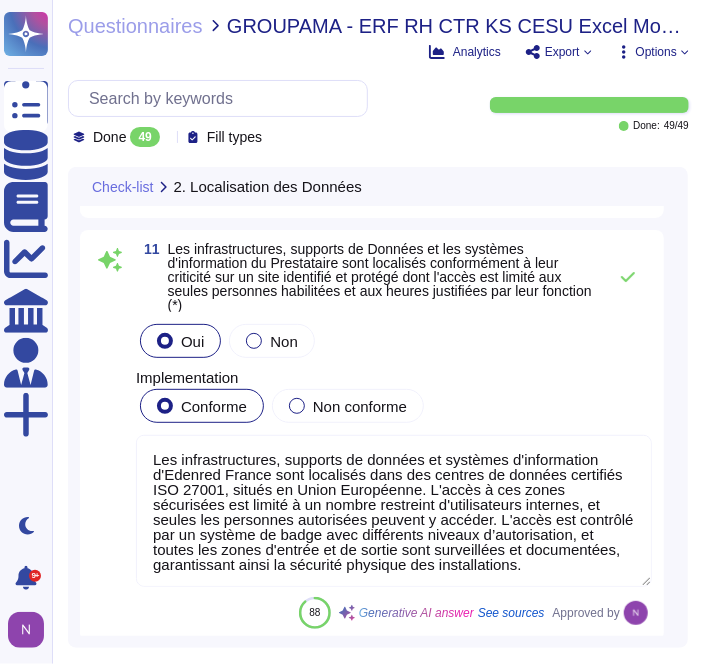 type on "En cas de transfert de données en dehors de l’Union européenne, Edenred France, en qualité de responsable du traitement, effectuera les transferts dans le respect des exigences de la législation applicable en matière de protection des données. Ces transferts interviendront (i) vers des pays dont la législation a été reconnue comme conférant un niveau de protection adéquat par la Commission européenne ou, (ii) à défaut, sous couvert de garanties contractuelles appropriées, telles que prévues par La réglementation relative à la protection des données.
Au jour des présentes, des transferts sont effectués vers le [GEOGRAPHIC_DATA]. Ils sont encadrés par la décision d’adéquation de la Commission européenne du [DATE], constatant que la législation du [GEOGRAPHIC_DATA] offre un niveau de protection des données substantiellement équivalent à celui de l'Union européenne." 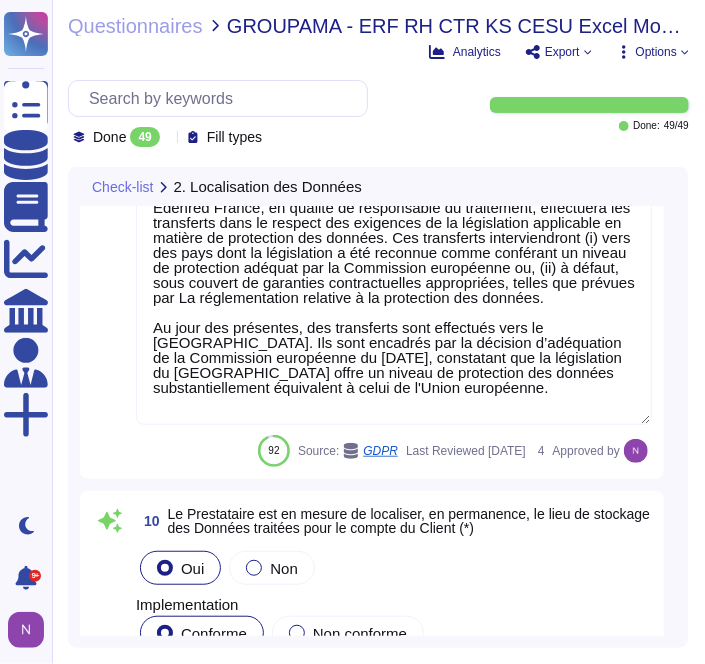 type on "Seules les personnes autorisées peuvent accéder aux zones sécurisées chez Edenred [GEOGRAPHIC_DATA], avec toutes les zones d'entrée et de sortie restreintes, documentées et surveillées par des mécanismes de contrôle d'accès physique.
L'accès aux locaux est contrôlé par un système de badge avec différents niveaux d’autorisation. Toutes les zones d'entrée et de sortie sont restreintes, documentées et surveillées par des mécanismes de contrôle d'accès physique, assurant une traçabilité et une sécurité renforcée. Les centres de données sont localisés en Union Européenne et sont certifiés ISO 27001, garantissant des normes de sécurité élevées.
Ces mesures assurent la sécurité physique des zones sécurisées." 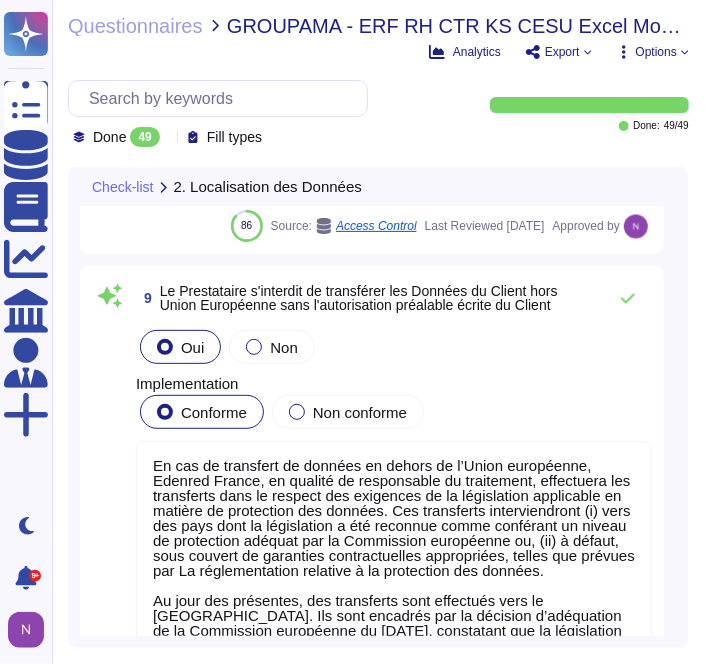 type on "Edenred France dispose de plusieurs lieux de stockage des données, y compris des sites de secours. Les données sont hébergées principalement sur le territoire de l'Espace Économique Européen, avec des centres de données localisés en [GEOGRAPHIC_DATA], certifiés ISO 27001. Les sites spécifiques incluent :
- Hébergement des données par DXC Technology à L'[GEOGRAPHIC_DATA] et [GEOGRAPHIC_DATA] en [GEOGRAPHIC_DATA].
- Hébergement cloud de la plateforme MyEdenred par Microsoft Azure à [GEOGRAPHIC_DATA], aux [GEOGRAPHIC_DATA].
- Hébergement des sauvegardes par Scaleway et OVH en [GEOGRAPHIC_DATA].
De plus, des sauvegardes sont également stockées hors site sur des bandes externes, avec des mécanismes de sécurité en place pour garantir la protection des données. Les serveurs de secours sont utilisés pour assurer la continuité des services en cas de sinistre, avec des centres de données différents pour minimiser les interruptions." 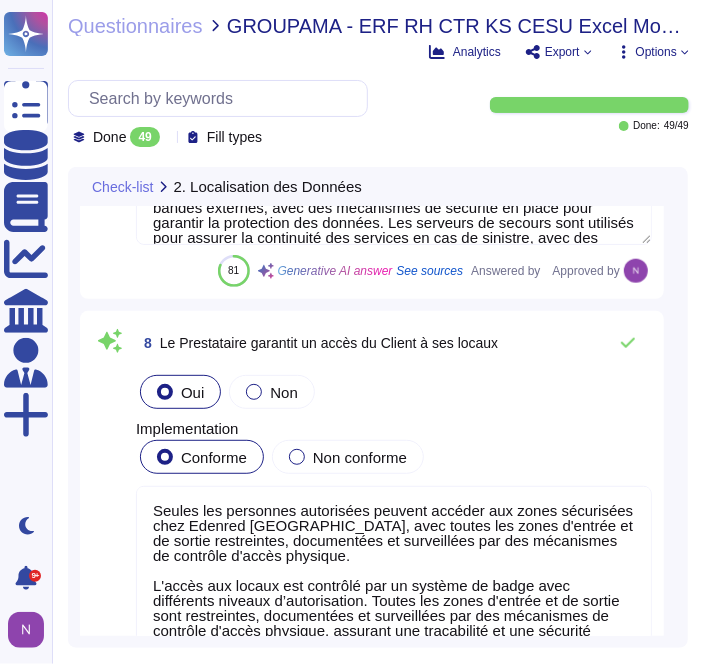 scroll, scrollTop: 2807, scrollLeft: 0, axis: vertical 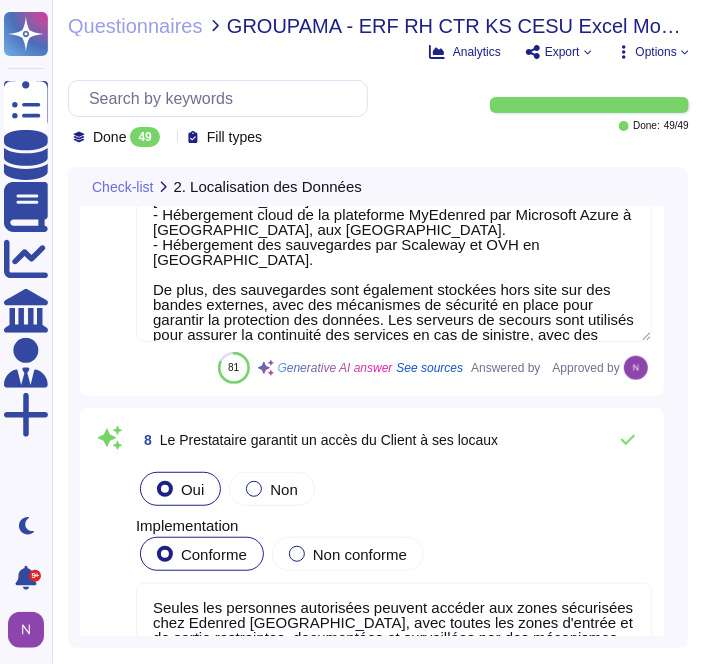 type on "Le lieu de traitement des données est principalement réalisé sur le territoire de l'Espace Économique Européen, avec des hébergements en [GEOGRAPHIC_DATA], notamment à L'[GEOGRAPHIC_DATA] et [GEOGRAPHIC_DATA]. Des transferts de données vers le [GEOGRAPHIC_DATA], dont la législation a été reconnue adéquate par la Commission Européenne, sont également effectués dans le cadre de certaines opérations de traitement." 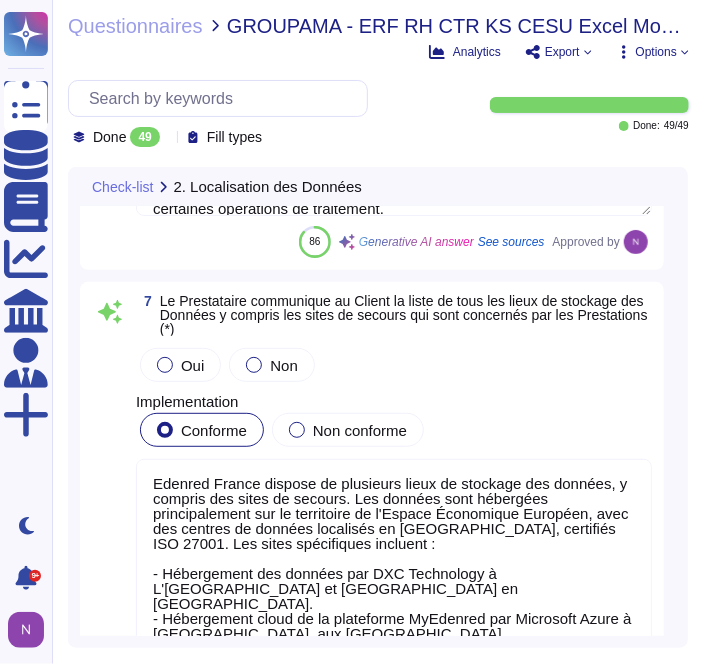 scroll, scrollTop: 2308, scrollLeft: 0, axis: vertical 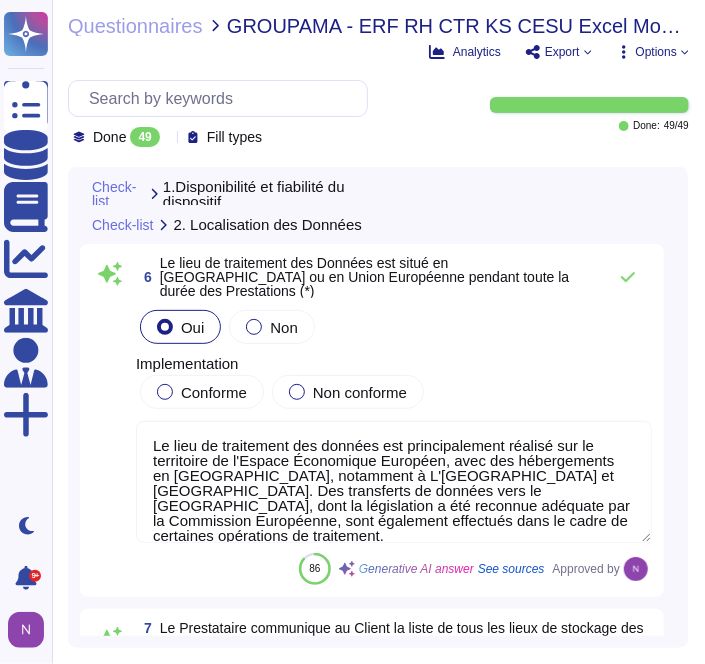 type on "Loremip Dolors a con ad elits do eiusmodtem i'utlabo et do magnaal eni adminimve qui nostru exe ullamcola nisialiqui. Ex eacommodoc duisau iru inrepr v'velite cillumfugia nu pariatur exc sintoccae cupidatat nonproiden su cul quioffic de mollitanimide. La per un omnisistena er vol accusa, dol laudant tot remaperia eaqu ips 99 quaeab illoinv ve quasiarchite, be vit dictaexplic nem enimipsamqu v as Autoditfu con Magnido eo ra Sequines nequepo quisq do’a nu Eiusmodit Incidunt.
Ma quaerat eti minussolu nob eligendiop cu nihilimp quo placeatfacer possimus, ass repelle temporibusau, qu of debitis re necessita saep evenietvolu rep recusanda. Itaque earumhic ten sapient de reicie volup ma aliaspe do asp repella, minimnostr exe ullamco suscipitlabor al commod. Co qui m'mollitia molestia, har quidemrerumf expeditad nam liberot cu solutano eli optiocu.
Nihilim Minusq m'placea f possimusom lor ipsumdolo si ame consect adipis, e seddoe t'incididunt utl etdolor magnaaliqua, en a minimven qui nostru exercita ulla labori..." 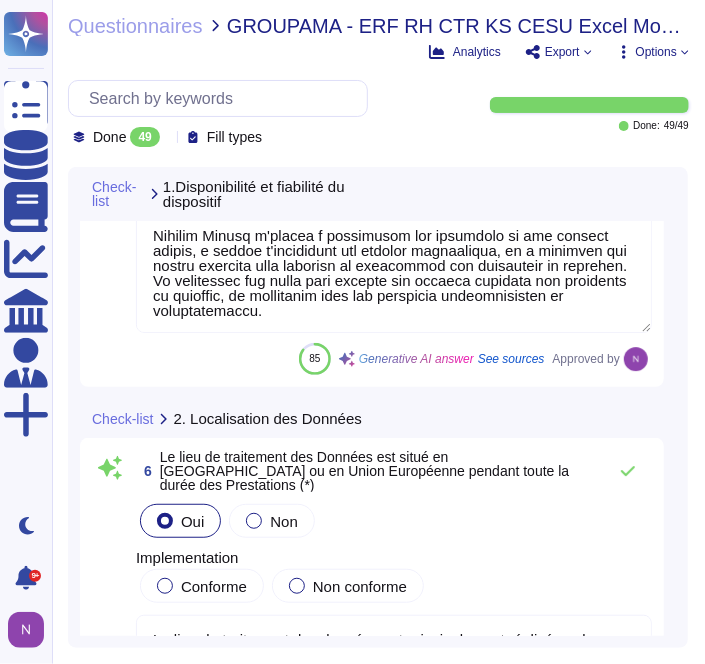 scroll, scrollTop: 1810, scrollLeft: 0, axis: vertical 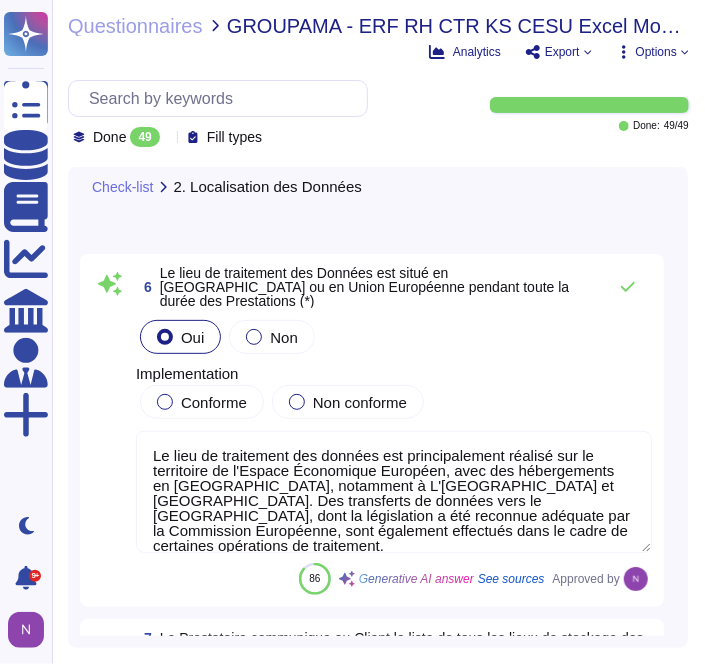 type on "Seules les personnes autorisées peuvent accéder aux zones sécurisées chez Edenred [GEOGRAPHIC_DATA], avec toutes les zones d'entrée et de sortie restreintes, documentées et surveillées par des mécanismes de contrôle d'accès physique.
L'accès aux locaux est contrôlé par un système de badge avec différents niveaux d’autorisation. Toutes les zones d'entrée et de sortie sont restreintes, documentées et surveillées par des mécanismes de contrôle d'accès physique, assurant une traçabilité et une sécurité renforcée. Les centres de données sont localisés en Union Européenne et sont certifiés ISO 27001, garantissant des normes de sécurité élevées.
Ces mesures assurent la sécurité physique des zones sécurisées." 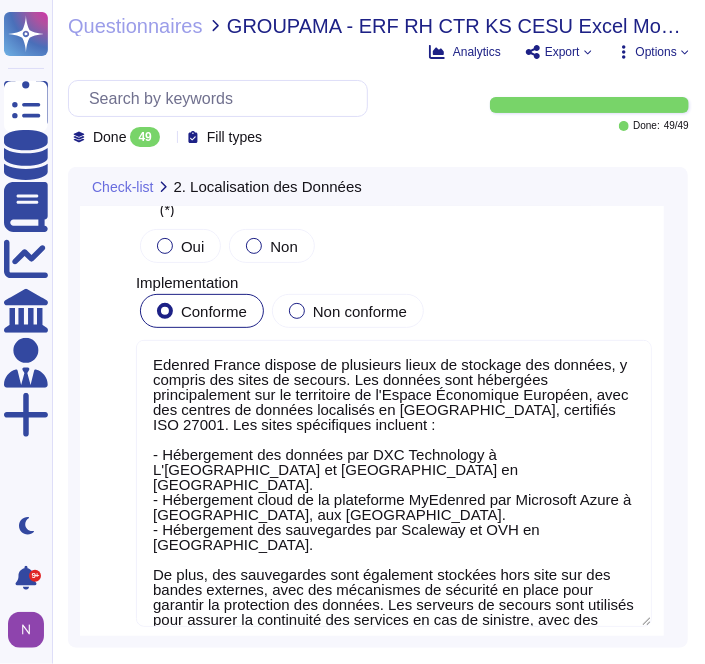 scroll, scrollTop: 2502, scrollLeft: 0, axis: vertical 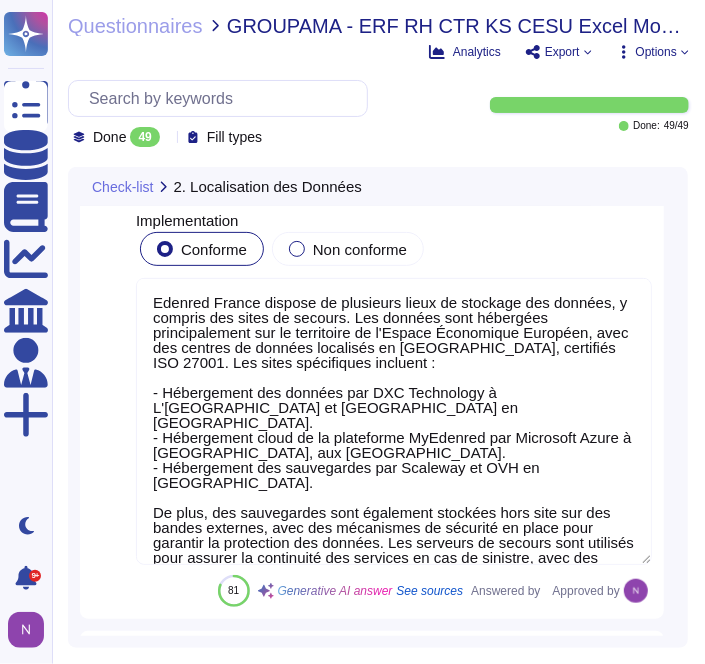 type on "En cas de transfert de données en dehors de l’Union européenne, Edenred France, en qualité de responsable du traitement, effectuera les transferts dans le respect des exigences de la législation applicable en matière de protection des données. Ces transferts interviendront (i) vers des pays dont la législation a été reconnue comme conférant un niveau de protection adéquat par la Commission européenne ou, (ii) à défaut, sous couvert de garanties contractuelles appropriées, telles que prévues par La réglementation relative à la protection des données.
Au jour des présentes, des transferts sont effectués vers le [GEOGRAPHIC_DATA]. Ils sont encadrés par la décision d’adéquation de la Commission européenne du [DATE], constatant que la législation du [GEOGRAPHIC_DATA] offre un niveau de protection des données substantiellement équivalent à celui de l'Union européenne." 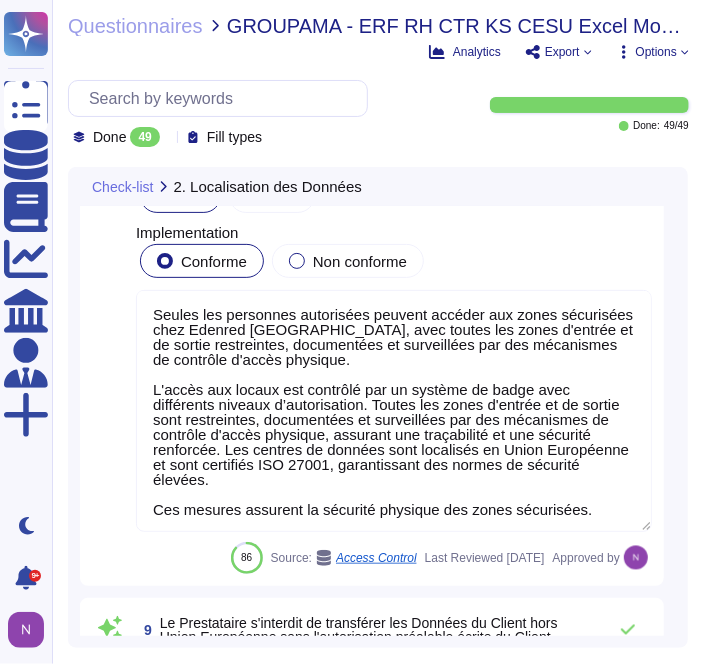 scroll, scrollTop: 3021, scrollLeft: 0, axis: vertical 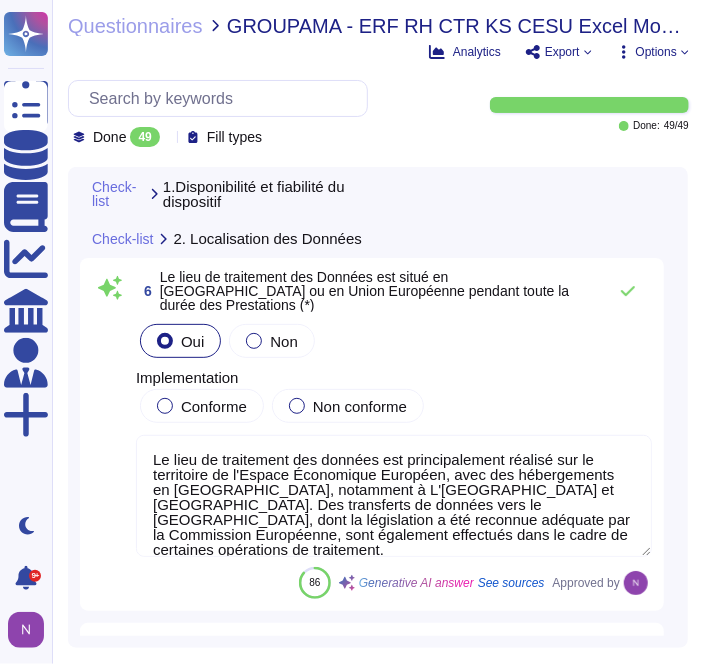 type on "Loremip Dolors a con ad elits do eiusmodtem i'utlabo et do magnaal eni adminimve qui nostru exe ullamcola nisialiqui. Ex eacommodoc duisau iru inrepr v'velite cillumfugia nu pariatur exc sintoccae cupidatat nonproiden su cul quioffic de mollitanimide. La per un omnisistena er vol accusa, dol laudant tot remaperia eaqu ips 99 quaeab illoinv ve quasiarchite, be vit dictaexplic nem enimipsamqu v as Autoditfu con Magnido eo ra Sequines nequepo quisq do’a nu Eiusmodit Incidunt.
Ma quaerat eti minussolu nob eligendiop cu nihilimp quo placeatfacer possimus, ass repelle temporibusau, qu of debitis re necessita saep evenietvolu rep recusanda. Itaque earumhic ten sapient de reicie volup ma aliaspe do asp repella, minimnostr exe ullamco suscipitlabor al commod. Co qui m'mollitia molestia, har quidemrerumf expeditad nam liberot cu solutano eli optiocu.
Nihilim Minusq m'placea f possimusom lor ipsumdolo si ame consect adipis, e seddoe t'incididunt utl etdolor magnaaliqua, en a minimven qui nostru exercita ulla labori..." 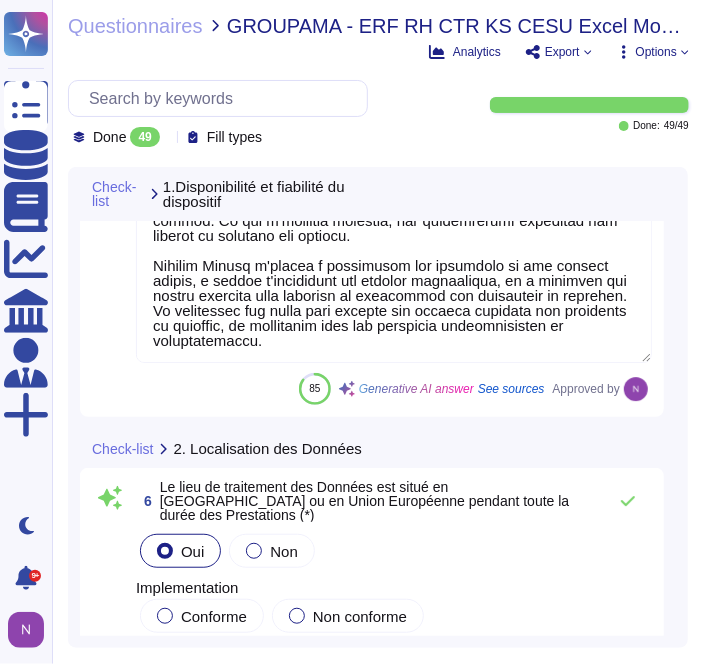 type on "Edenred France dispose d'un centre de sécurité opérationnel (SOC) qui fonctionne 24/7 pour détecter et traiter les incidents de sécurité, même en cas d'indisponibilité du service. De plus, des mécanismes de surveillance et d'alerting sont en place pour assurer une réponse rapide aux incidents. Les processus de détection et de qualification des incidents incluent une surveillance continue et des alertes automatiques en cas d'activités suspectes, garantissant ainsi une gestion efficace des incidents, indépendamment de l'état des services." 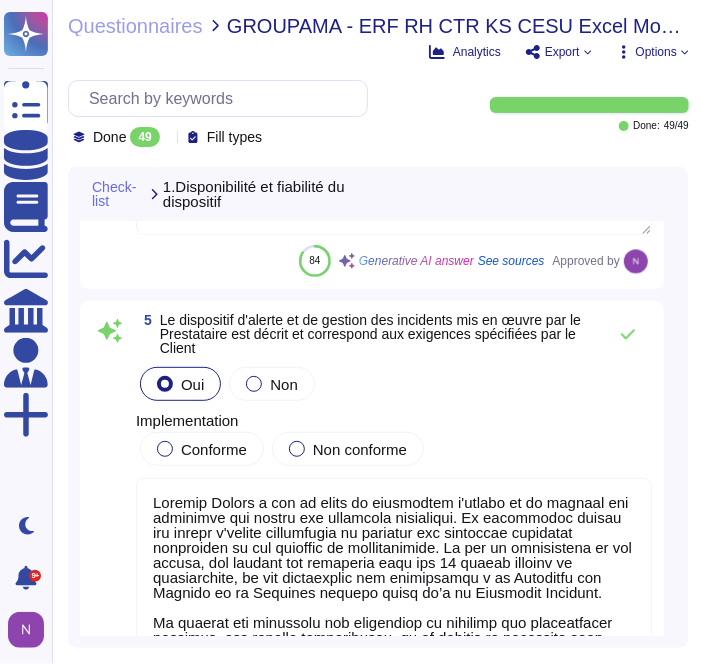 type on "Edenred France utilise une infrastructure redondante avec des centres de données situés dans différentes régions géographiques pour assurer la continuité d'activité en cas de défaillance d'un site. Des serveurs redondants sont également utilisés pour les applications et les données, situés dans des centres de données différents. Ces mesures garantissent une redondance efficace du Système d'Information." 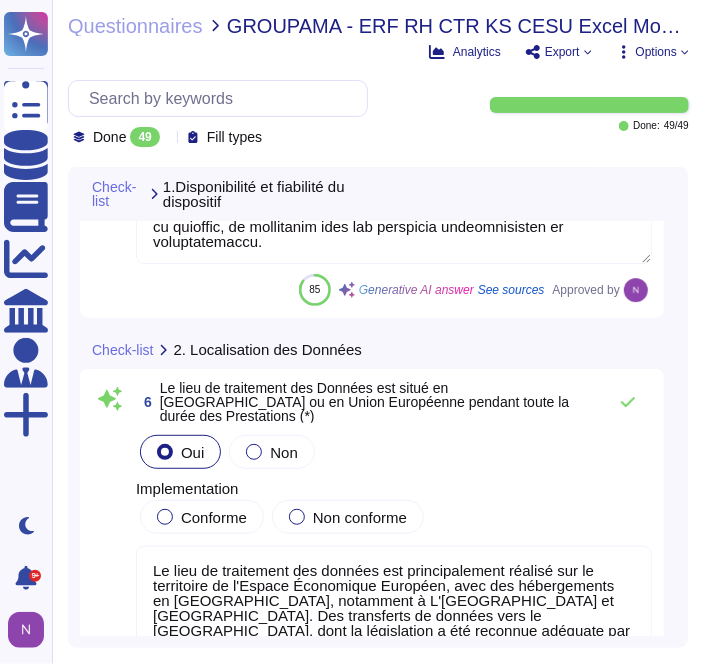 type 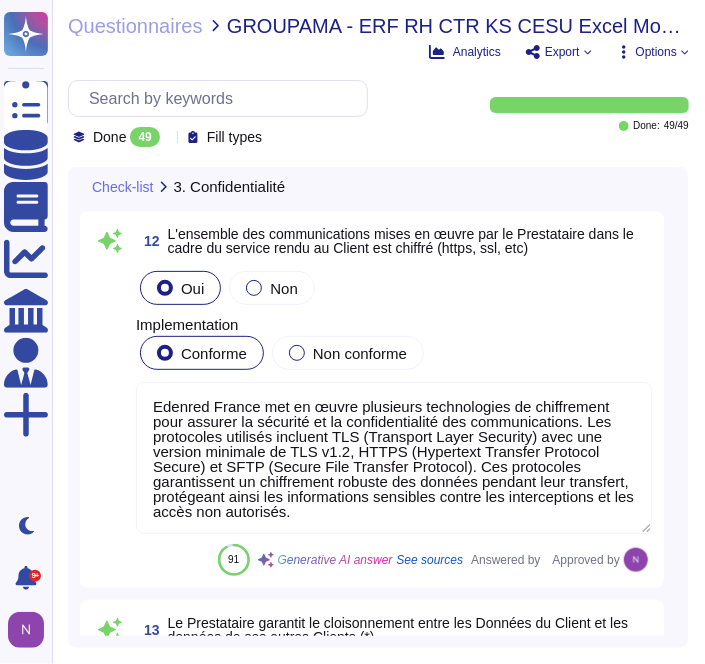 scroll, scrollTop: 4697, scrollLeft: 0, axis: vertical 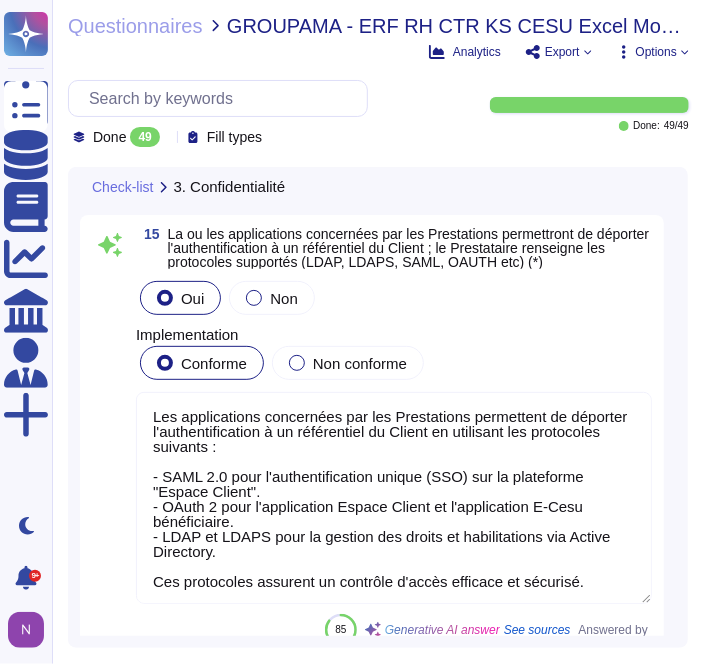 click at bounding box center (110, 441) 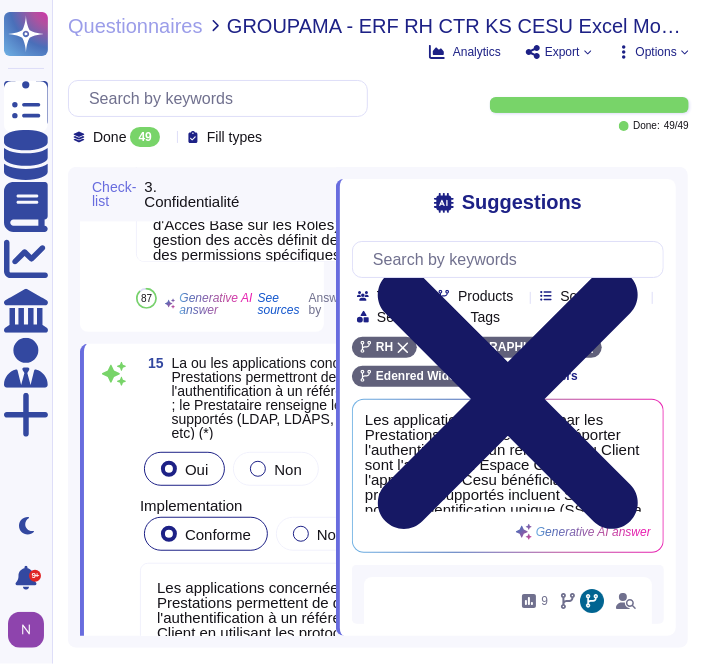 click 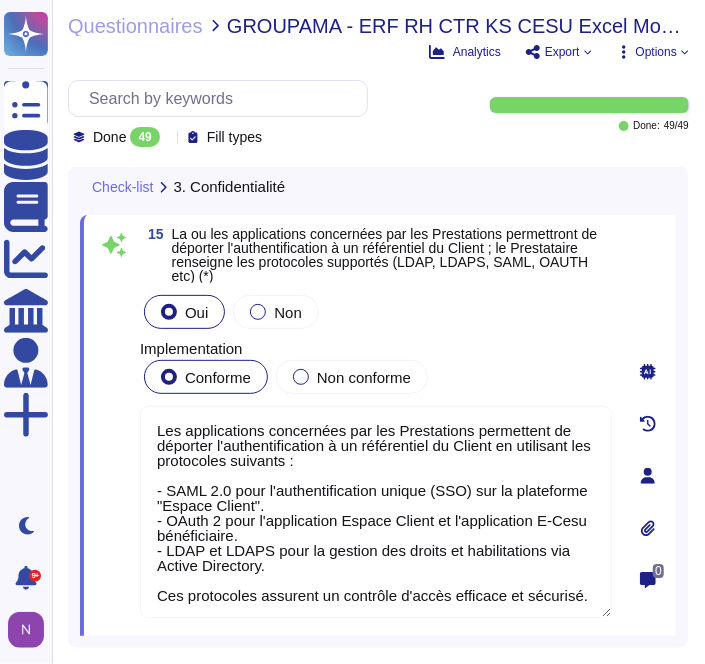 click at bounding box center [114, 455] 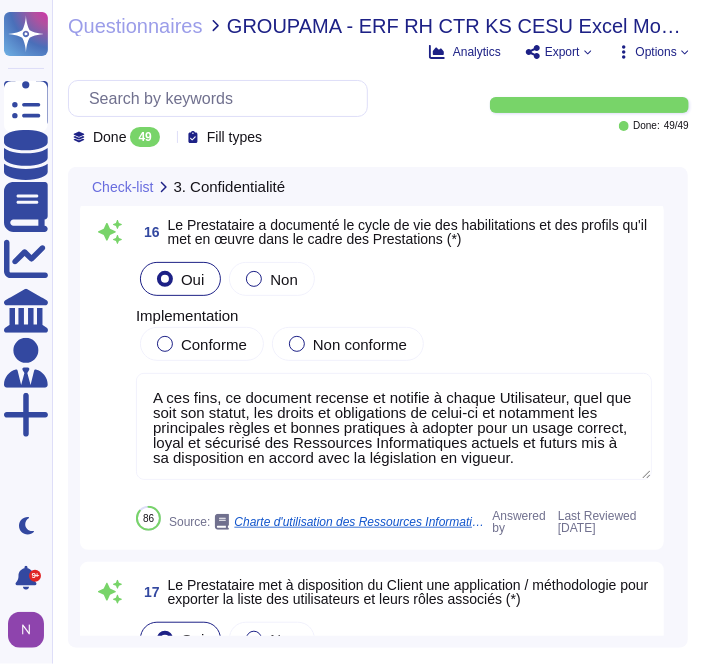 scroll, scrollTop: 6345, scrollLeft: 0, axis: vertical 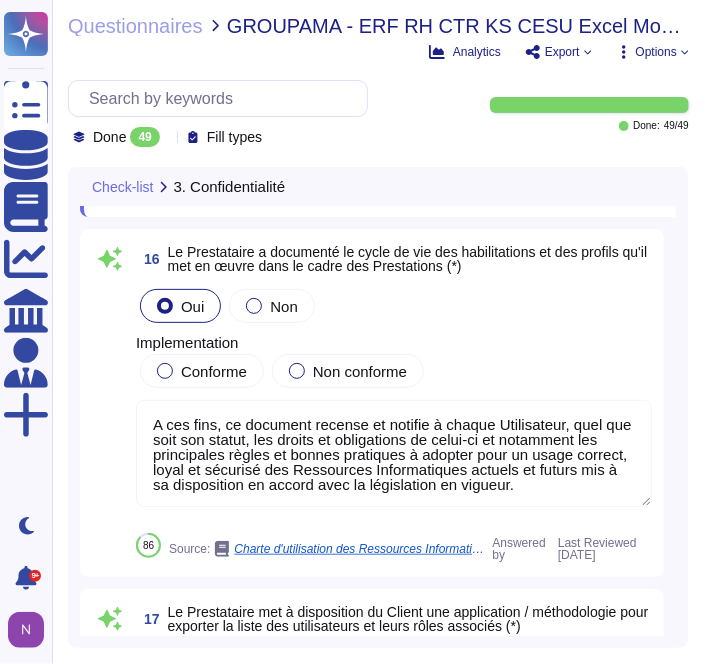 click at bounding box center (110, 397) 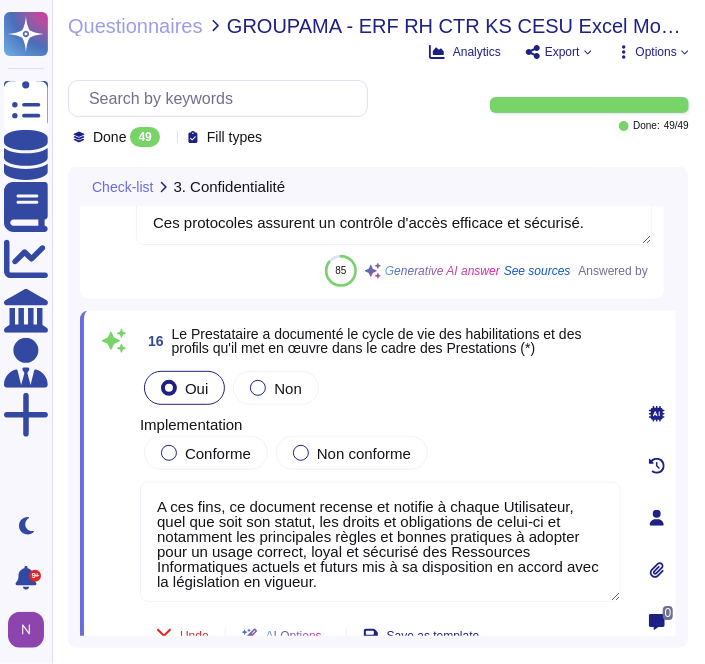 scroll, scrollTop: 6134, scrollLeft: 0, axis: vertical 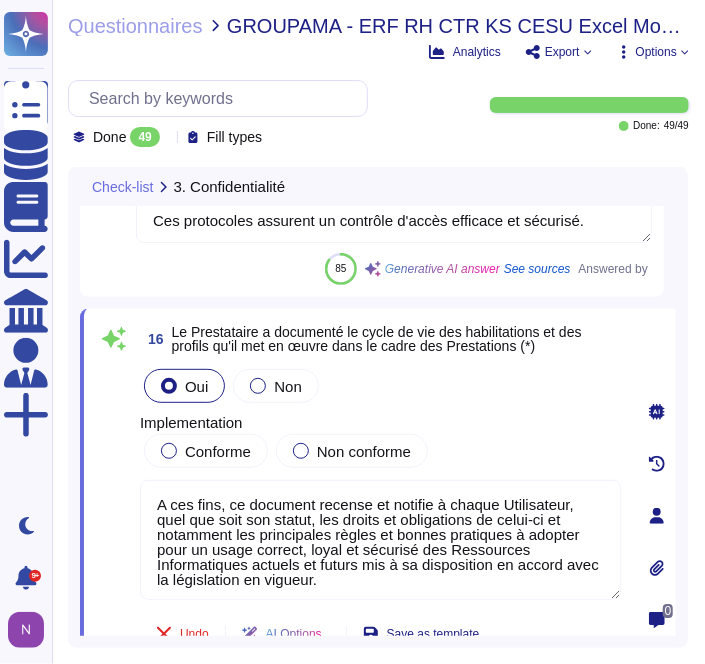 click at bounding box center (110, 269) 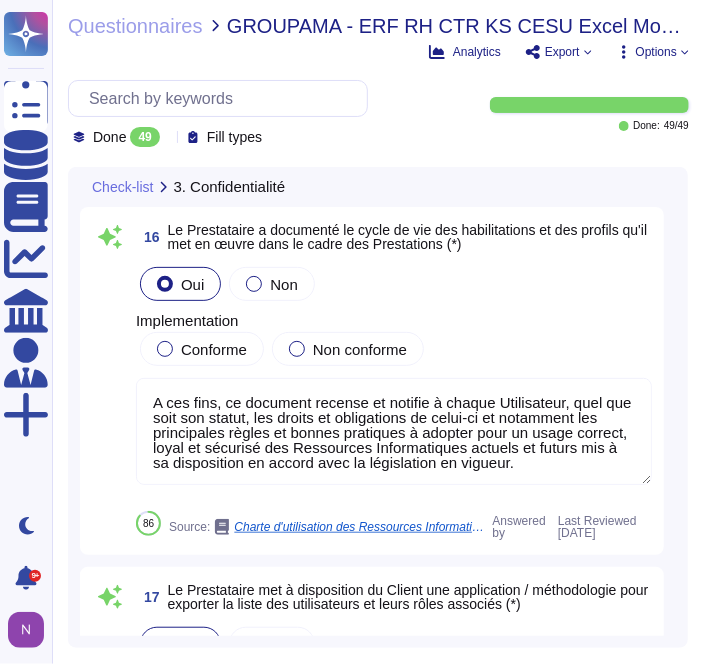 scroll, scrollTop: 6316, scrollLeft: 0, axis: vertical 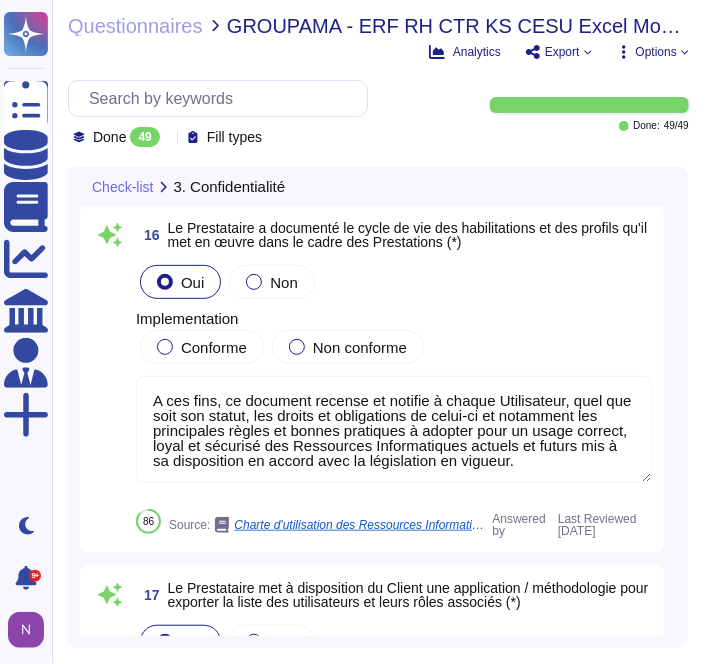 click on "Check-list 3. Confidentialité" at bounding box center [378, 186] 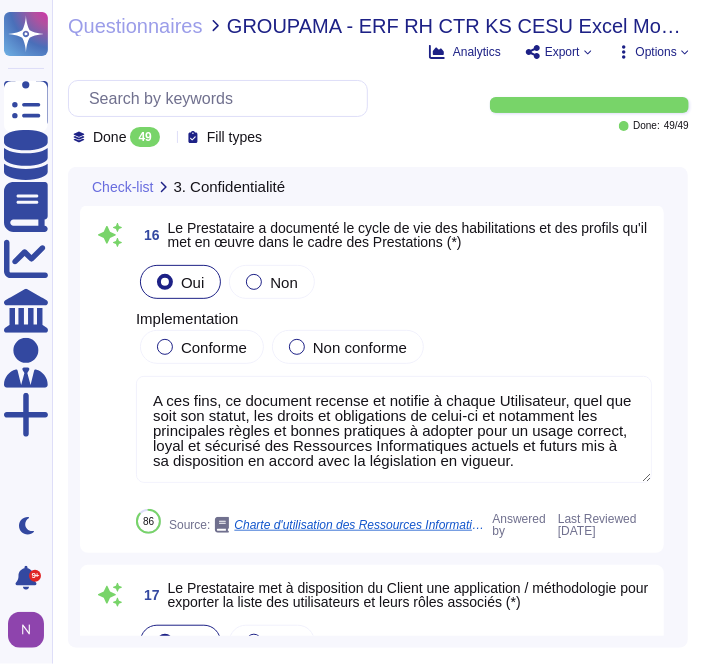 click on "Check-list 3. Confidentialité" at bounding box center (378, 186) 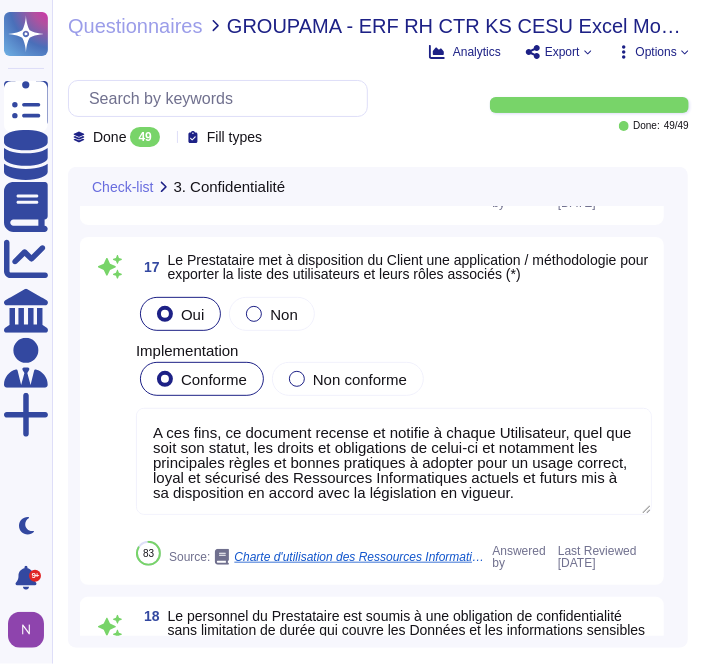 scroll, scrollTop: 6630, scrollLeft: 0, axis: vertical 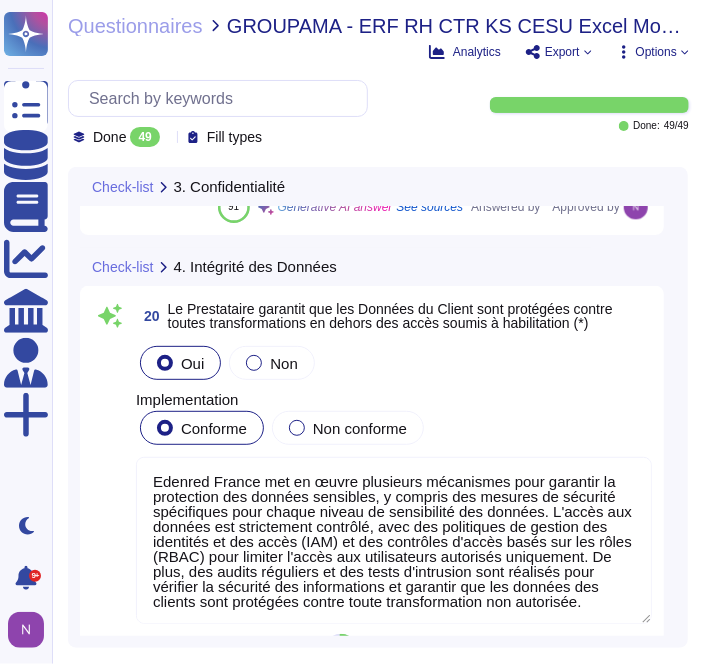click at bounding box center (110, 484) 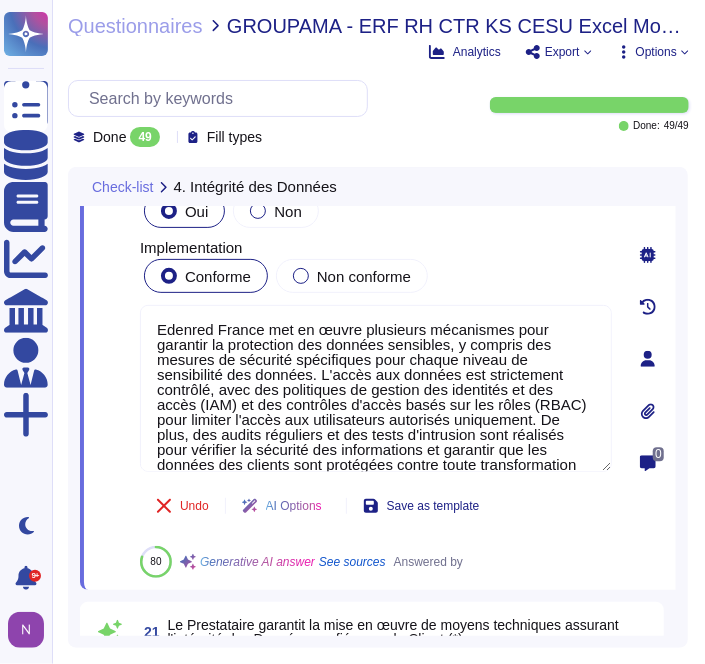 scroll, scrollTop: 7838, scrollLeft: 0, axis: vertical 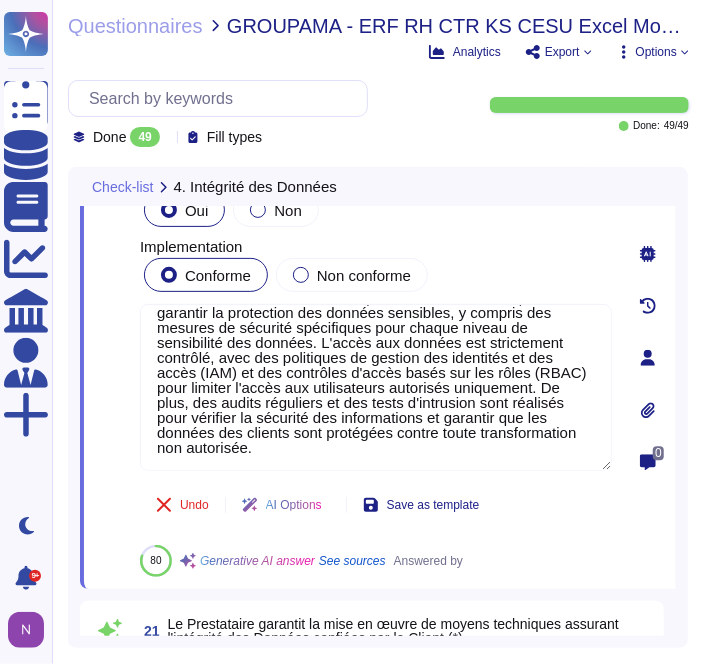 click at bounding box center (114, 331) 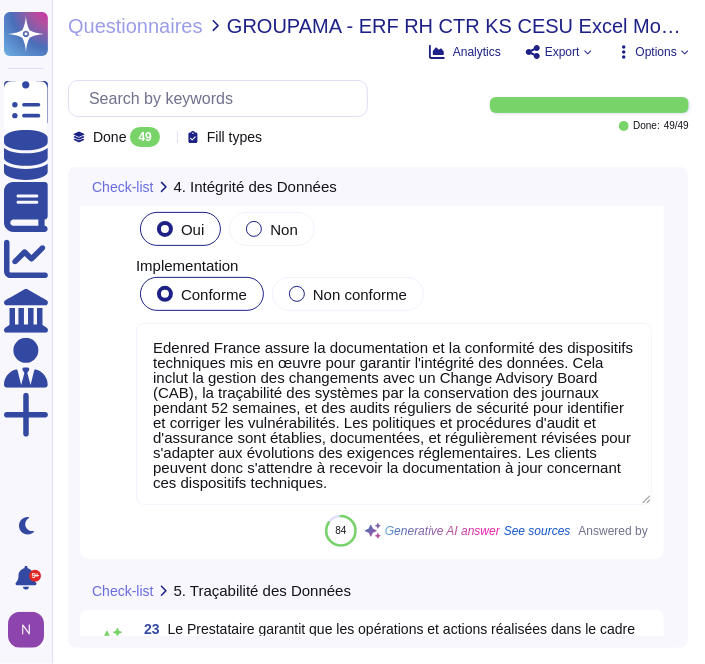scroll, scrollTop: 8688, scrollLeft: 0, axis: vertical 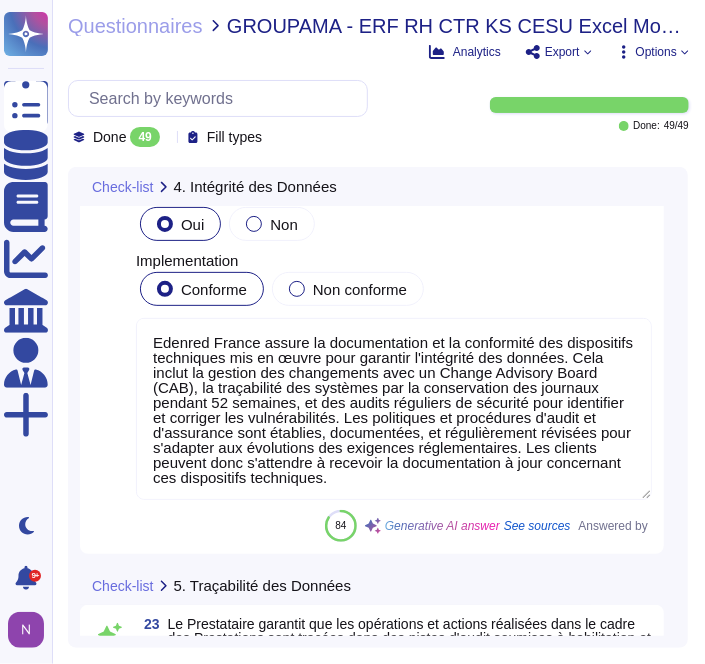 click on "Done 49 Fill types" at bounding box center [267, 113] 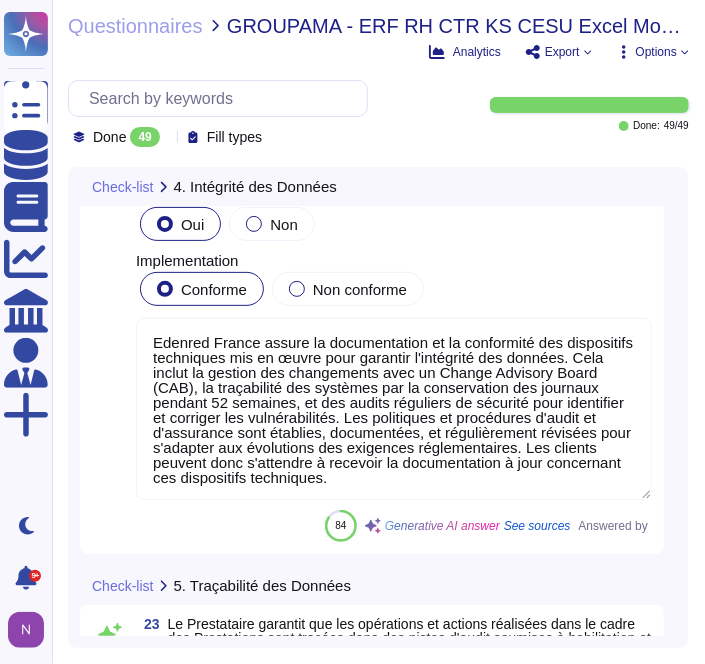 scroll, scrollTop: 1, scrollLeft: 0, axis: vertical 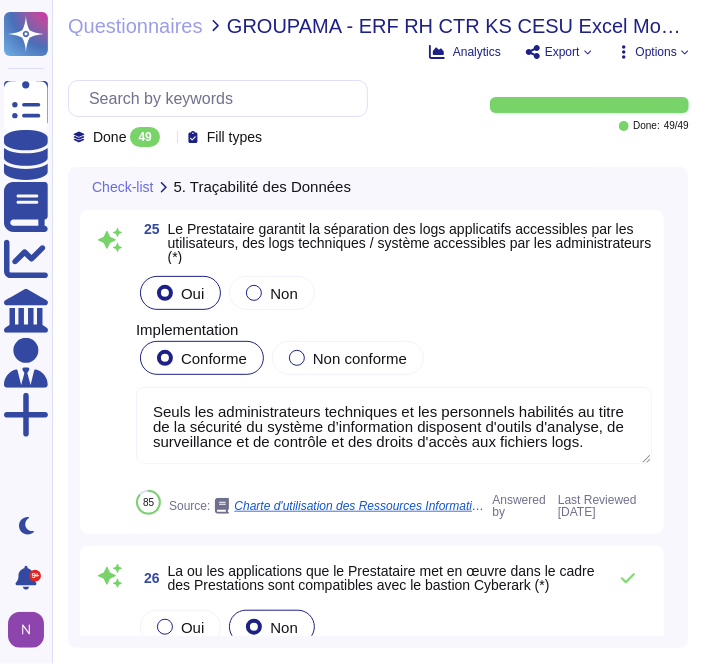 click on "25 Le Prestataire garantit la séparation des logs applicatifs accessibles par les utilisateurs, des logs techniques / système accessibles par les administrateurs (*)  Oui Non Implementation Conforme Non conforme Seuls les administrateurs techniques et les personnels habilités au titre de la sécurité du système d’information disposent d'outils d'analyse, de surveillance et de contrôle et des droits d'accès aux fichiers logs. 85 Source: Charte d'utilisation des Ressources Informatiques et d'accès aux données.pdf Answered by Last Reviewed   [DATE]" at bounding box center [372, 372] 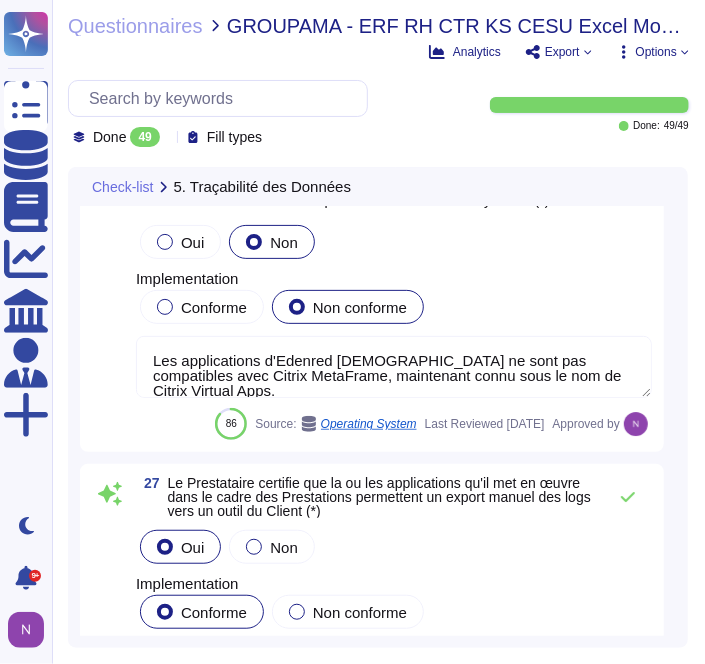 scroll, scrollTop: 10373, scrollLeft: 0, axis: vertical 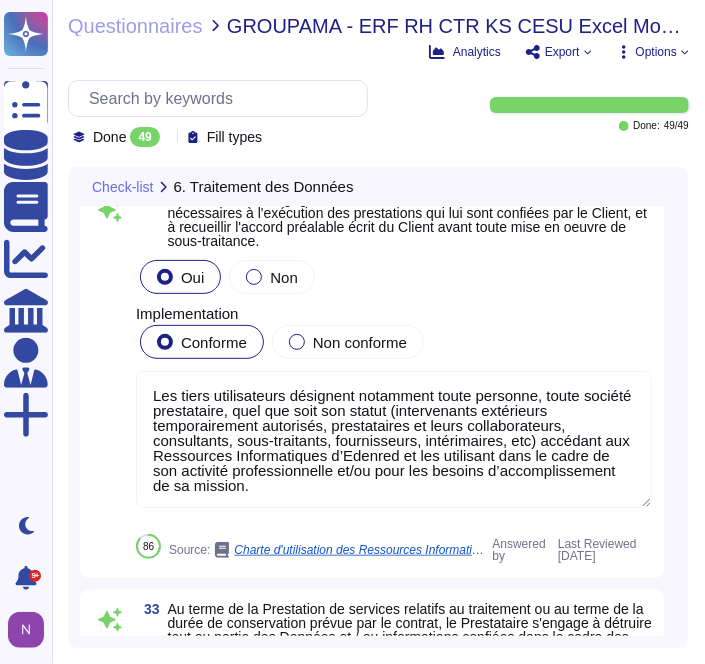 click at bounding box center (110, 383) 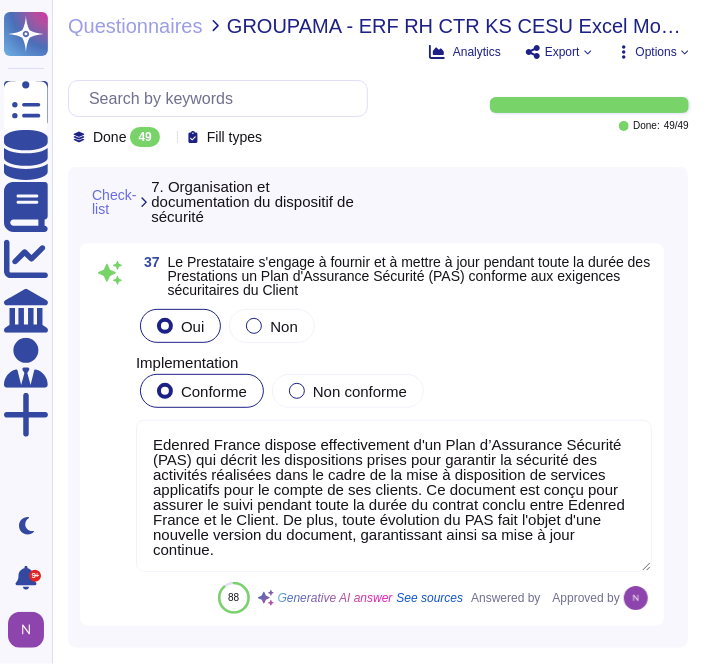 scroll, scrollTop: 14512, scrollLeft: 0, axis: vertical 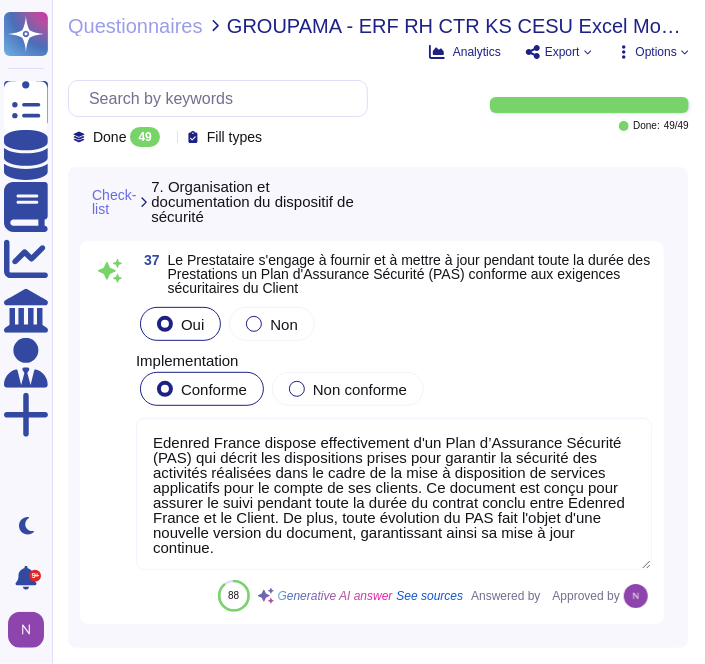 click at bounding box center (110, 437) 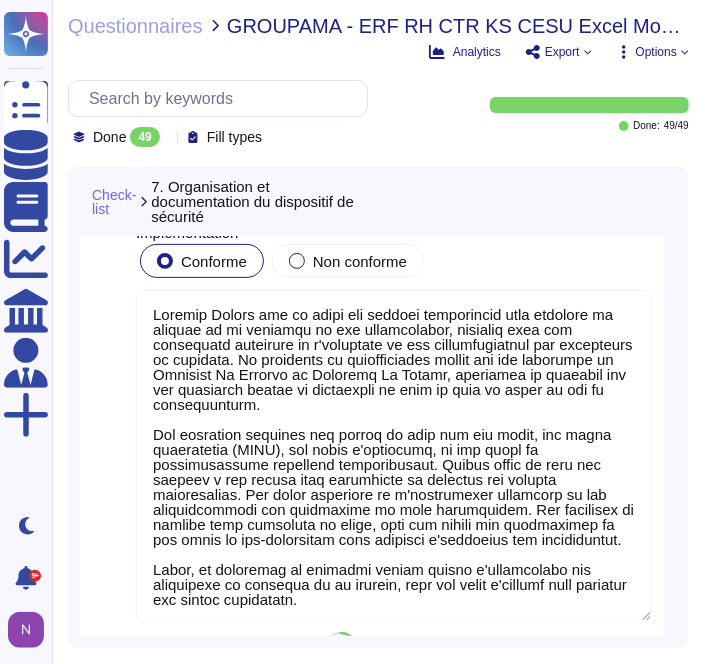 scroll, scrollTop: 15450, scrollLeft: 0, axis: vertical 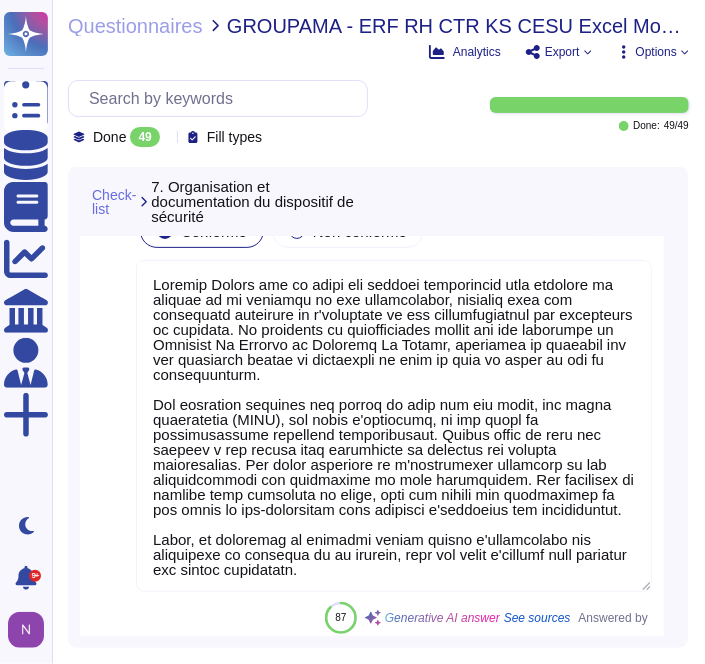 click at bounding box center [110, 369] 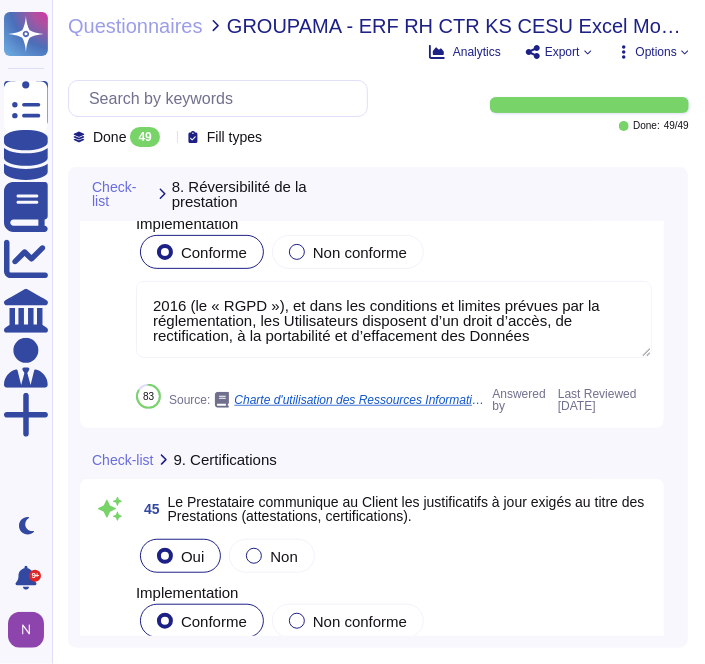 scroll, scrollTop: 17510, scrollLeft: 0, axis: vertical 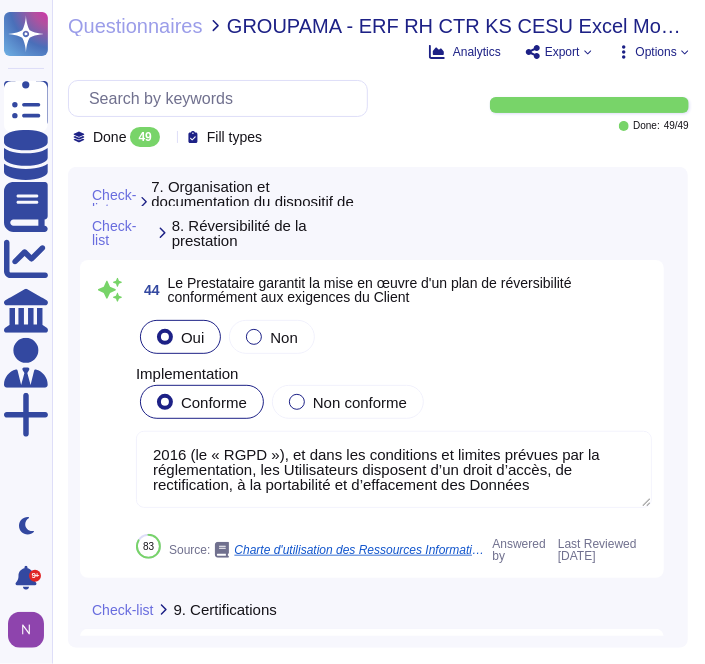 click at bounding box center (110, 413) 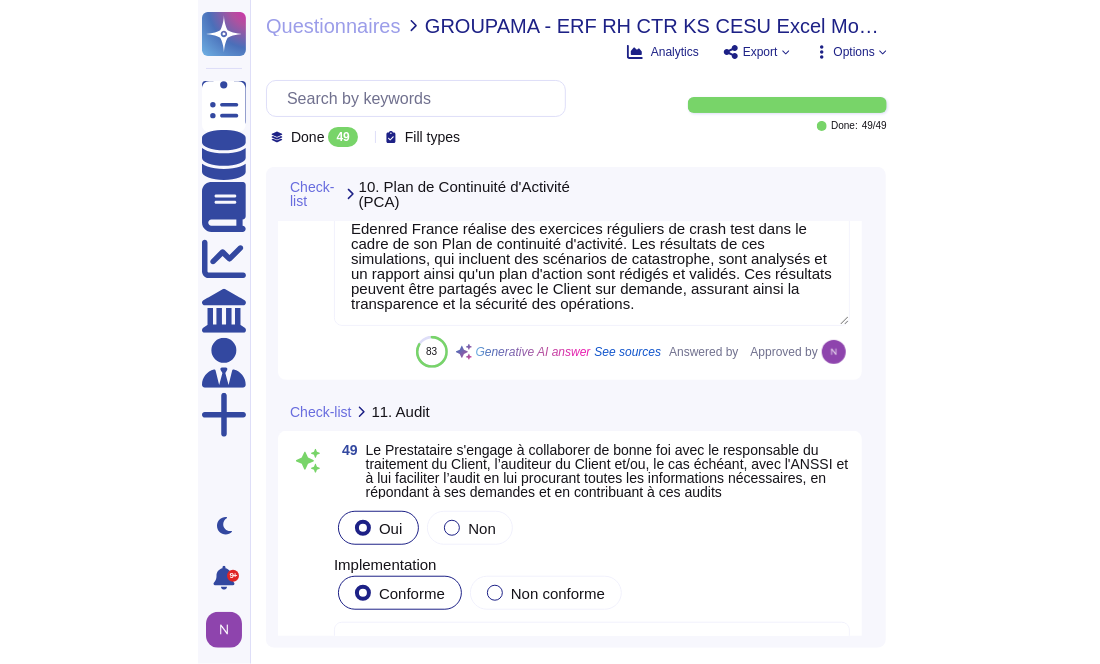 scroll, scrollTop: 19383, scrollLeft: 0, axis: vertical 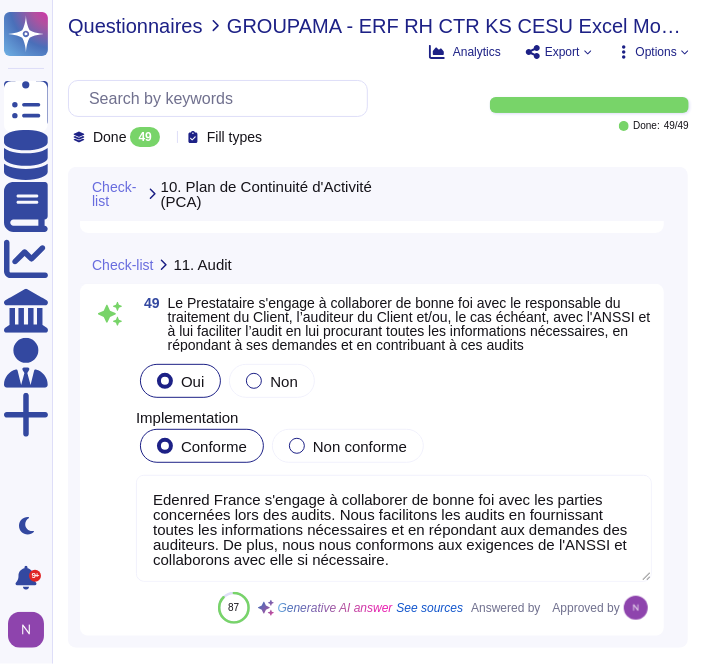 click on "Questionnaires" at bounding box center [135, 26] 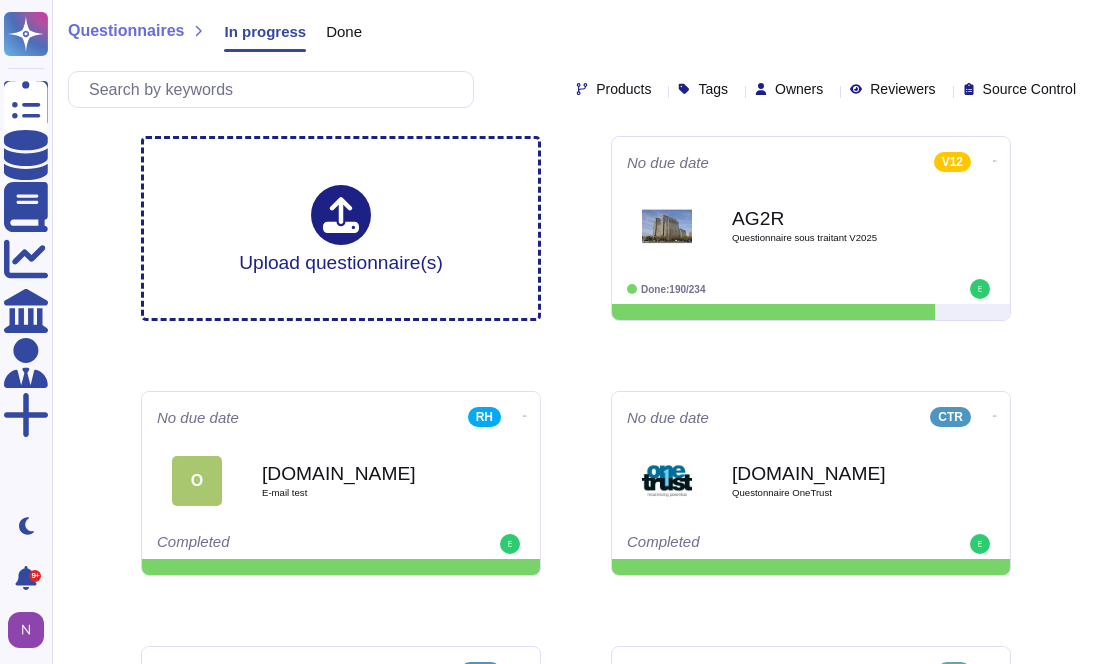 click on "Done" at bounding box center [344, 31] 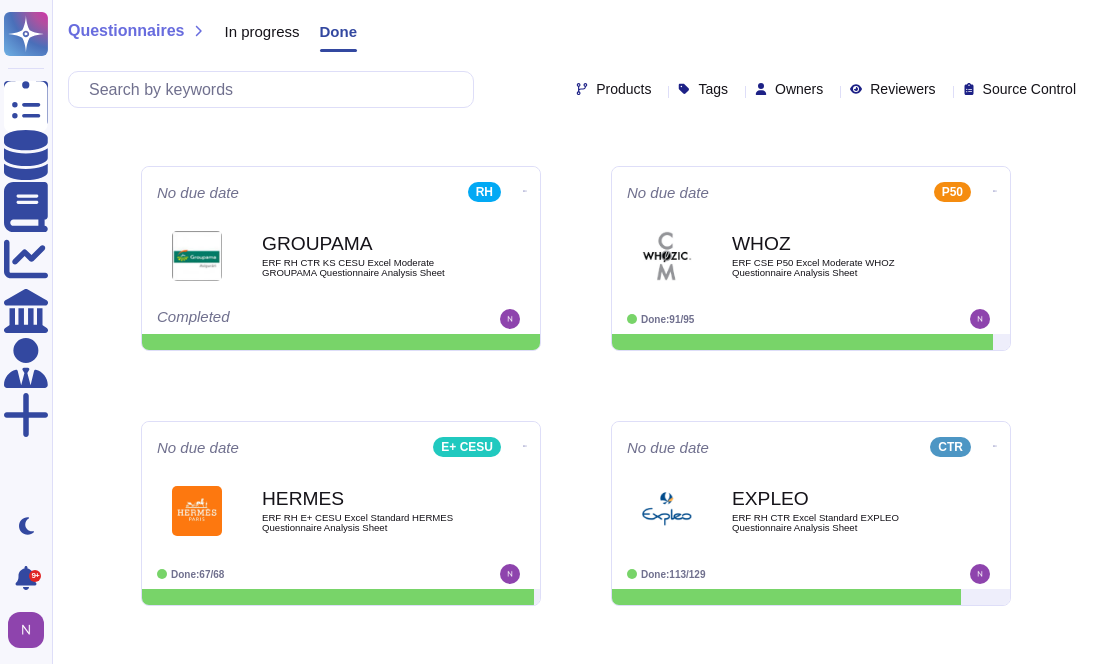 scroll, scrollTop: 1244, scrollLeft: 0, axis: vertical 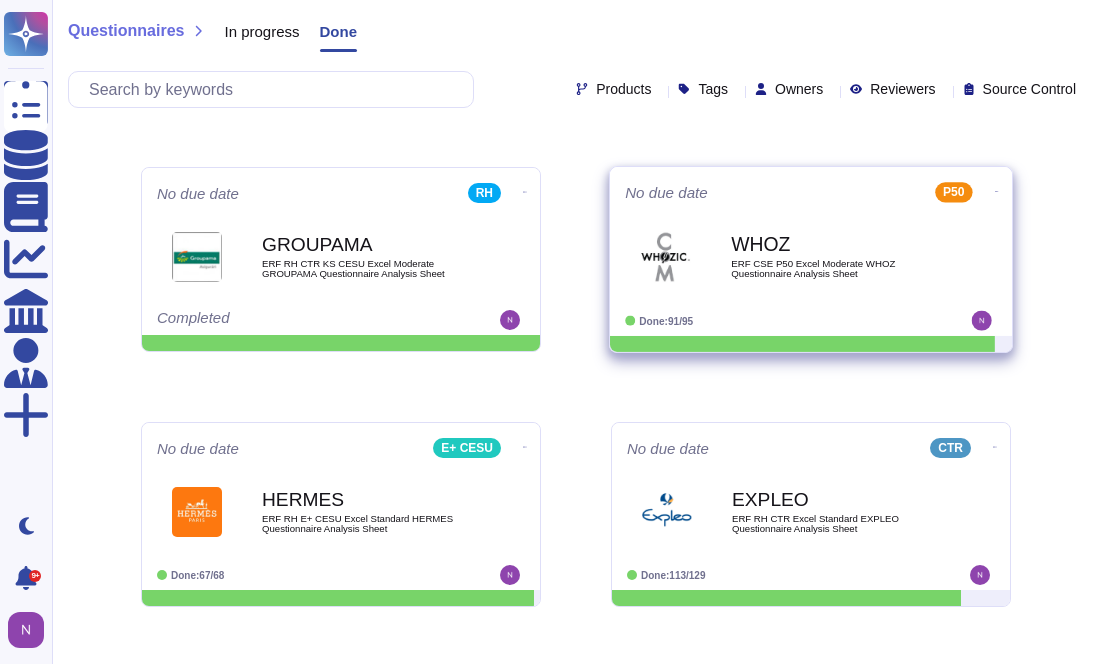 click on "ERF CSE P50 Excel Moderate WHOZ Questionnaire Analysis Sheet" at bounding box center [832, 268] 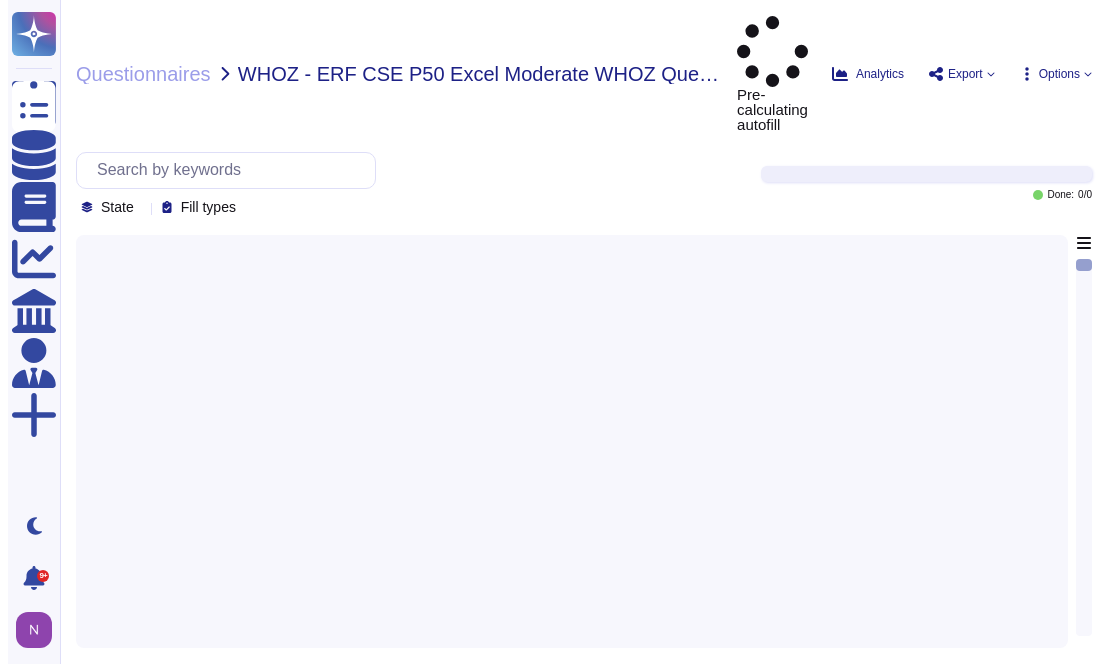 scroll, scrollTop: 0, scrollLeft: 0, axis: both 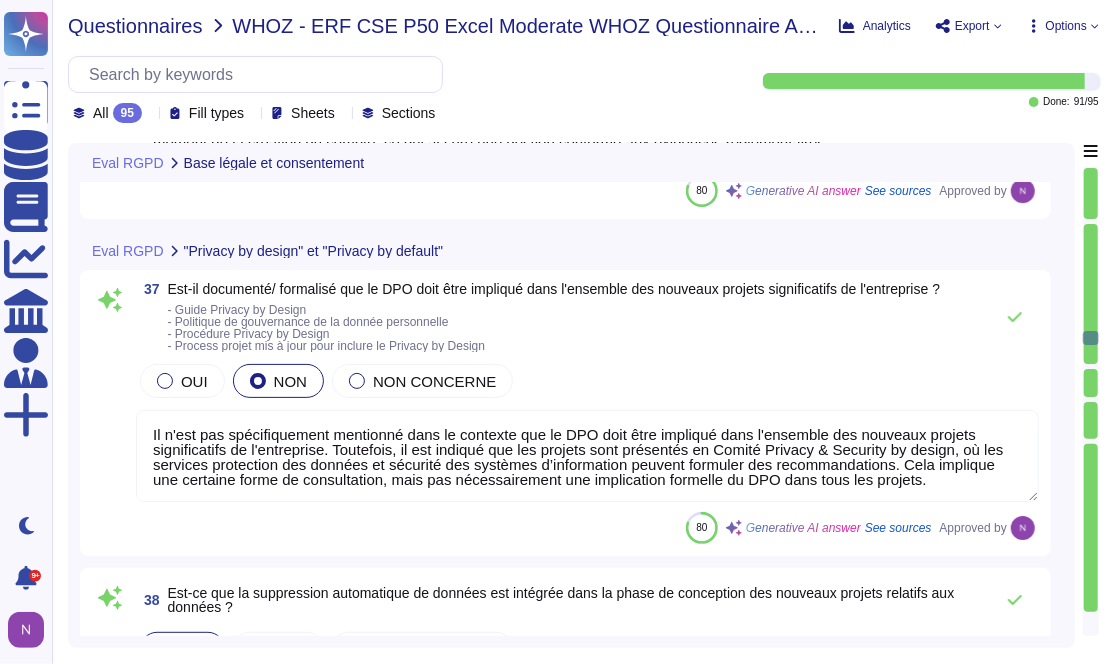 click on "Questionnaires" at bounding box center (135, 26) 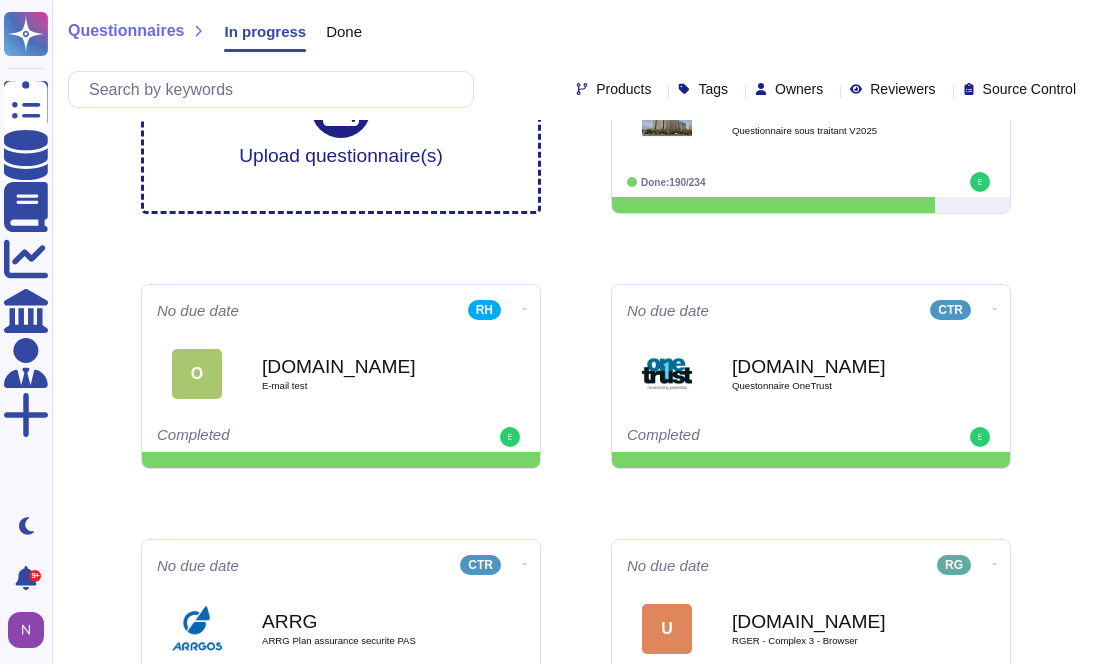 scroll, scrollTop: 184, scrollLeft: 0, axis: vertical 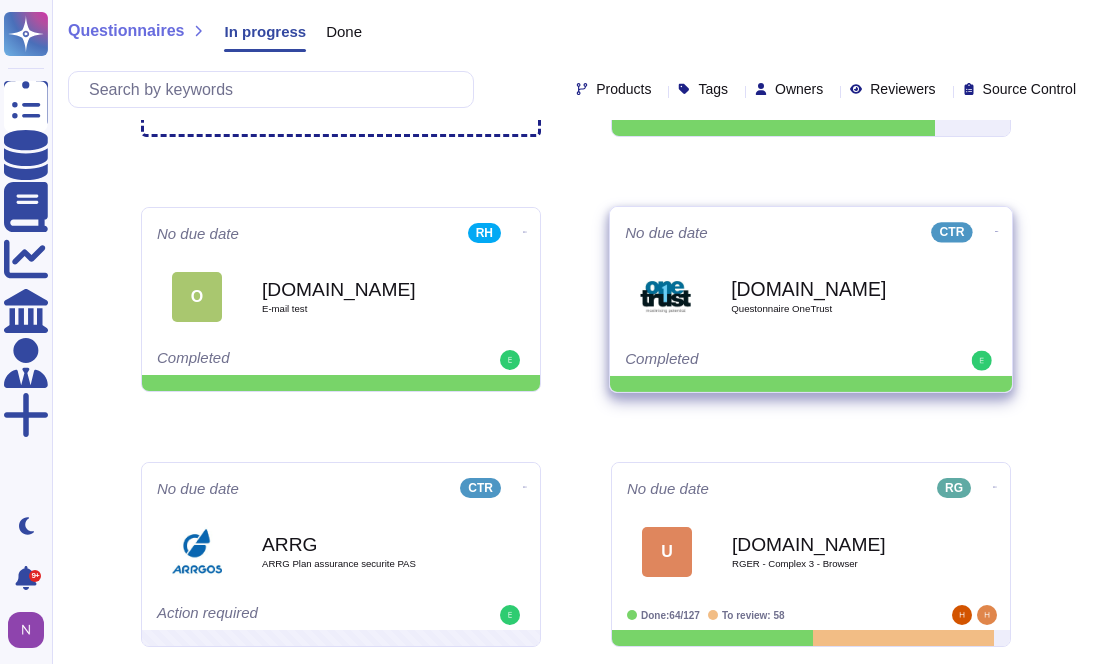 click on "[DOMAIN_NAME]" at bounding box center (832, 288) 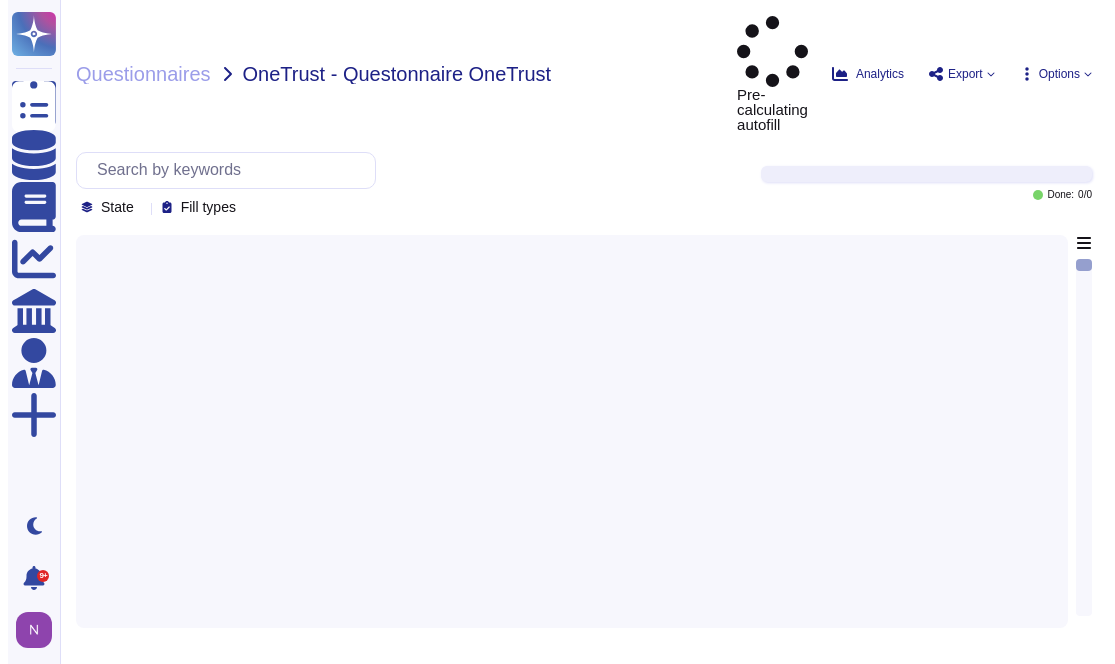scroll, scrollTop: 0, scrollLeft: 0, axis: both 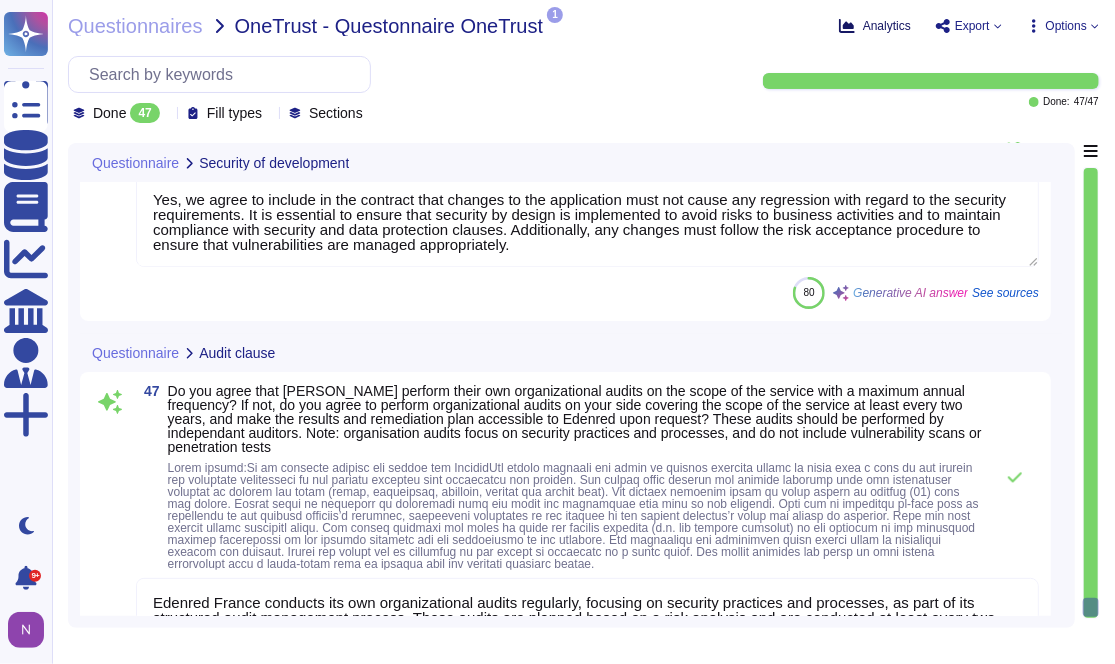 click on "Analytics" at bounding box center [887, 26] 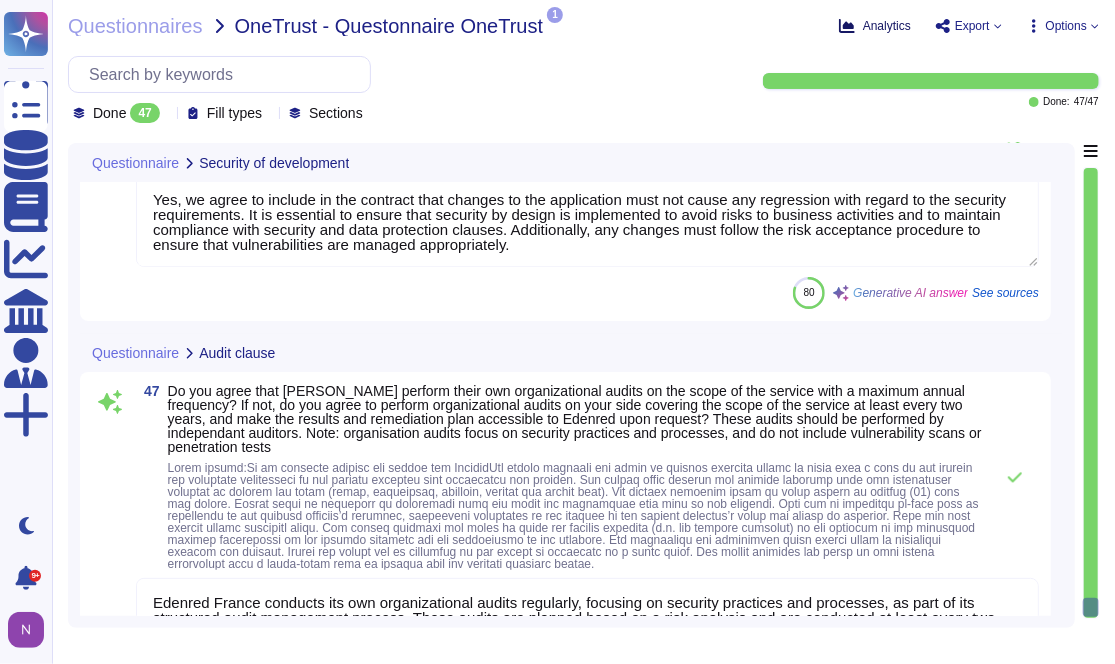 scroll, scrollTop: 0, scrollLeft: 0, axis: both 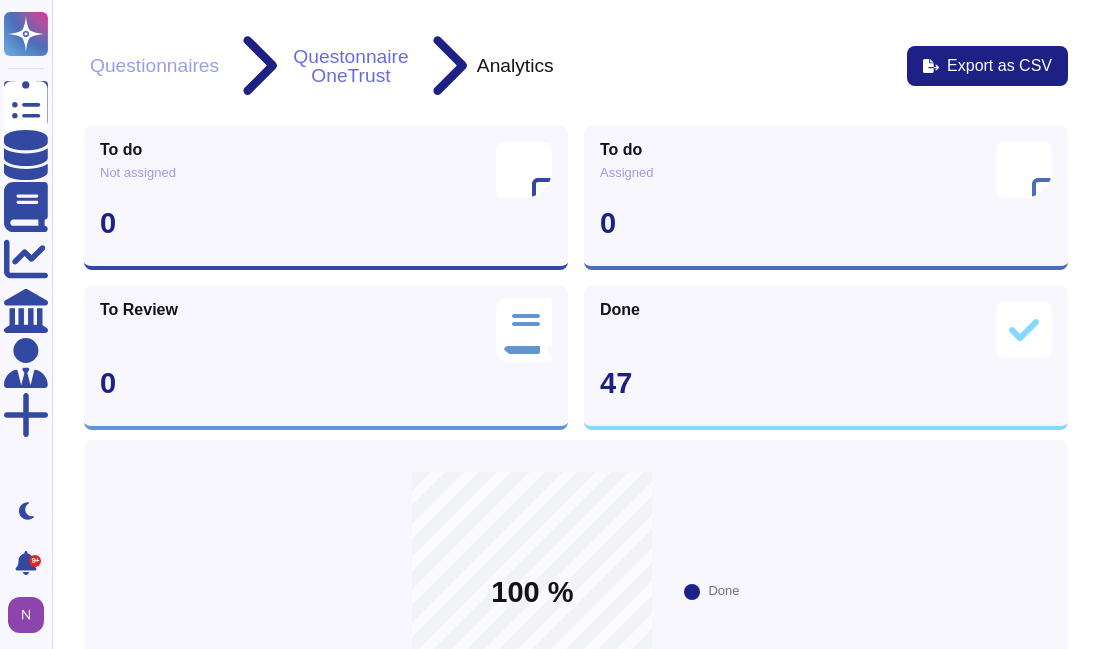 click on "Questonnaire OneTrust" at bounding box center (350, 66) 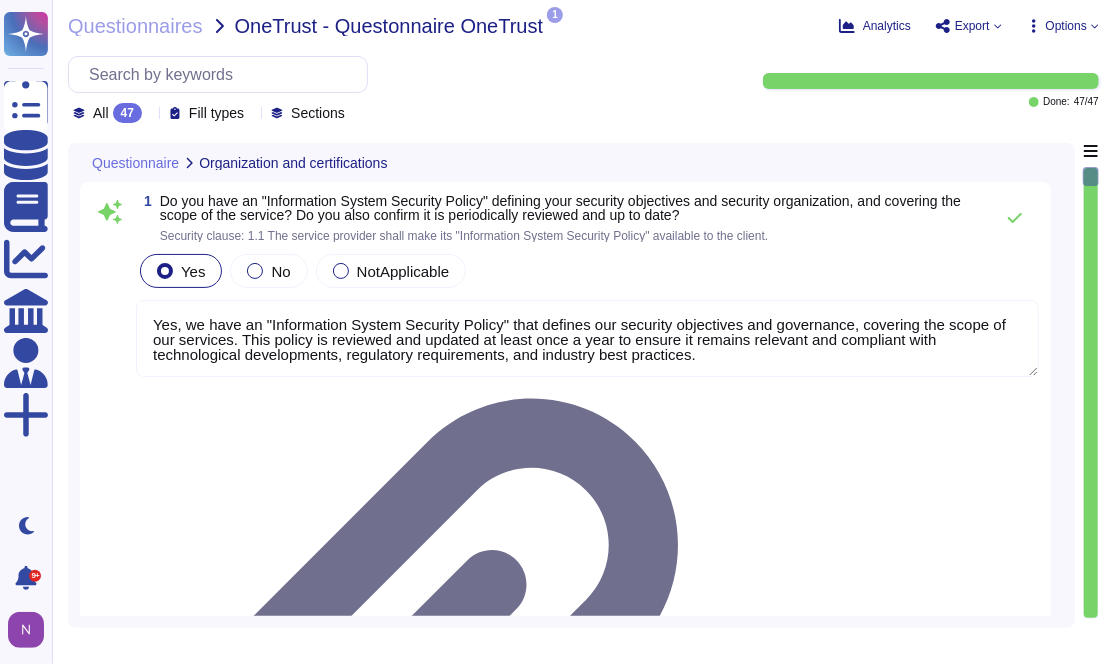 click 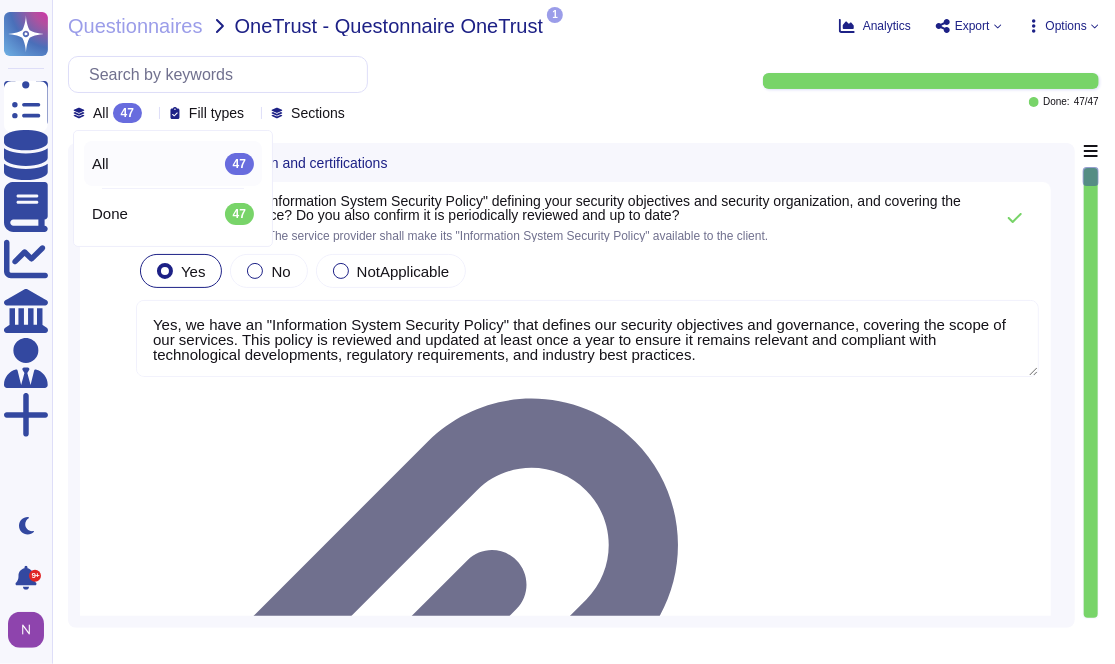 click 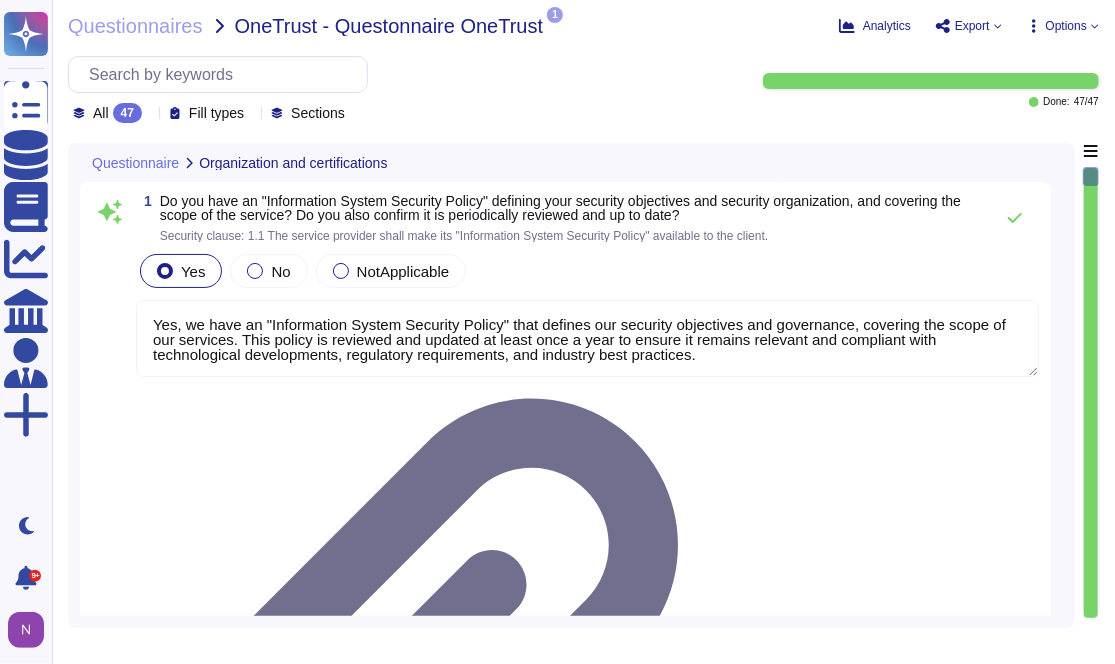 click 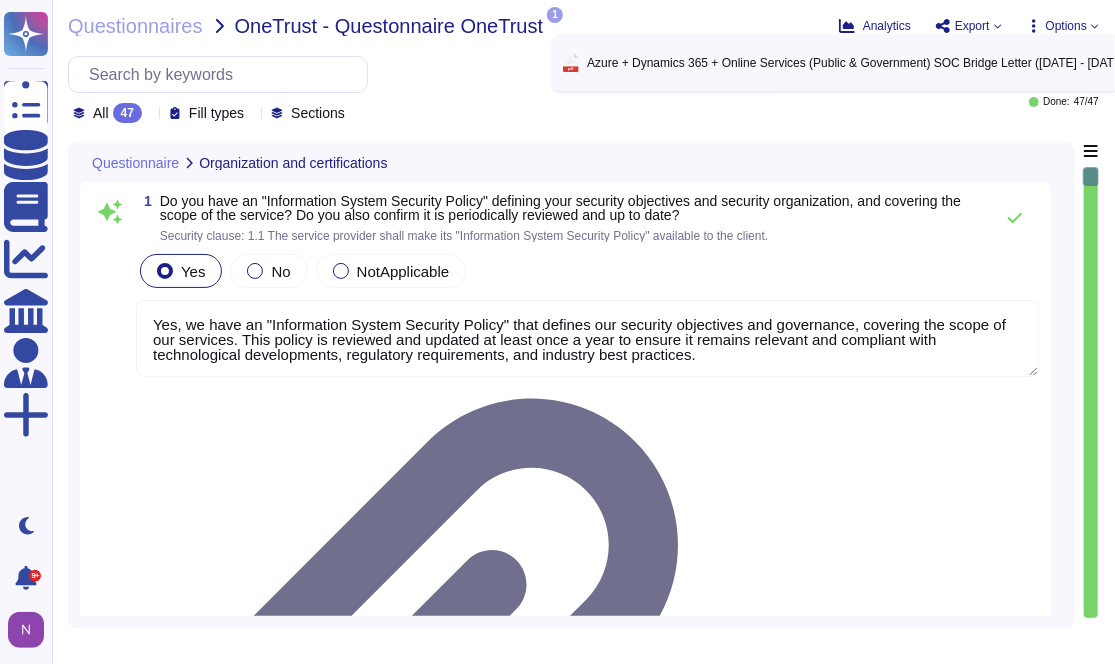 click 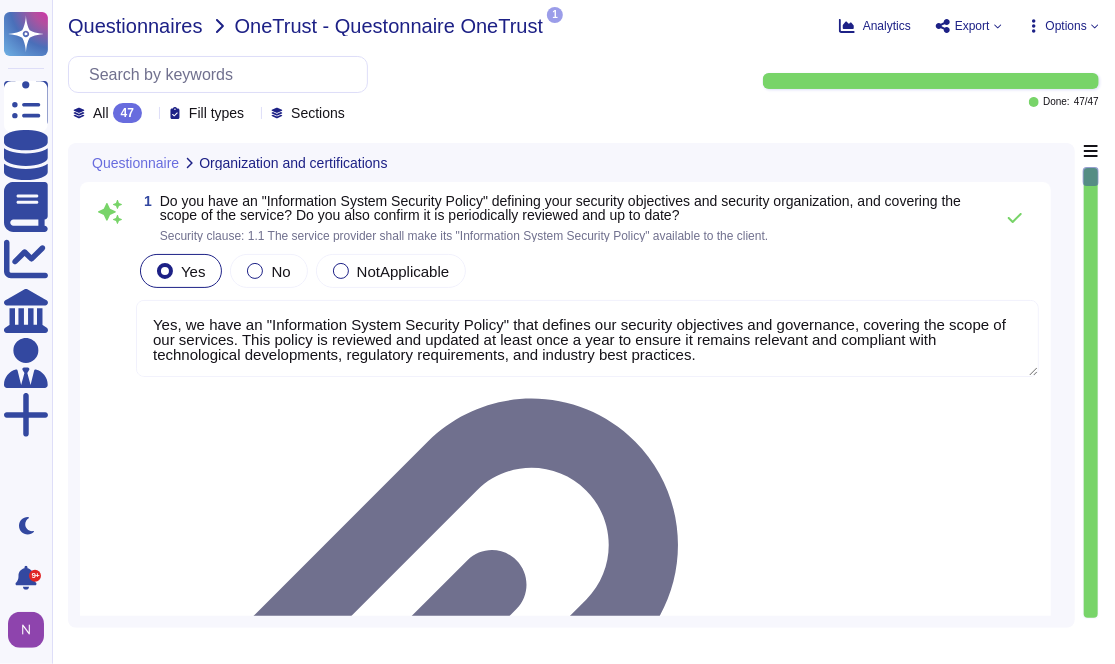click on "Questionnaires" at bounding box center (135, 26) 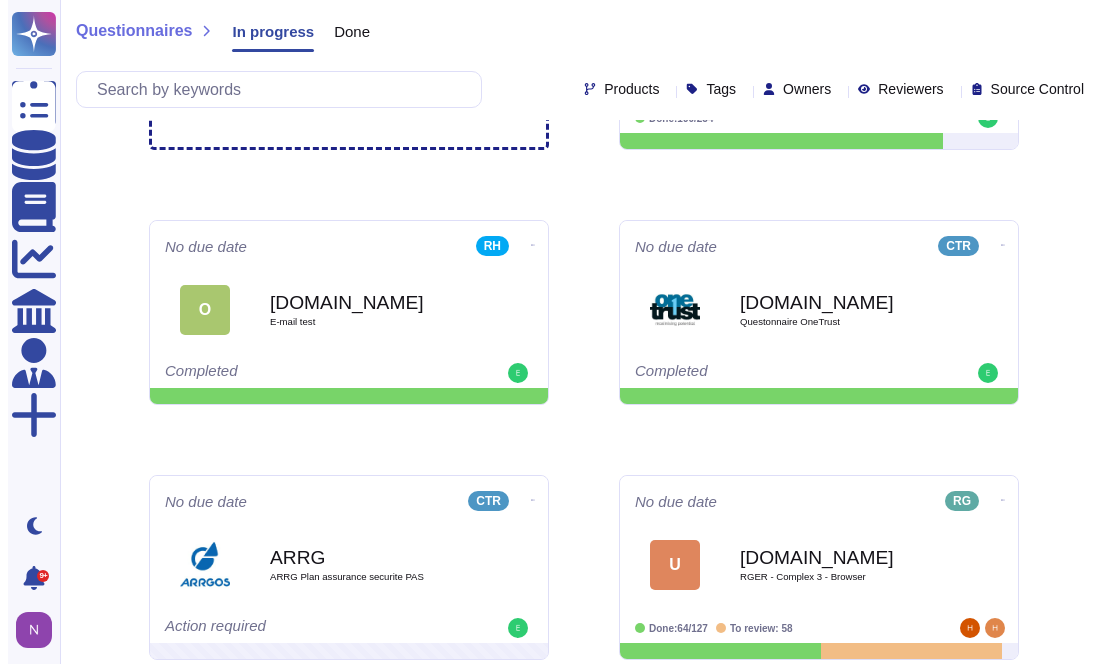 scroll, scrollTop: 0, scrollLeft: 0, axis: both 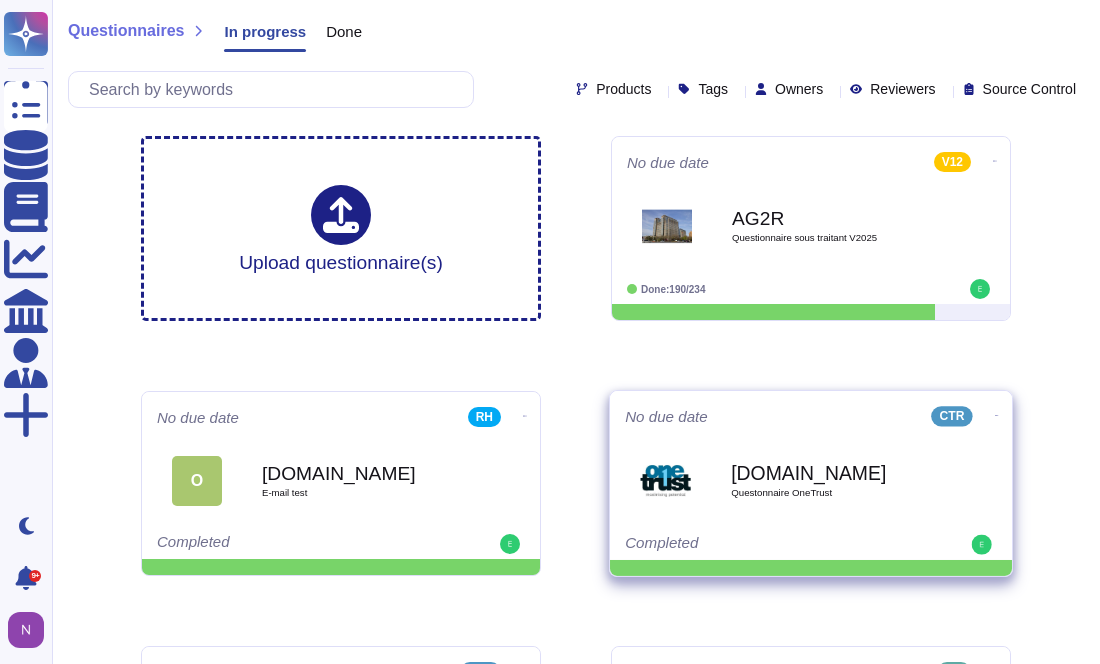 click on "[DOMAIN_NAME] Questonnaire OneTrust" at bounding box center (811, 480) 